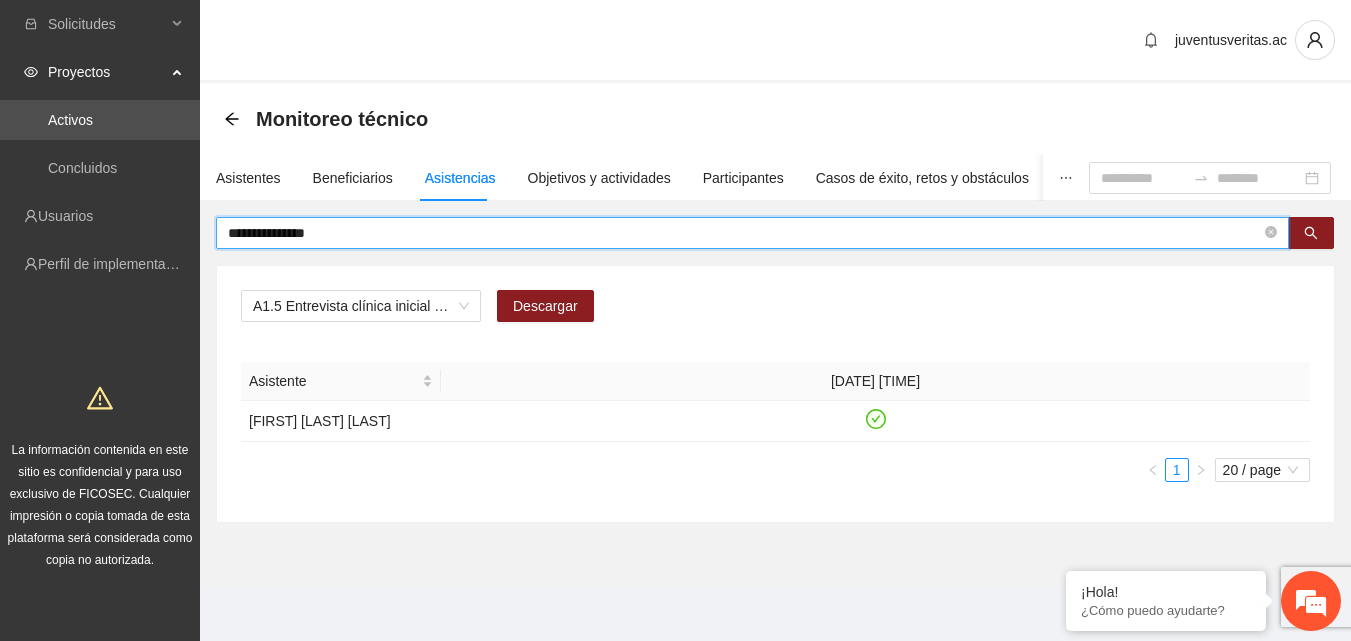 scroll, scrollTop: 0, scrollLeft: 0, axis: both 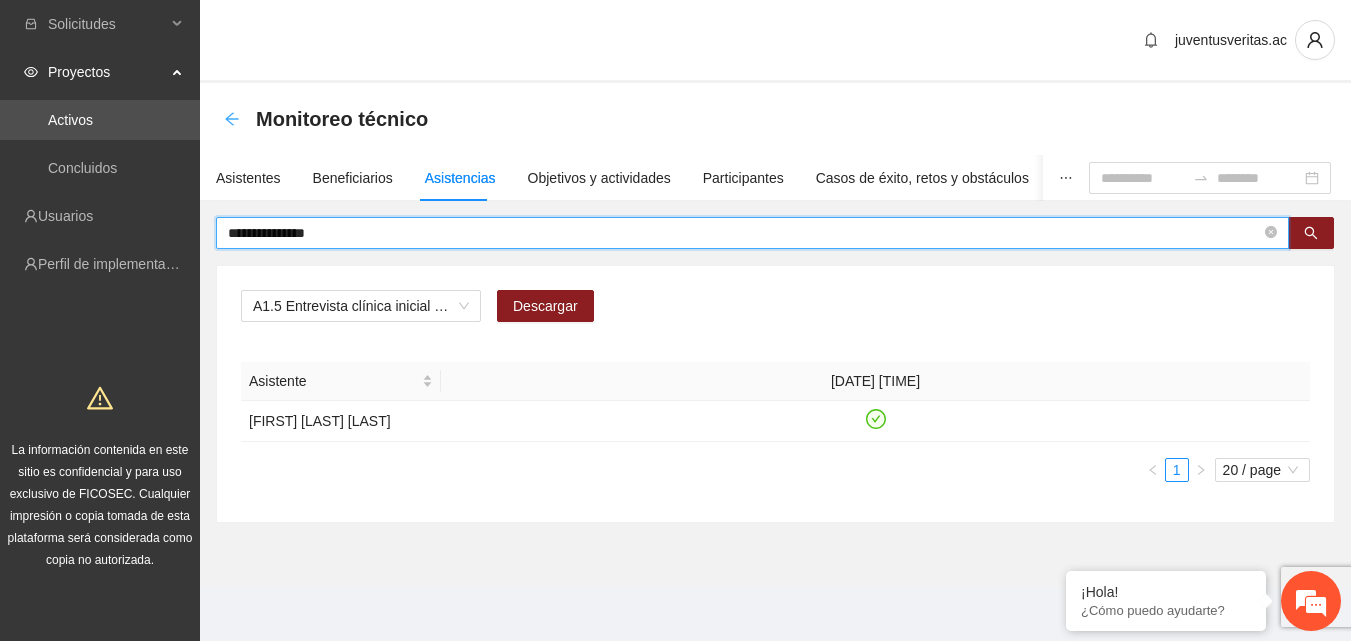 click 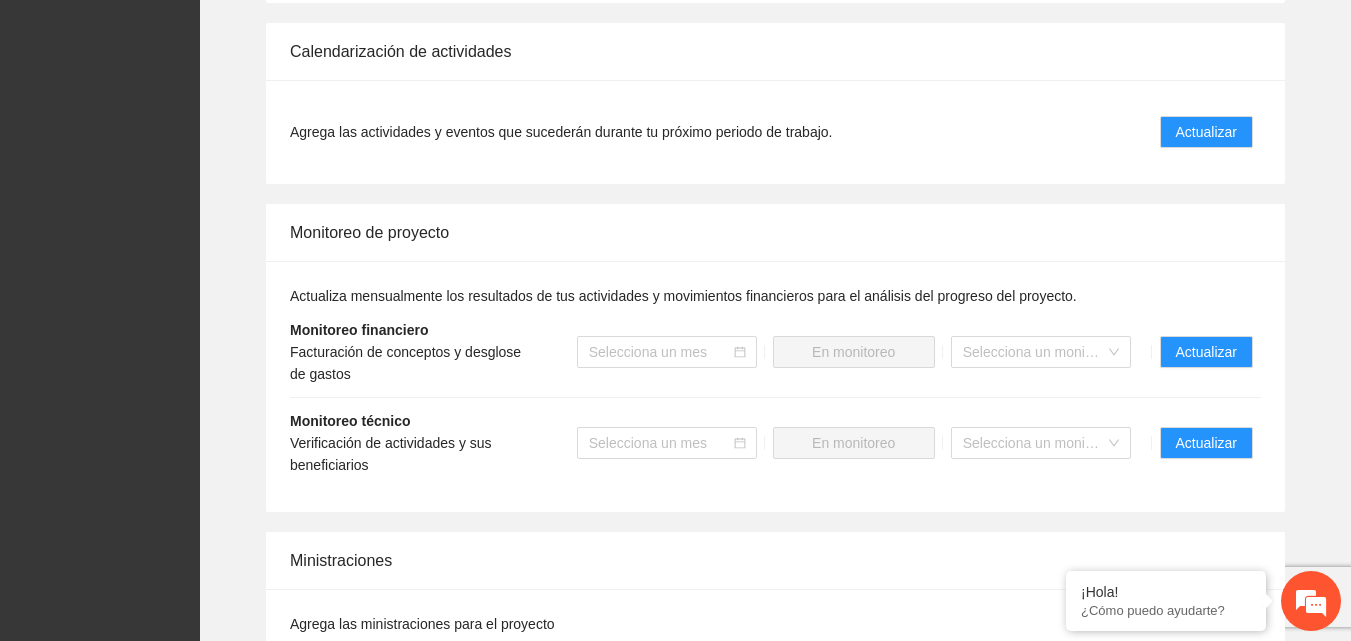scroll, scrollTop: 1800, scrollLeft: 0, axis: vertical 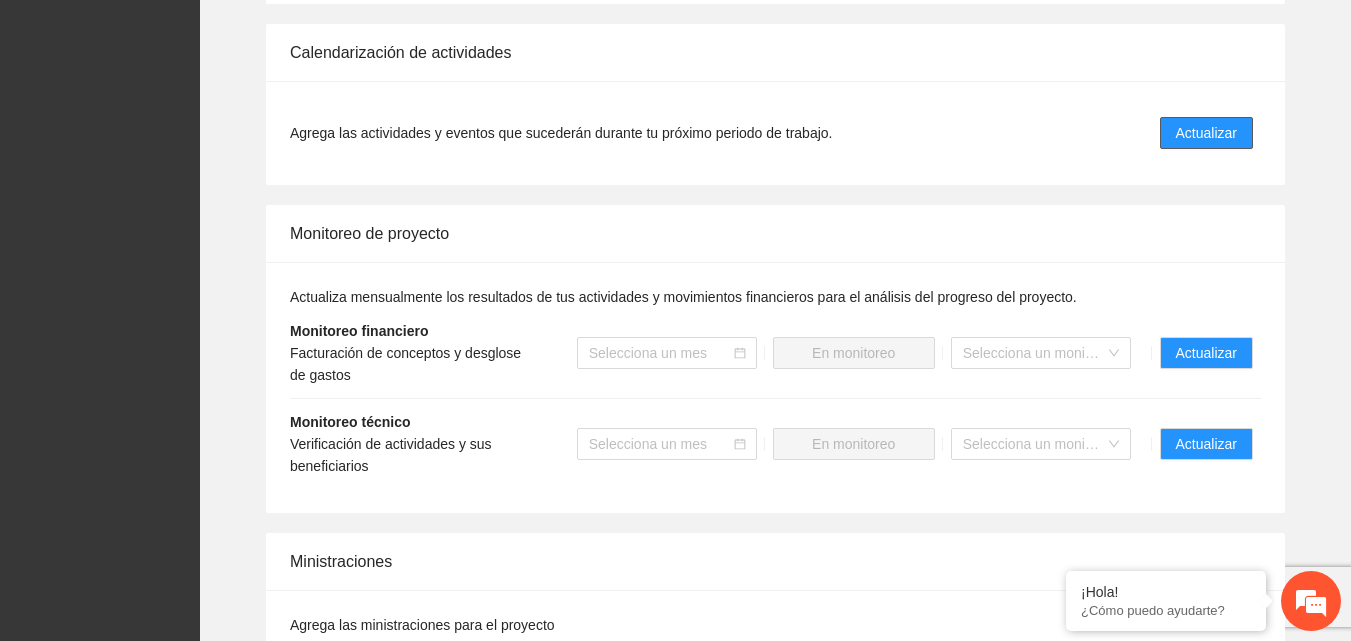 click on "Actualizar" at bounding box center (1206, 133) 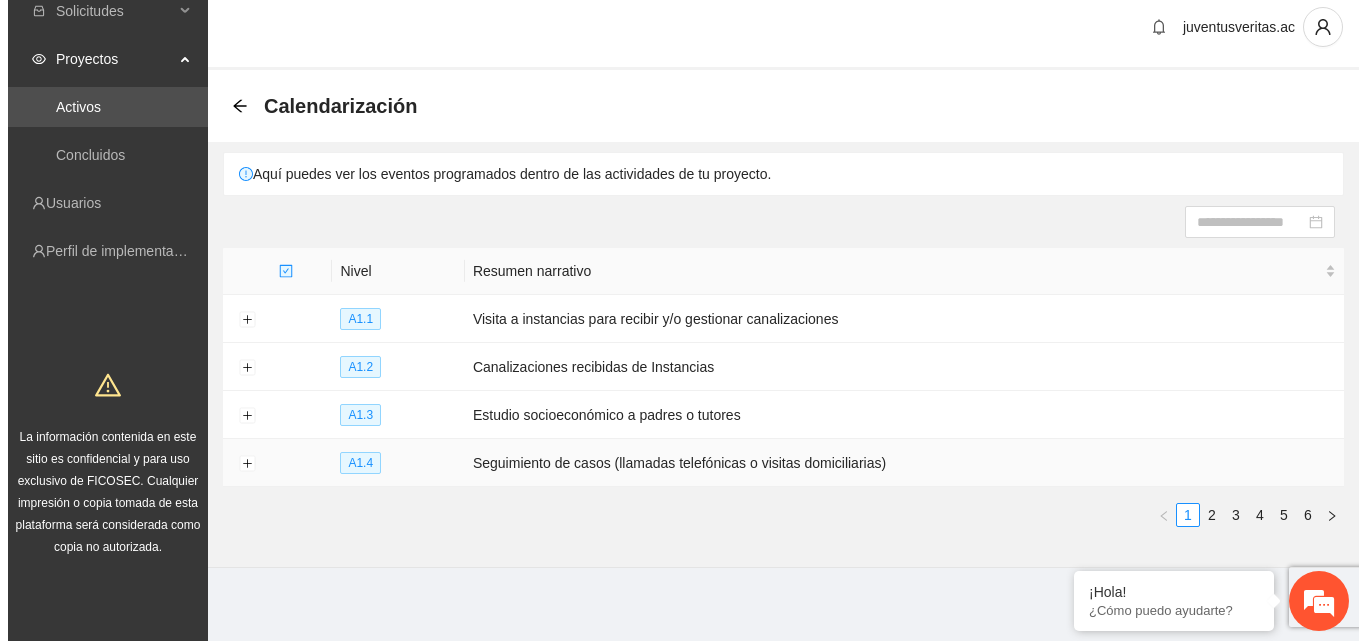 scroll, scrollTop: 16, scrollLeft: 0, axis: vertical 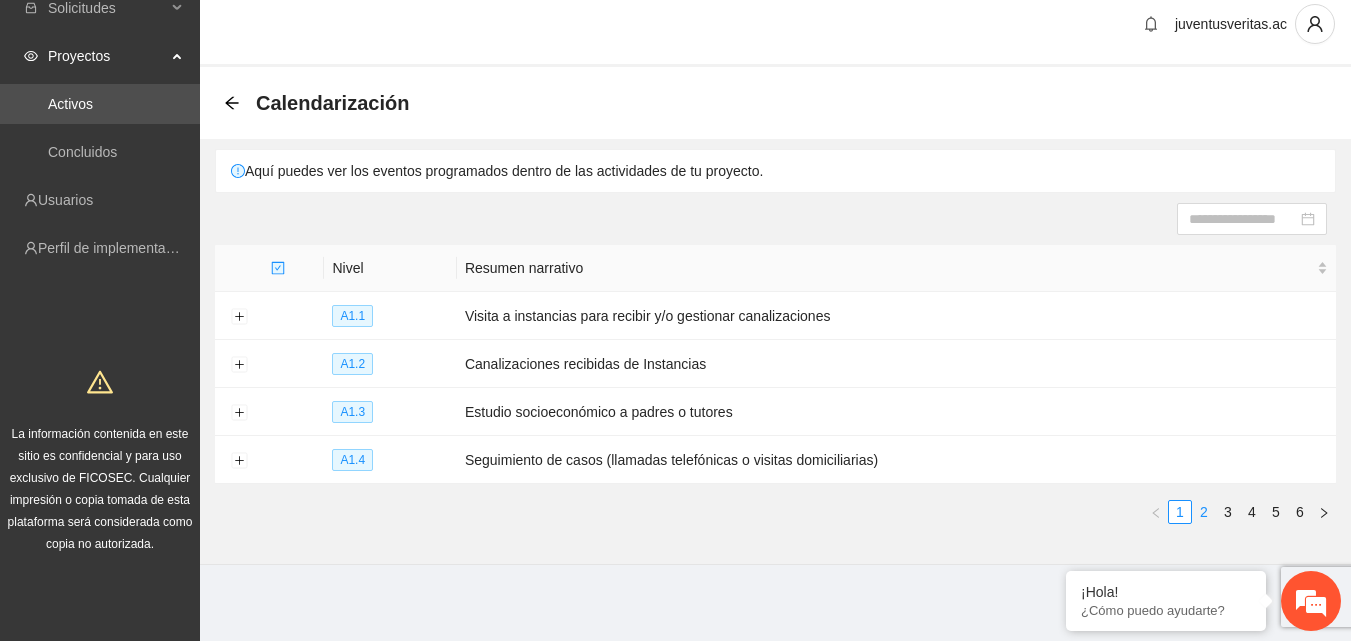 click on "2" at bounding box center [1204, 512] 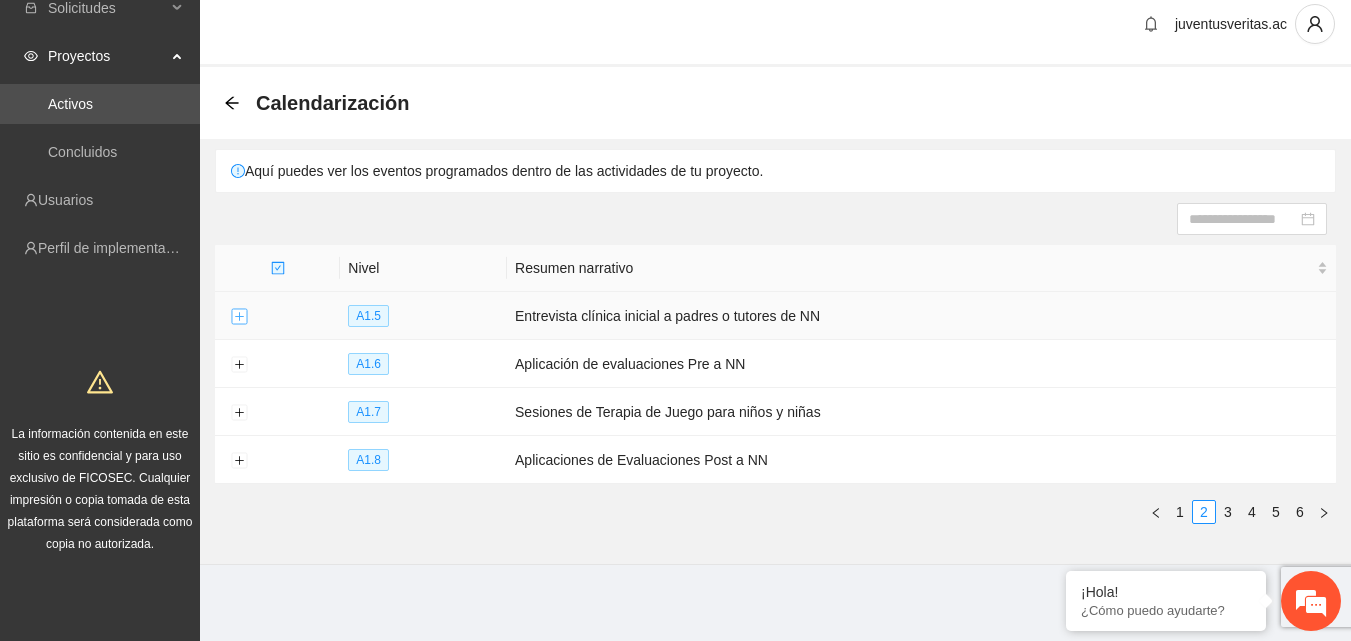 click at bounding box center (239, 317) 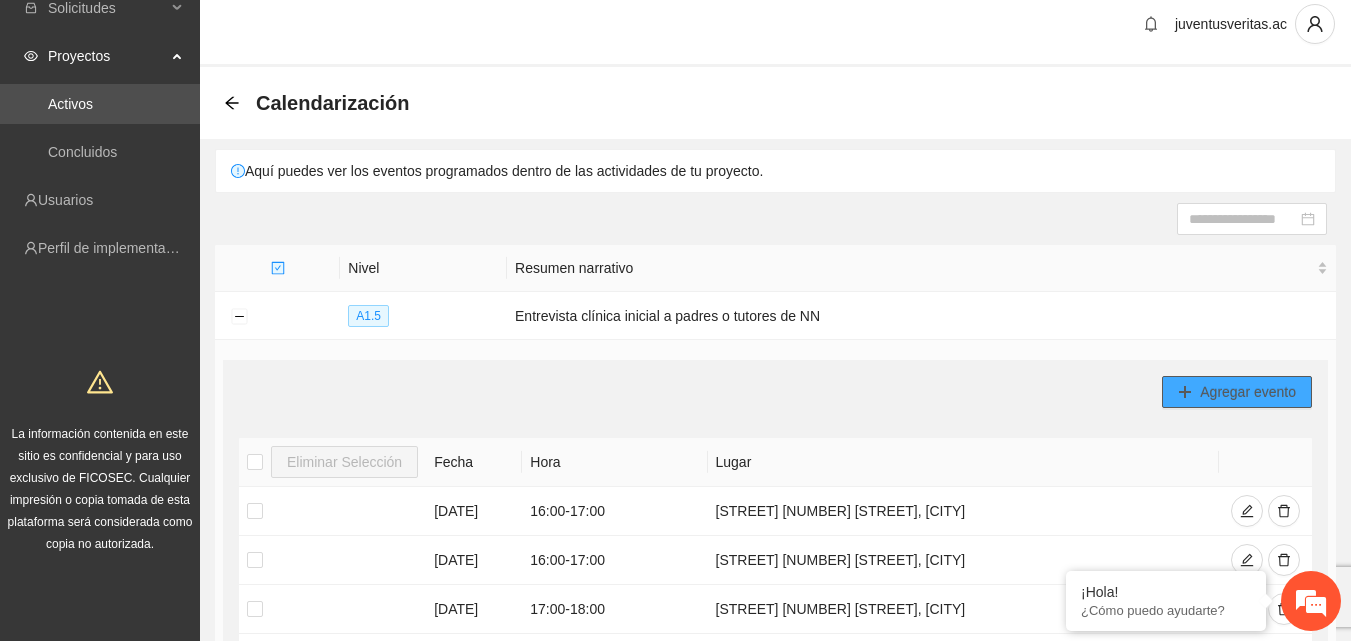 click on "Agregar evento" at bounding box center (1248, 392) 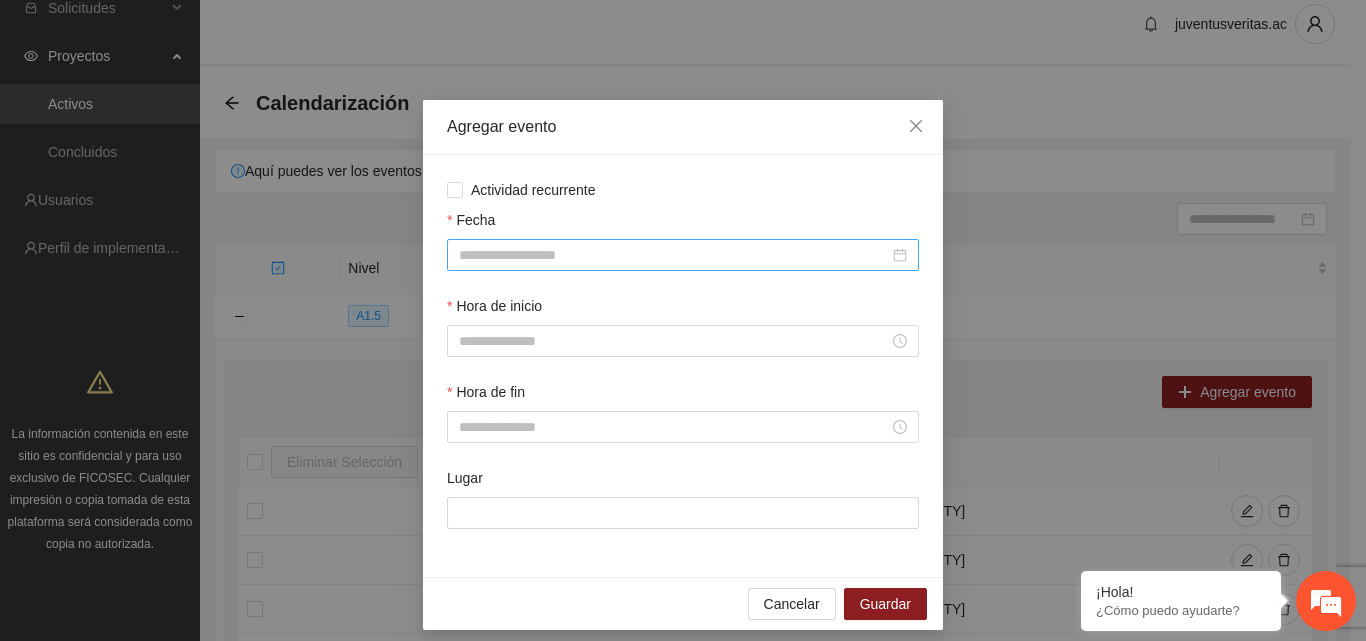 click on "Fecha" at bounding box center [674, 255] 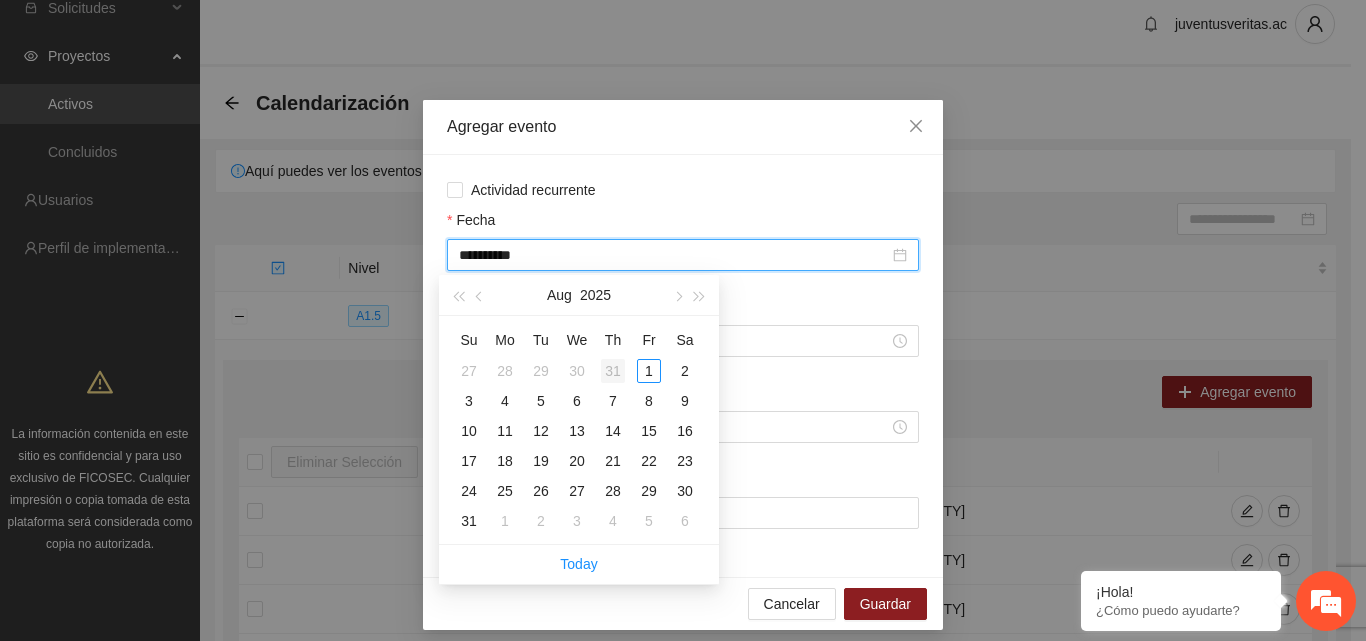 type on "**********" 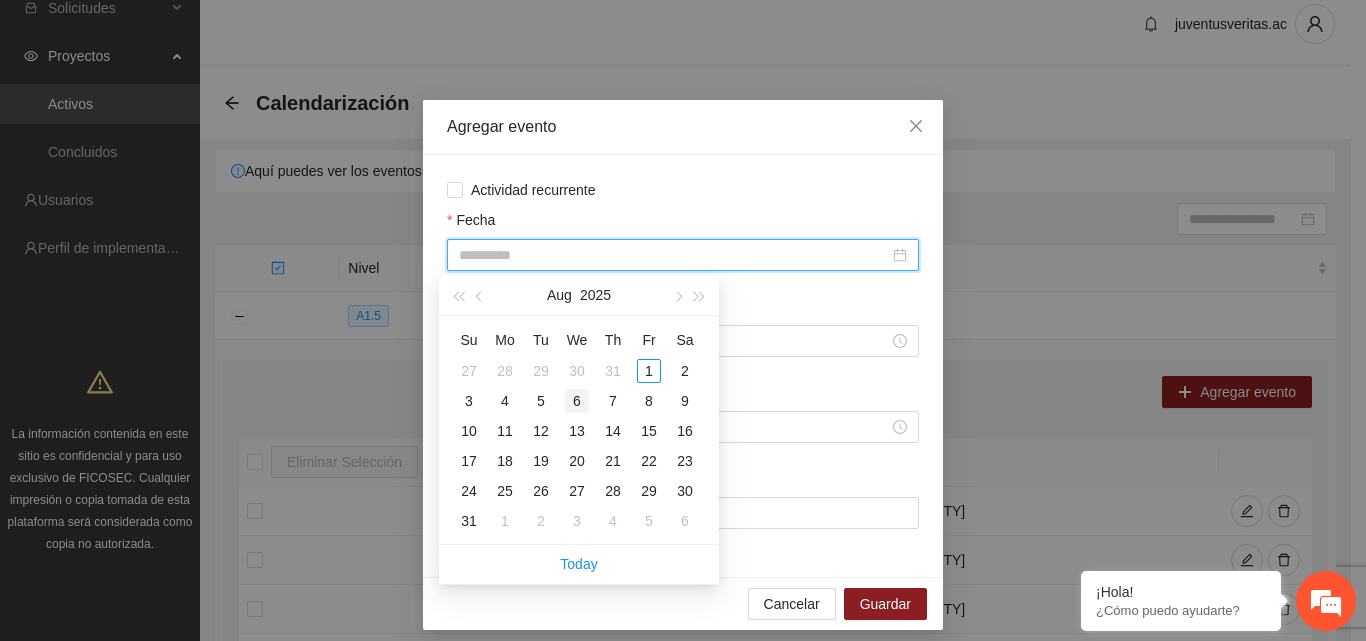 click on "6" at bounding box center [577, 401] 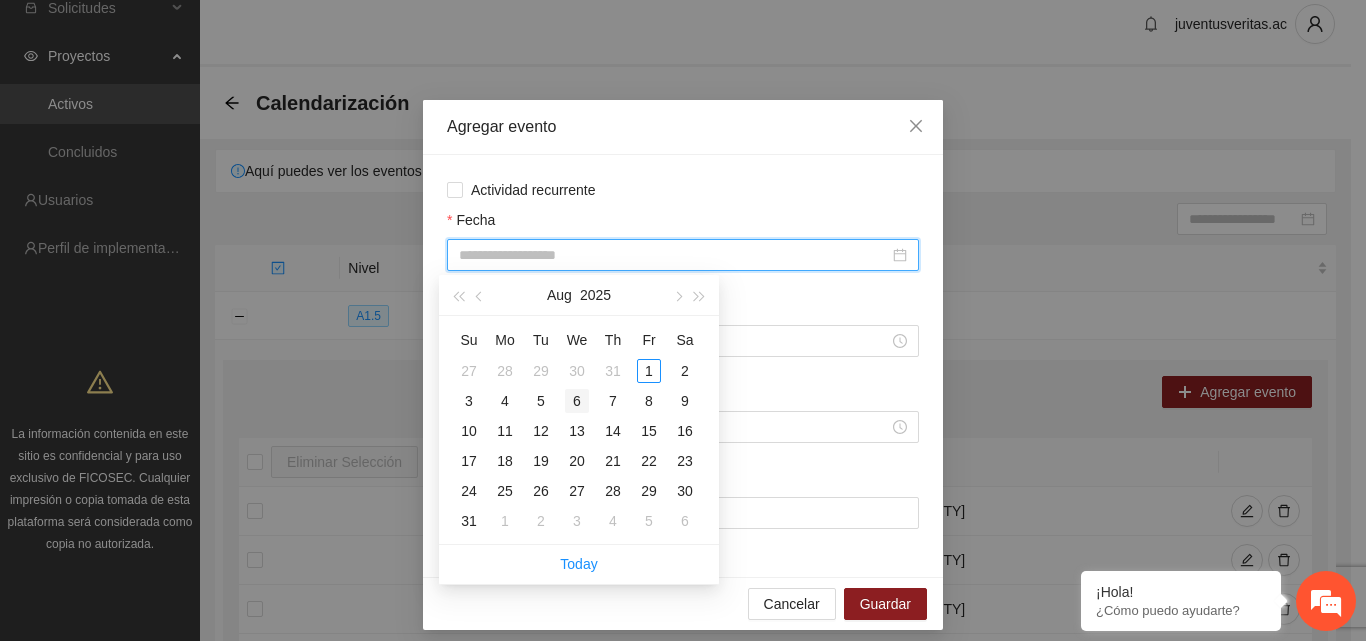 type on "**********" 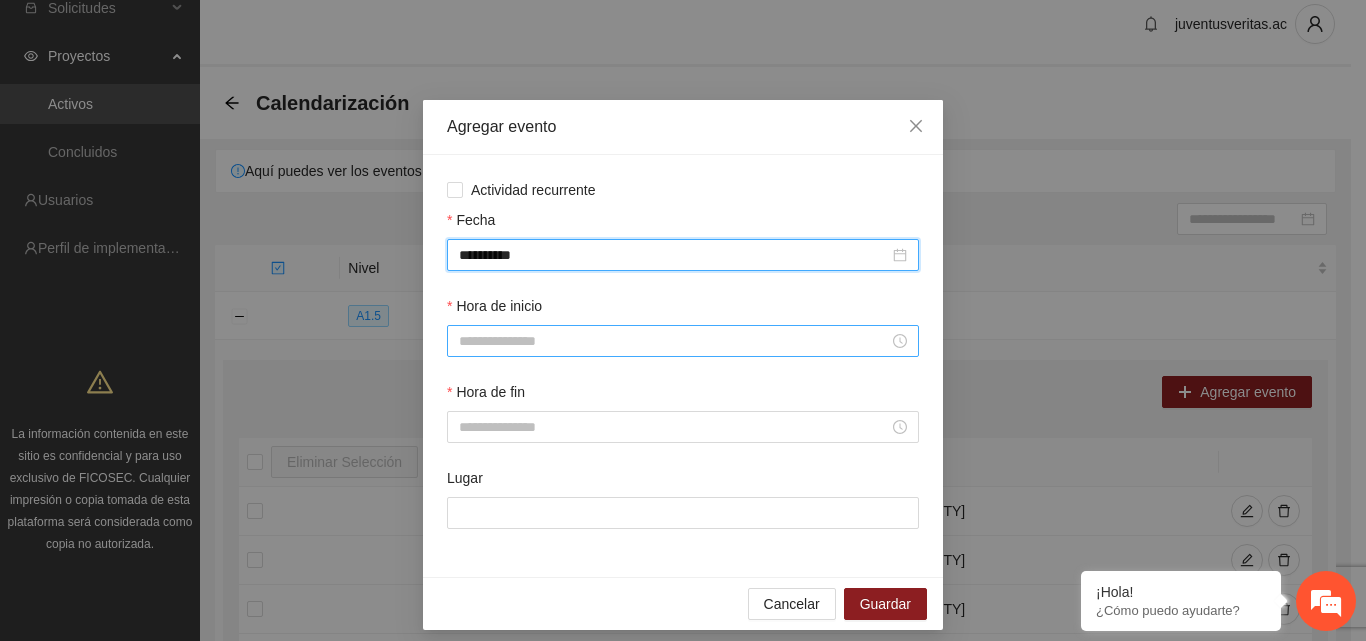 click on "Hora de inicio" at bounding box center (674, 341) 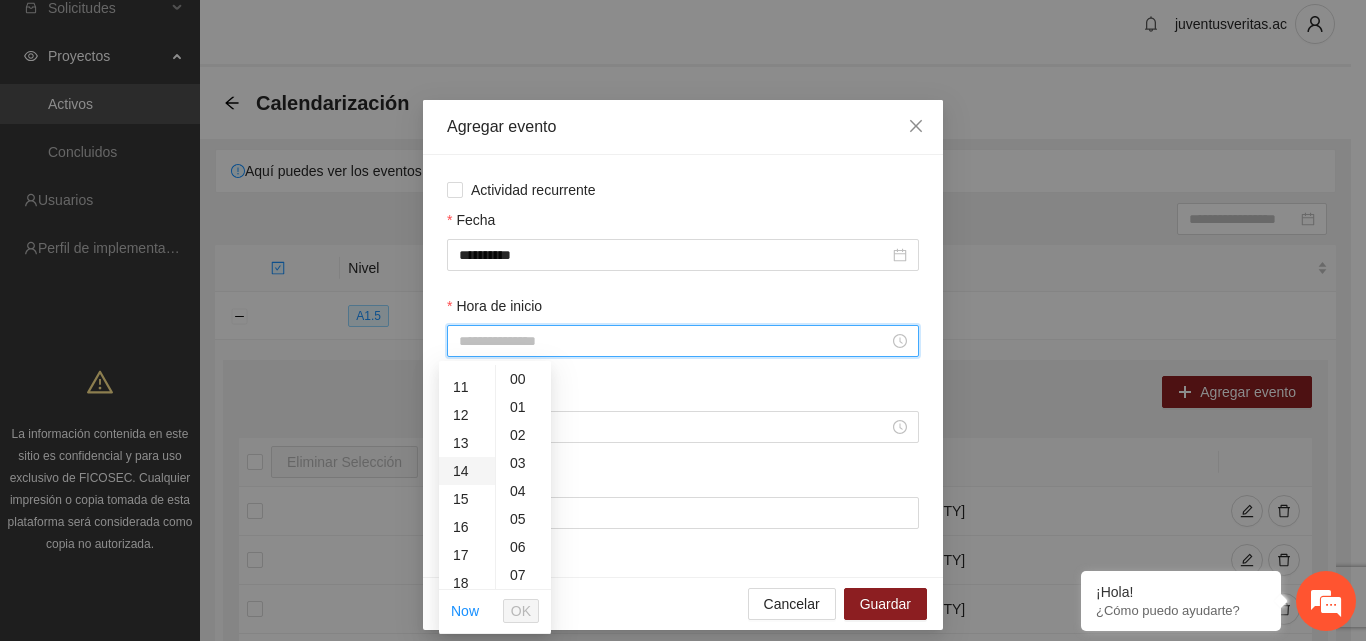 click on "14" at bounding box center [467, 471] 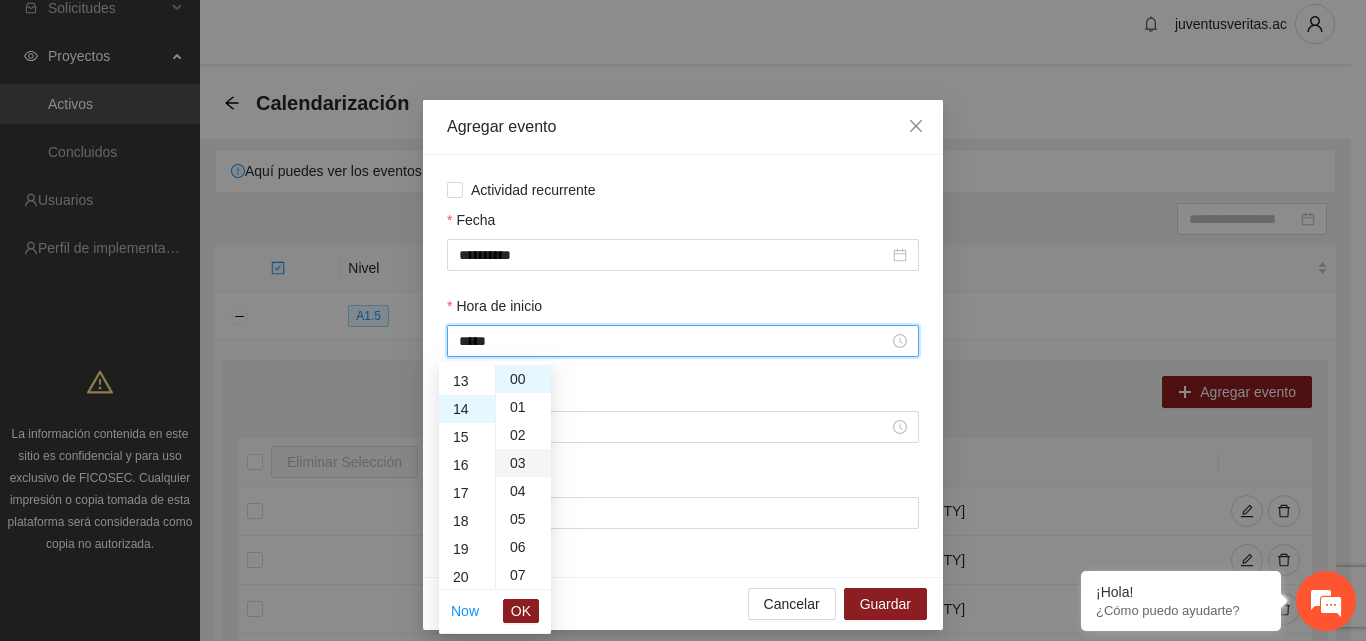 scroll, scrollTop: 392, scrollLeft: 0, axis: vertical 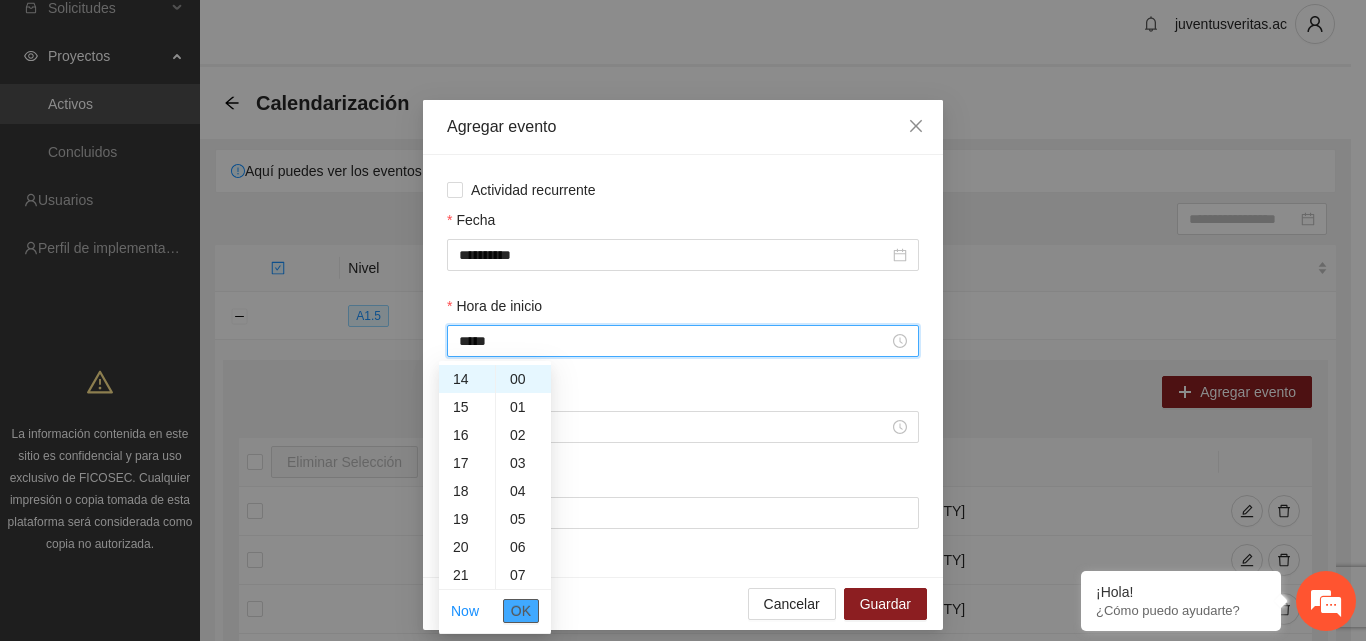 click on "OK" at bounding box center (521, 611) 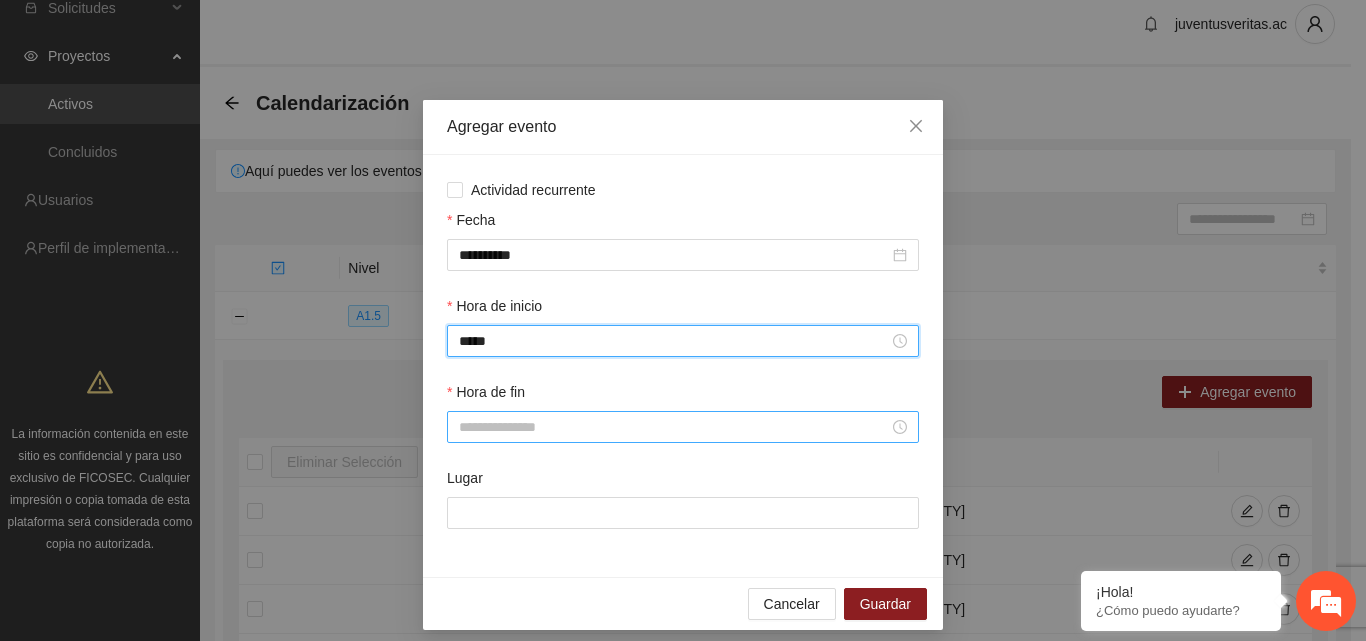 click at bounding box center [683, 427] 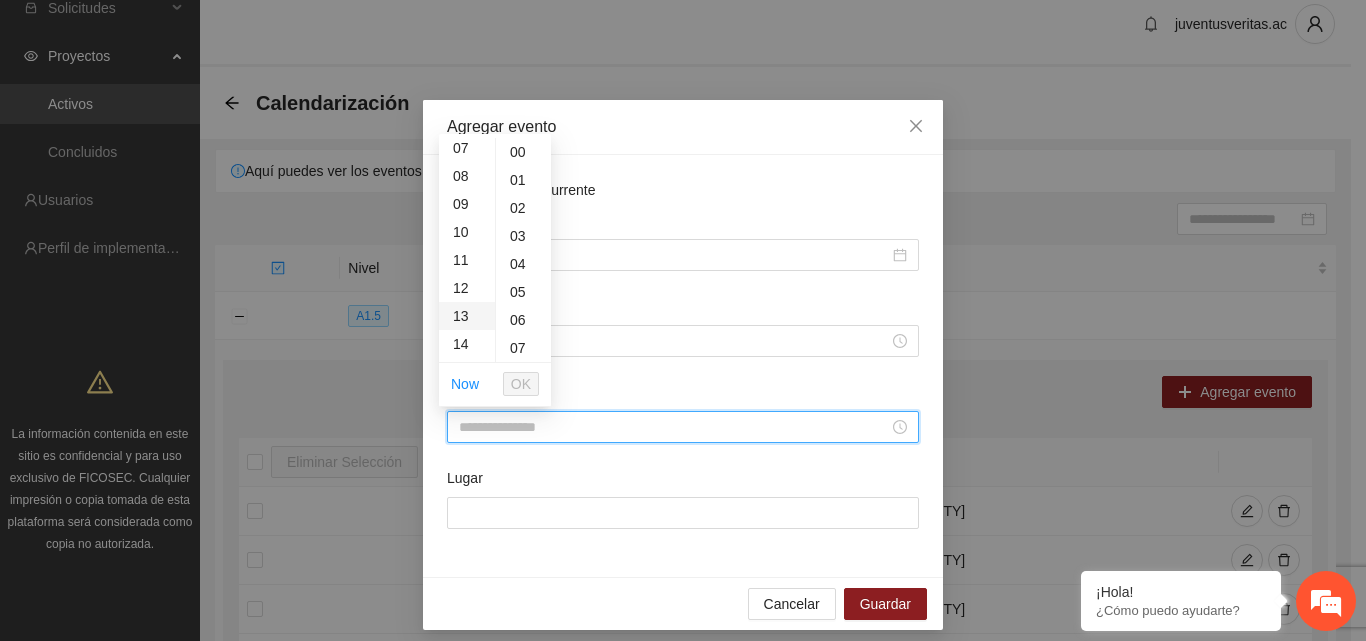scroll, scrollTop: 300, scrollLeft: 0, axis: vertical 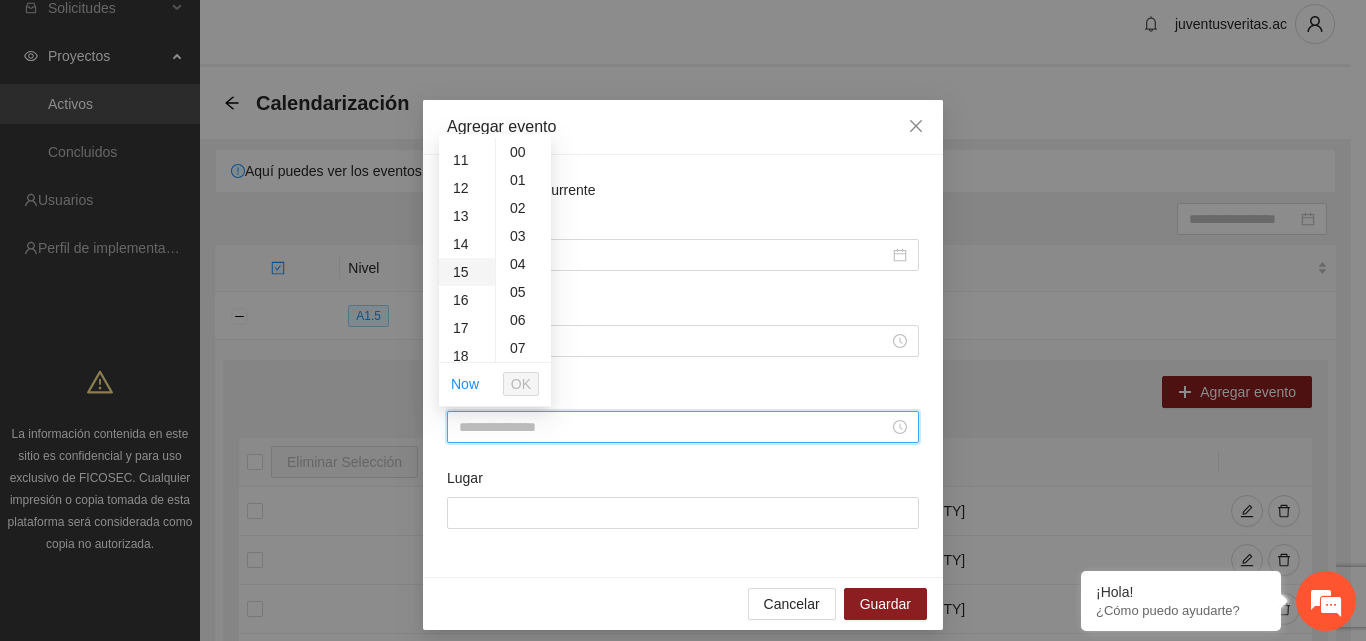 click on "15" at bounding box center (467, 272) 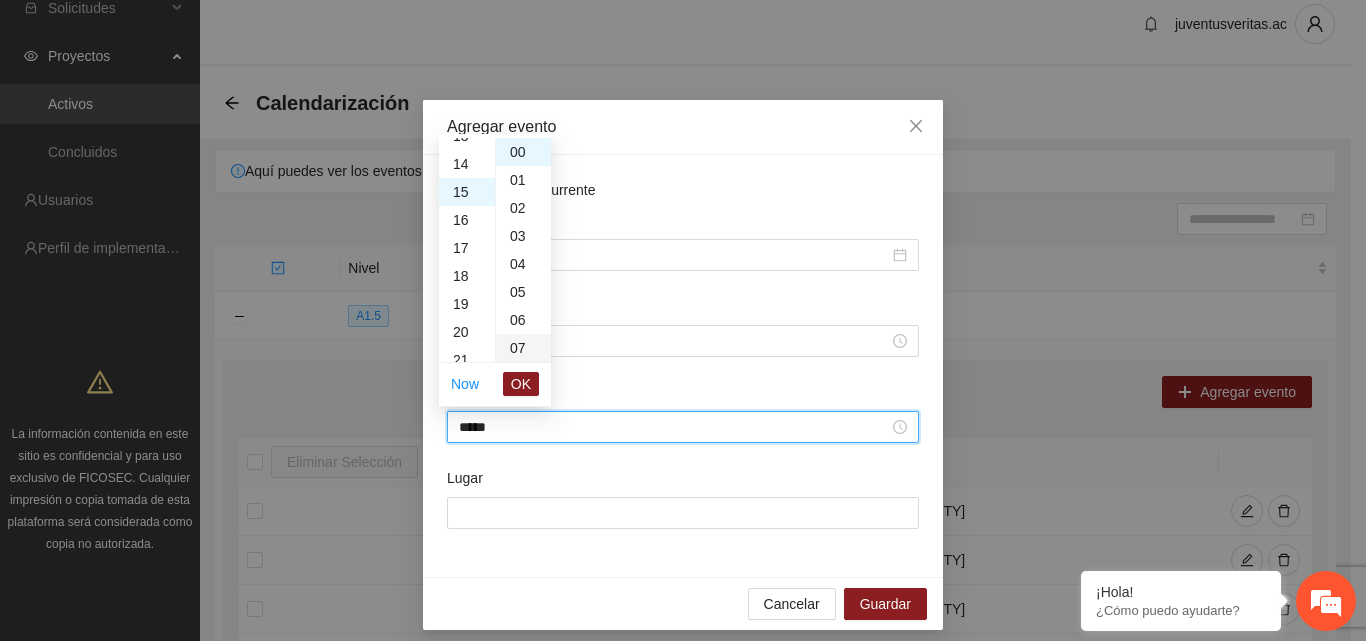 scroll, scrollTop: 420, scrollLeft: 0, axis: vertical 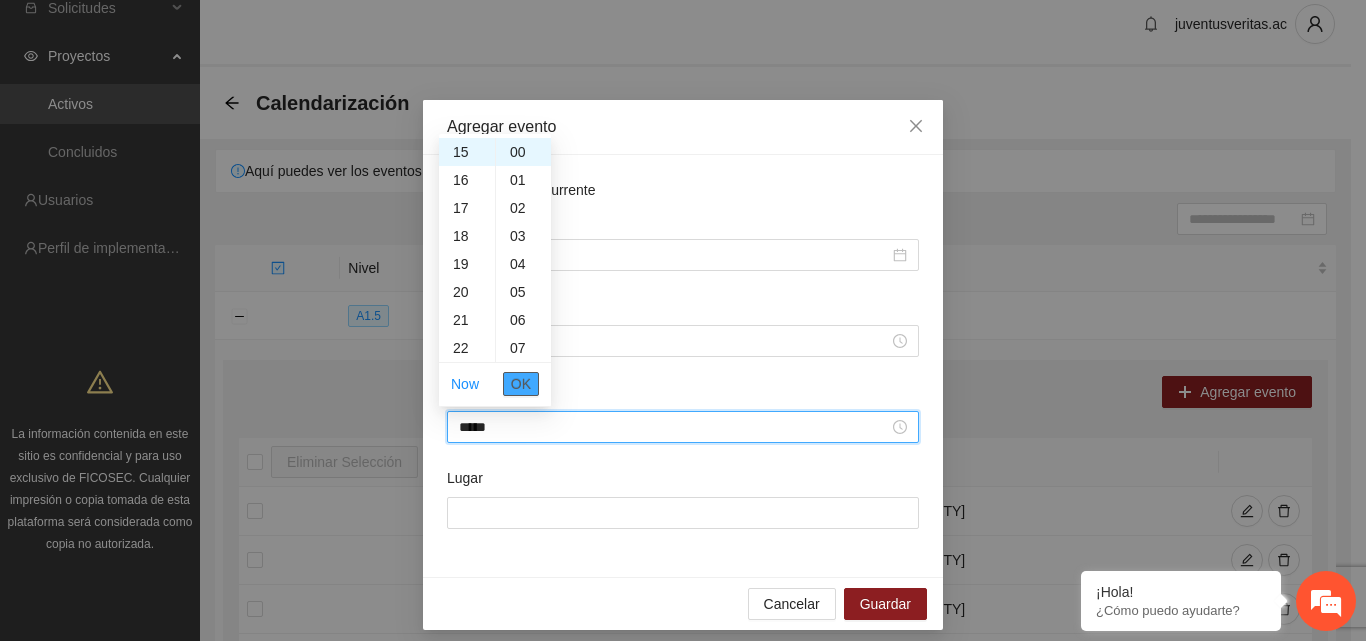 click on "OK" at bounding box center [521, 384] 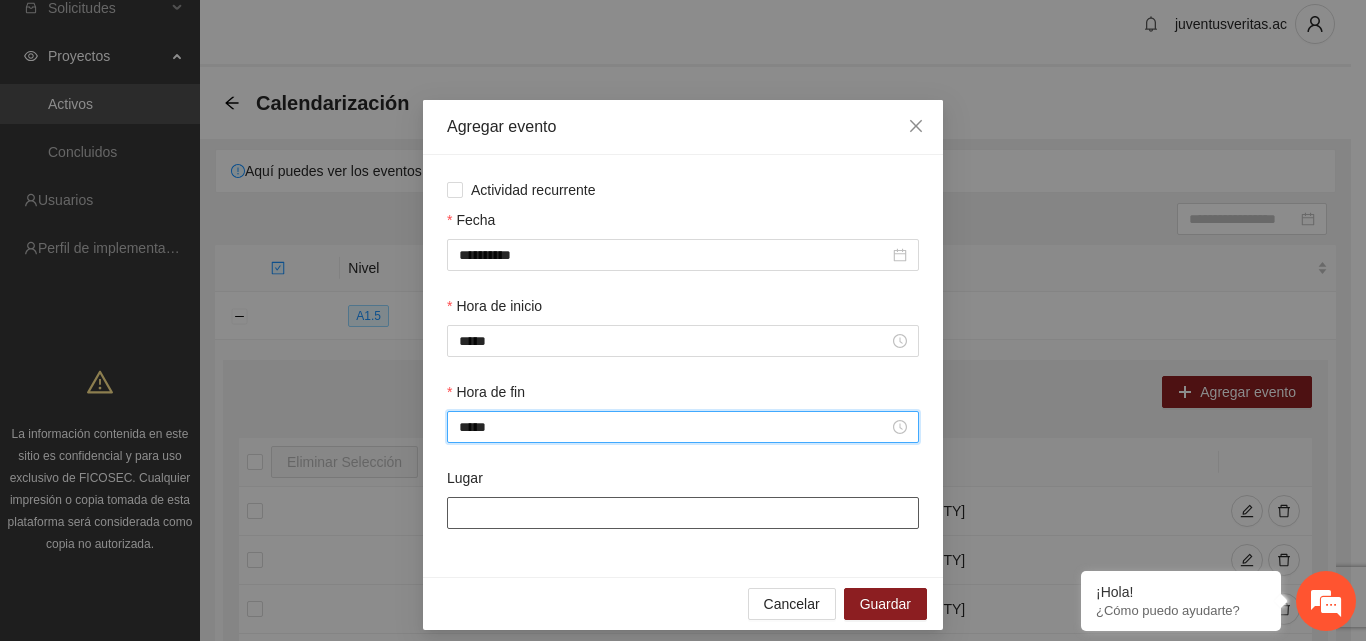 click on "Lugar" at bounding box center [683, 513] 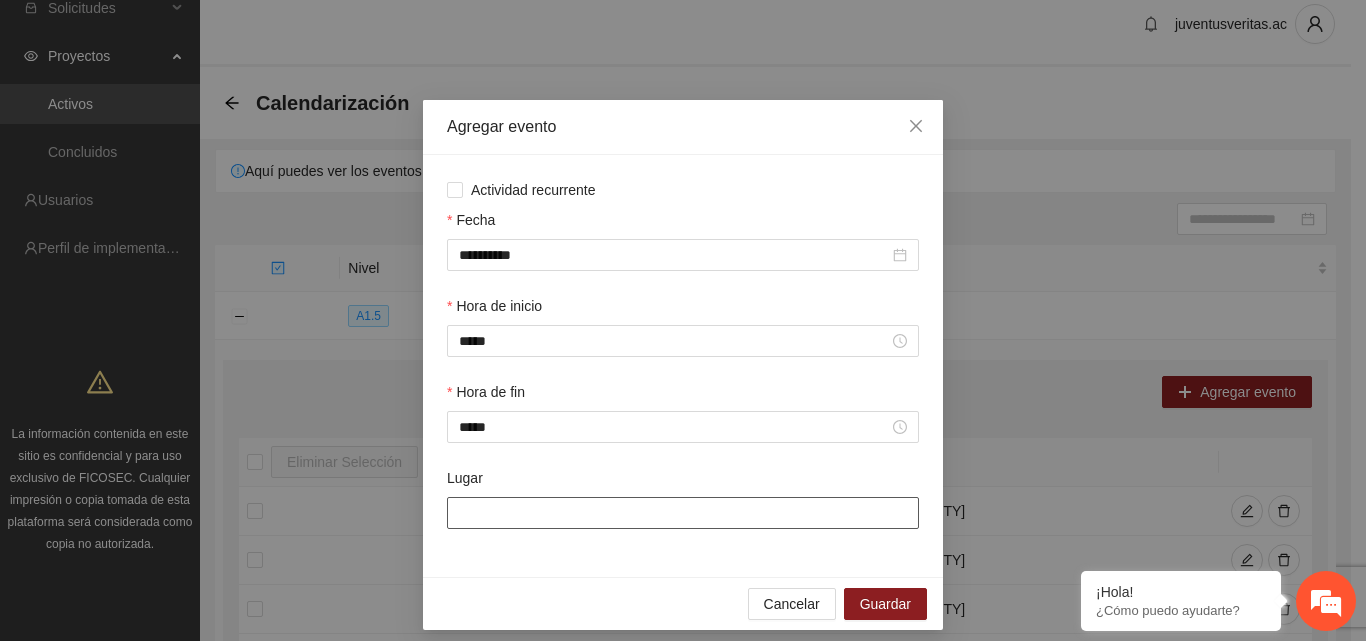 type on "**********" 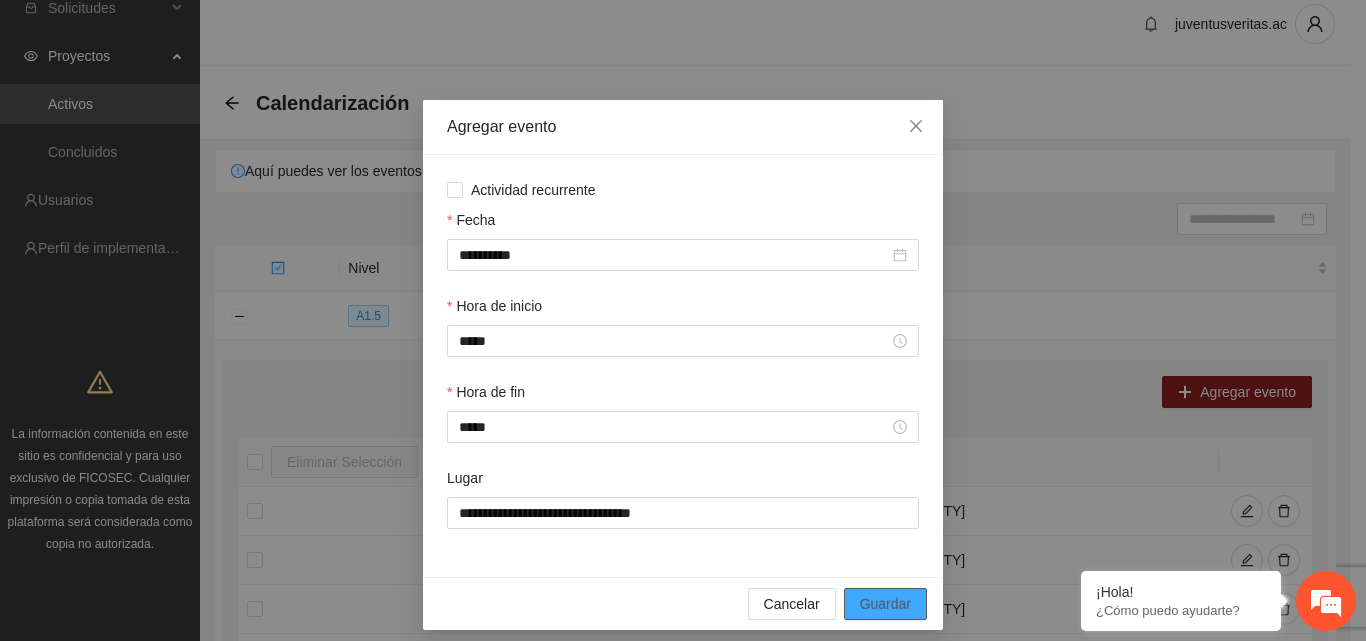 click on "Guardar" at bounding box center (885, 604) 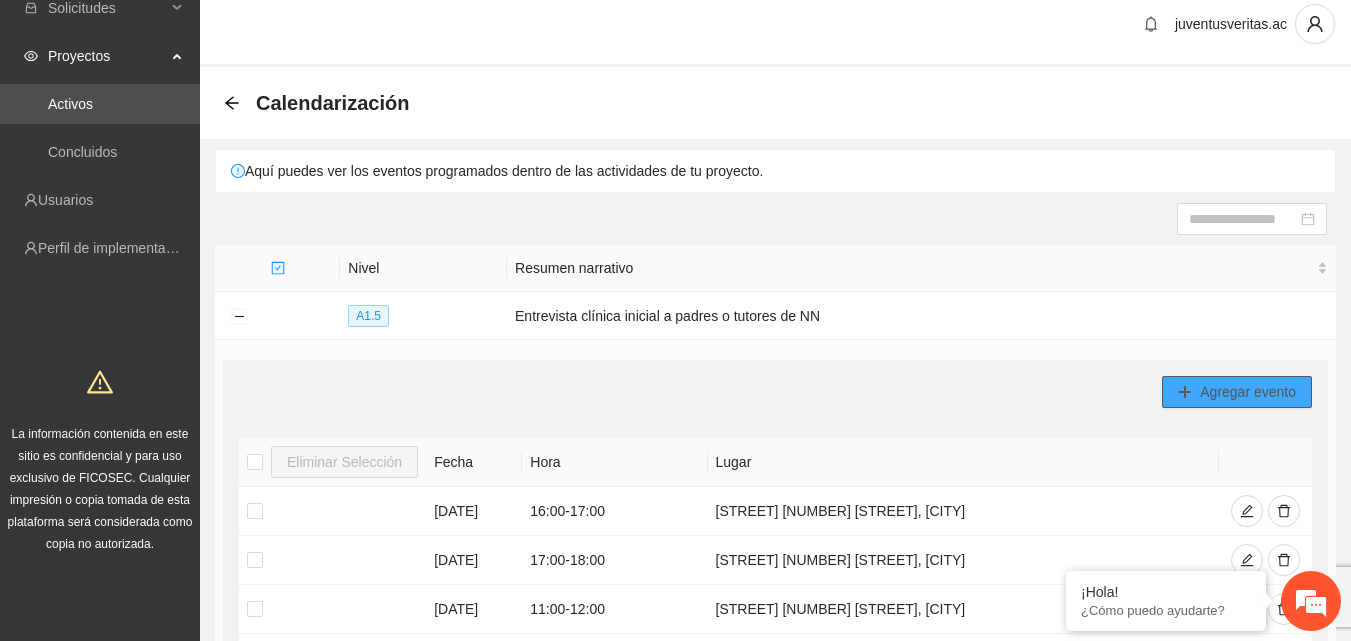 click on "Agregar evento" at bounding box center (1248, 392) 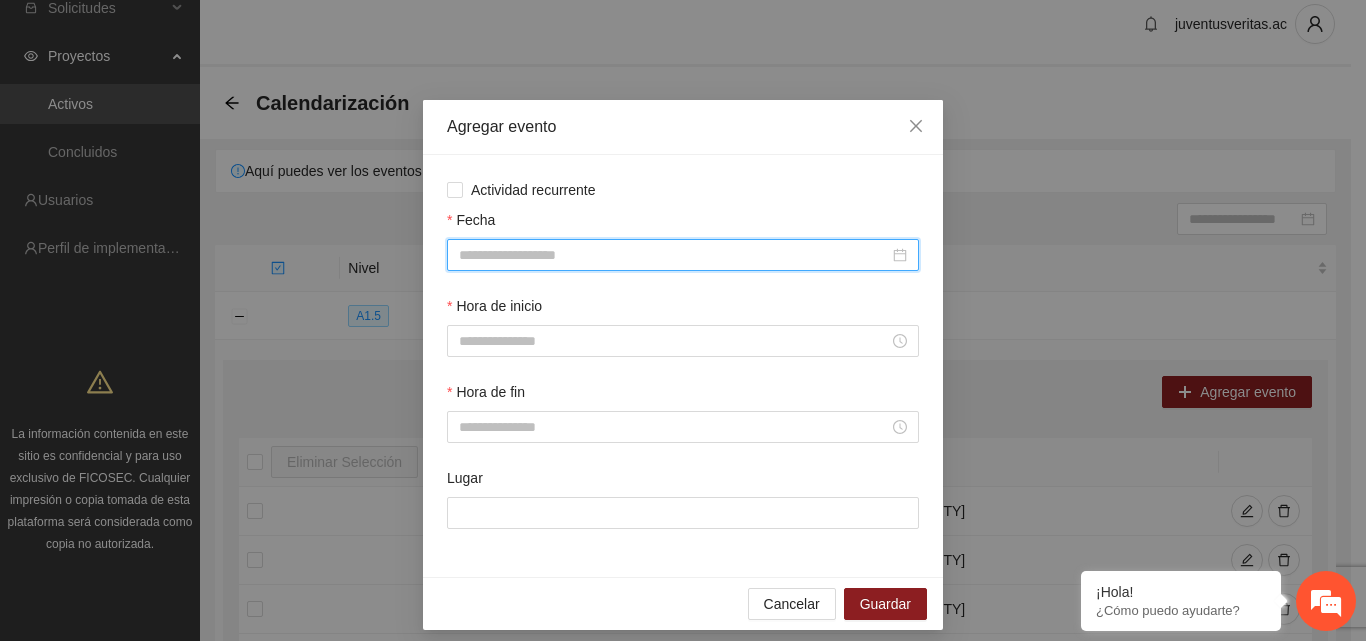 click on "Fecha" at bounding box center (674, 255) 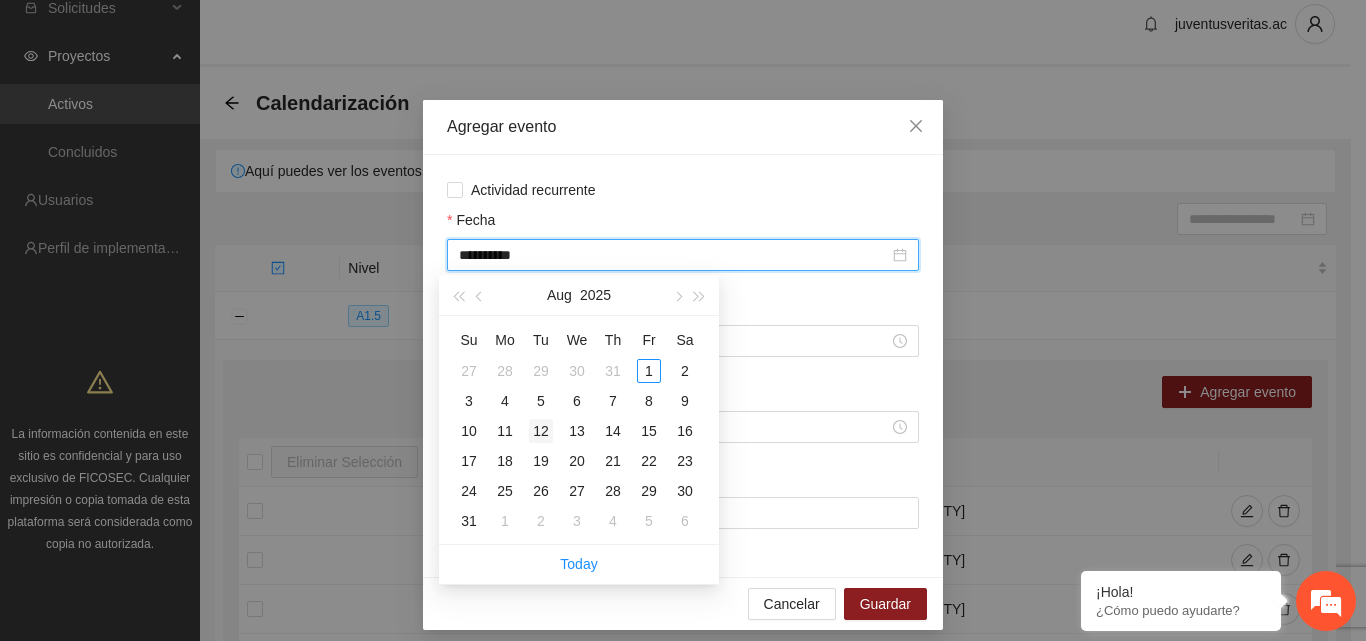 type on "**********" 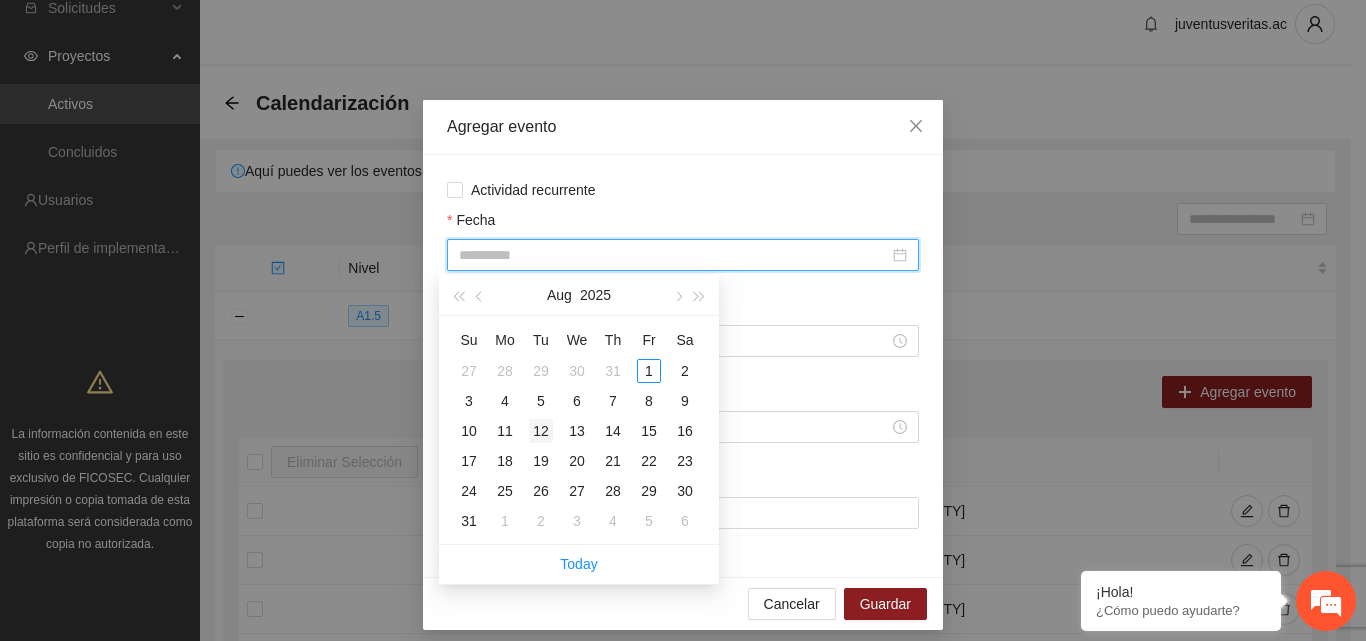 click on "12" at bounding box center [541, 431] 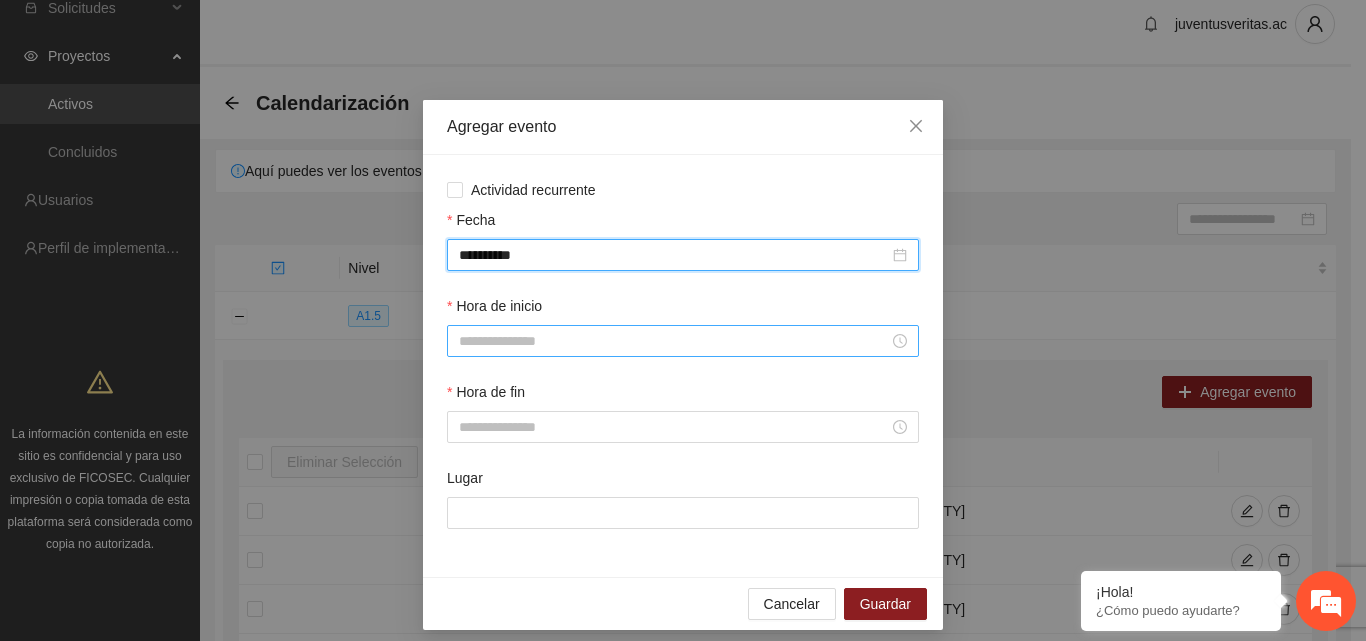 click on "Hora de inicio" at bounding box center [674, 341] 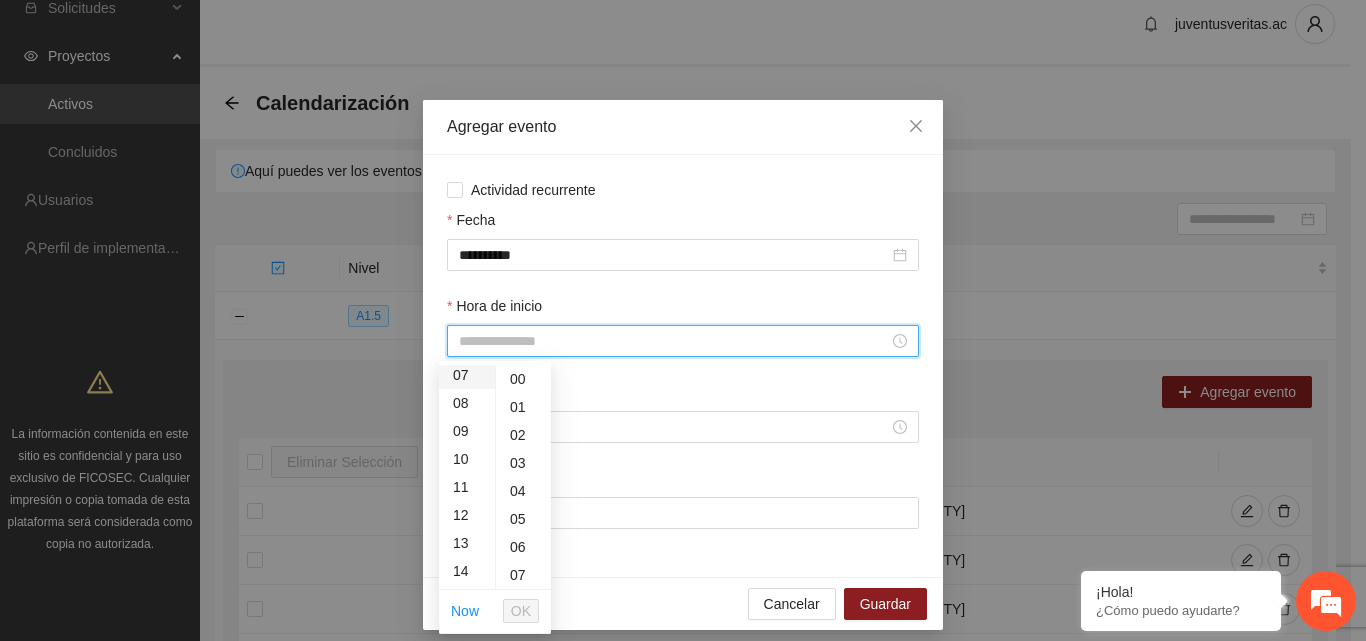 scroll, scrollTop: 300, scrollLeft: 0, axis: vertical 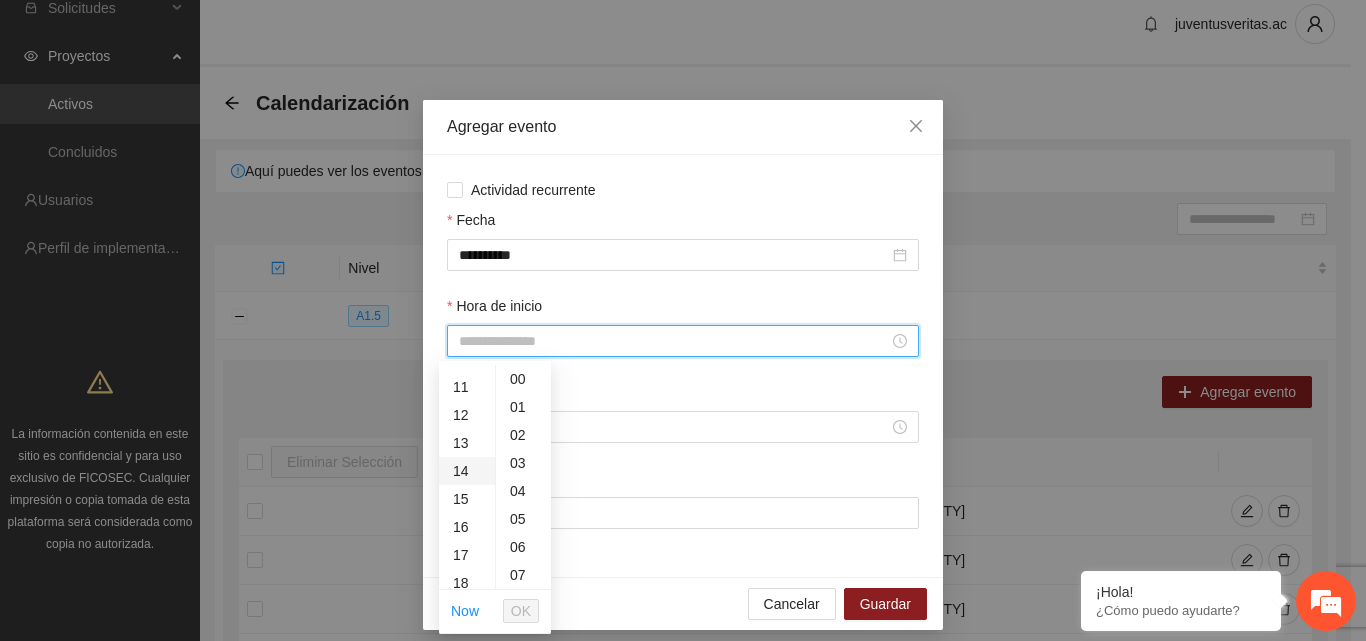 click on "14" at bounding box center [467, 471] 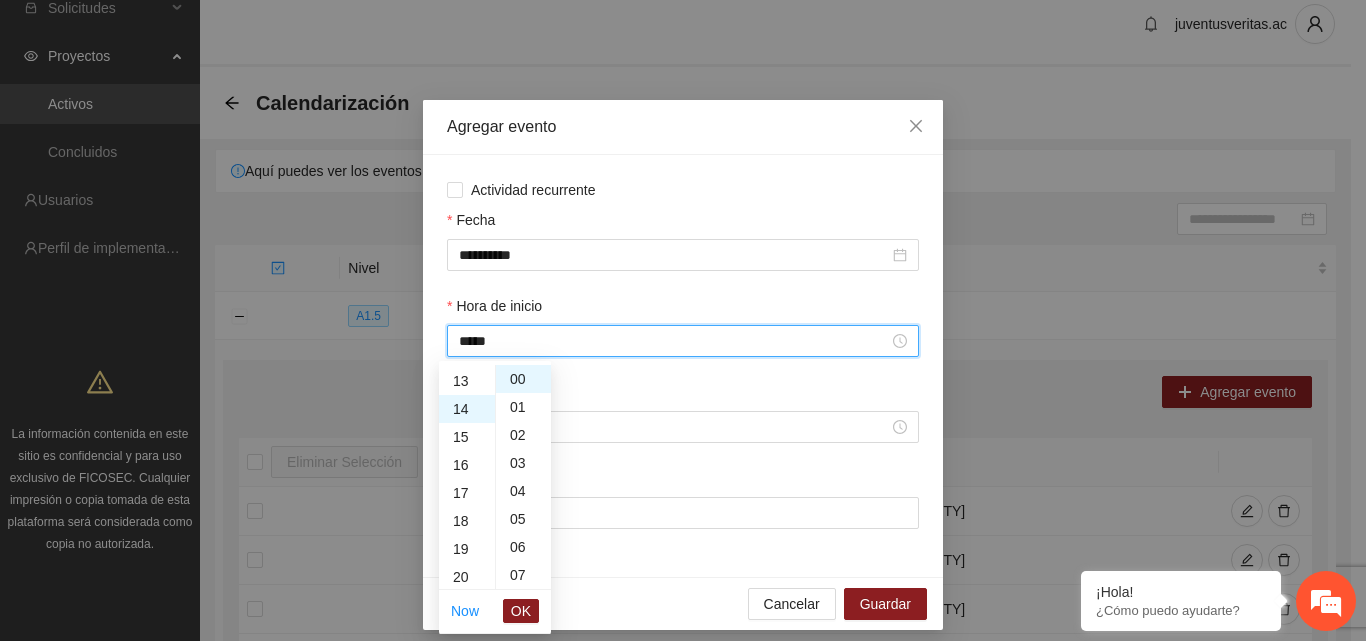 scroll, scrollTop: 392, scrollLeft: 0, axis: vertical 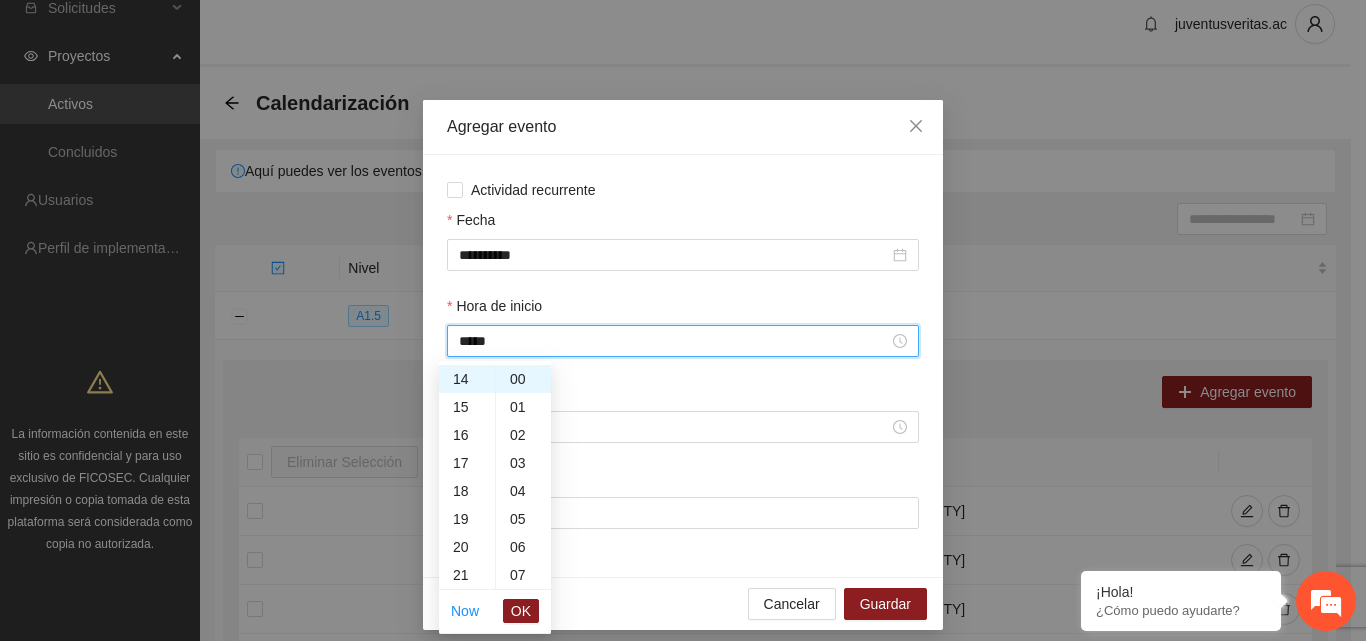 click on "OK" at bounding box center (521, 611) 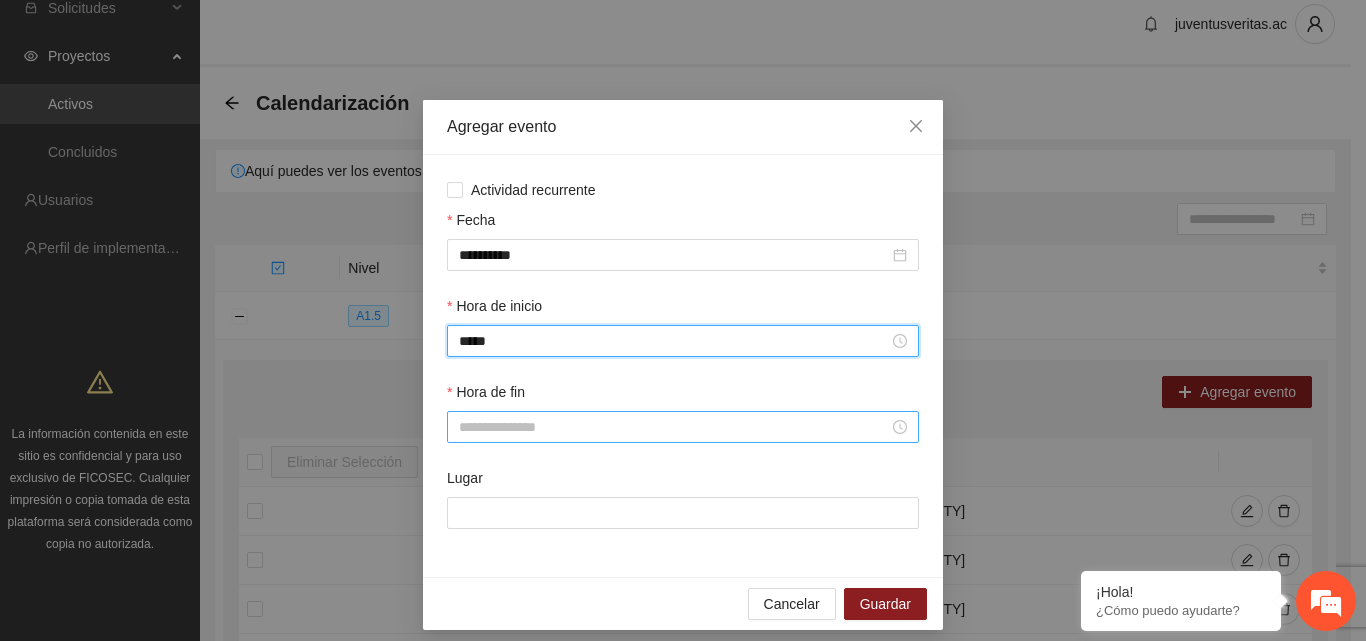 click on "Hora de fin" at bounding box center [674, 427] 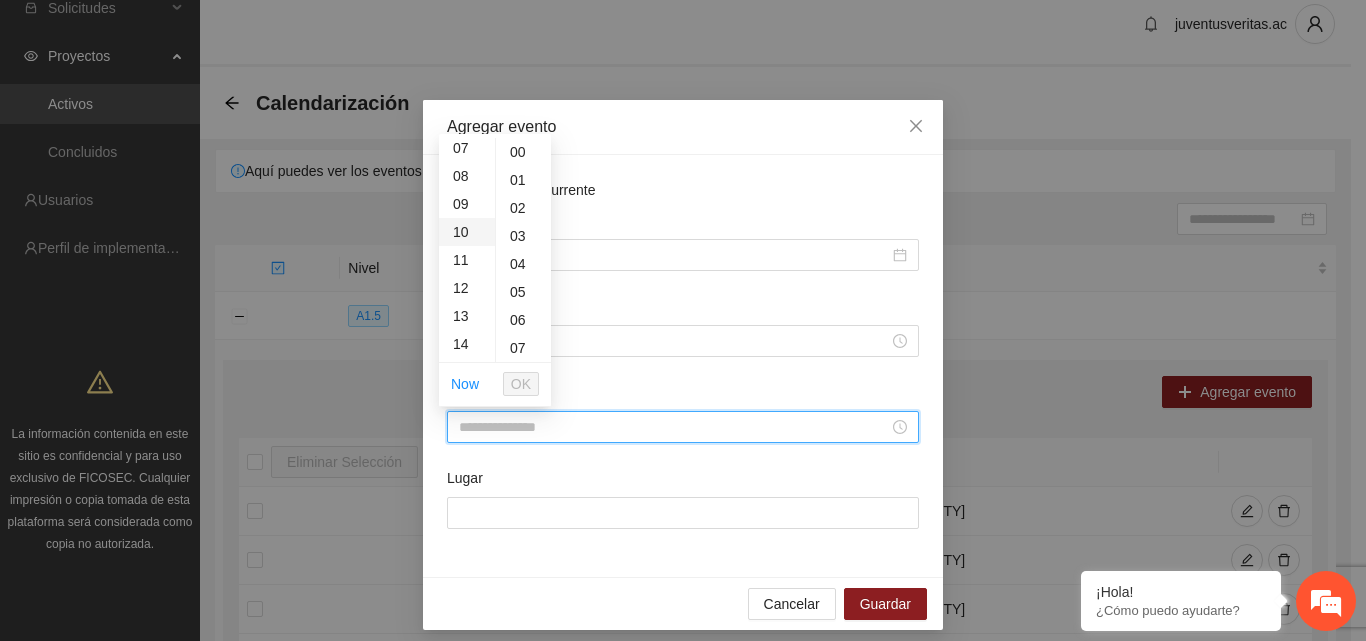 scroll, scrollTop: 300, scrollLeft: 0, axis: vertical 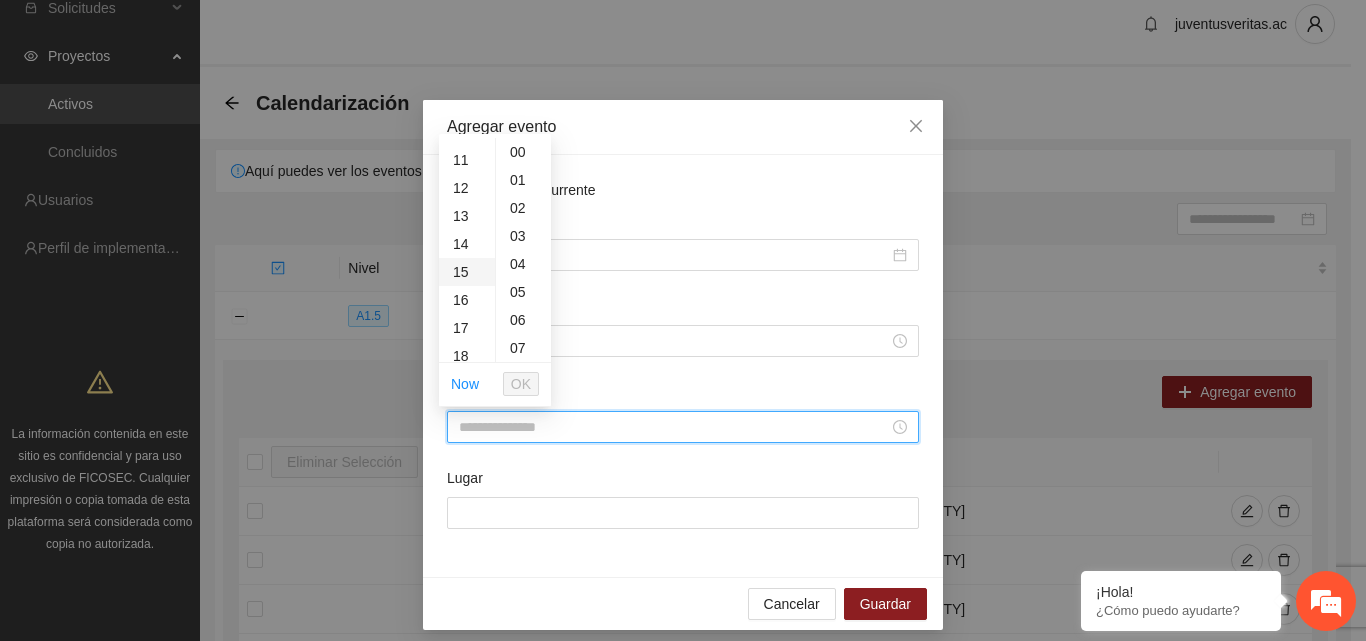 click on "15" at bounding box center [467, 272] 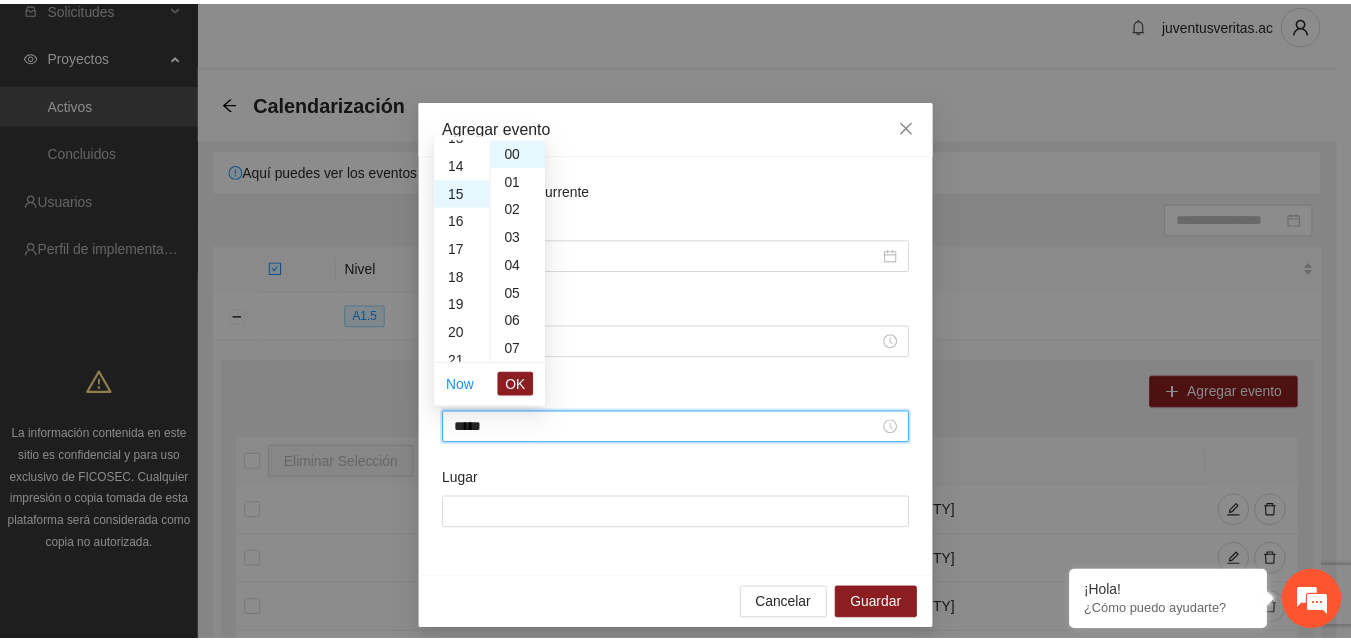 scroll, scrollTop: 420, scrollLeft: 0, axis: vertical 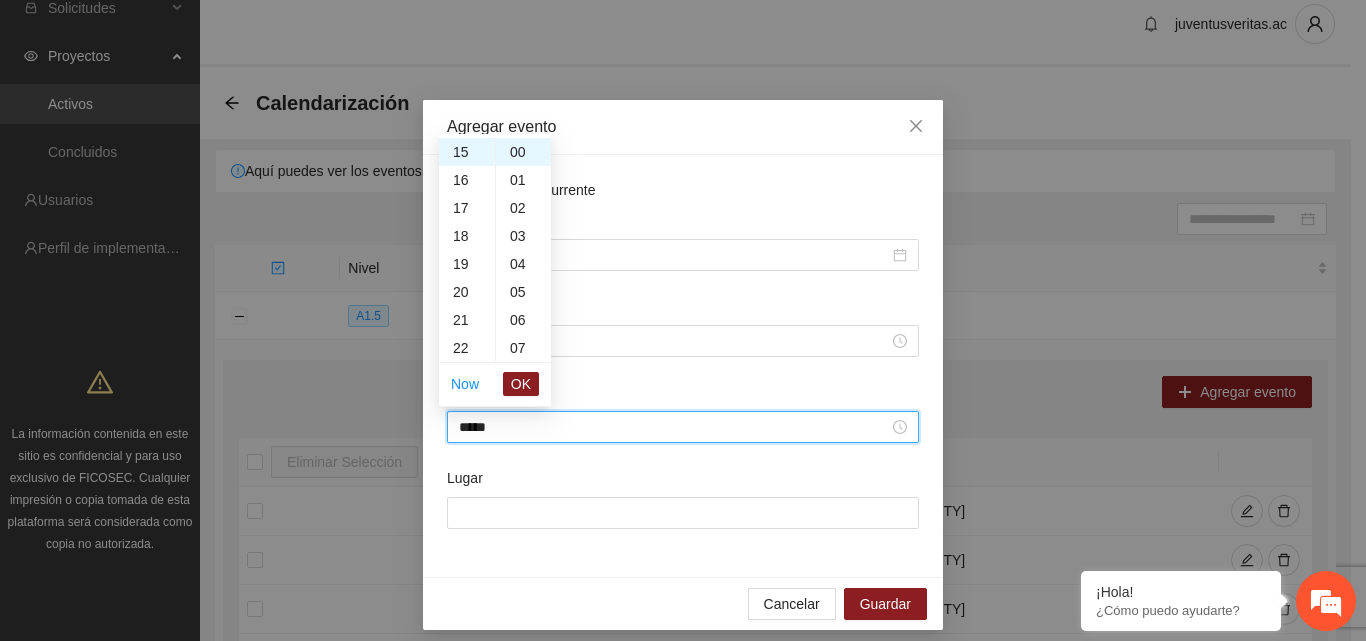 drag, startPoint x: 515, startPoint y: 383, endPoint x: 512, endPoint y: 394, distance: 11.401754 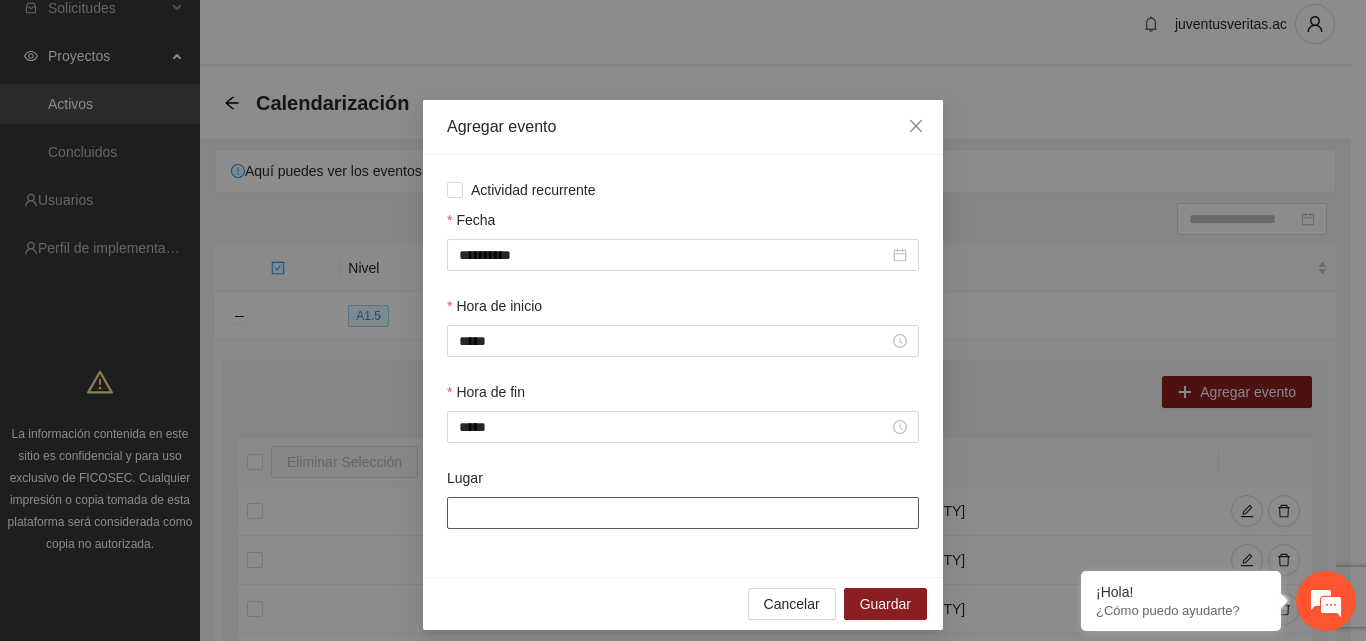 click on "Lugar" at bounding box center (683, 513) 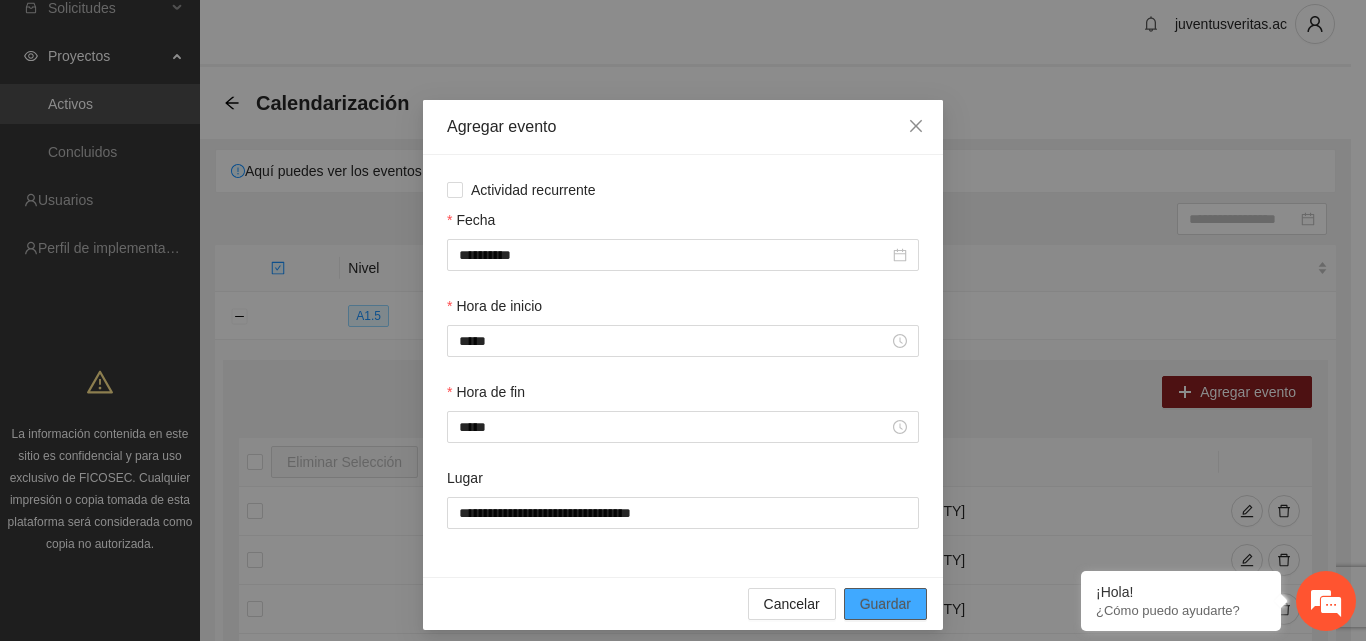 click on "Guardar" at bounding box center [885, 604] 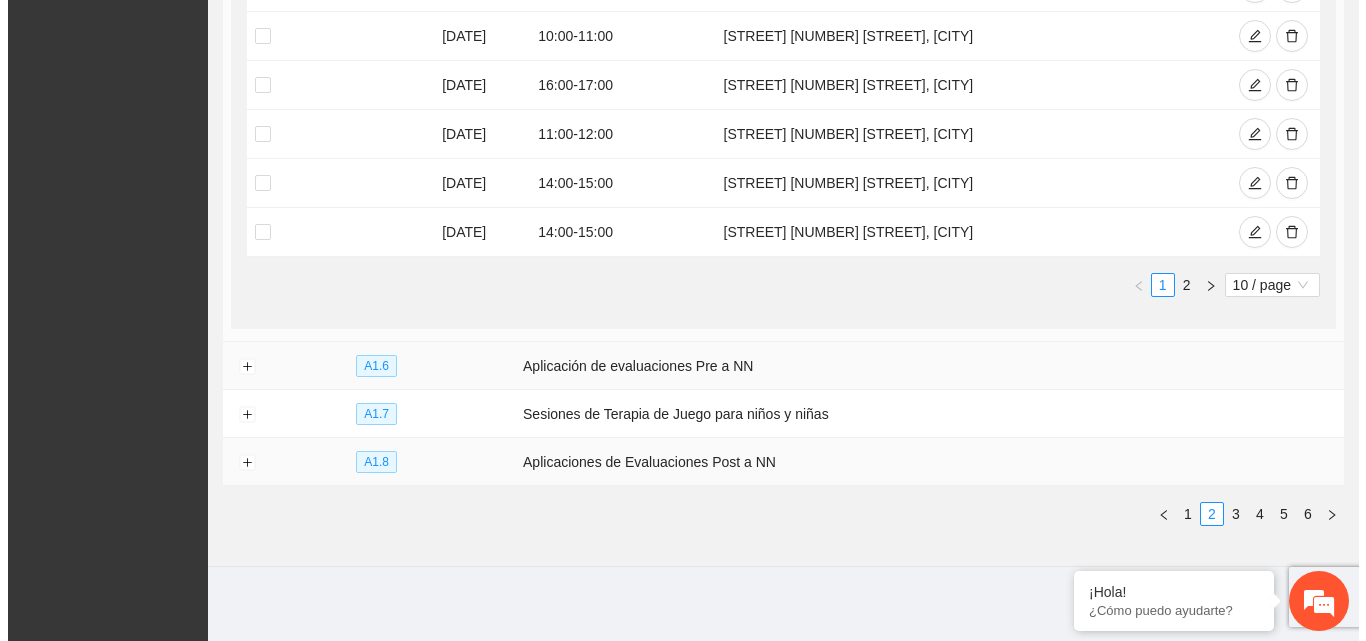 scroll, scrollTop: 738, scrollLeft: 0, axis: vertical 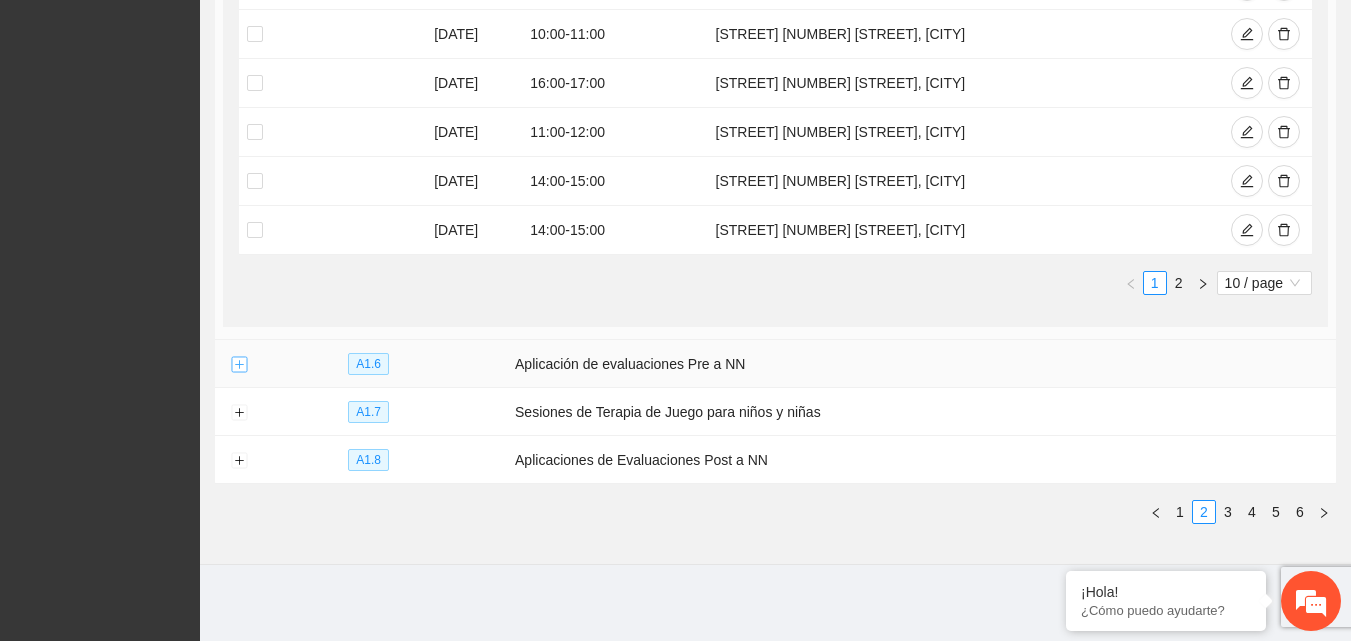 click at bounding box center (239, 365) 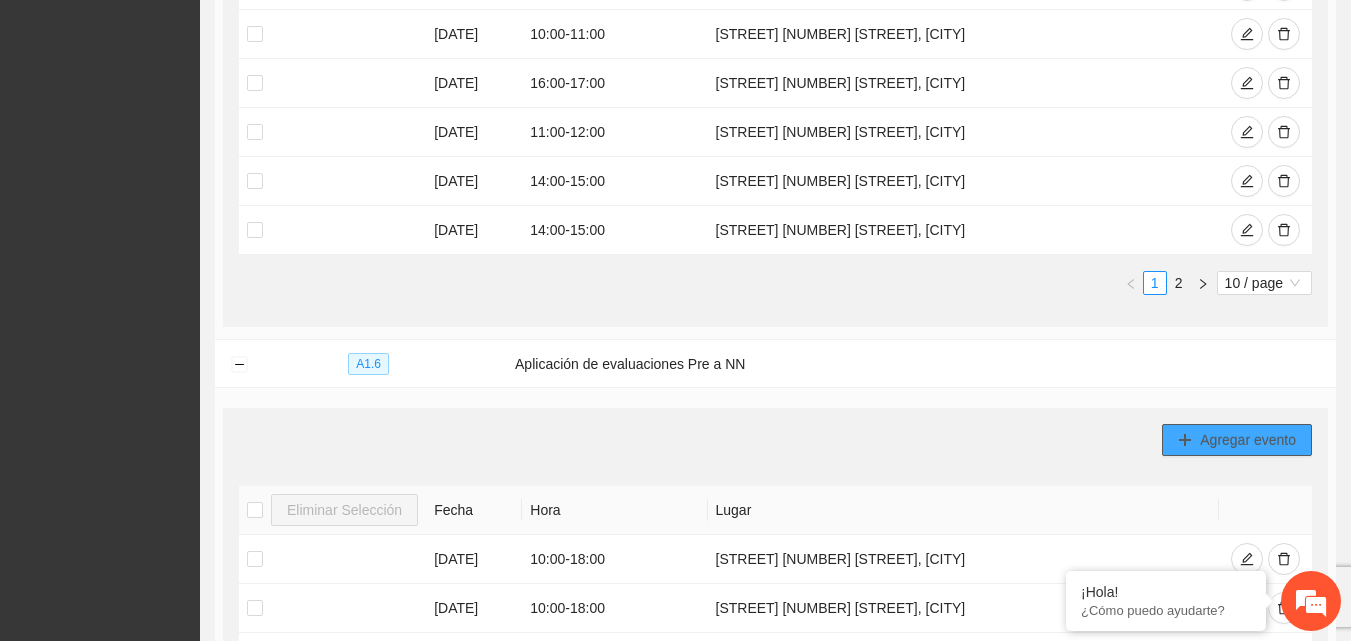 click on "Agregar evento" at bounding box center [1237, 440] 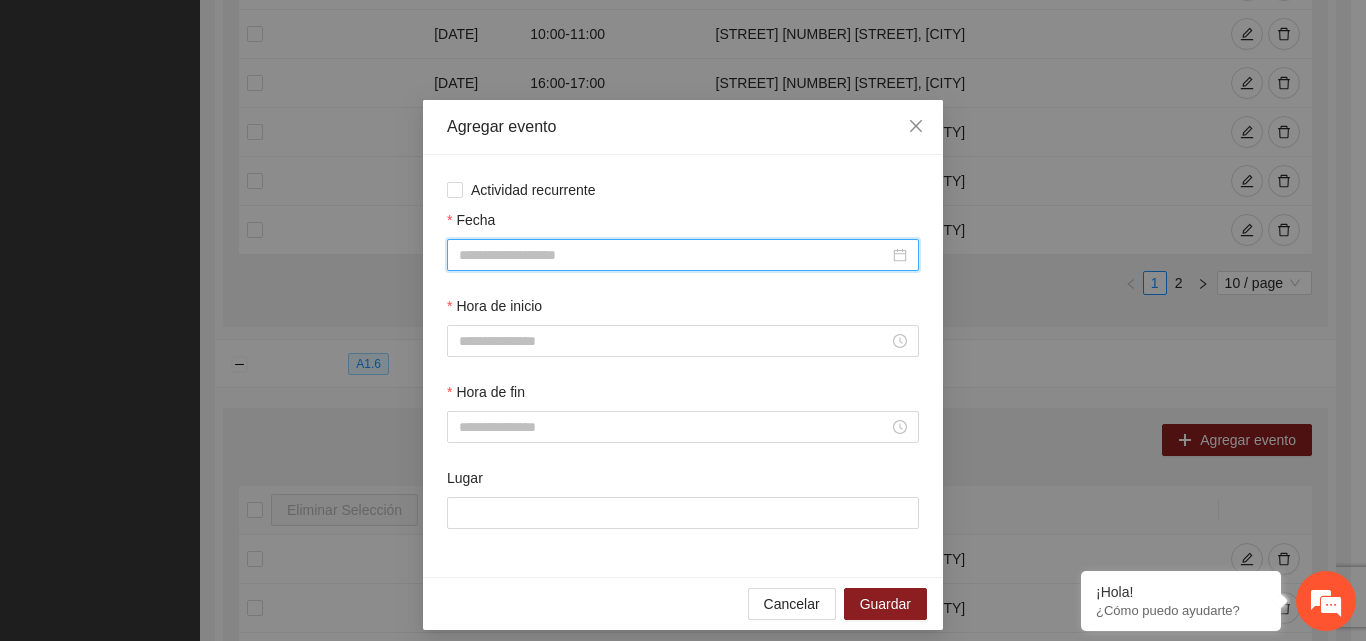 click on "Fecha" at bounding box center [674, 255] 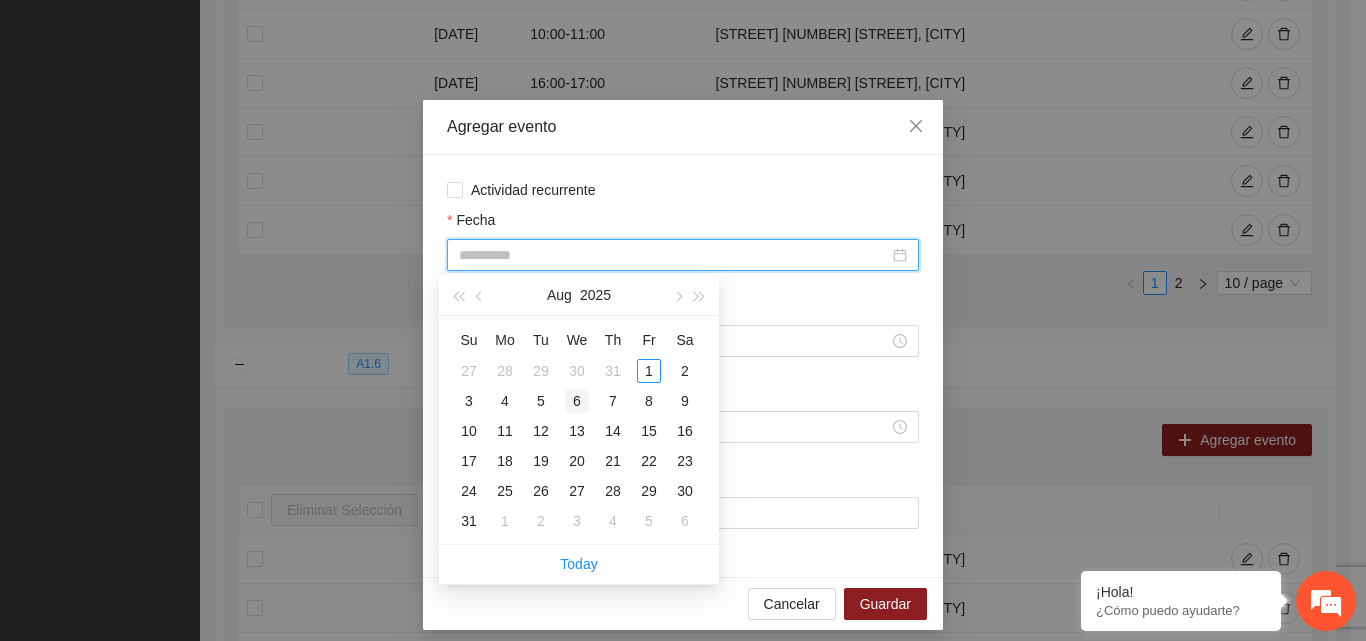 type on "**********" 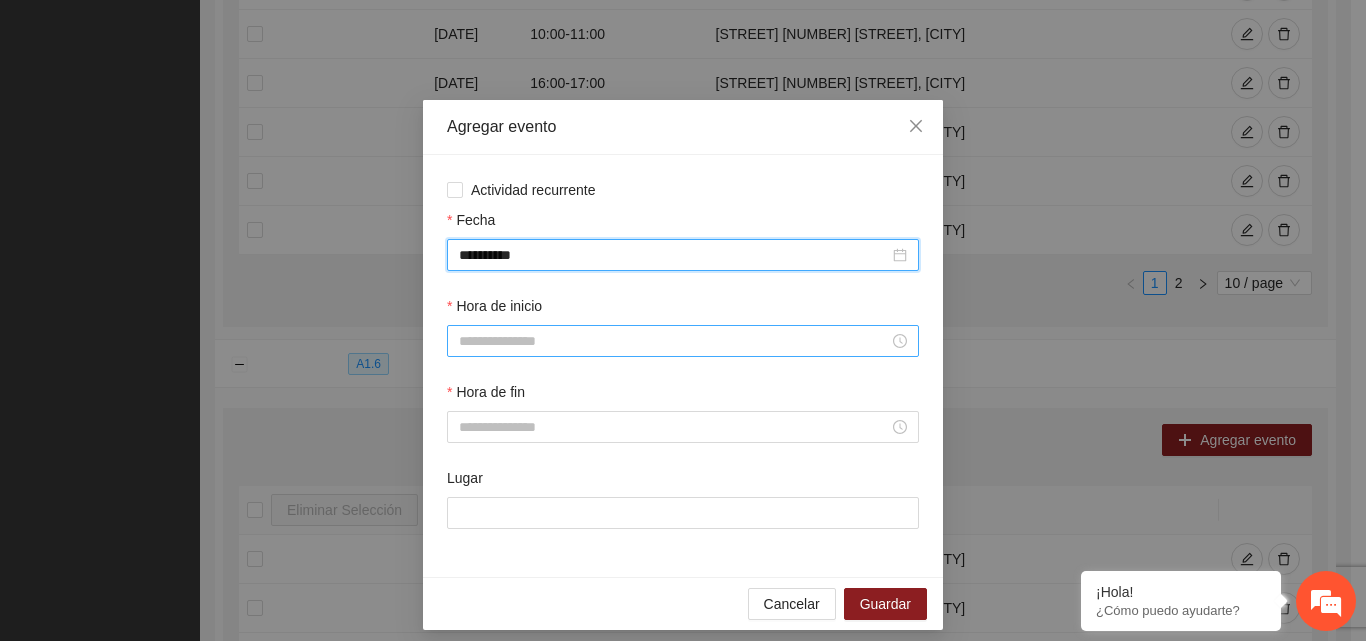 click on "Hora de inicio" at bounding box center [674, 341] 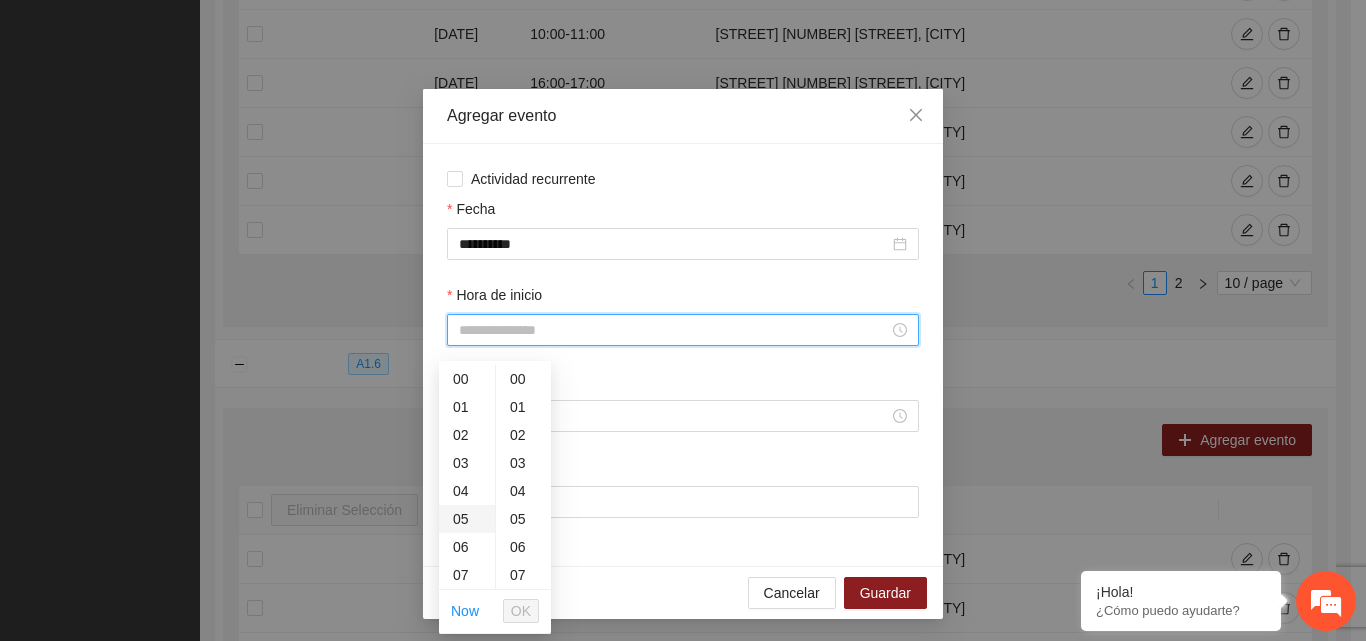 scroll, scrollTop: 13, scrollLeft: 0, axis: vertical 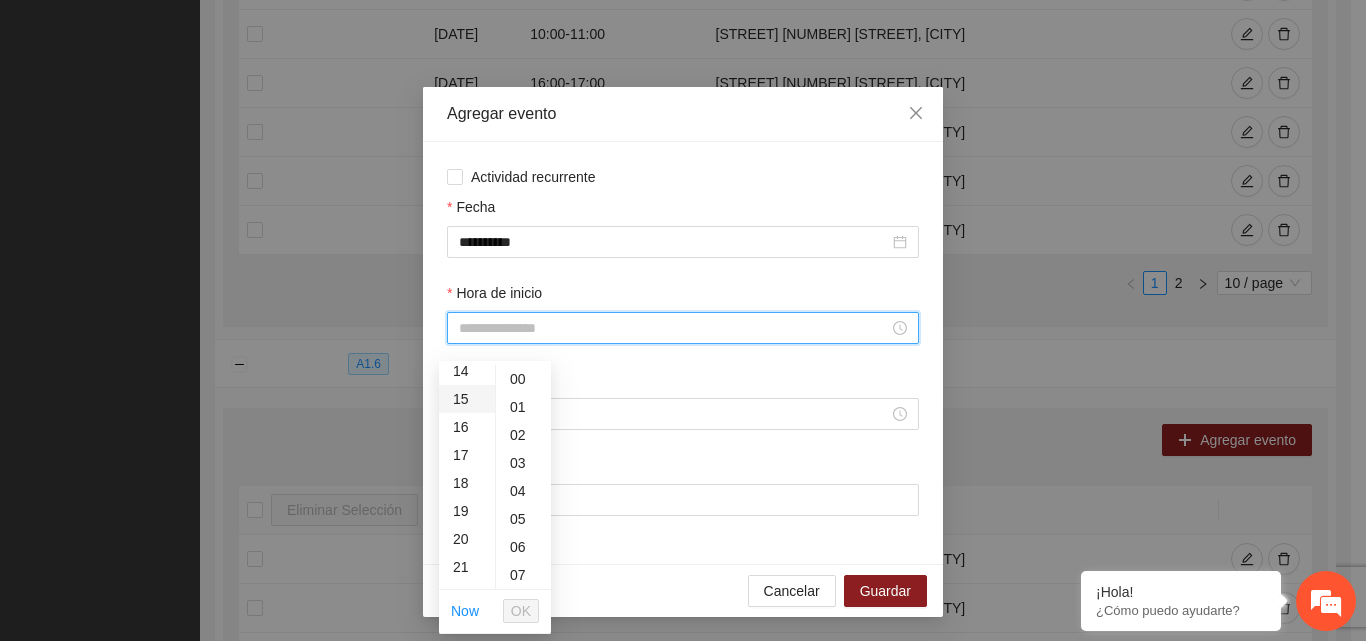 click on "15" at bounding box center (467, 399) 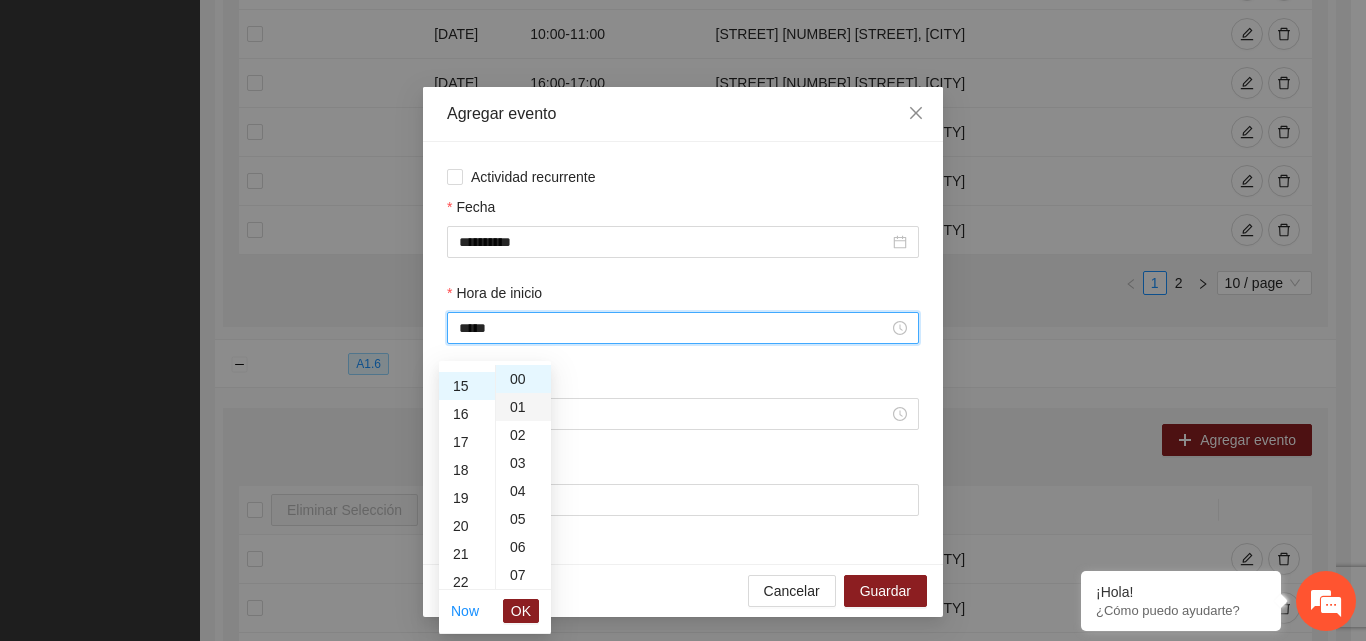 scroll, scrollTop: 420, scrollLeft: 0, axis: vertical 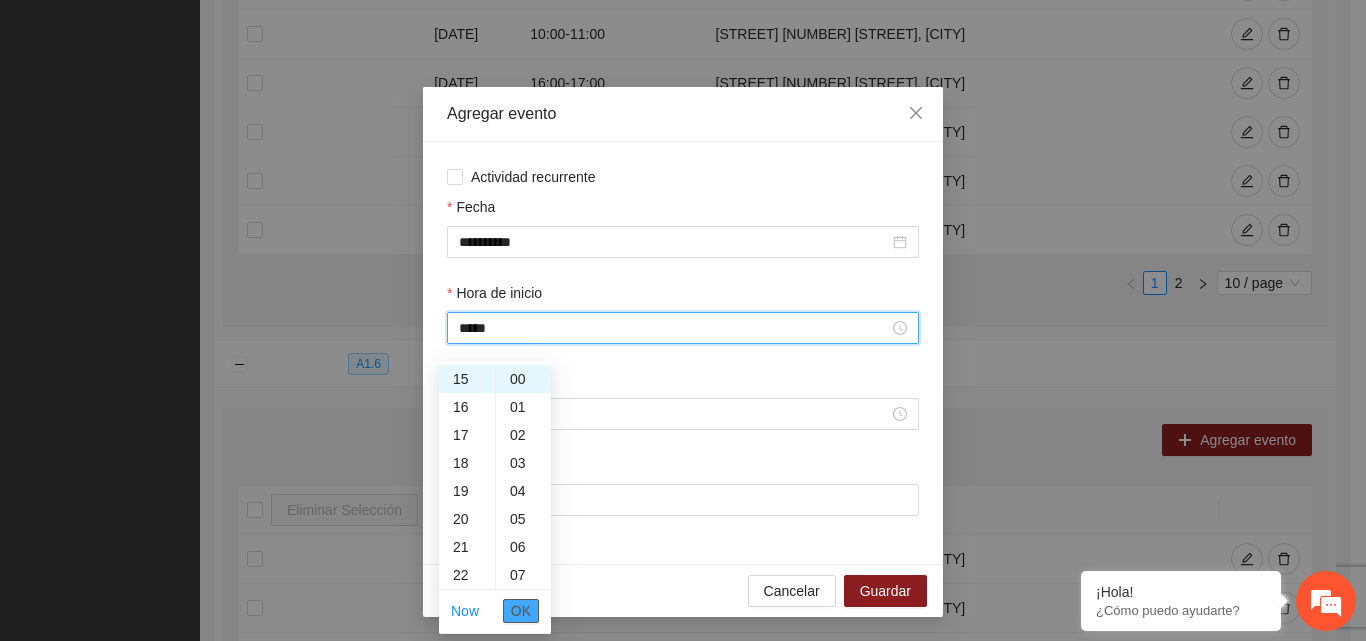 click on "OK" at bounding box center (521, 611) 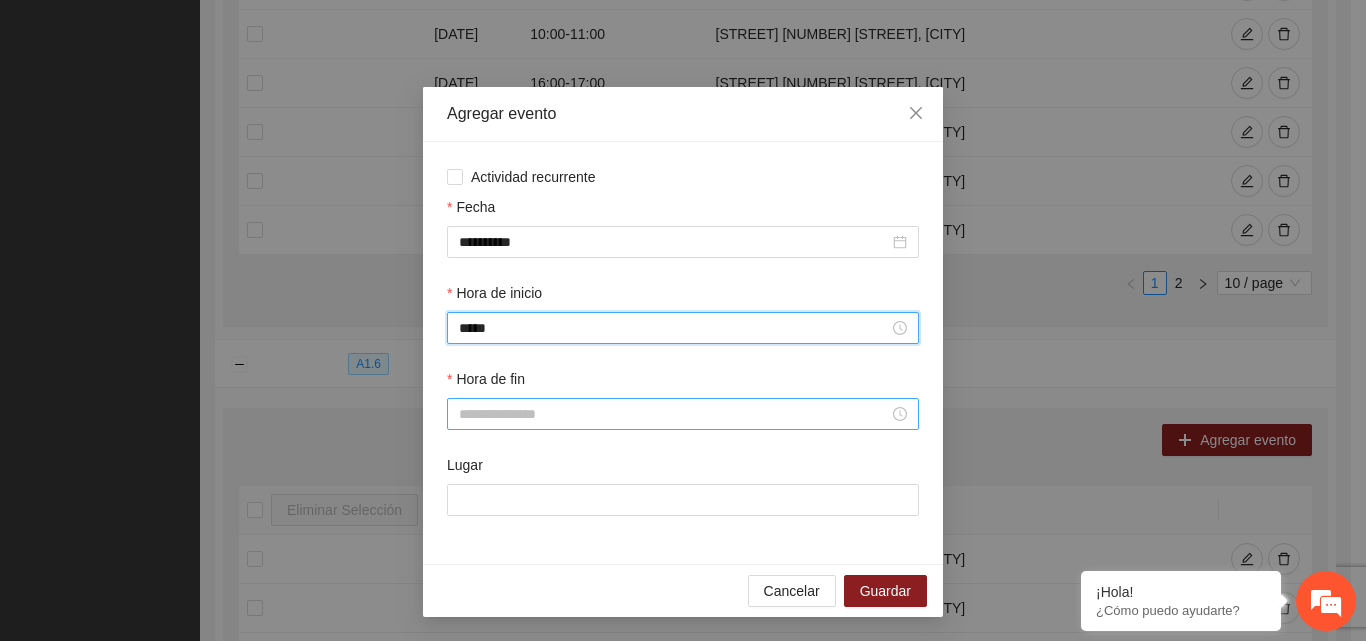 click on "Hora de fin" at bounding box center (674, 414) 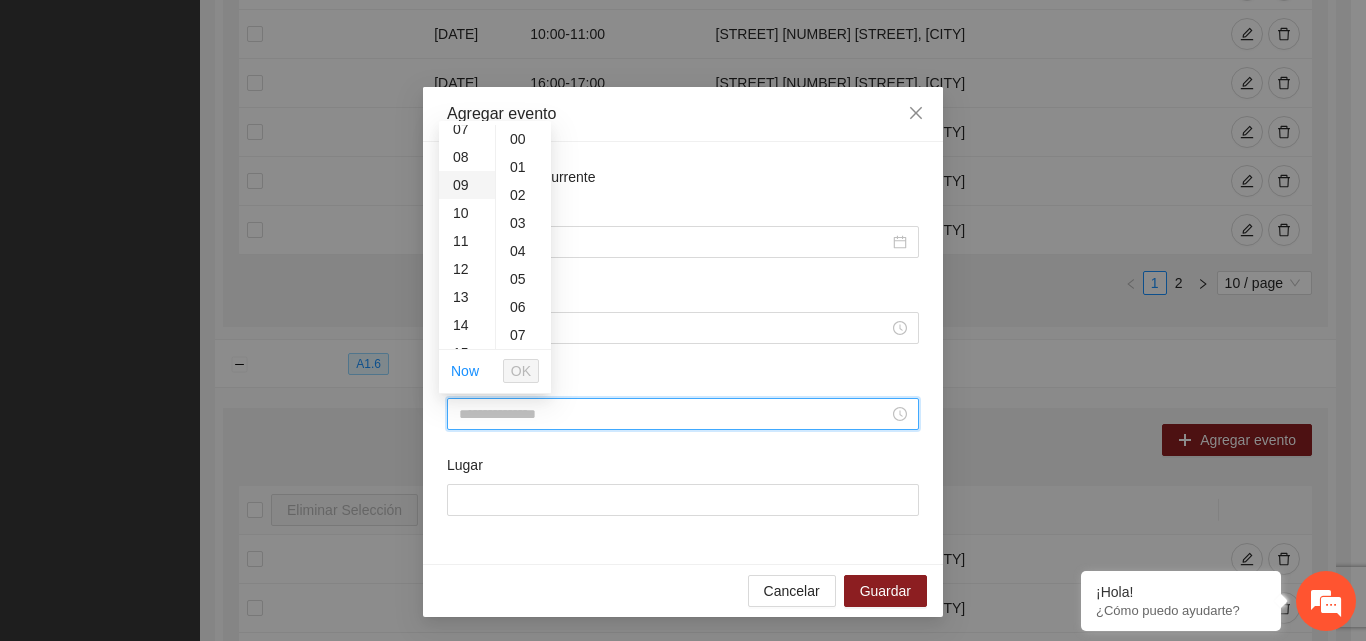 scroll, scrollTop: 300, scrollLeft: 0, axis: vertical 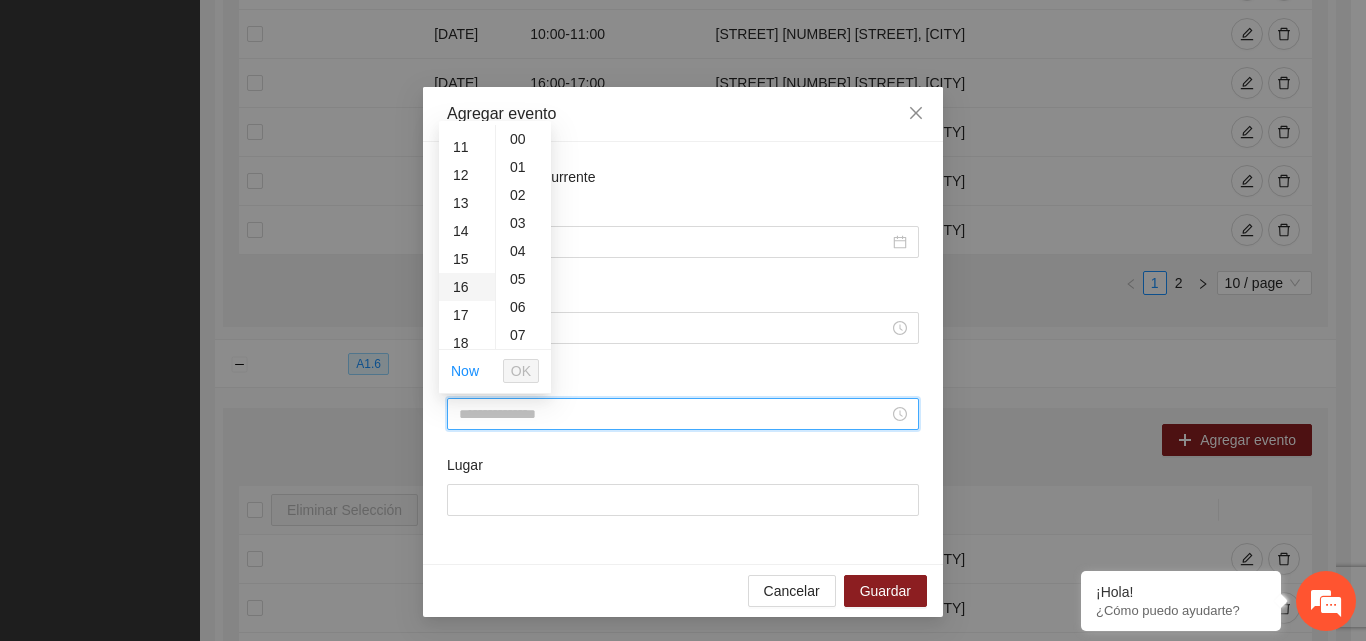 click on "16" at bounding box center [467, 287] 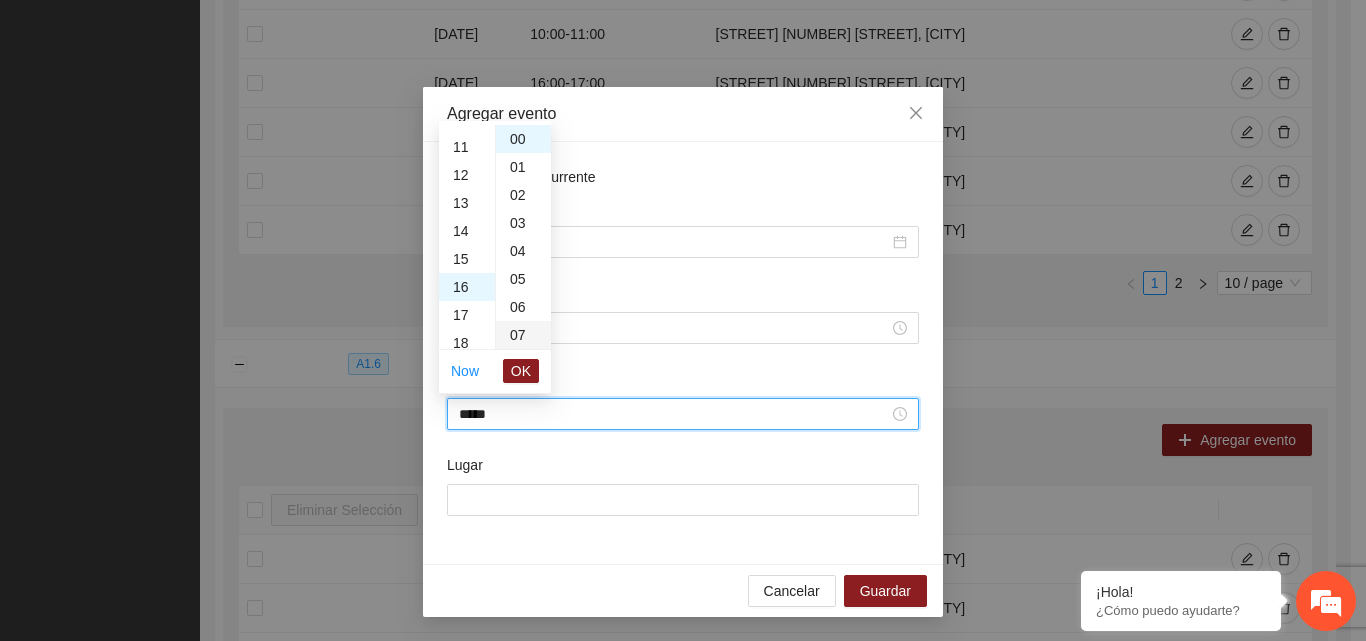 scroll, scrollTop: 448, scrollLeft: 0, axis: vertical 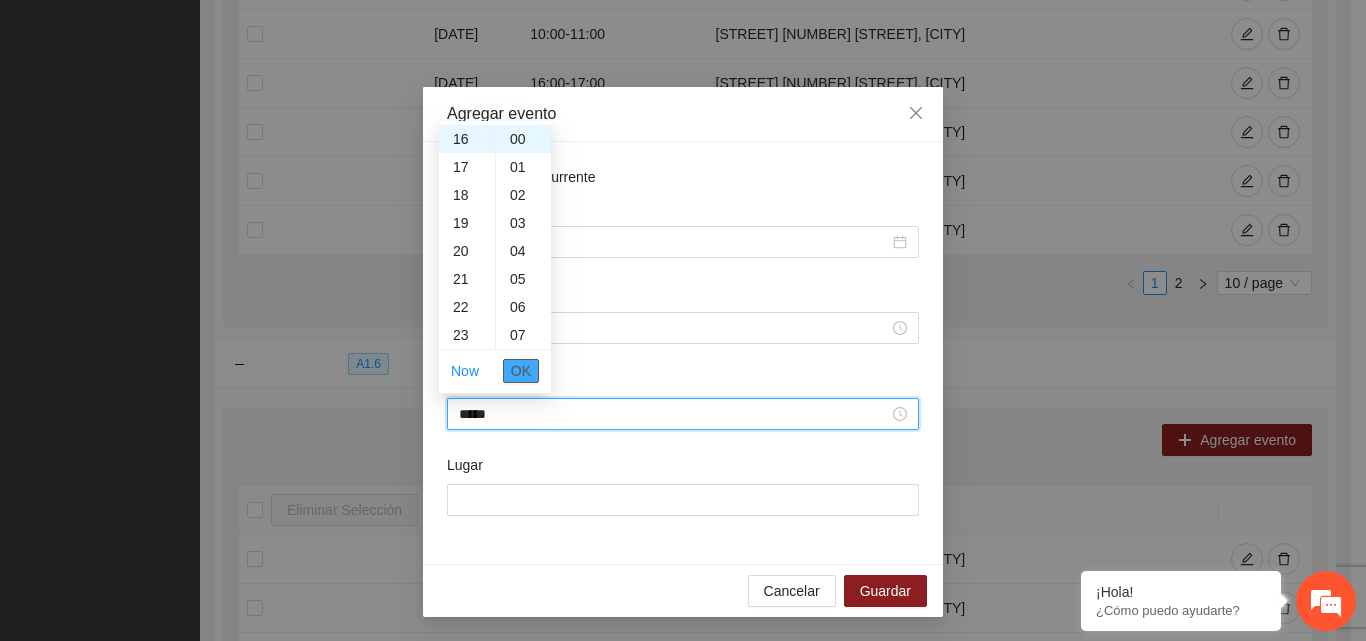click on "OK" at bounding box center (521, 371) 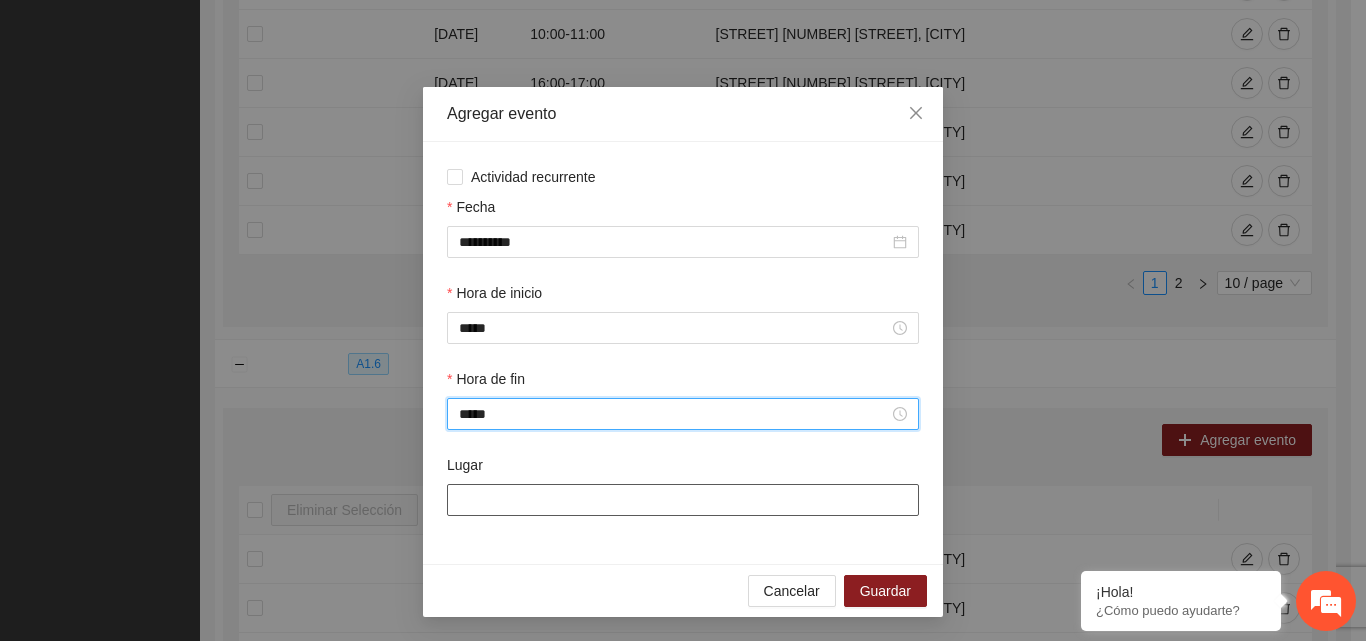 click on "Lugar" at bounding box center (683, 500) 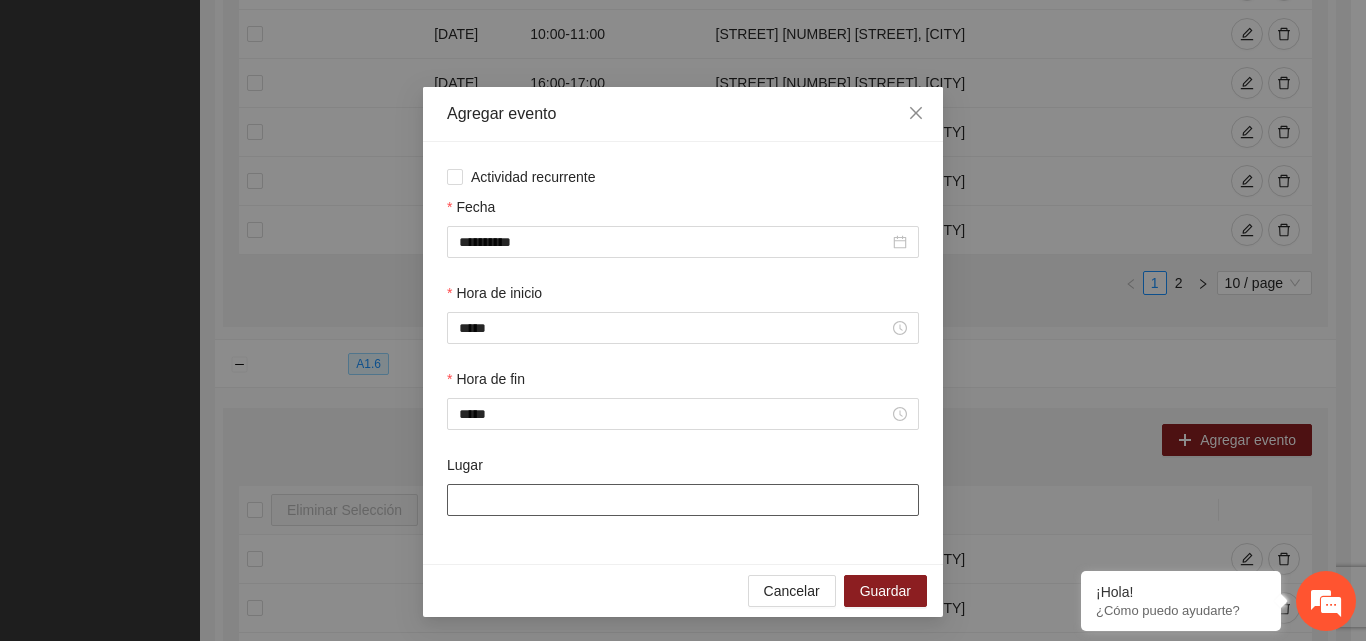 type on "**********" 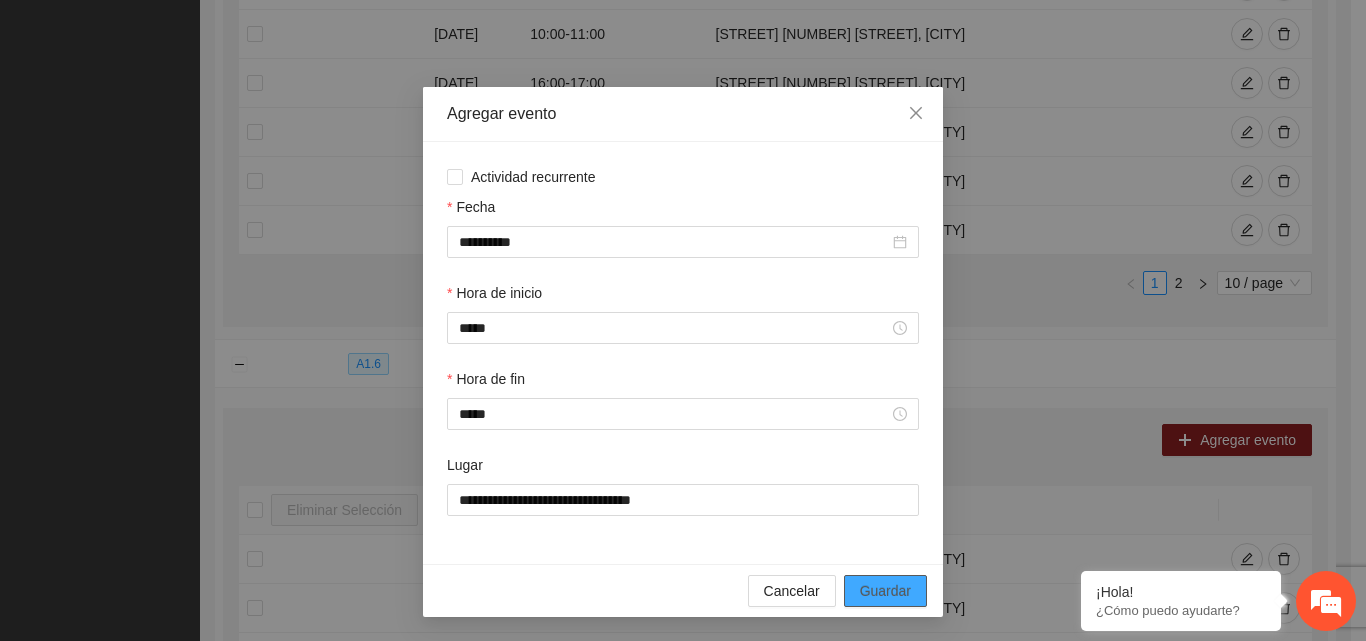 click on "Guardar" at bounding box center [885, 591] 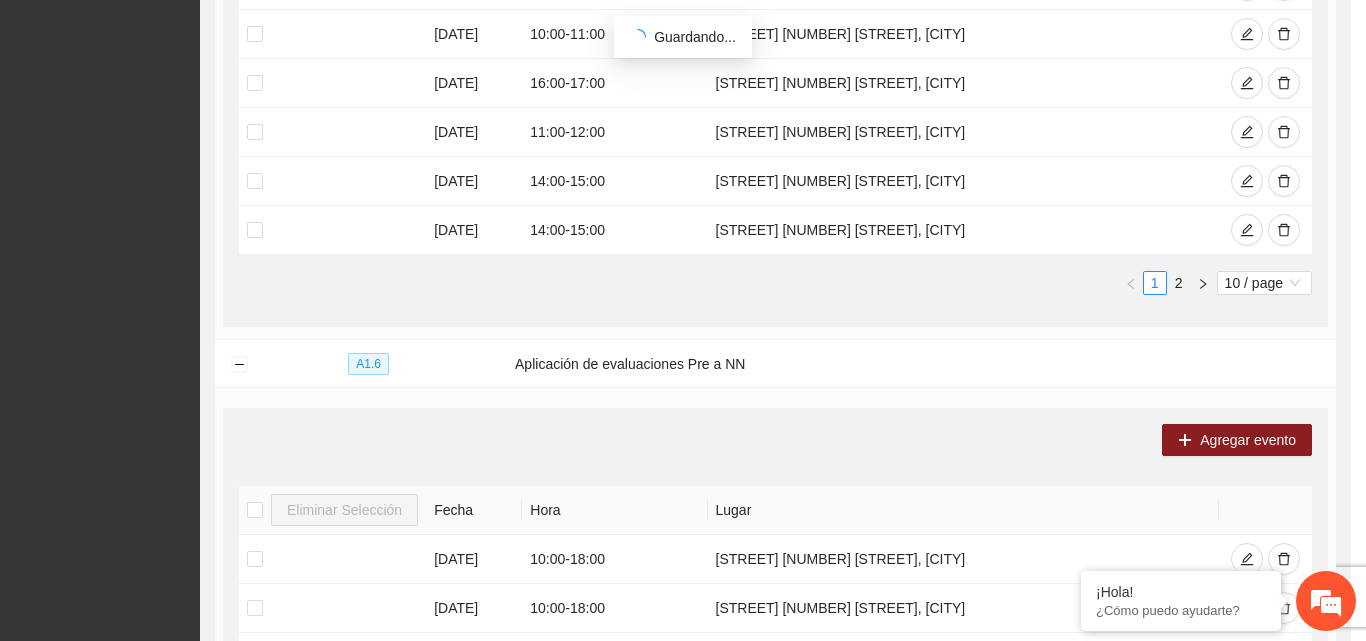 scroll, scrollTop: 0, scrollLeft: 0, axis: both 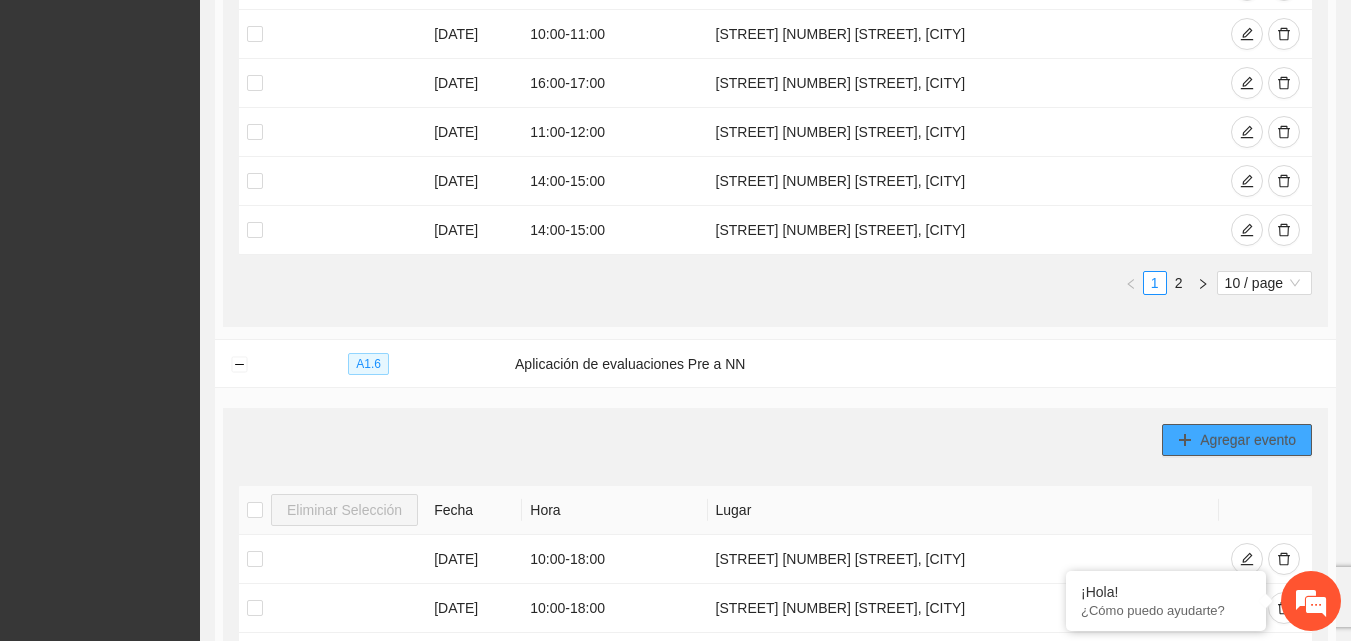 click on "Agregar evento" at bounding box center (1248, 440) 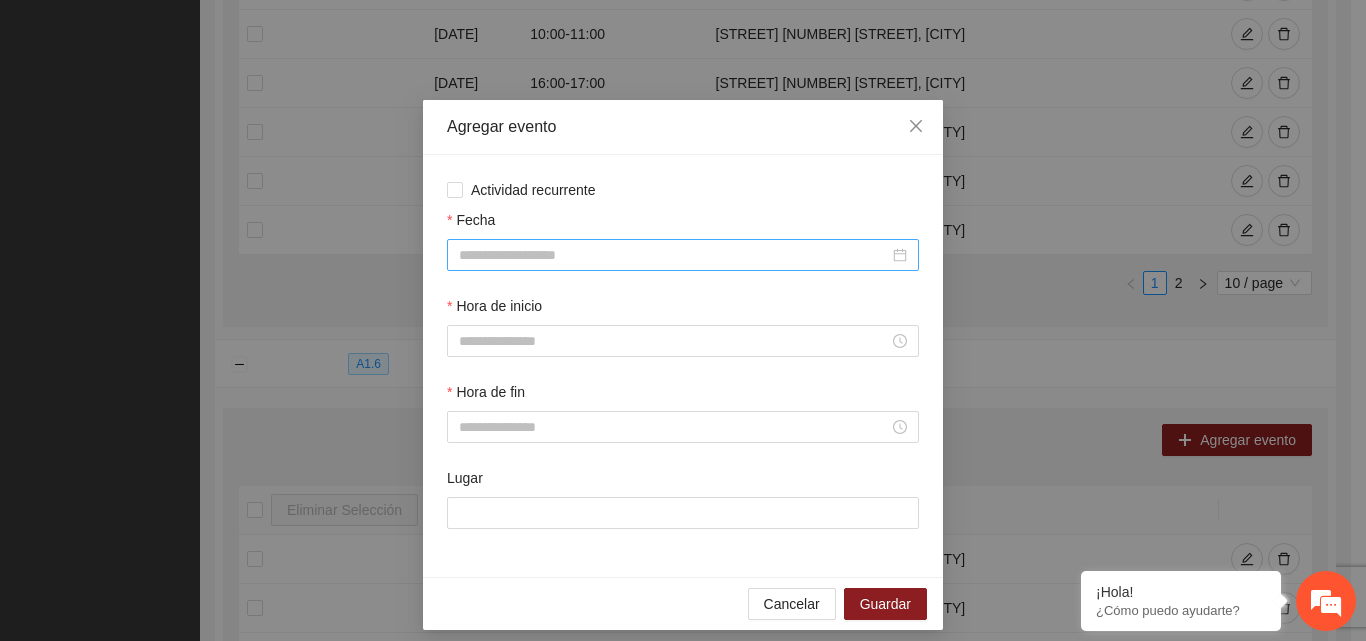 click on "Fecha" at bounding box center [674, 255] 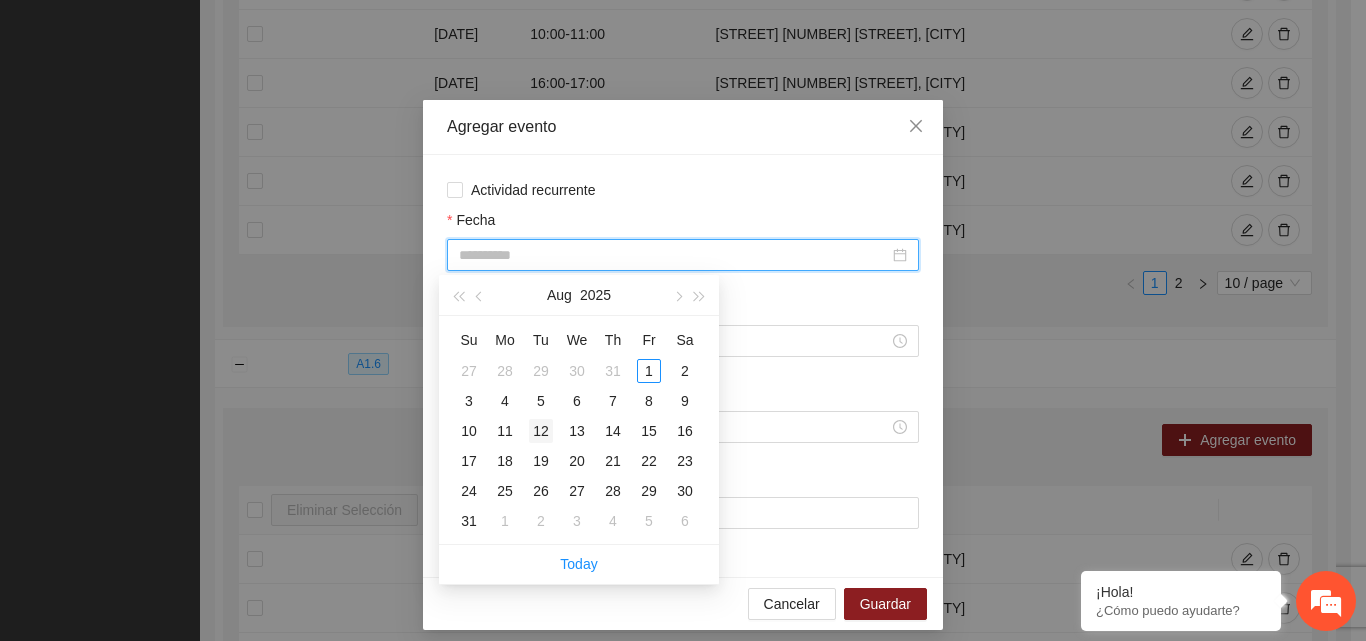 type on "**********" 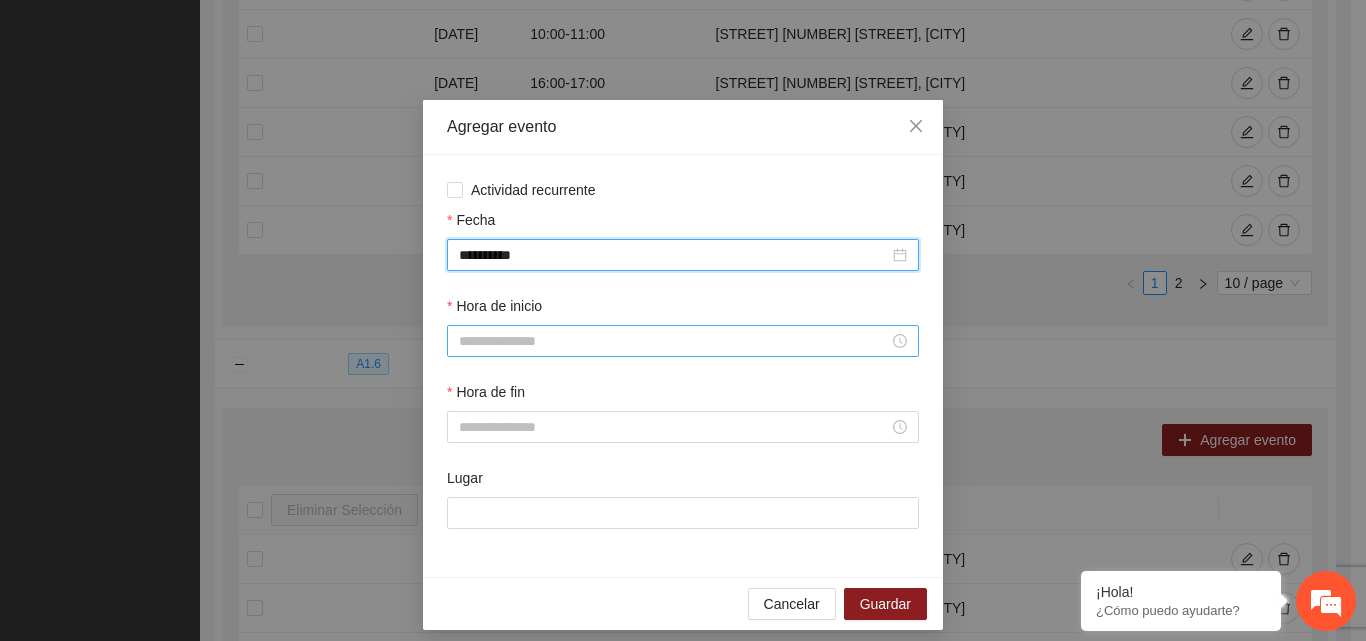 click on "Hora de inicio" at bounding box center (674, 341) 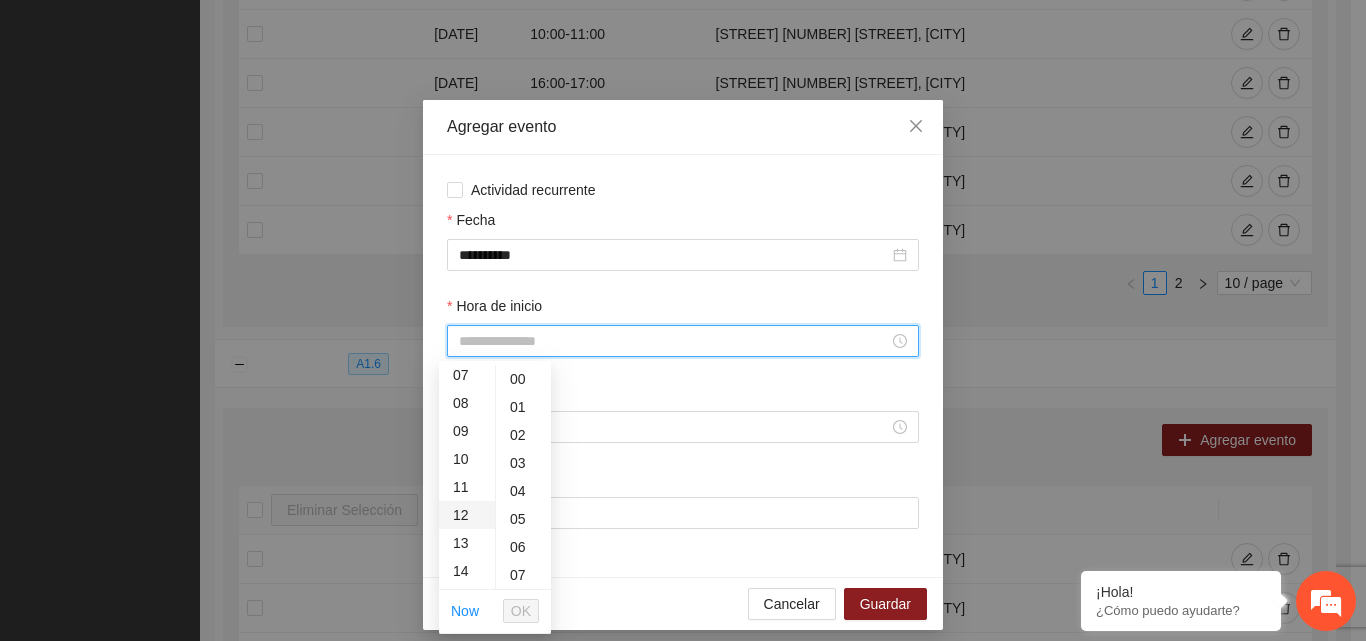 scroll, scrollTop: 300, scrollLeft: 0, axis: vertical 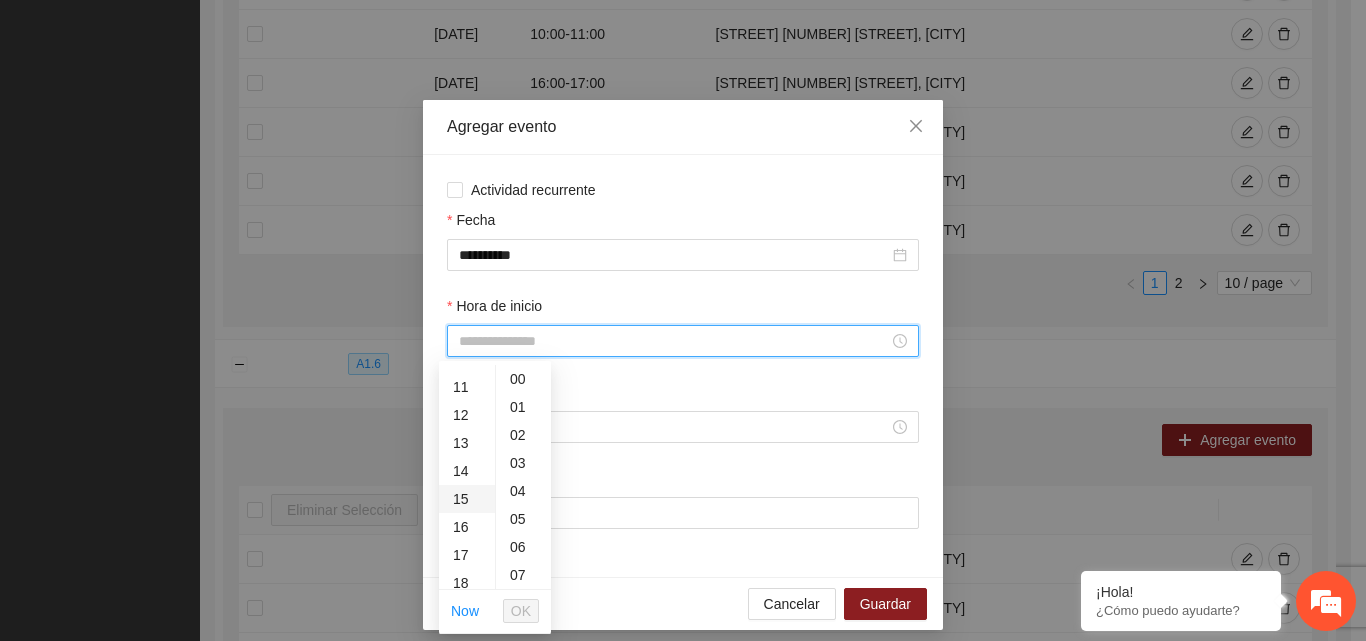 click on "15" at bounding box center [467, 499] 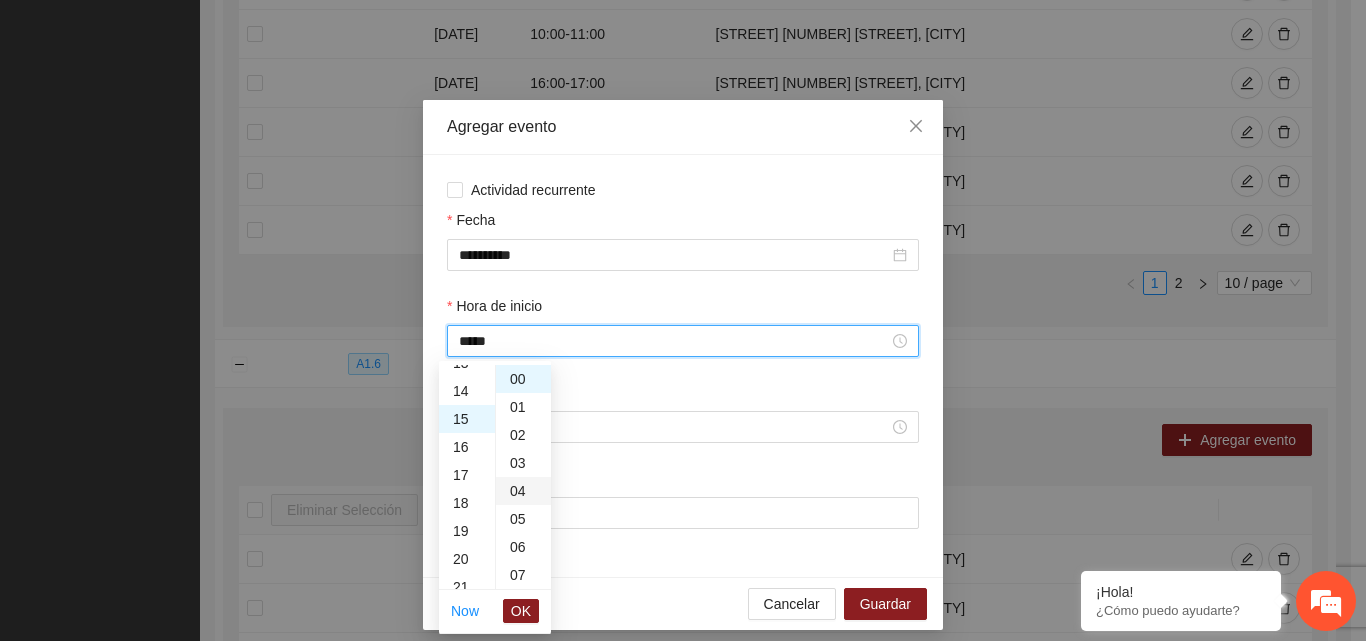 scroll, scrollTop: 420, scrollLeft: 0, axis: vertical 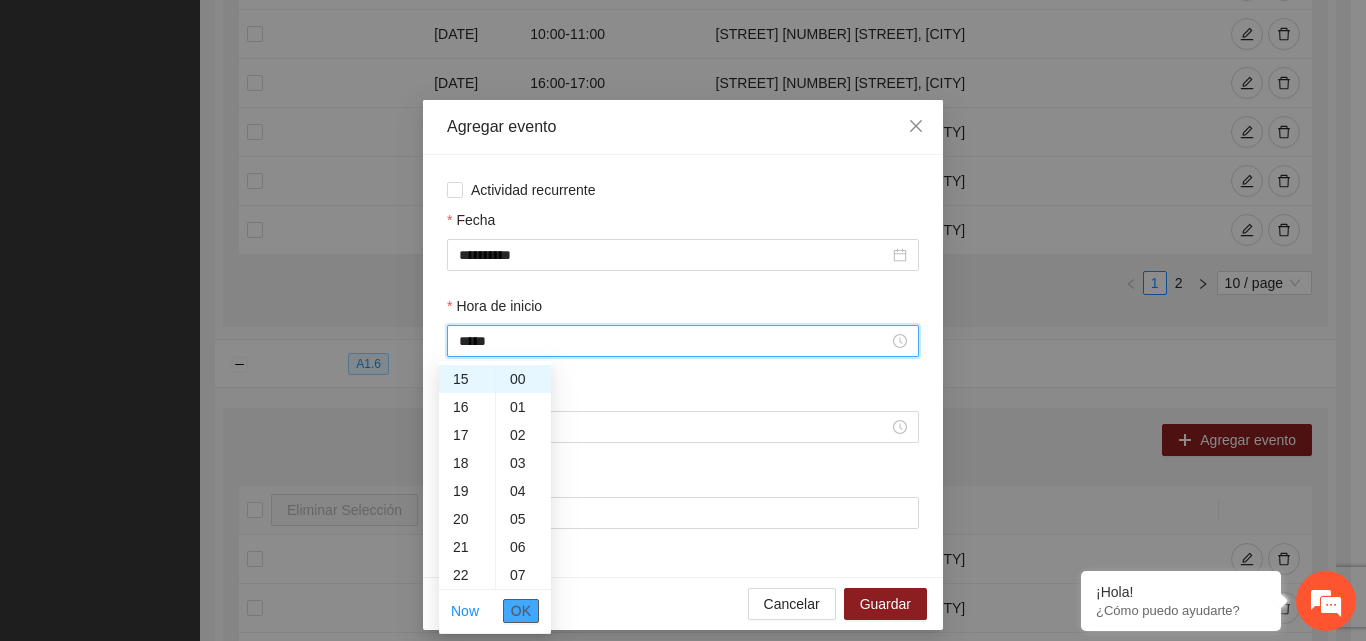 click on "OK" at bounding box center (521, 611) 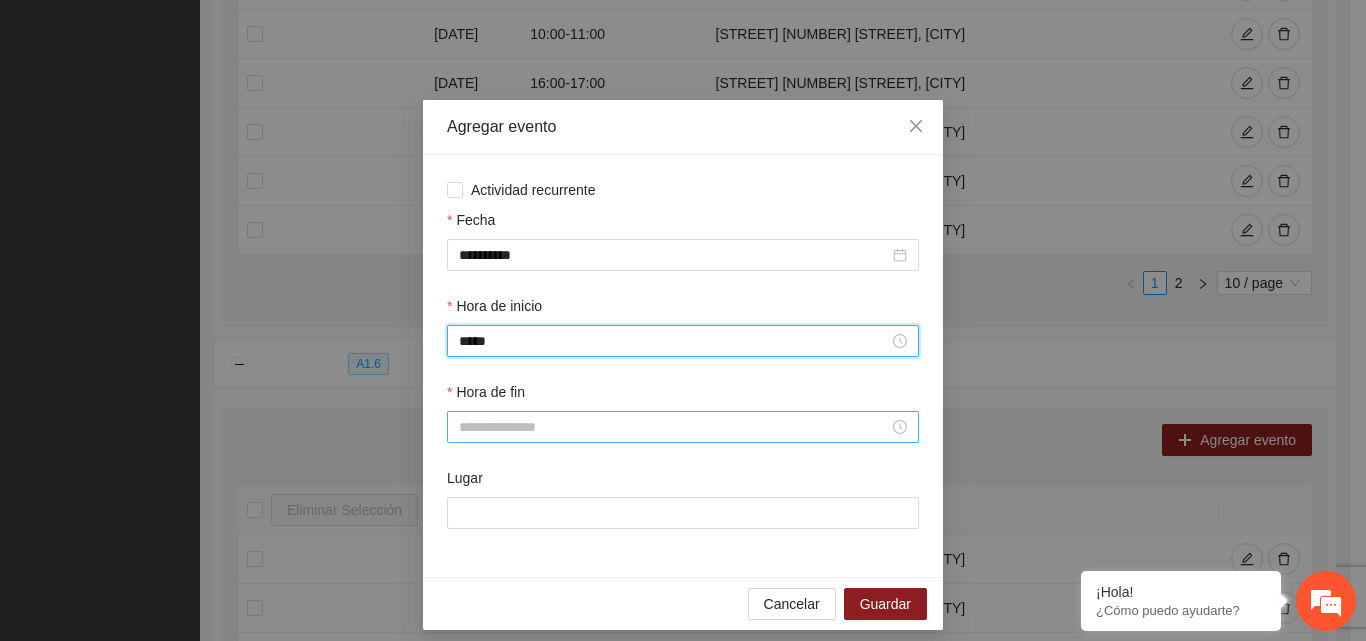 click on "Hora de fin" at bounding box center (674, 427) 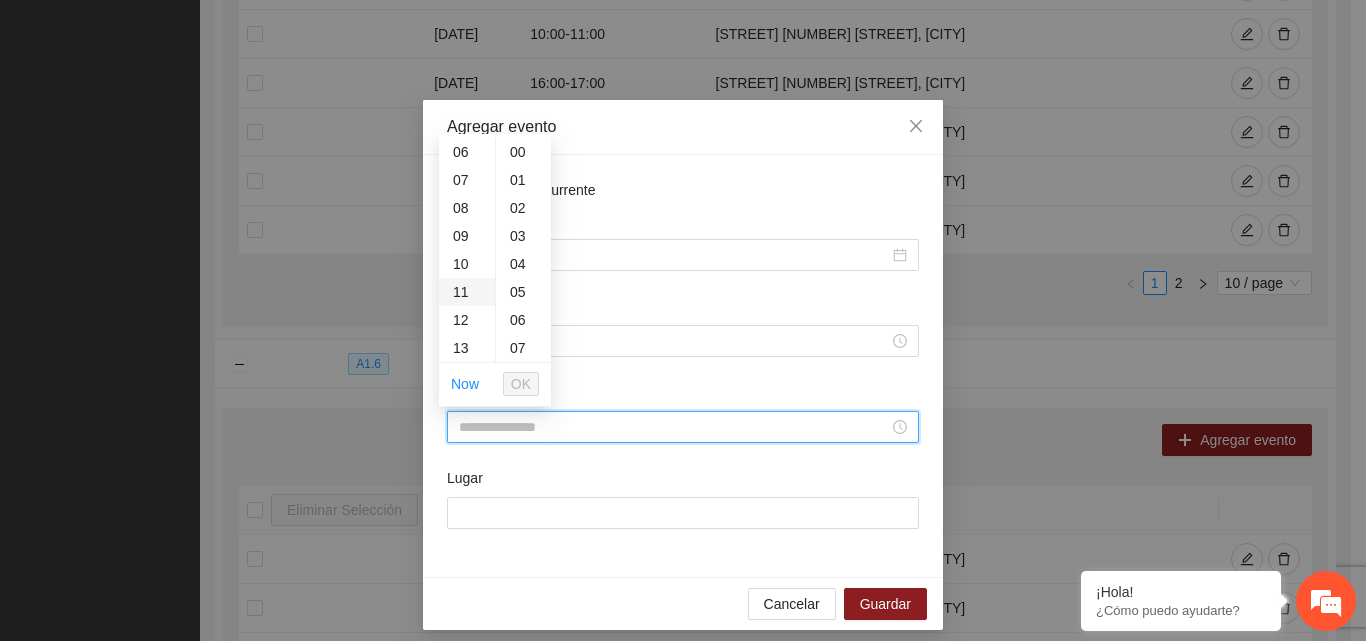 scroll, scrollTop: 400, scrollLeft: 0, axis: vertical 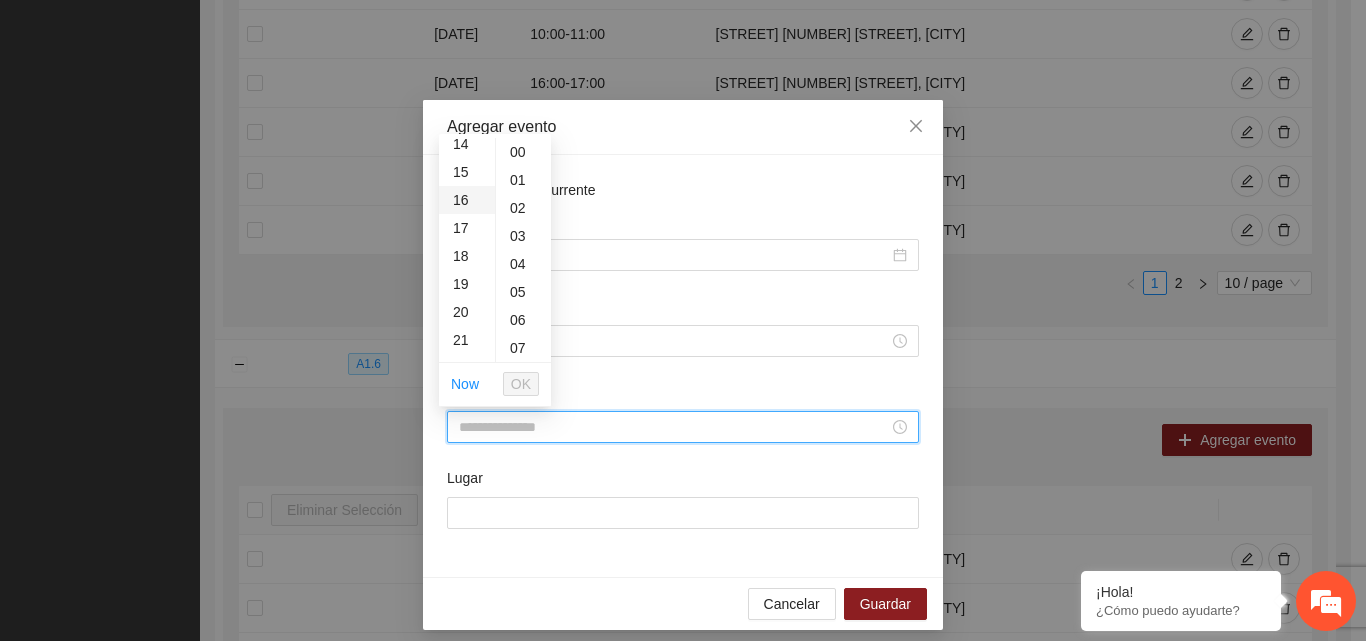 click on "16" at bounding box center (467, 200) 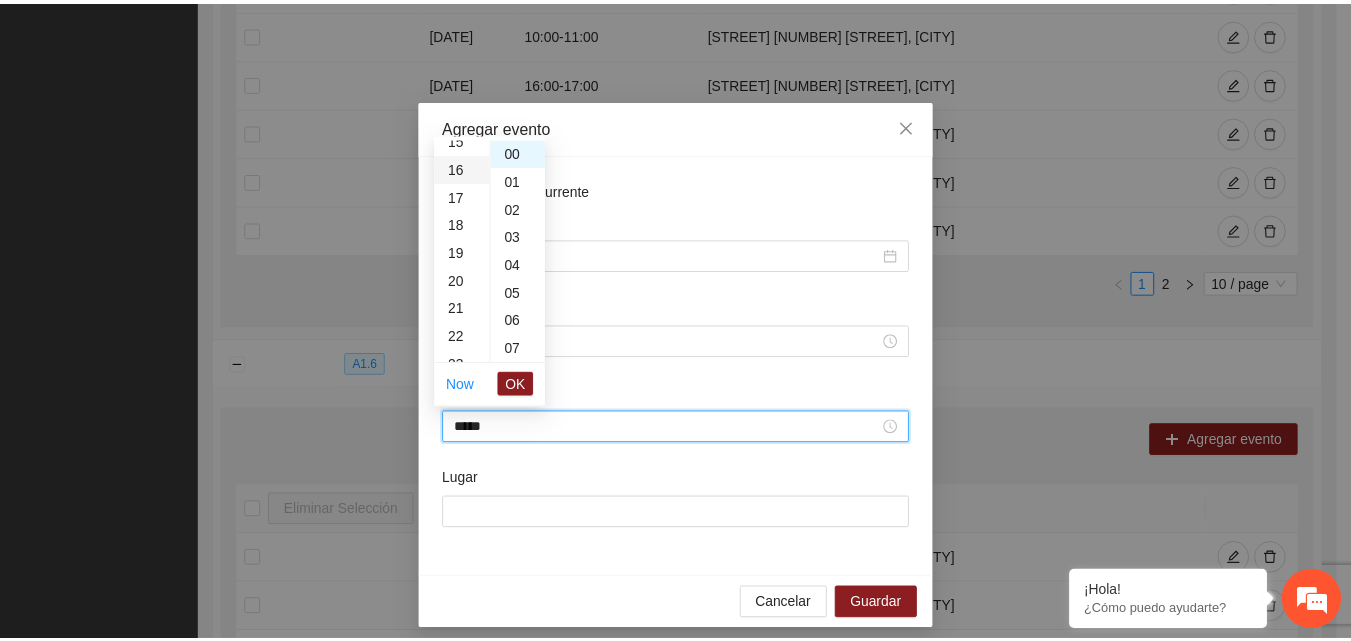 scroll, scrollTop: 448, scrollLeft: 0, axis: vertical 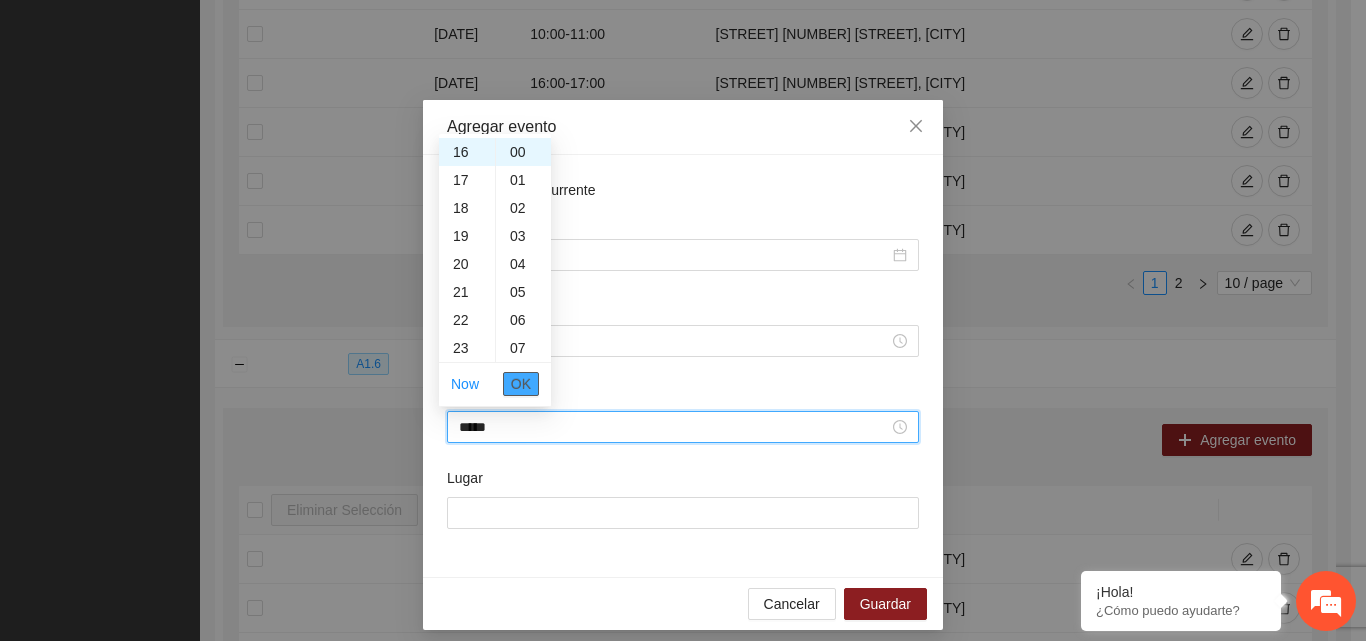 click on "OK" at bounding box center [521, 384] 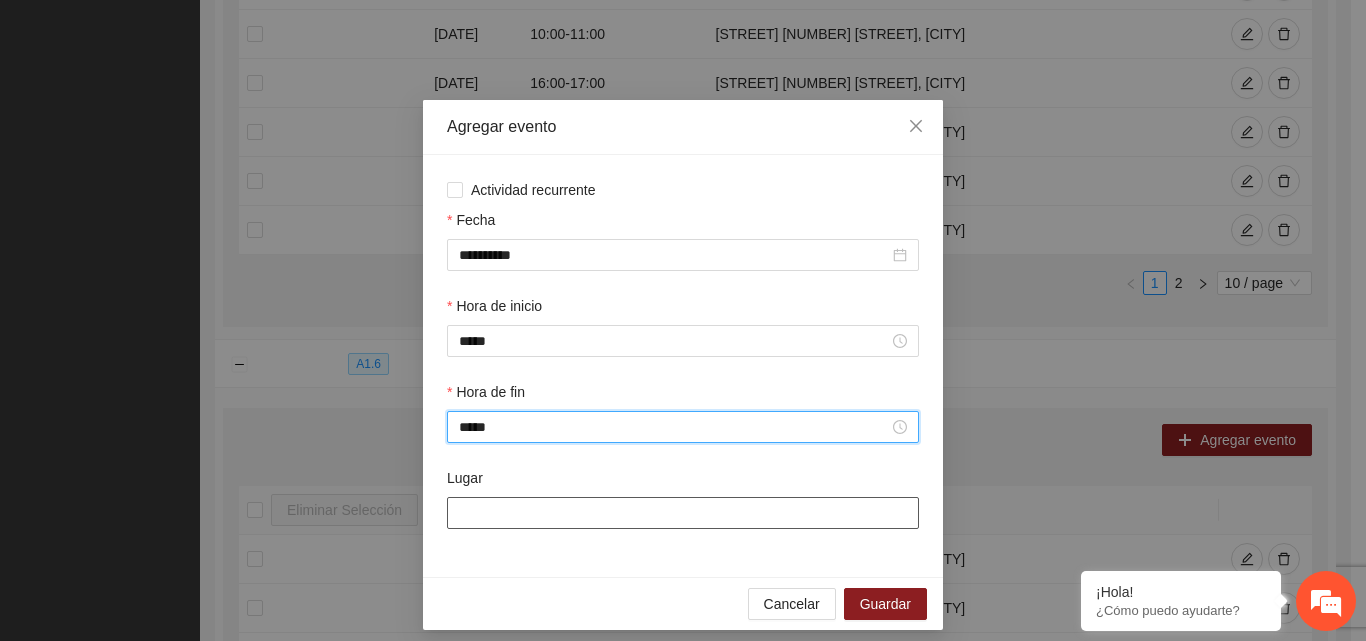 click on "Lugar" at bounding box center [683, 513] 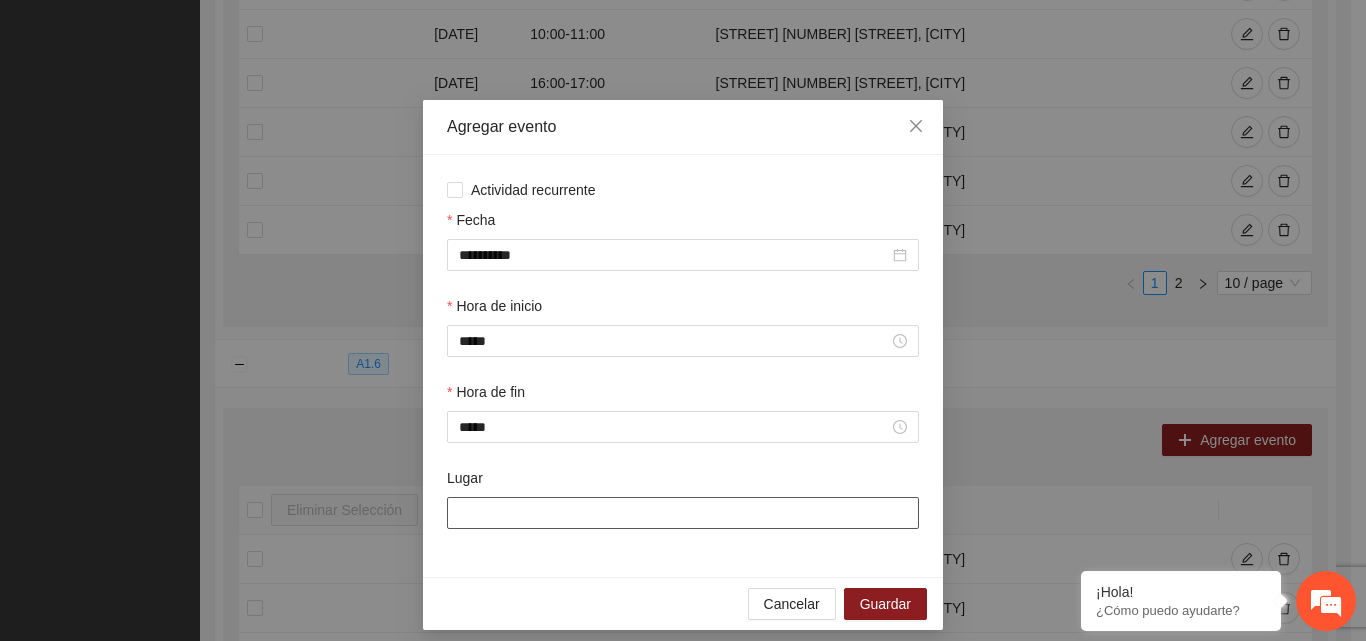 type on "**********" 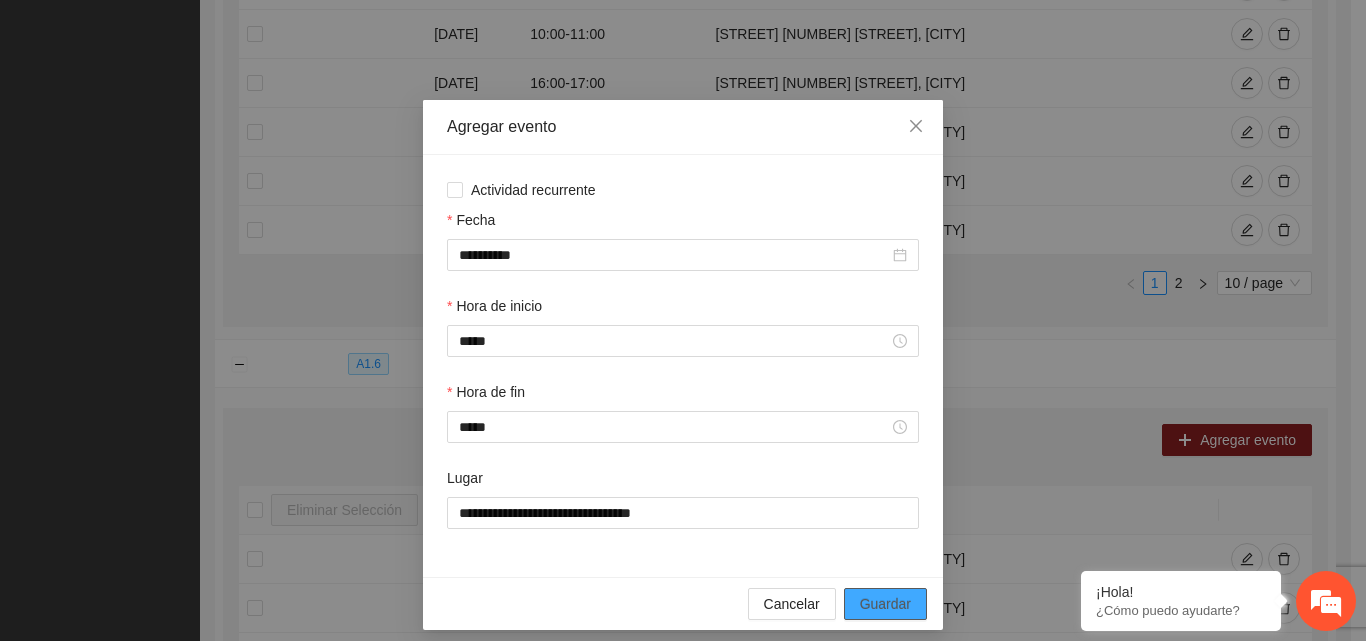 click on "Guardar" at bounding box center (885, 604) 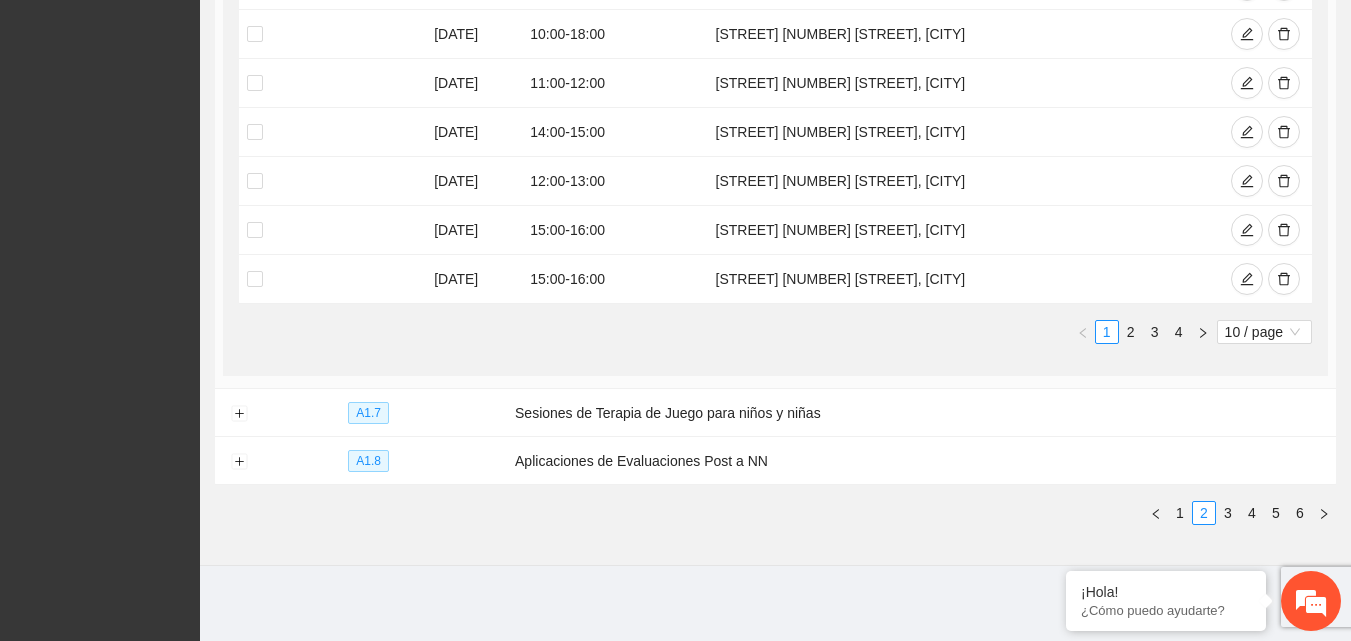 scroll, scrollTop: 1460, scrollLeft: 0, axis: vertical 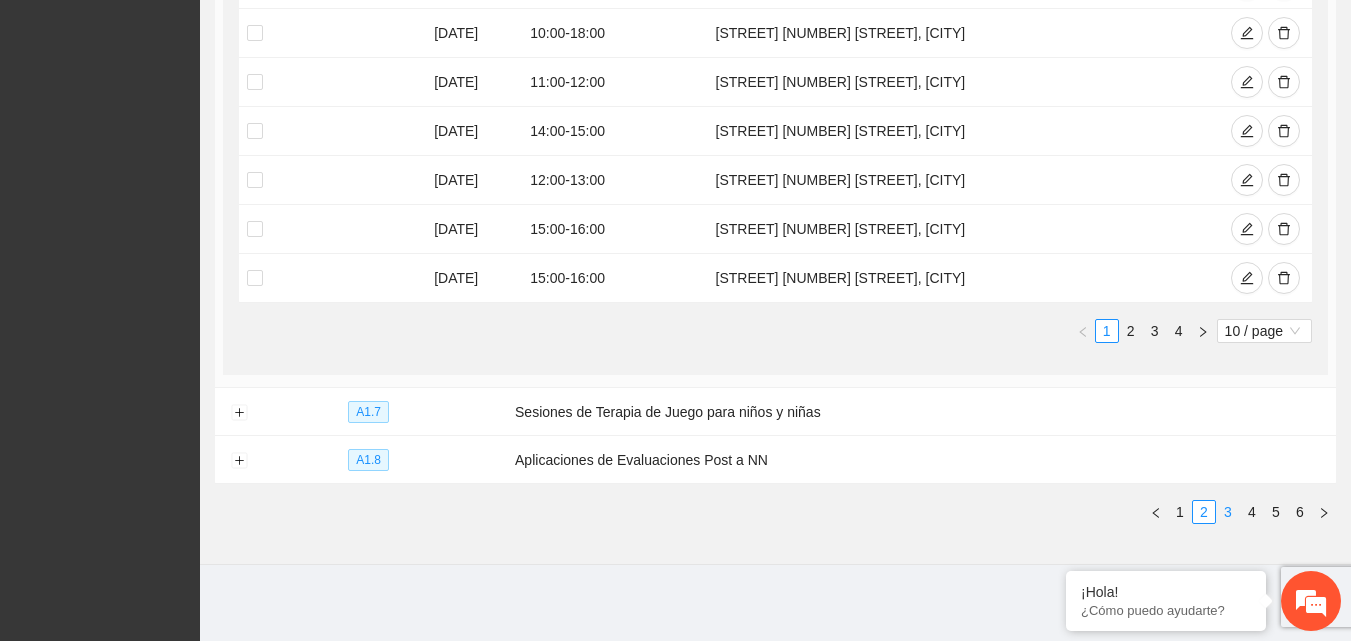 click on "3" at bounding box center [1228, 512] 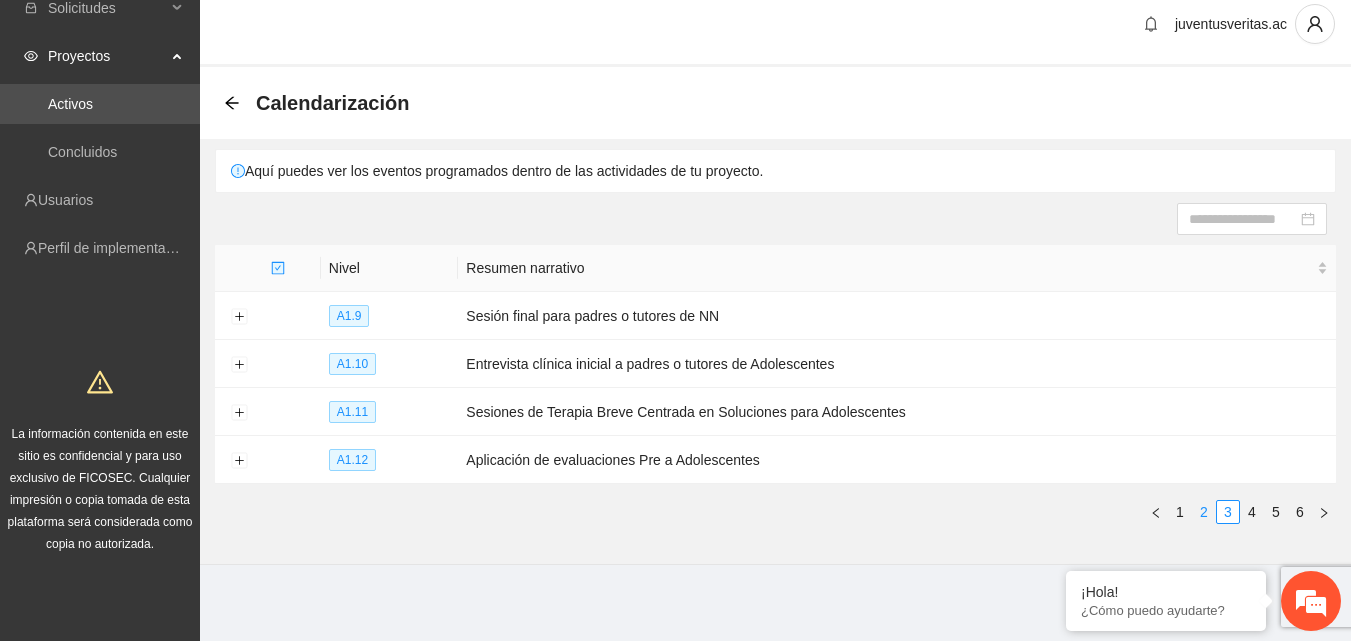 click on "2" at bounding box center (1204, 512) 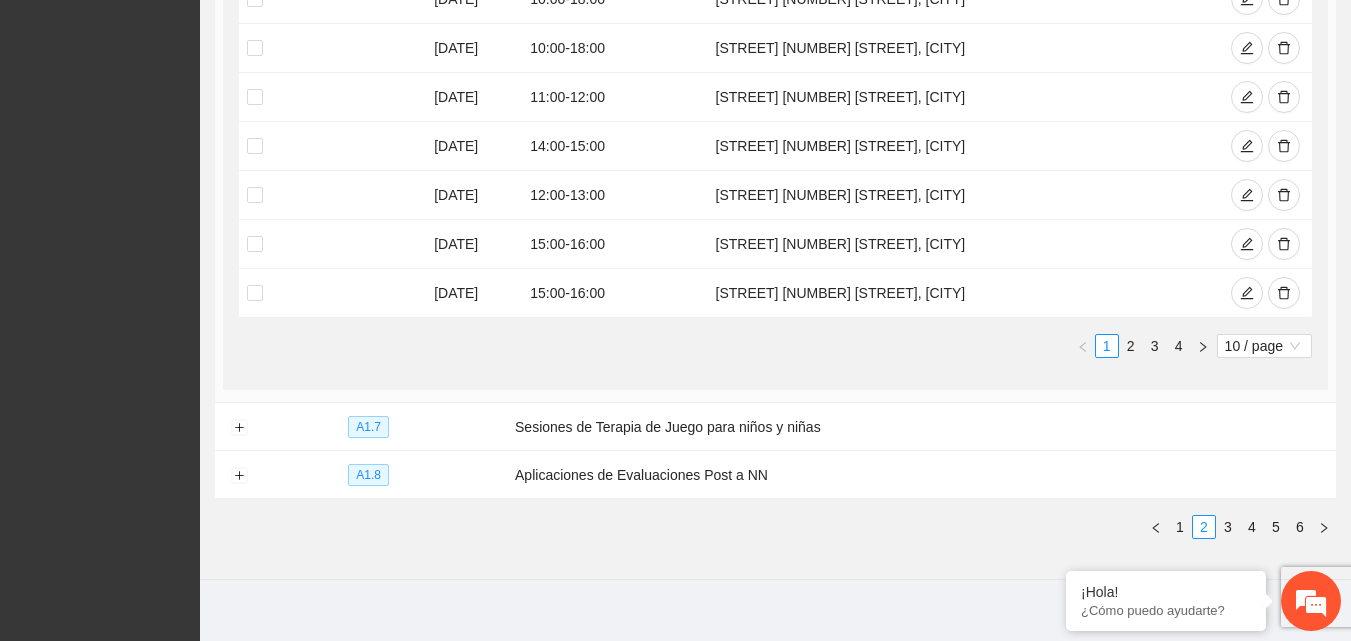 scroll, scrollTop: 1460, scrollLeft: 0, axis: vertical 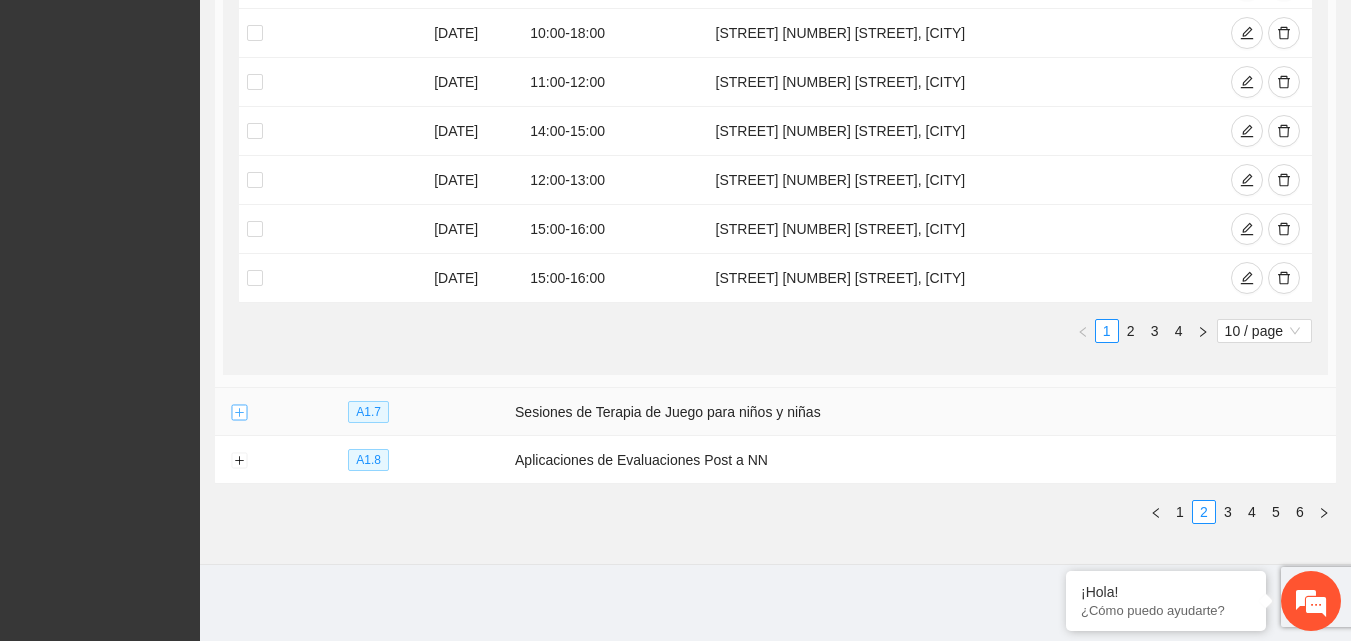 click at bounding box center [239, 413] 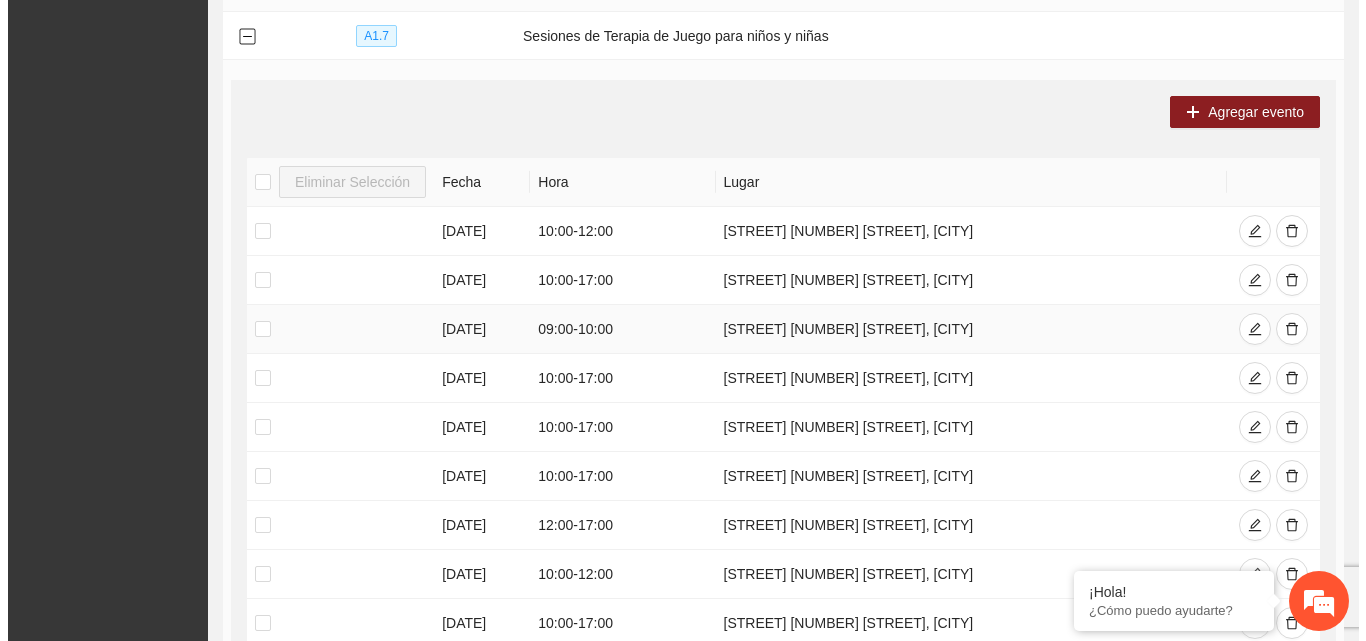 scroll, scrollTop: 1782, scrollLeft: 0, axis: vertical 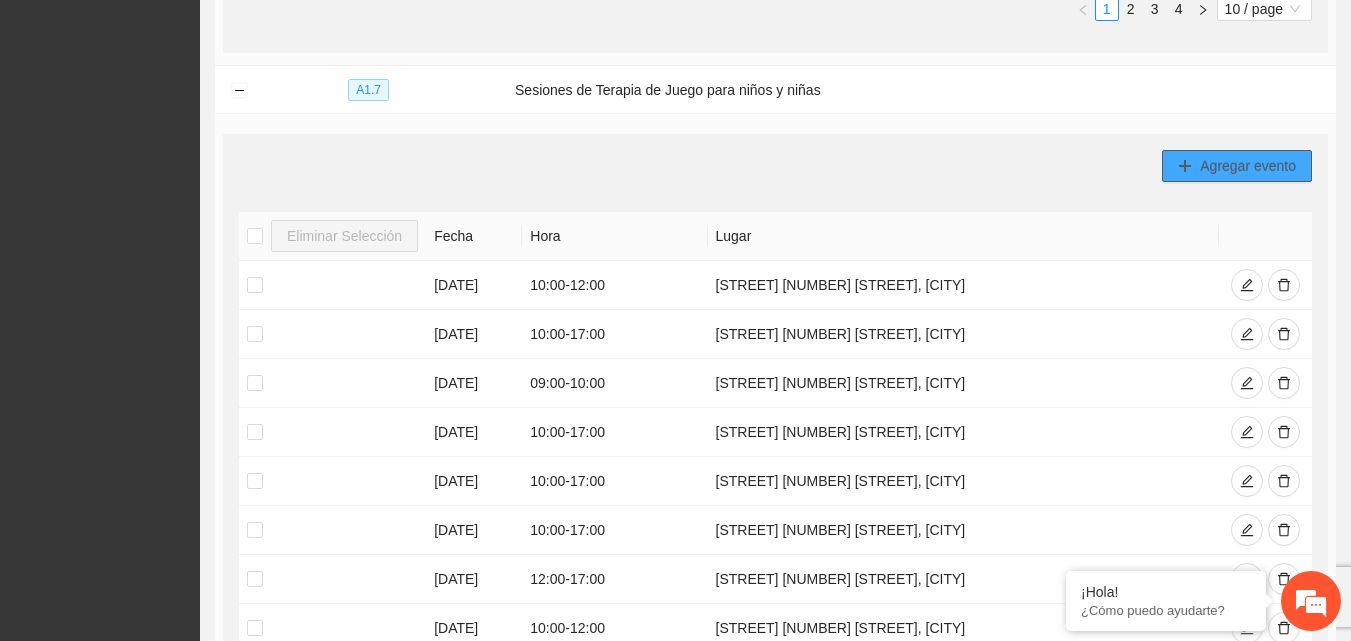 click 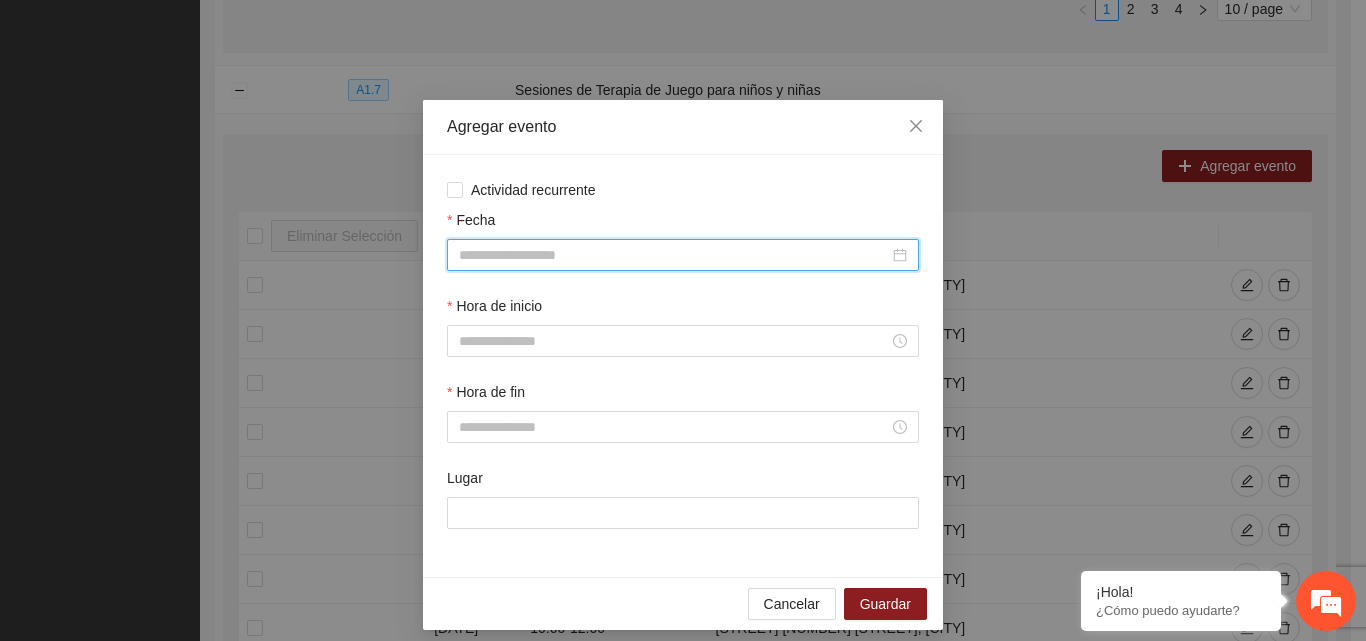 click on "Fecha" at bounding box center (674, 255) 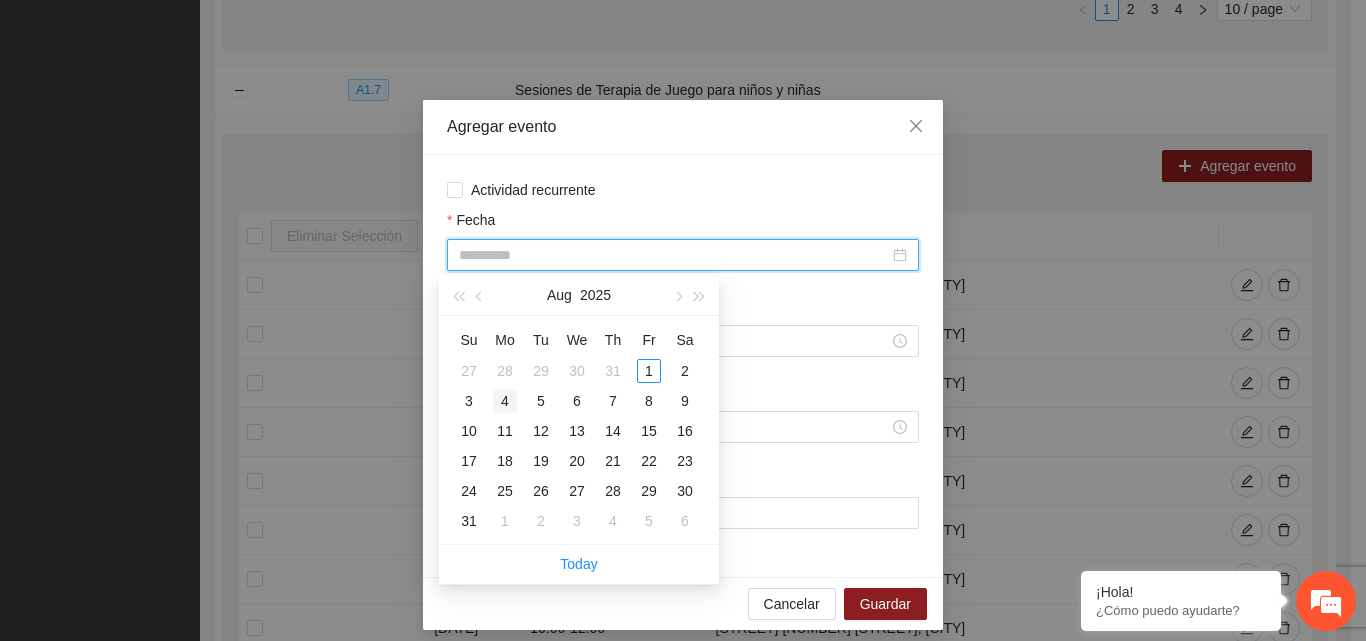 type on "**********" 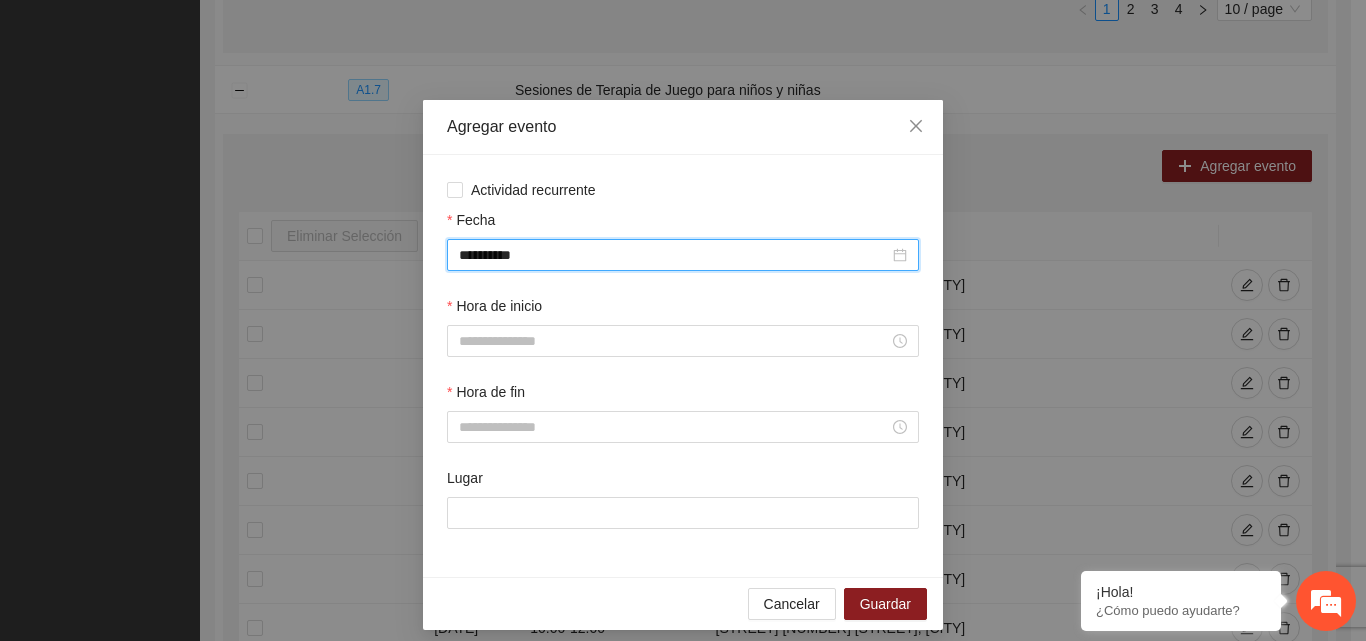 click on "Hora de inicio" at bounding box center (683, 338) 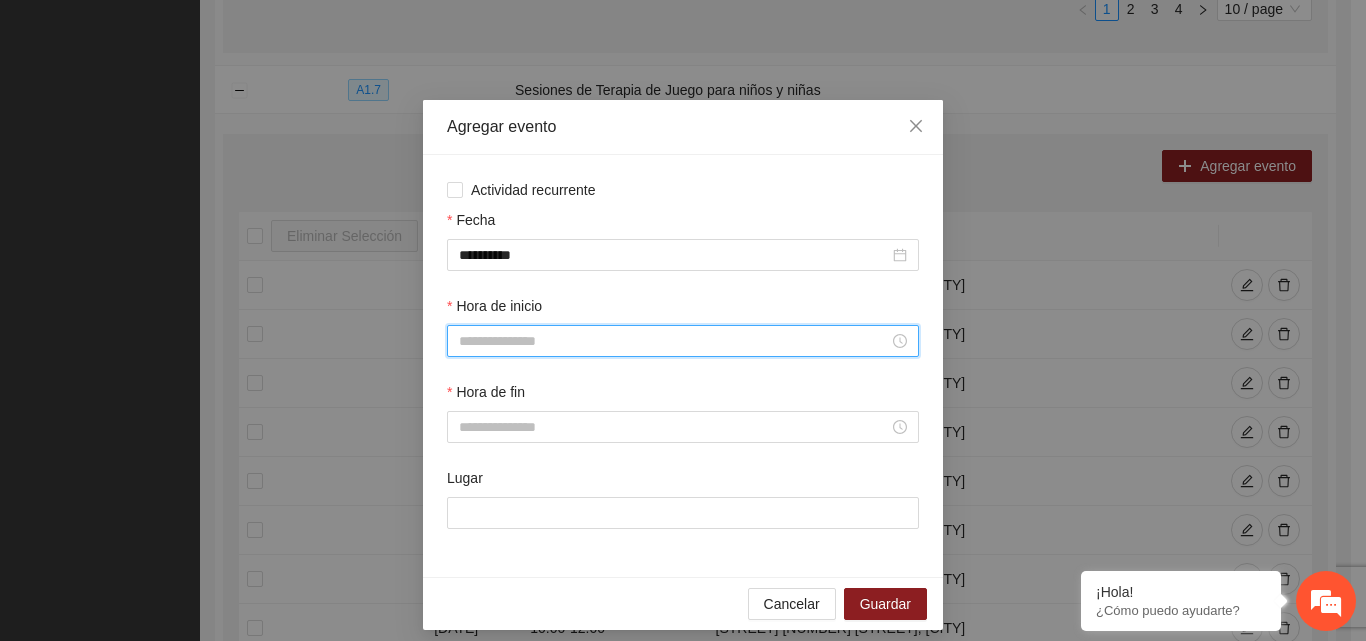 click on "Hora de inicio" at bounding box center [674, 341] 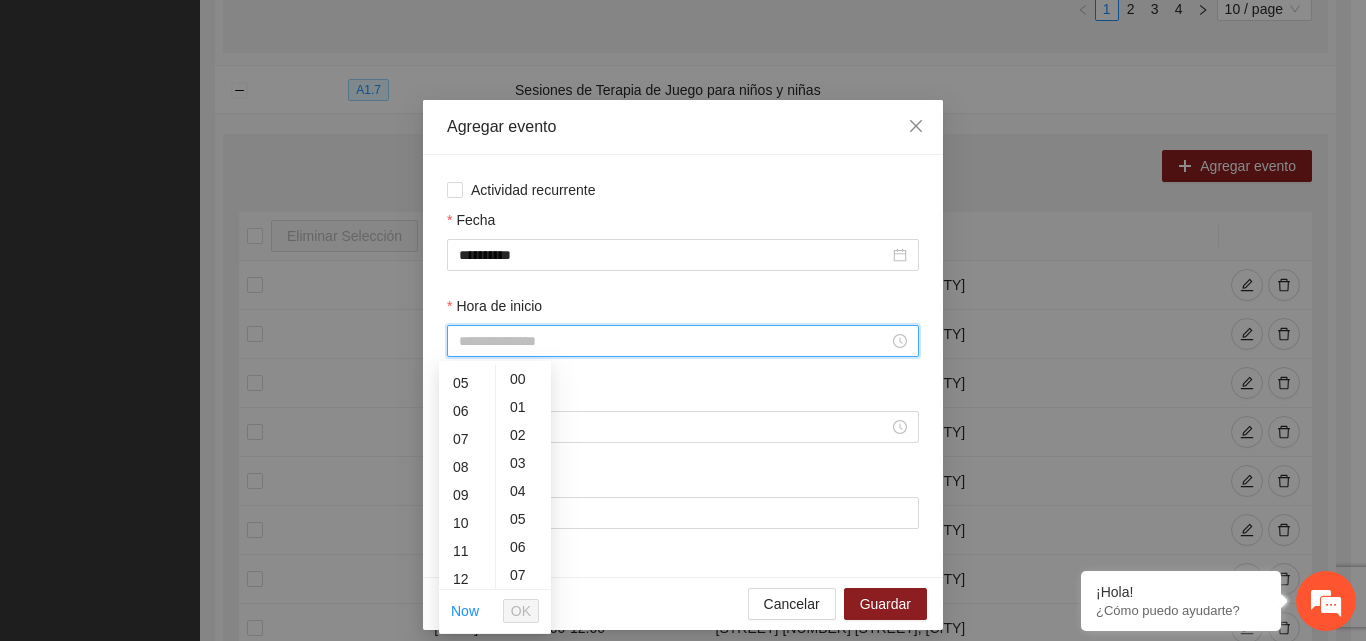 scroll, scrollTop: 200, scrollLeft: 0, axis: vertical 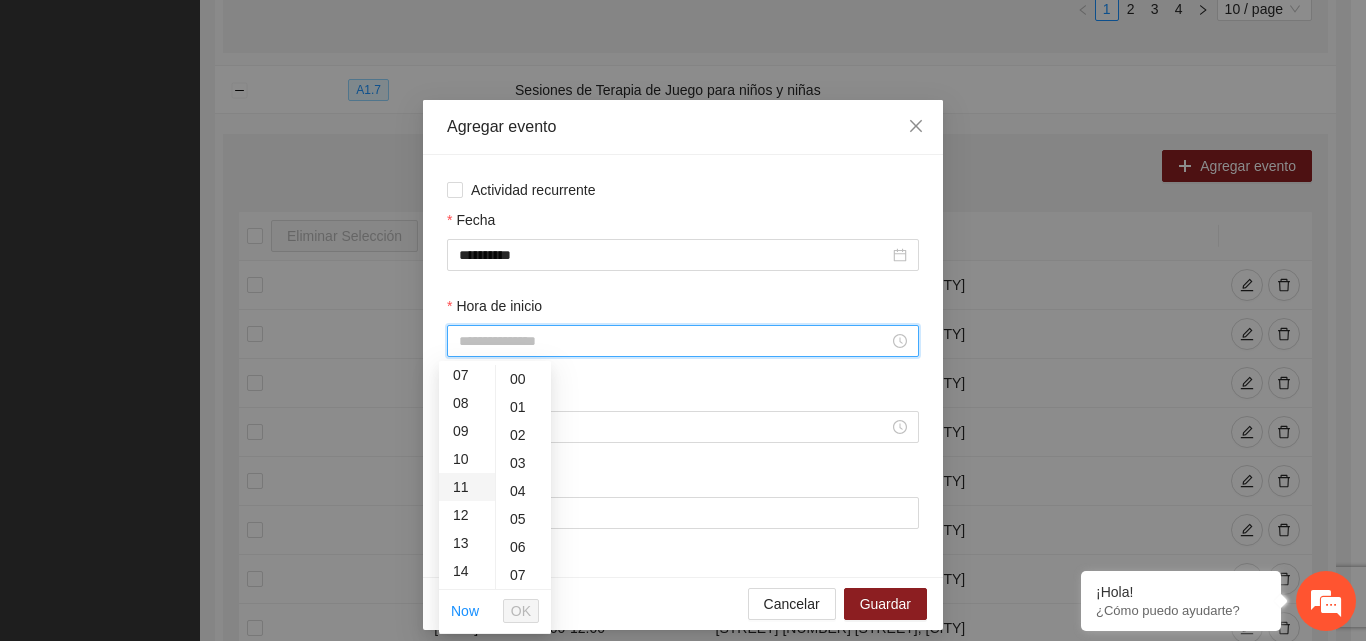 click on "11" at bounding box center [467, 487] 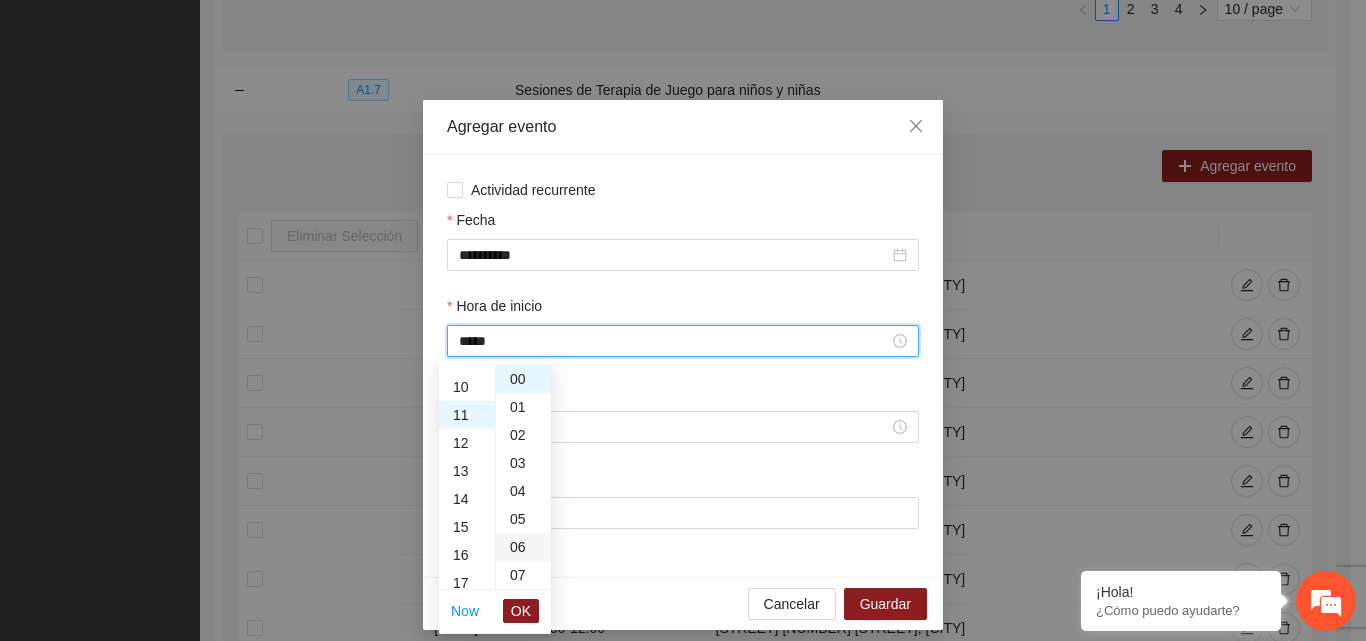 scroll, scrollTop: 308, scrollLeft: 0, axis: vertical 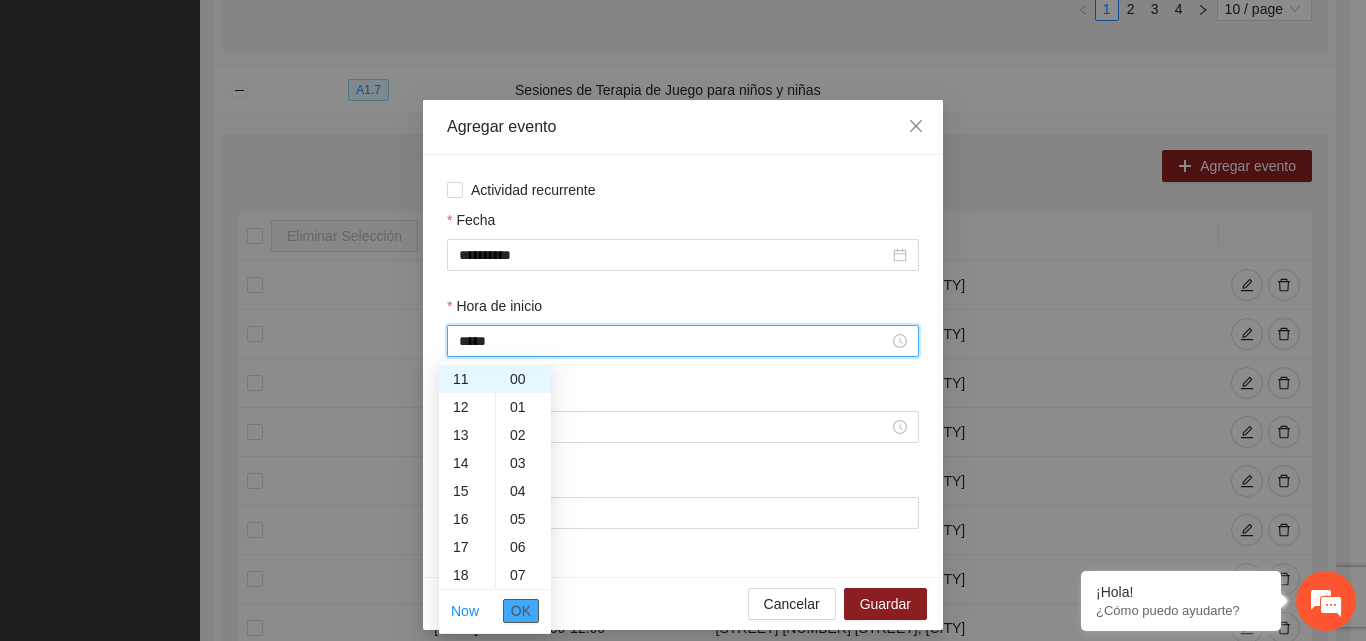 click on "OK" at bounding box center [521, 611] 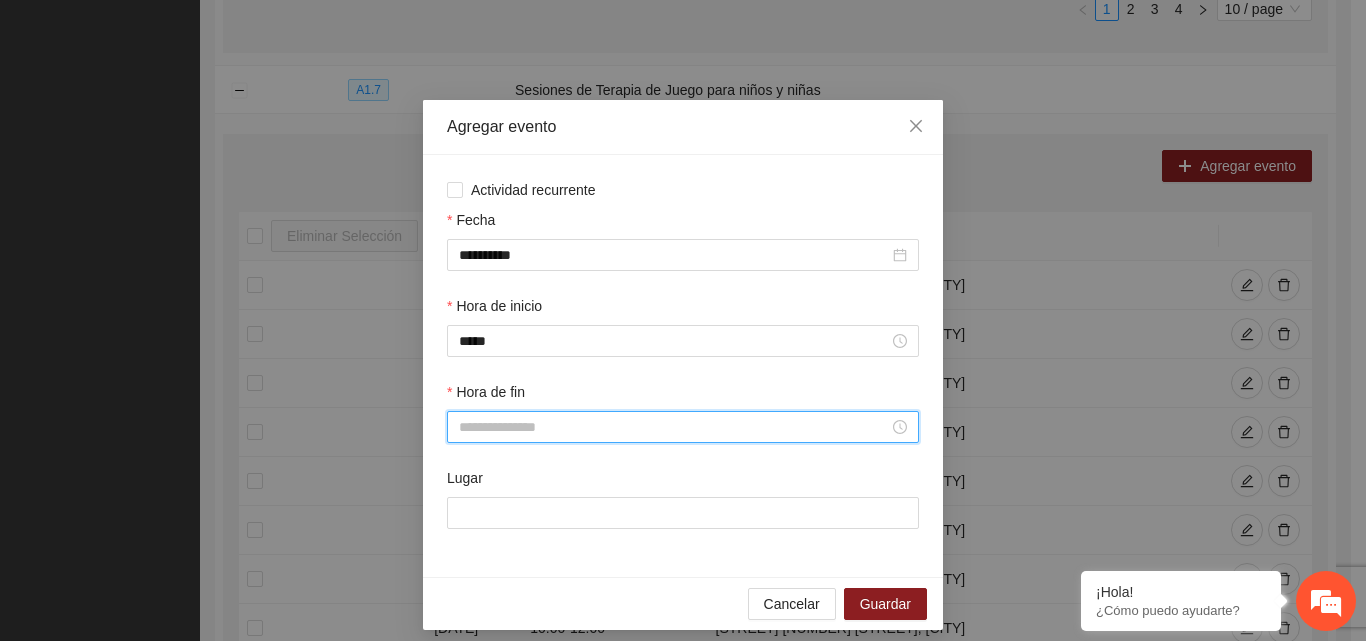 click on "Hora de fin" at bounding box center (674, 427) 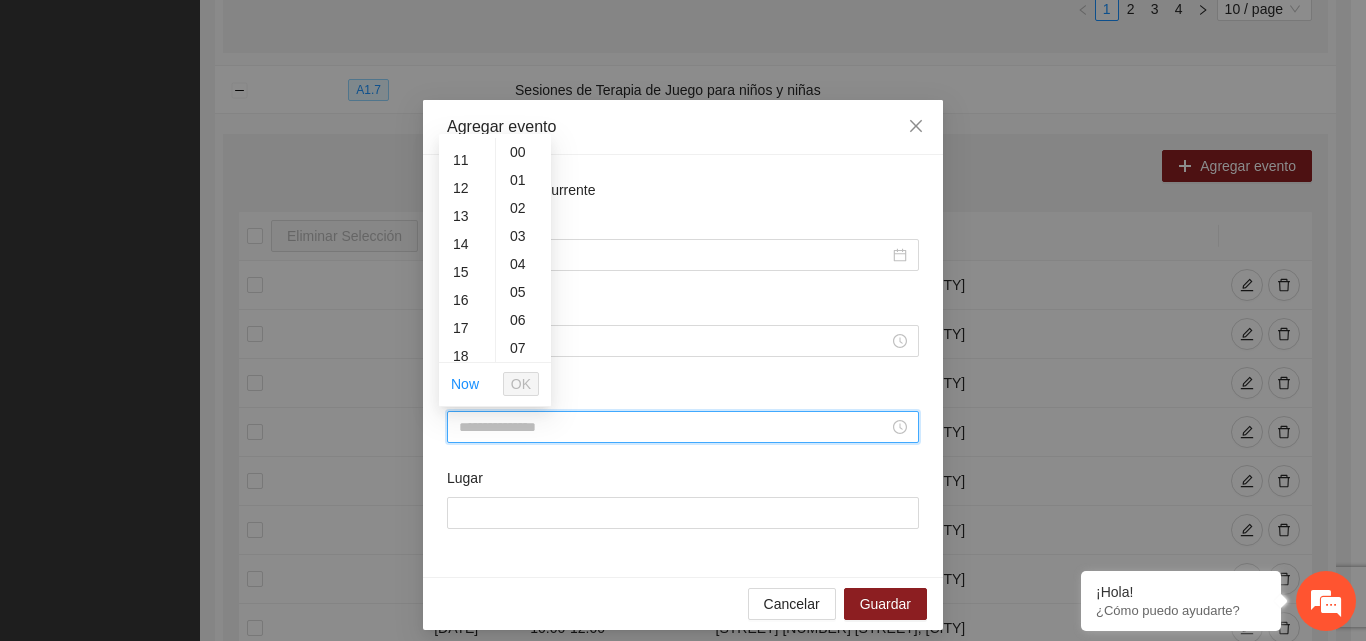 scroll, scrollTop: 400, scrollLeft: 0, axis: vertical 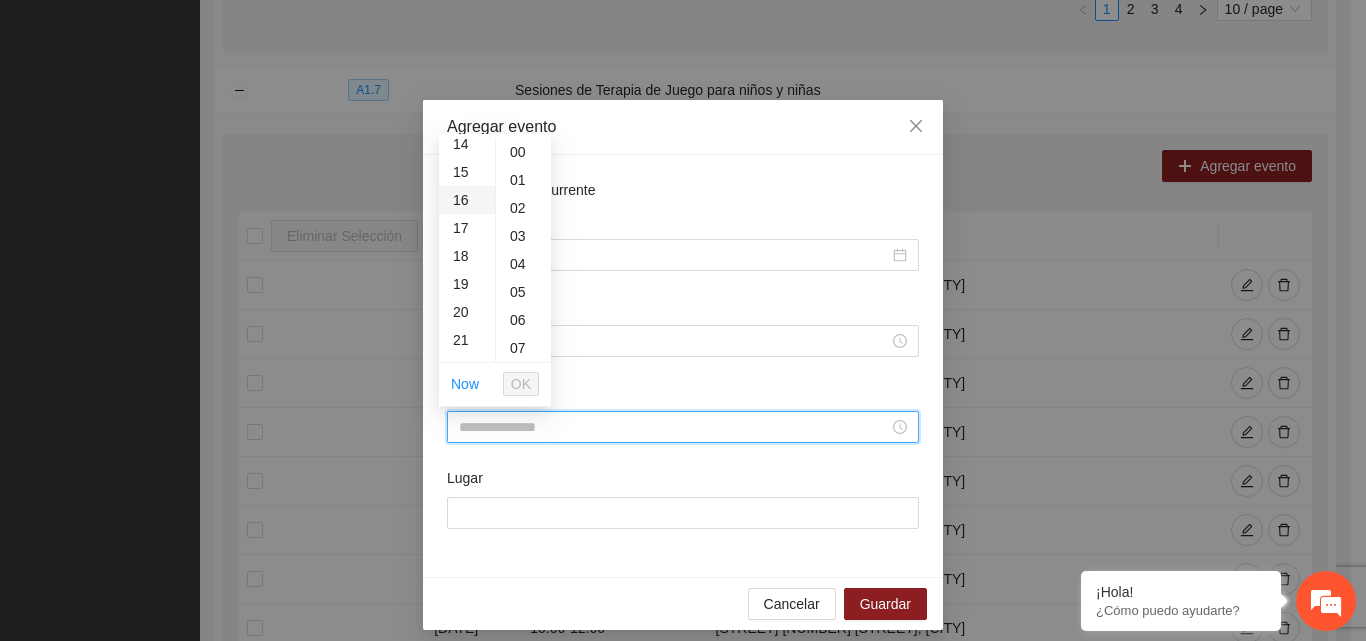 click on "16" at bounding box center (467, 200) 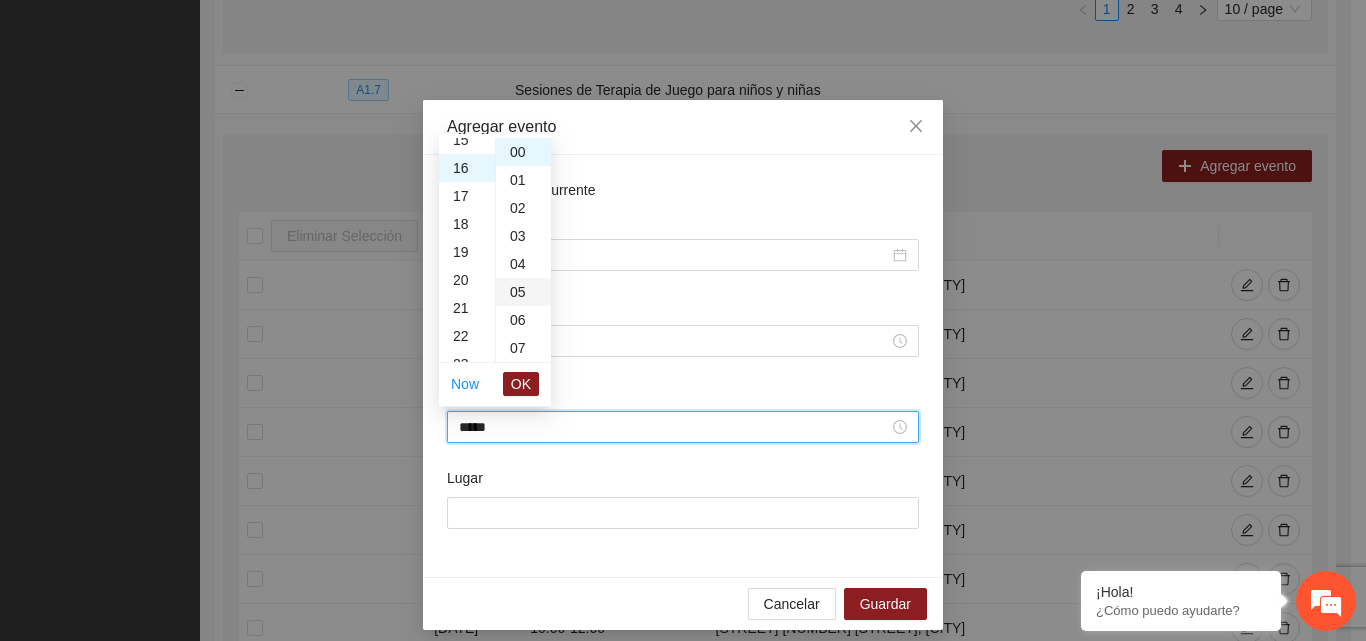 scroll, scrollTop: 448, scrollLeft: 0, axis: vertical 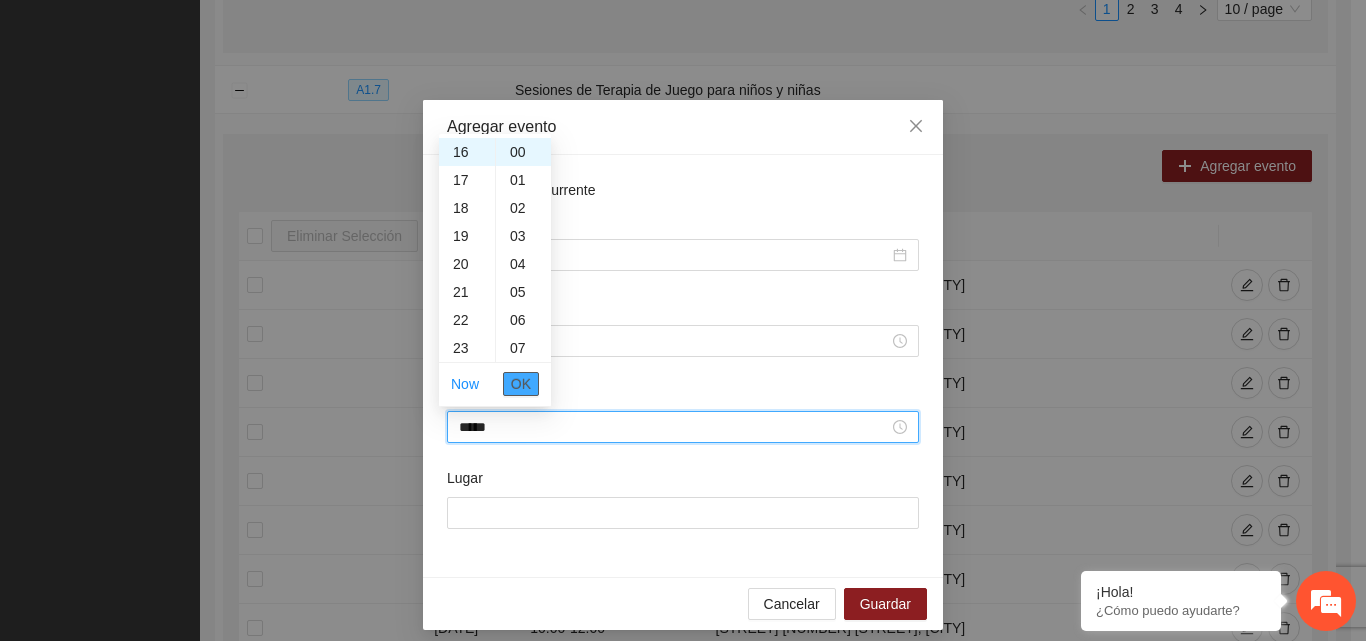 click on "OK" at bounding box center (521, 384) 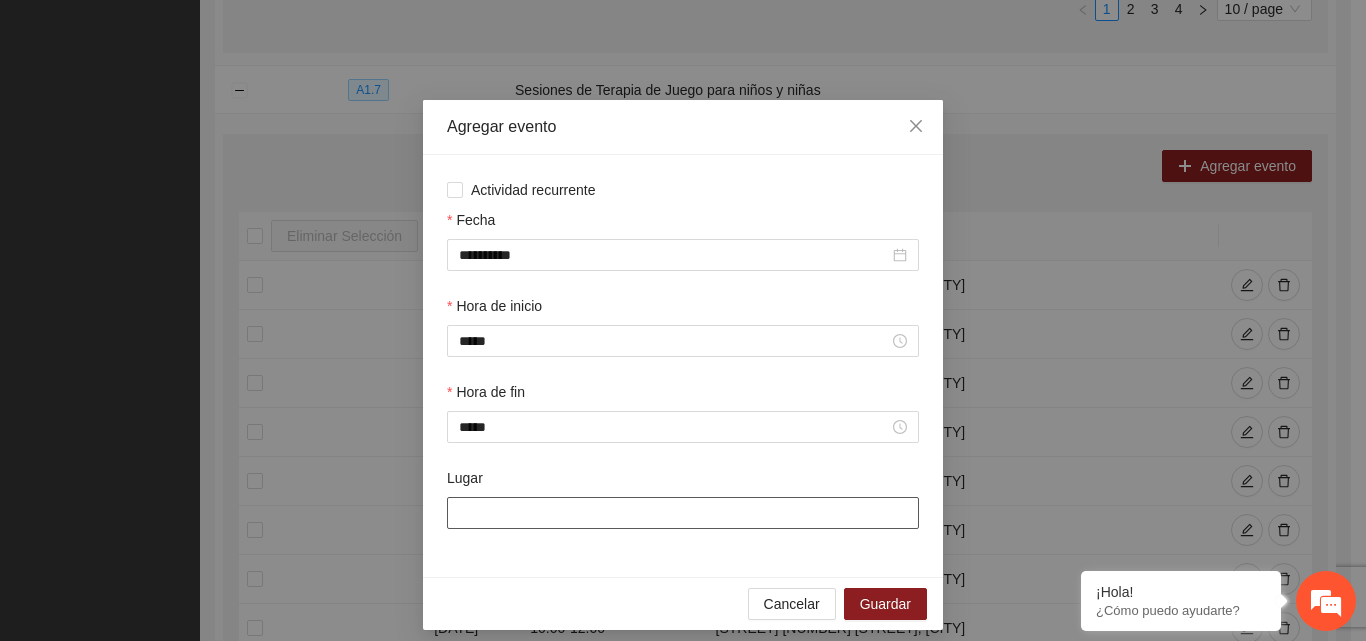 click on "Lugar" at bounding box center [683, 513] 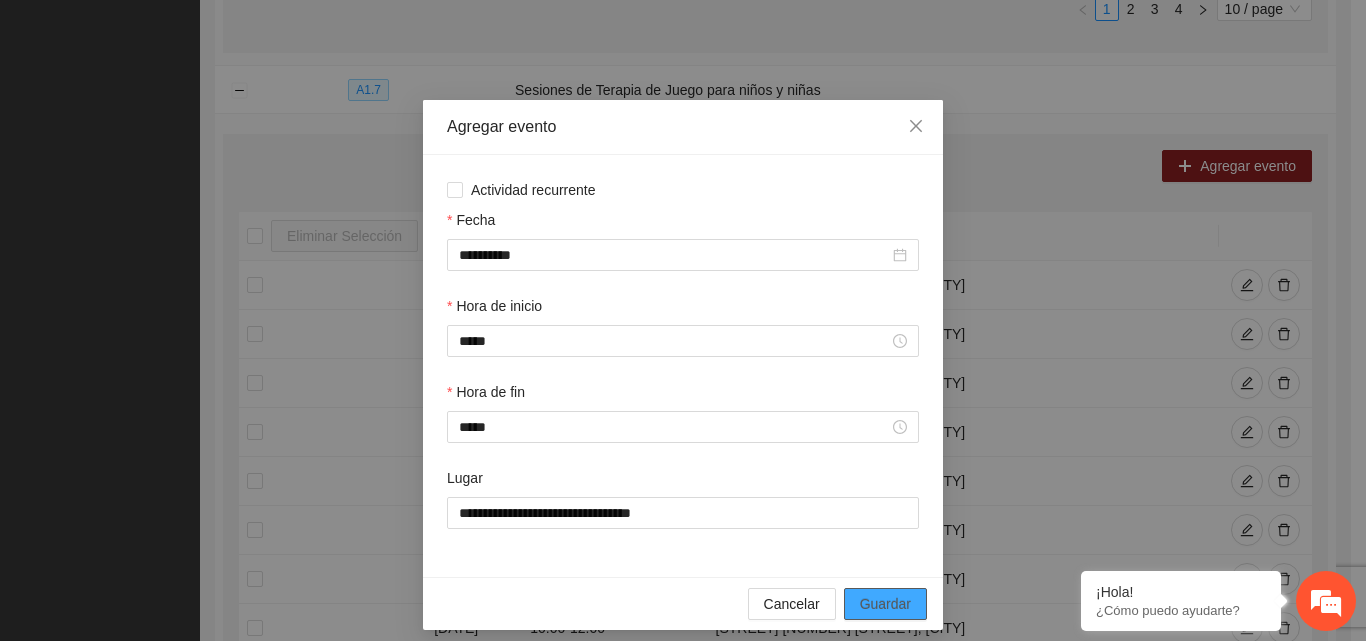 click on "Guardar" at bounding box center [885, 604] 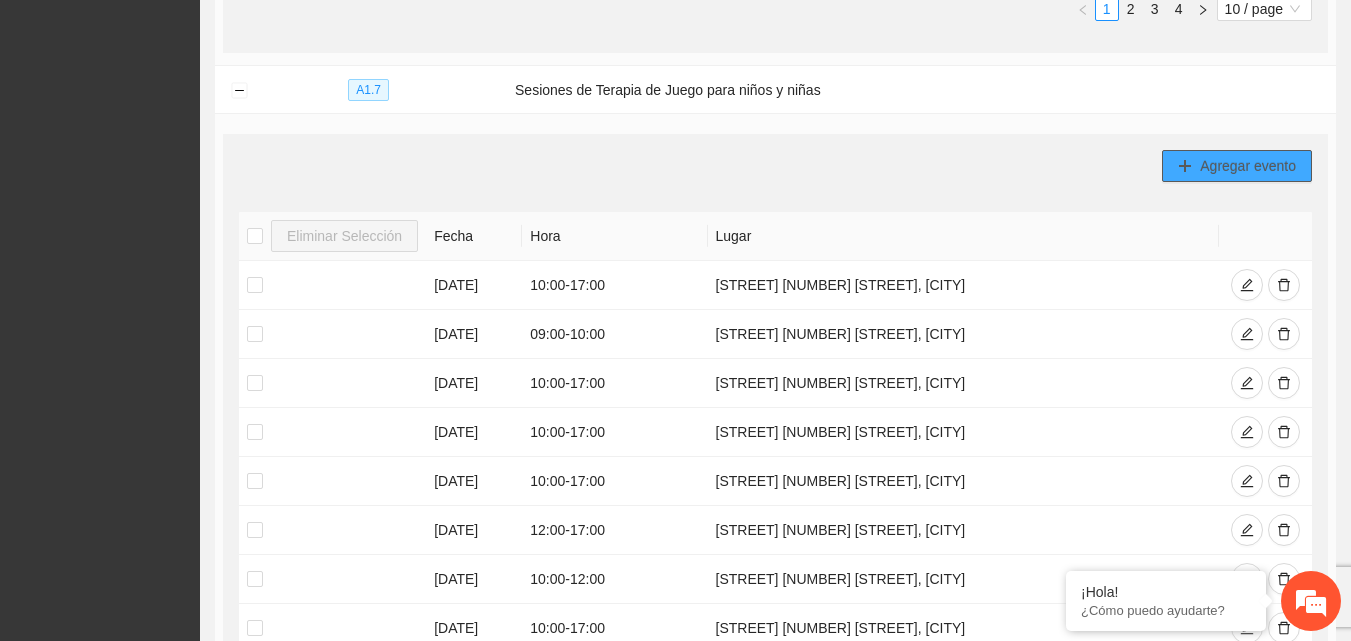 click on "Agregar evento" at bounding box center (1248, 166) 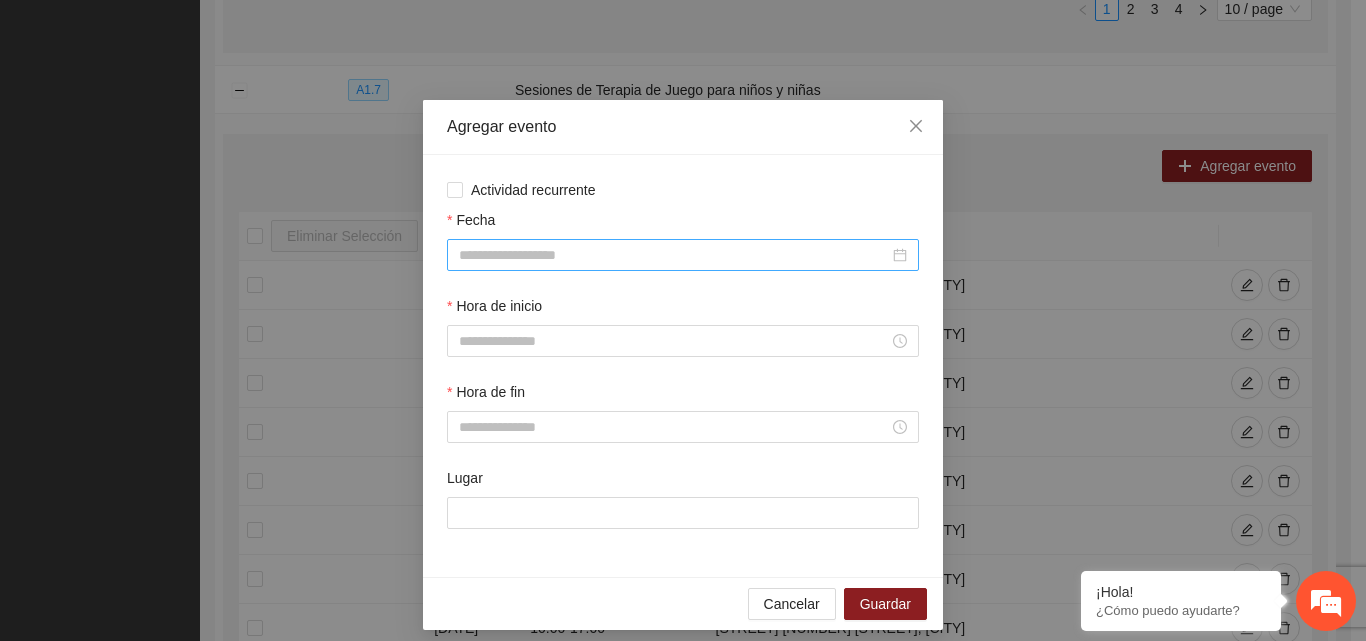click on "Fecha" at bounding box center (674, 255) 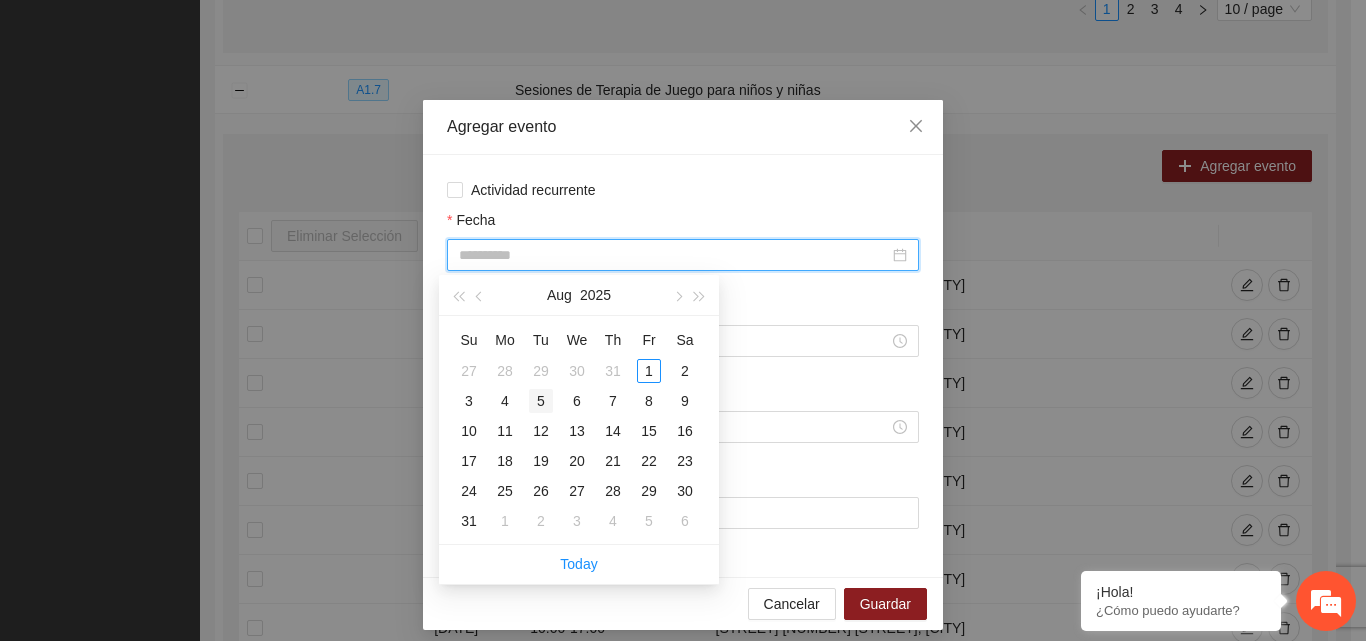 type on "**********" 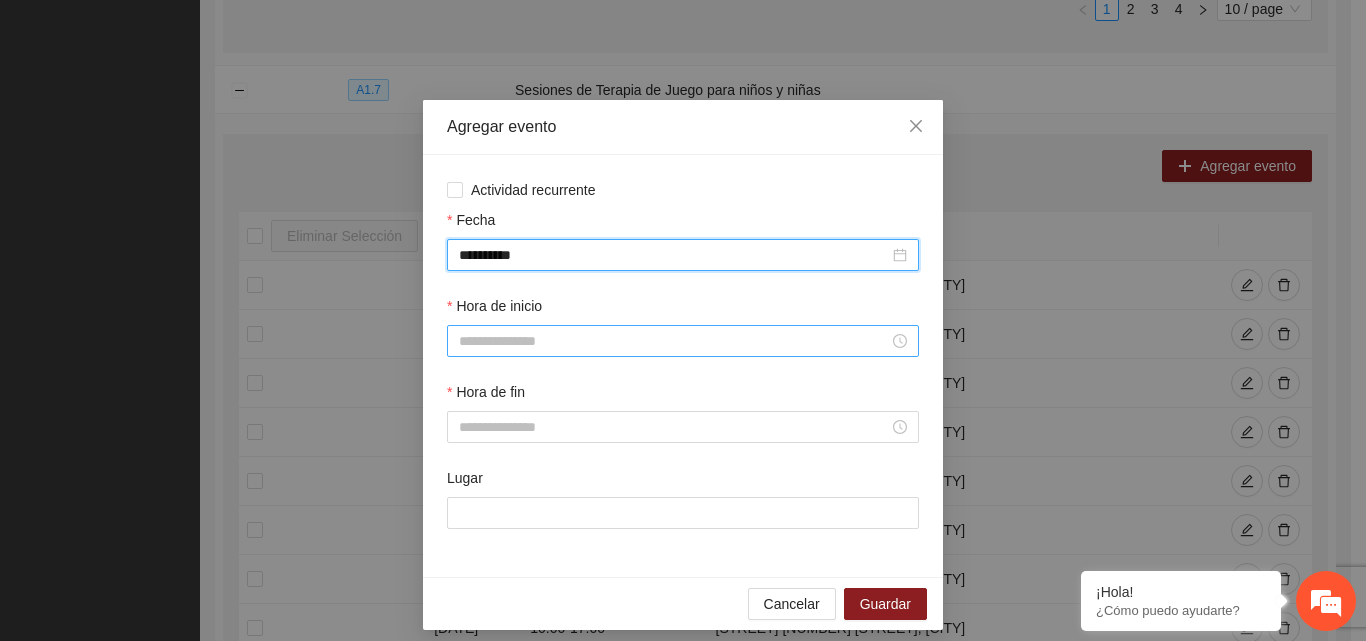 click on "Hora de inicio" at bounding box center [674, 341] 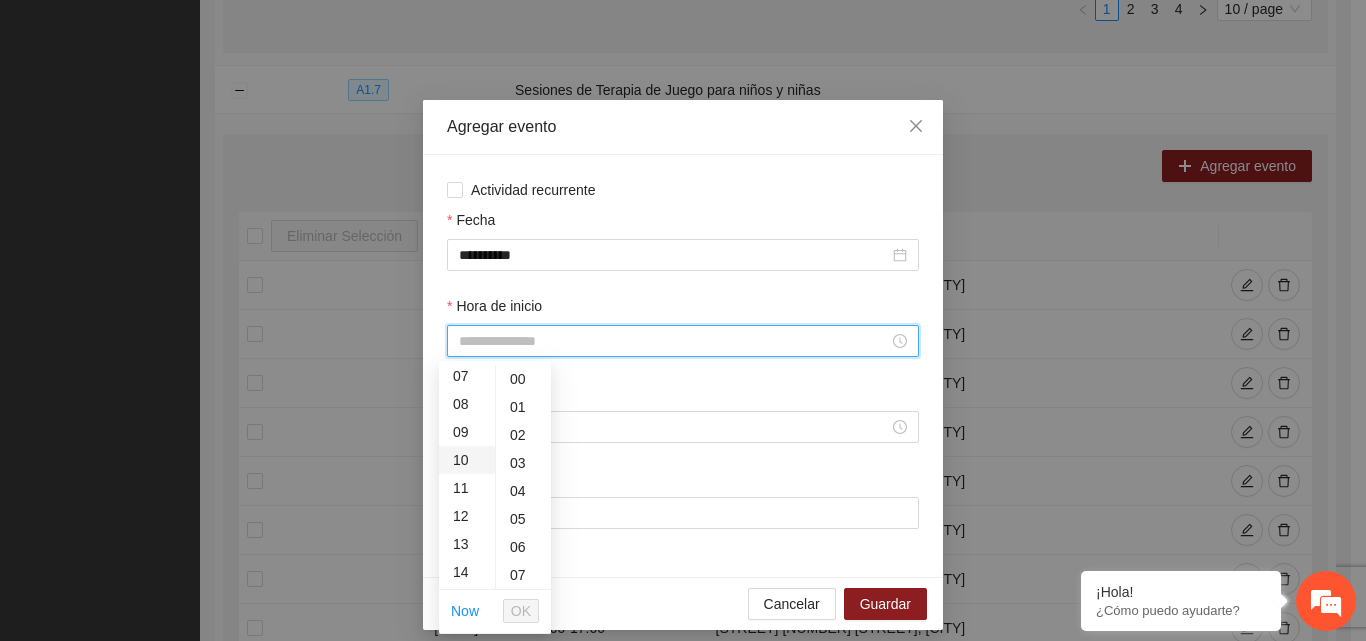scroll, scrollTop: 200, scrollLeft: 0, axis: vertical 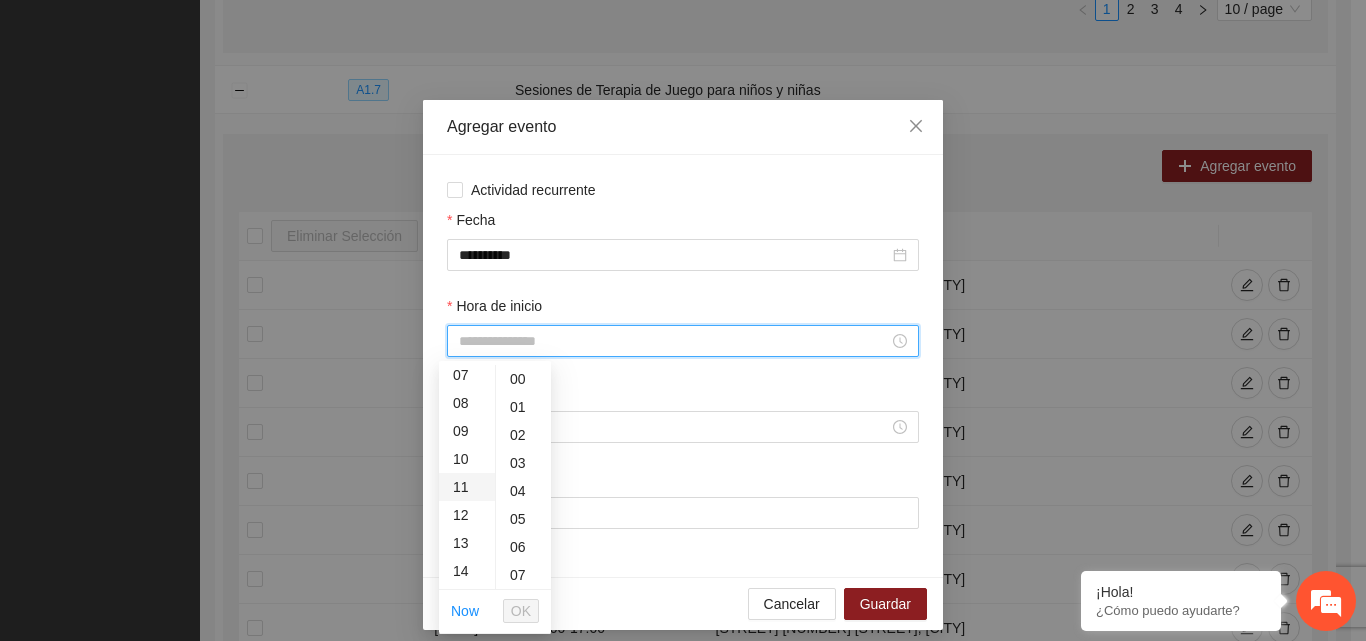 click on "11" at bounding box center (467, 487) 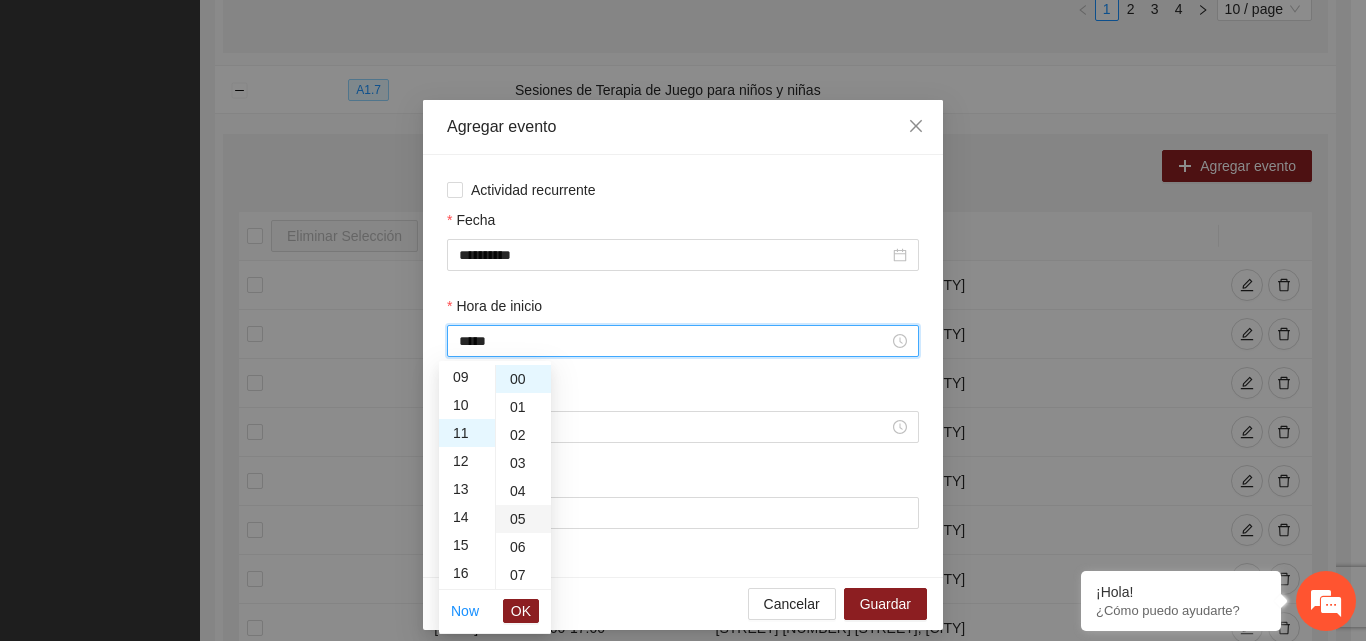 scroll, scrollTop: 308, scrollLeft: 0, axis: vertical 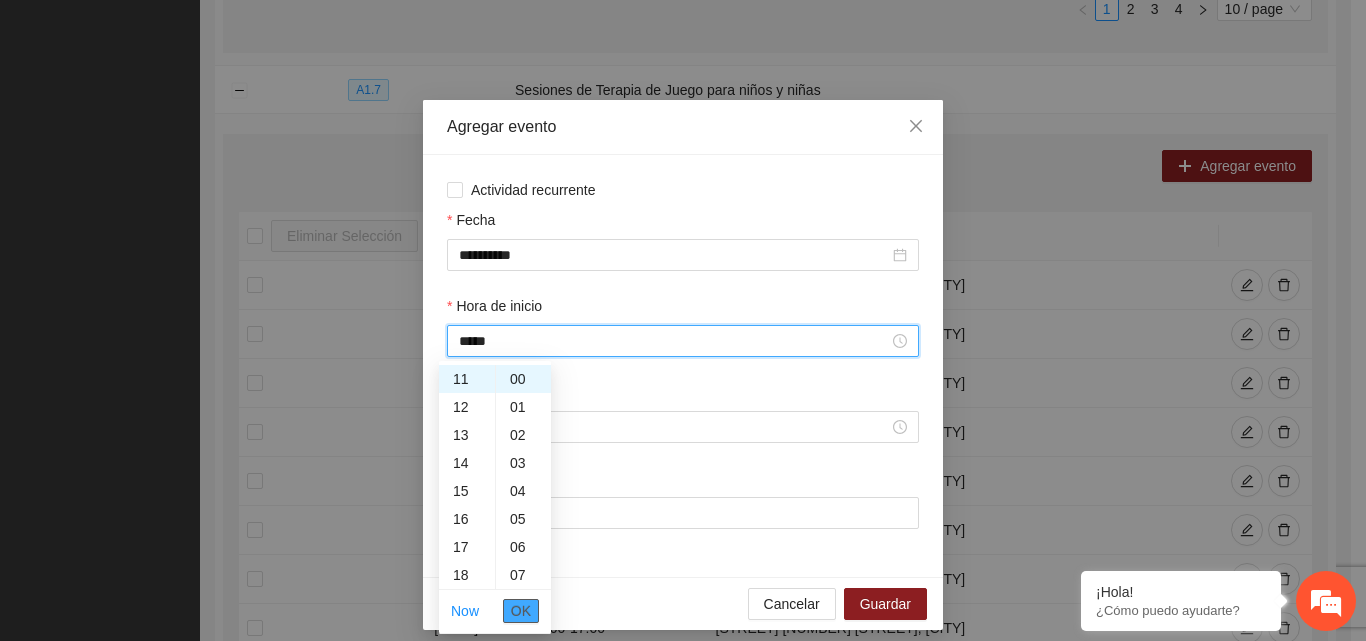 click on "OK" at bounding box center (521, 611) 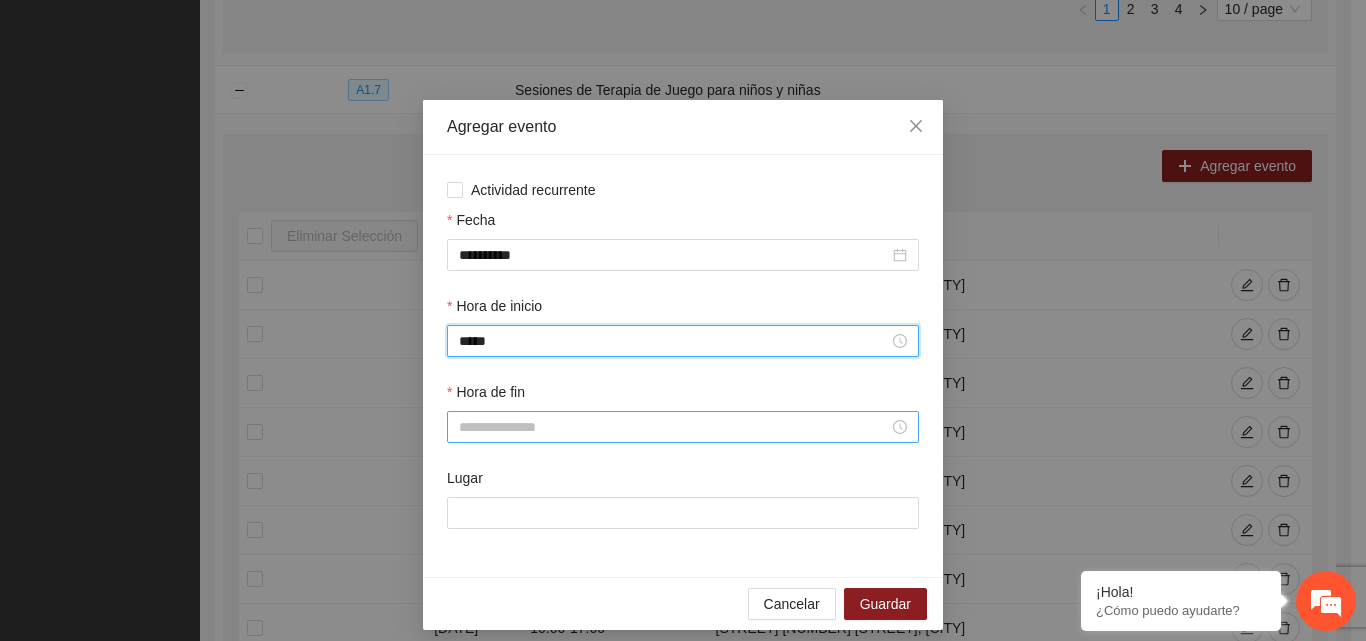 click on "Hora de fin" at bounding box center [674, 427] 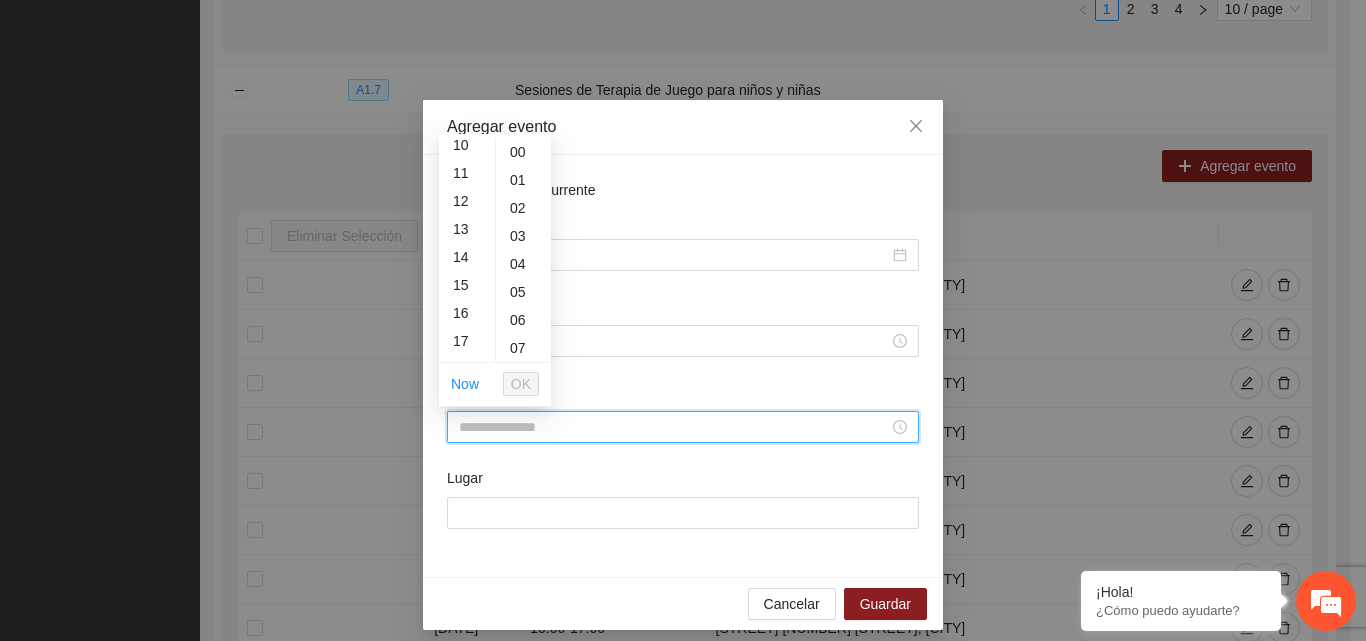 scroll, scrollTop: 300, scrollLeft: 0, axis: vertical 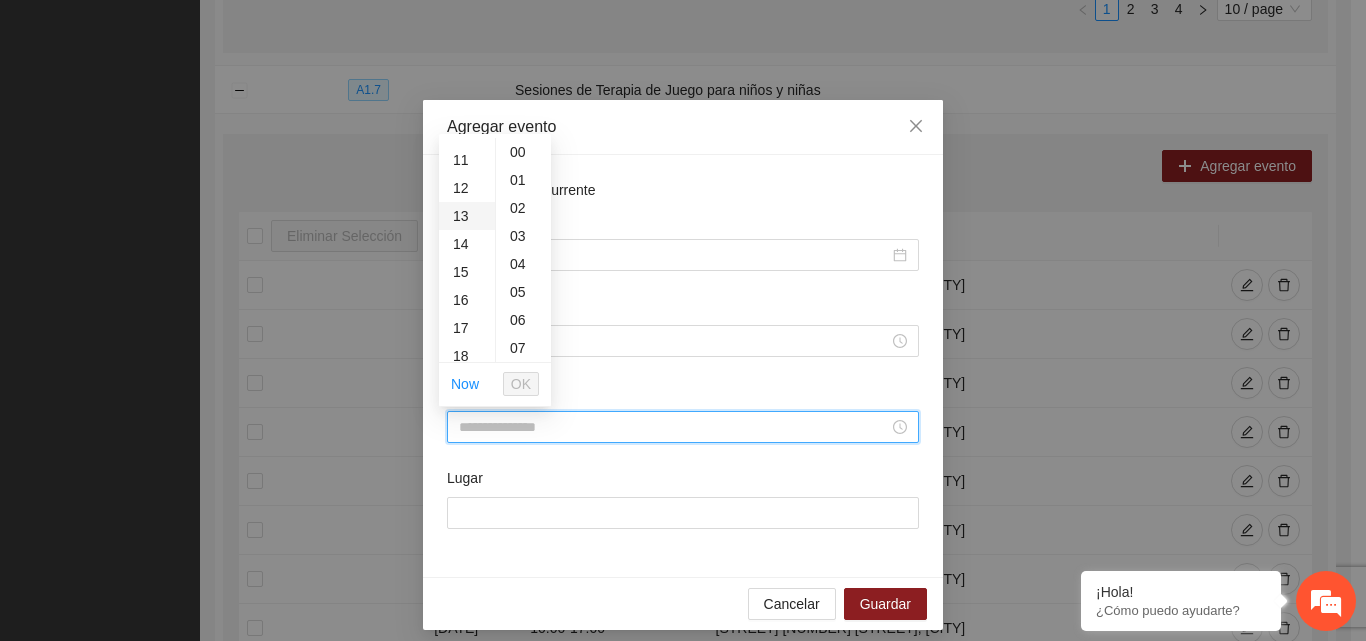 click on "13" at bounding box center (467, 216) 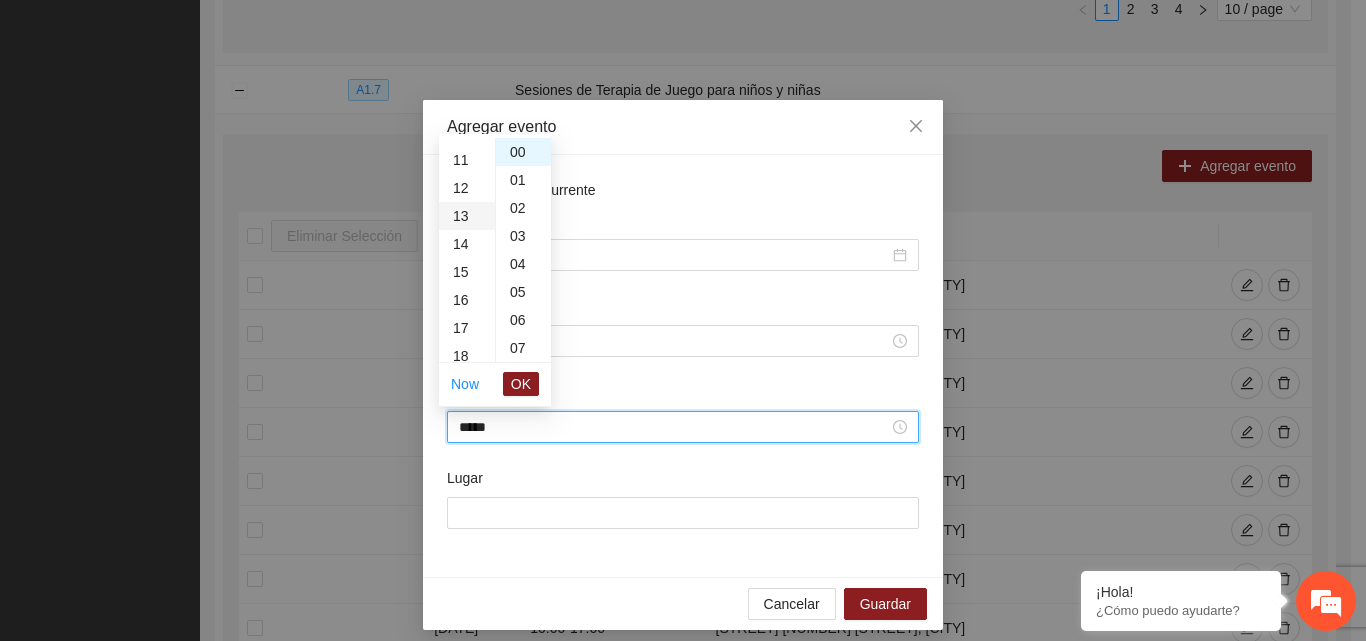 scroll, scrollTop: 364, scrollLeft: 0, axis: vertical 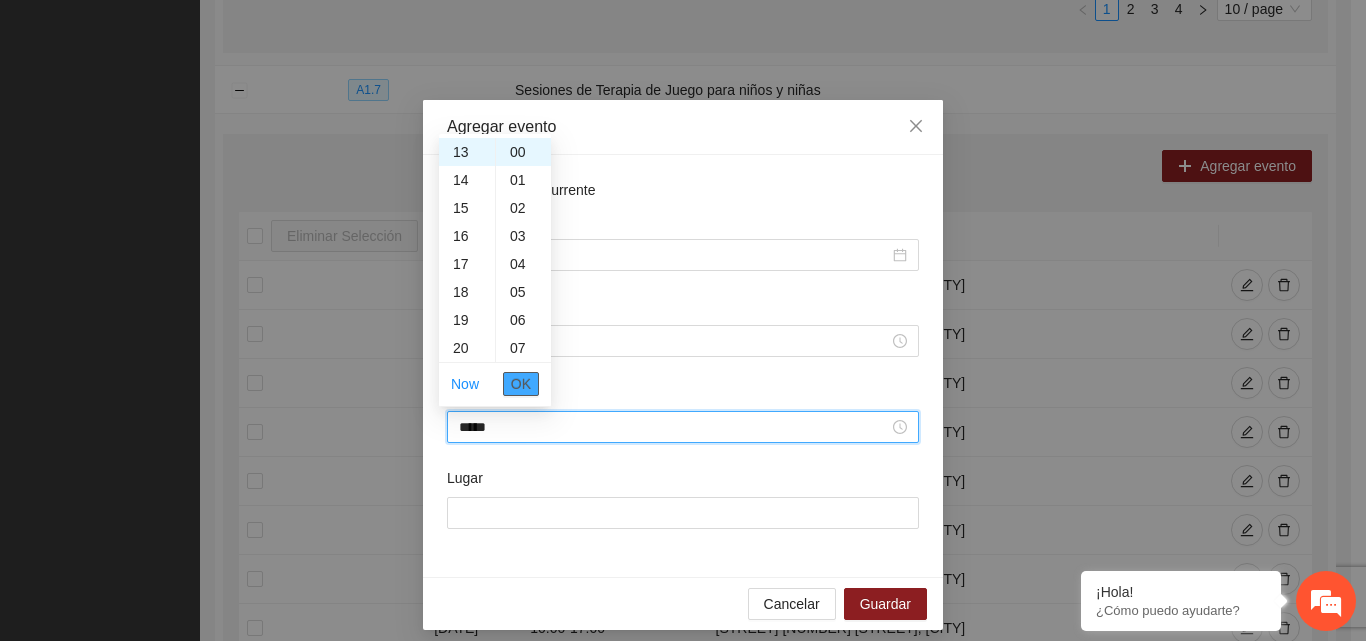 click on "OK" at bounding box center [521, 384] 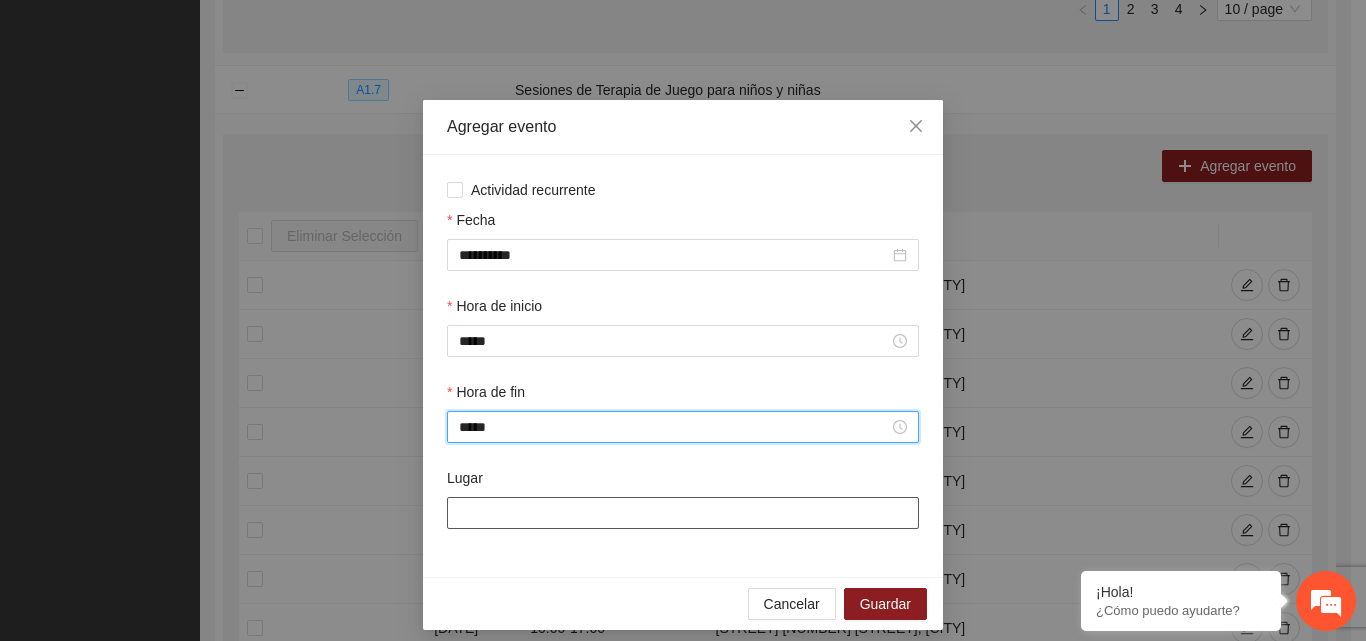 click on "Lugar" at bounding box center [683, 513] 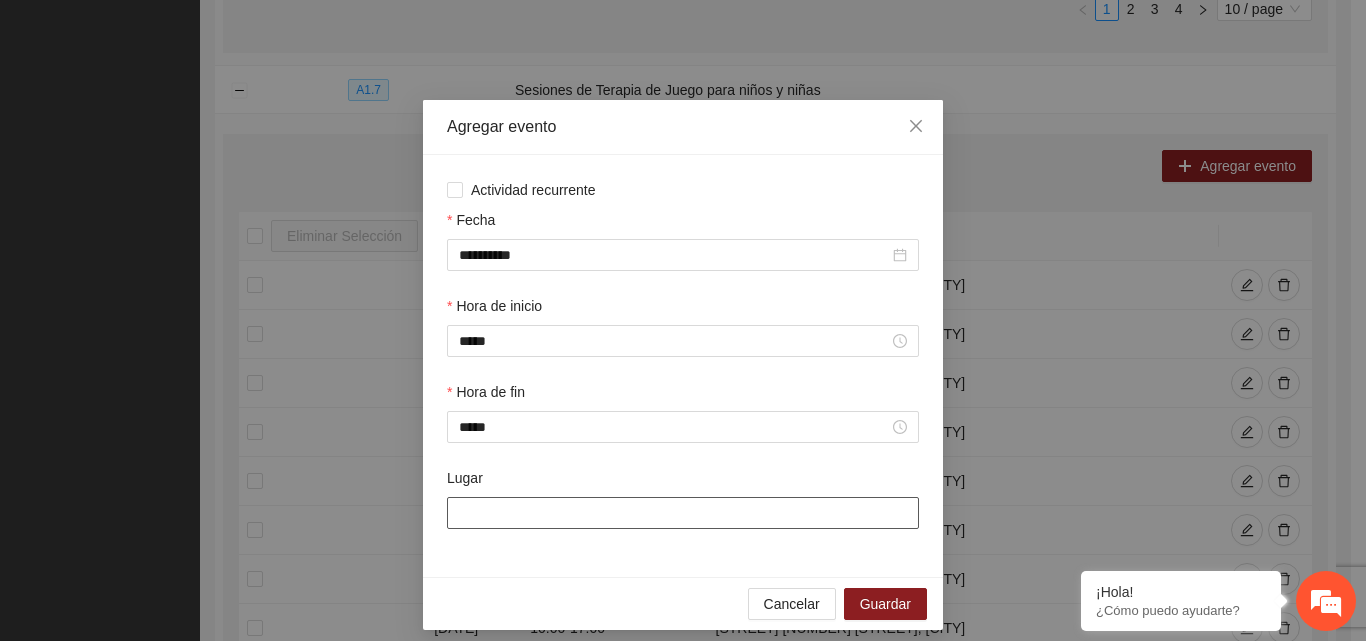 type on "**********" 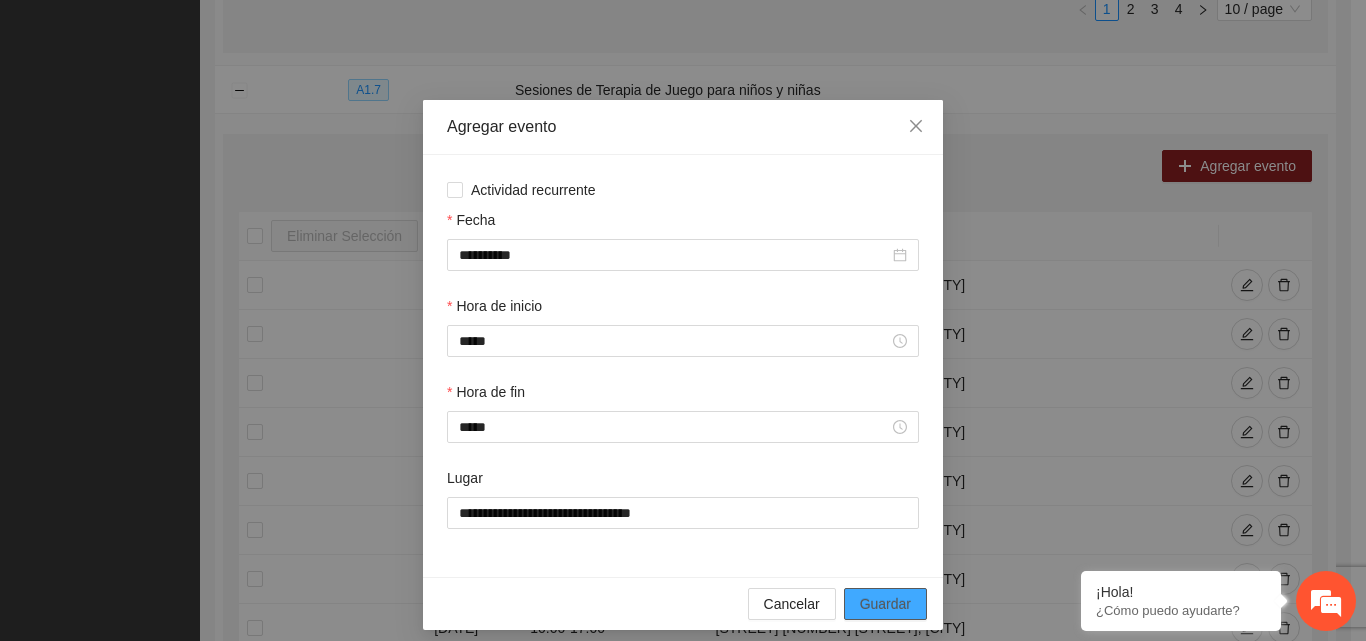 click on "Guardar" at bounding box center (885, 604) 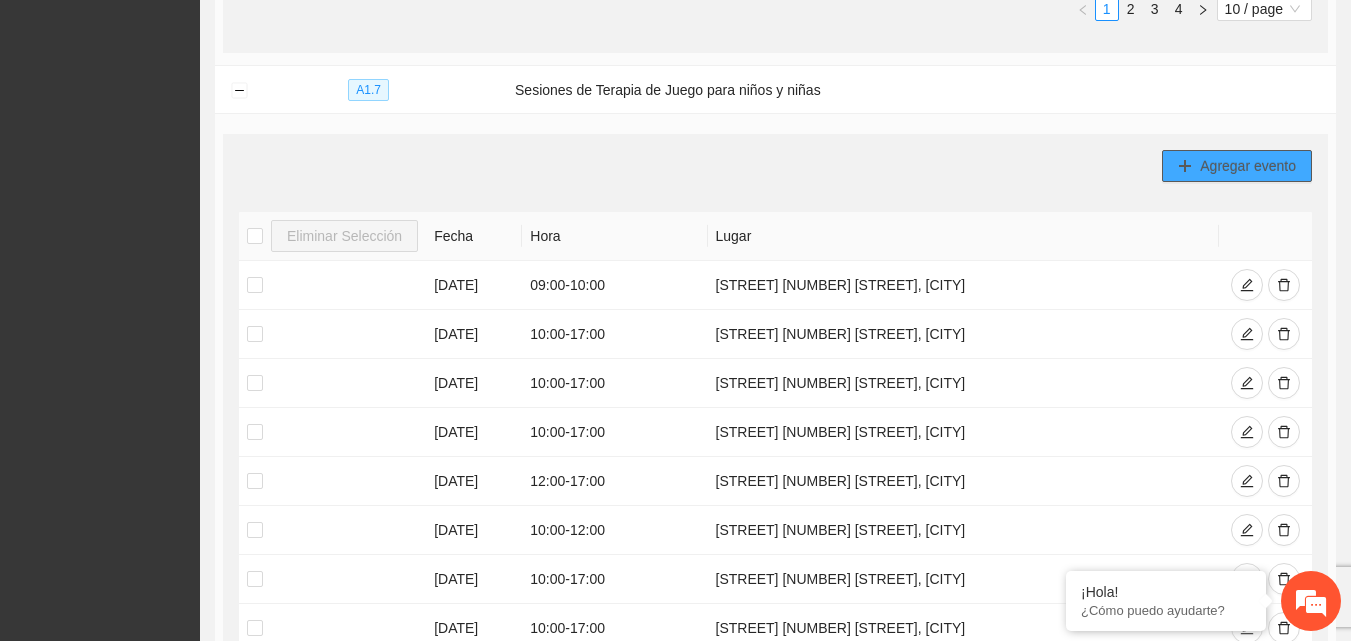 click on "Agregar evento" at bounding box center [1248, 166] 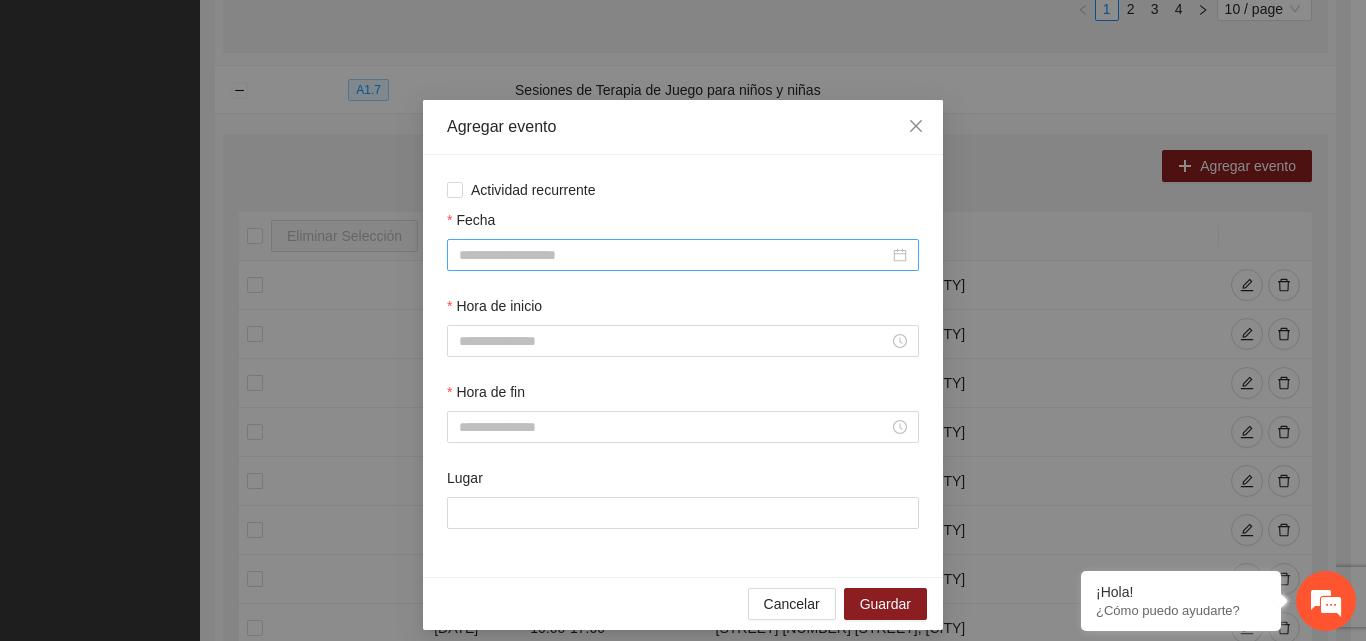 click on "Fecha" at bounding box center (674, 255) 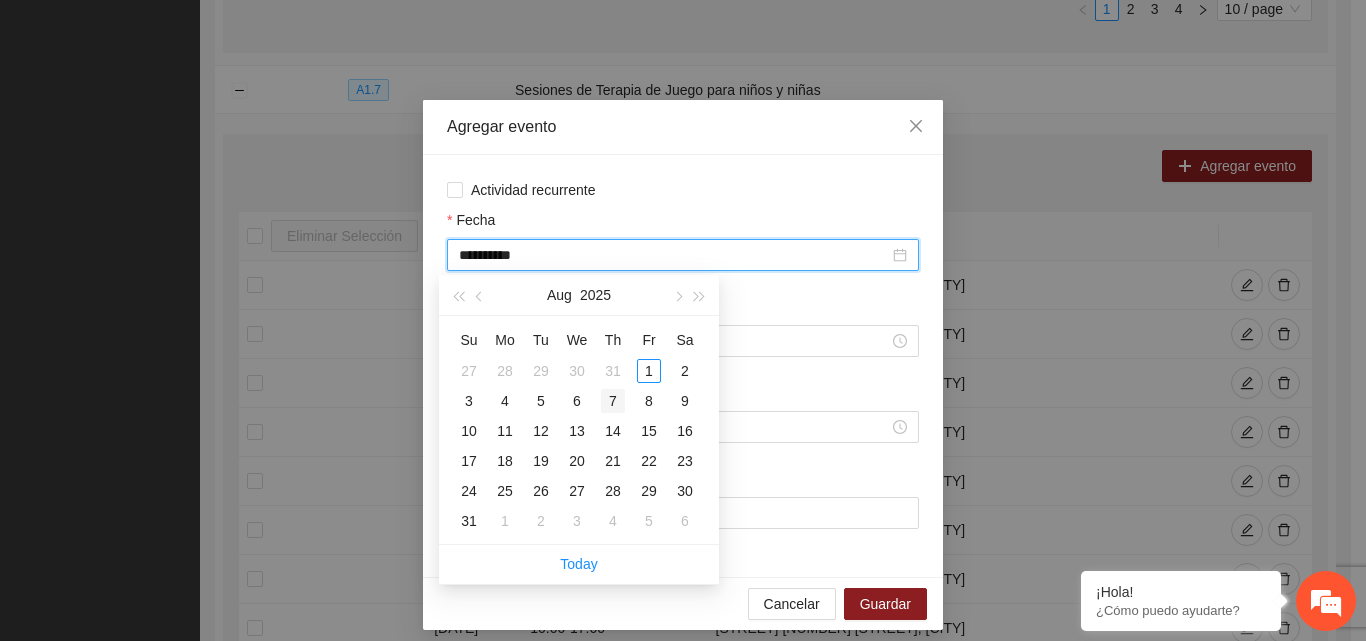 type on "**********" 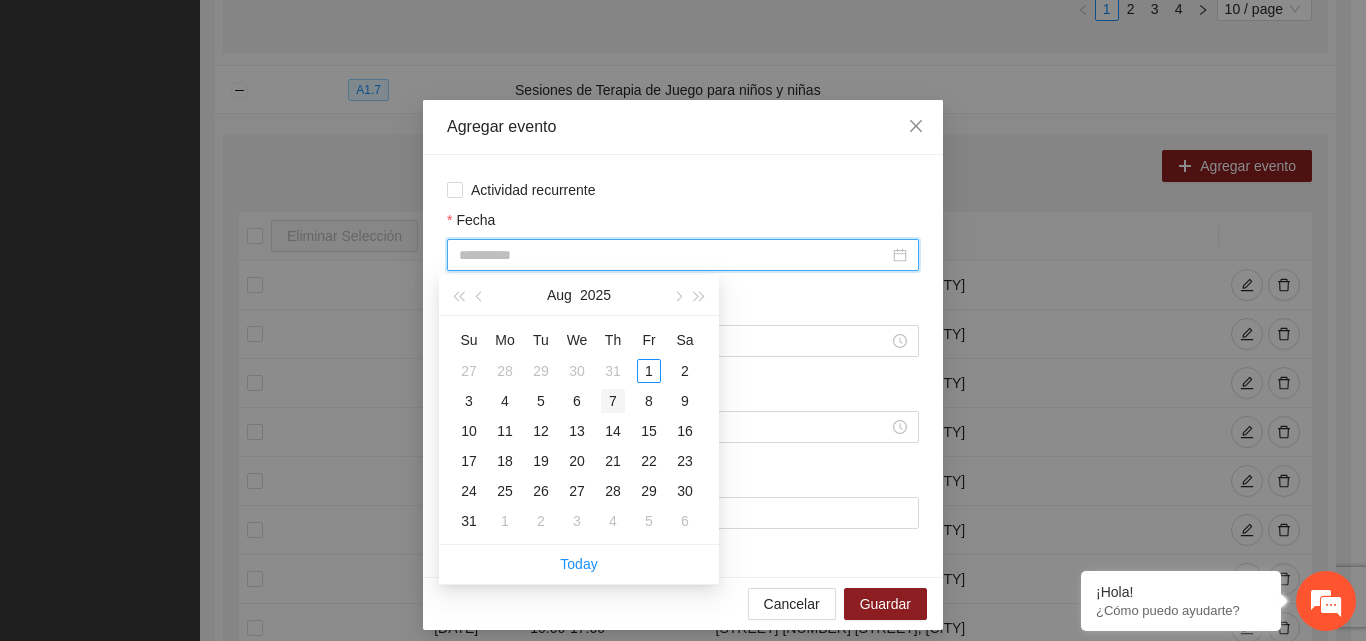 click on "7" at bounding box center (613, 401) 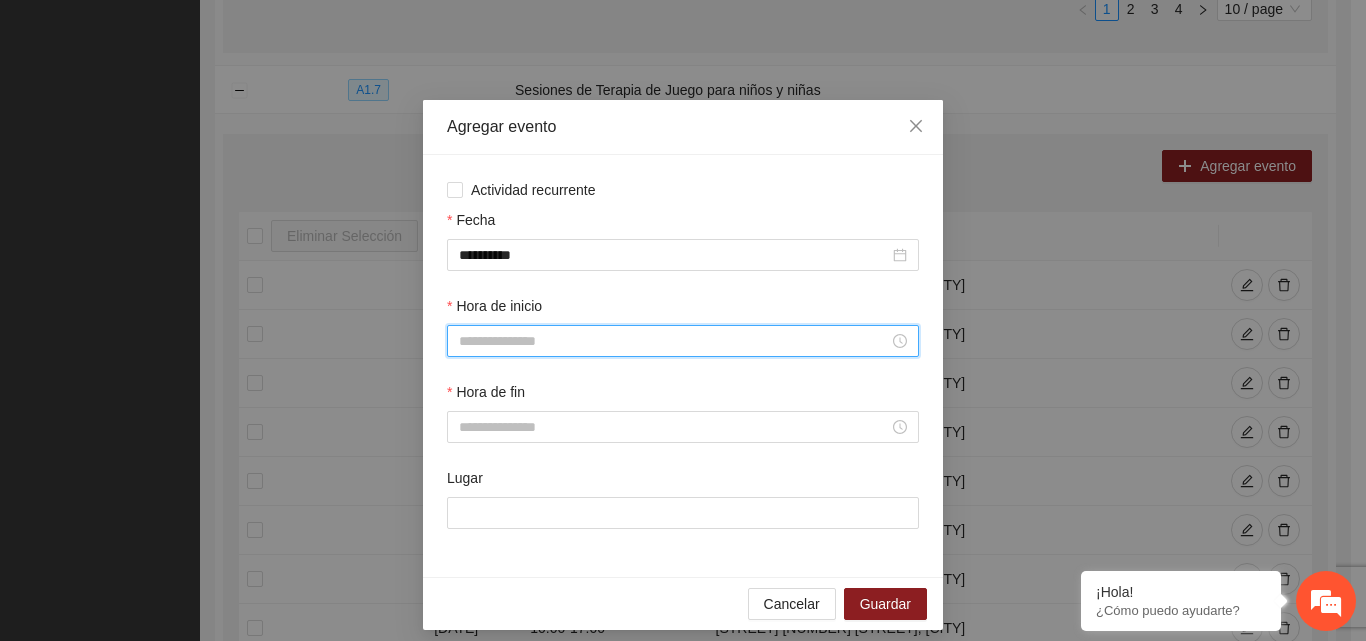 click on "Hora de inicio" at bounding box center [674, 341] 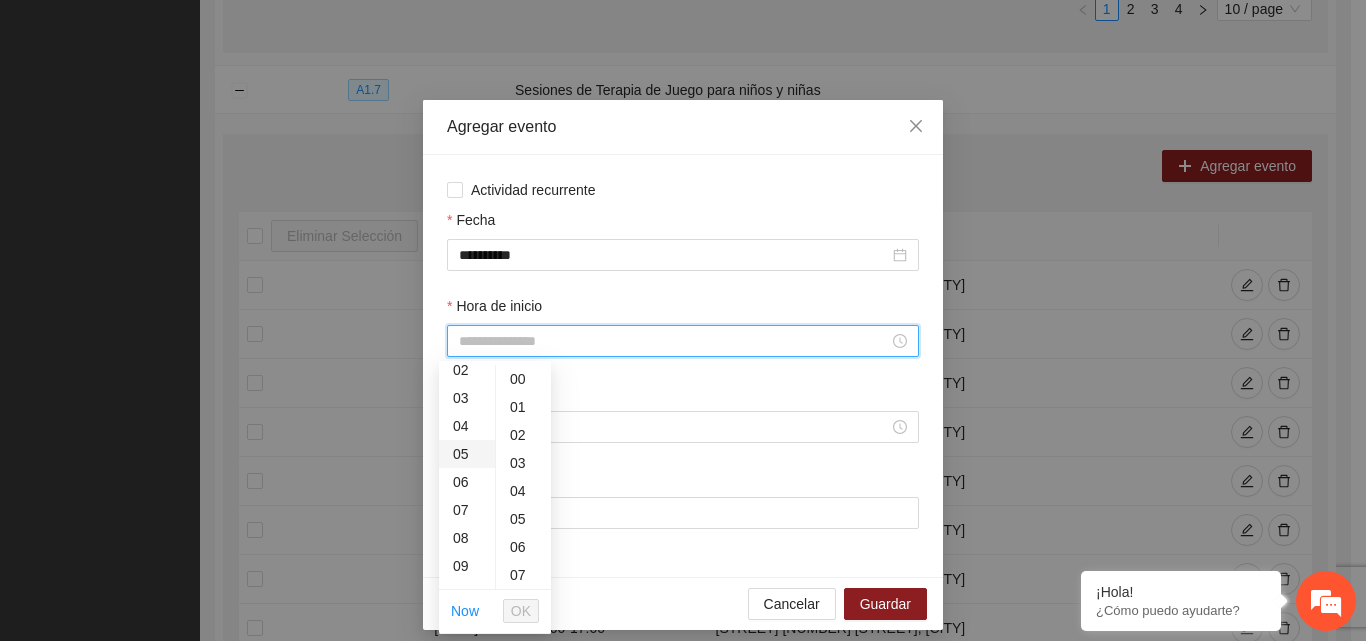 scroll, scrollTop: 100, scrollLeft: 0, axis: vertical 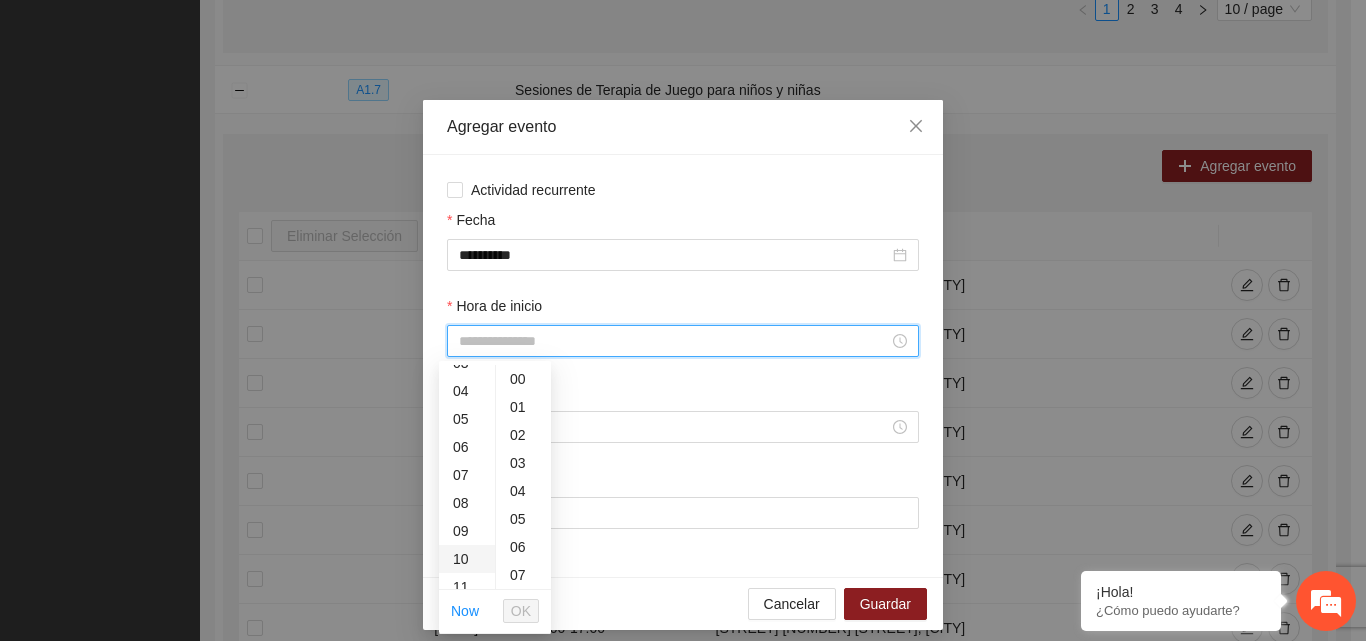 click on "10" at bounding box center (467, 559) 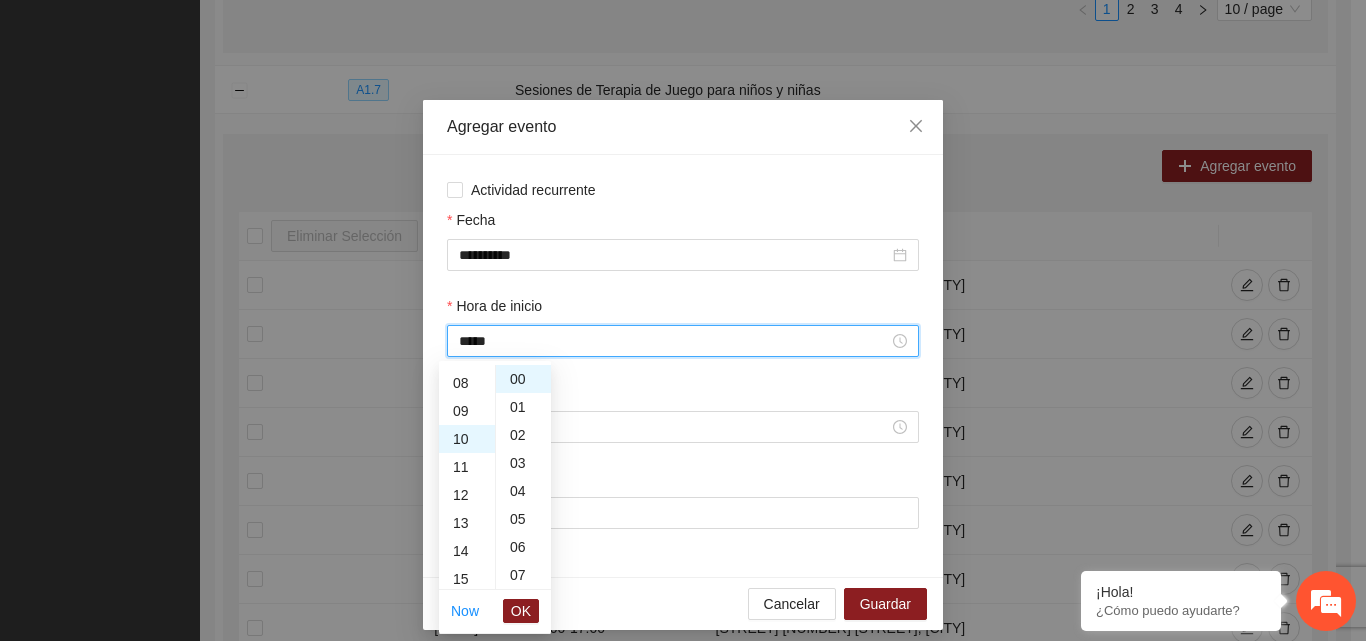 scroll, scrollTop: 280, scrollLeft: 0, axis: vertical 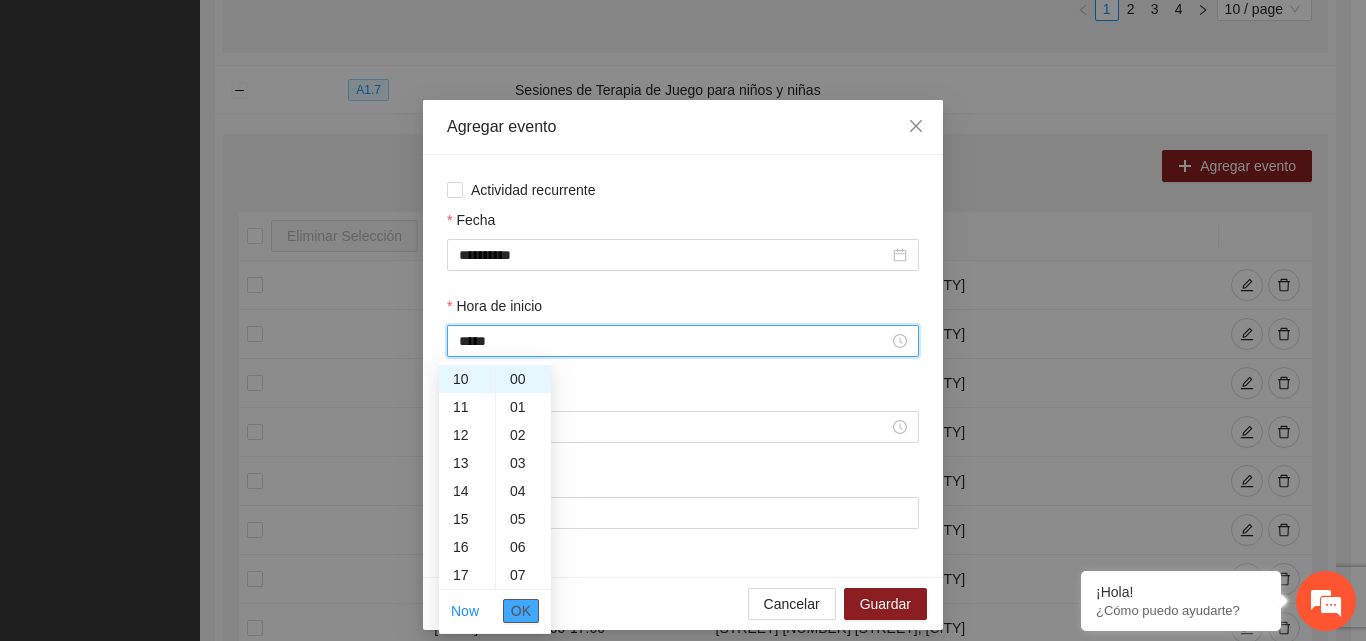 click on "OK" at bounding box center [521, 611] 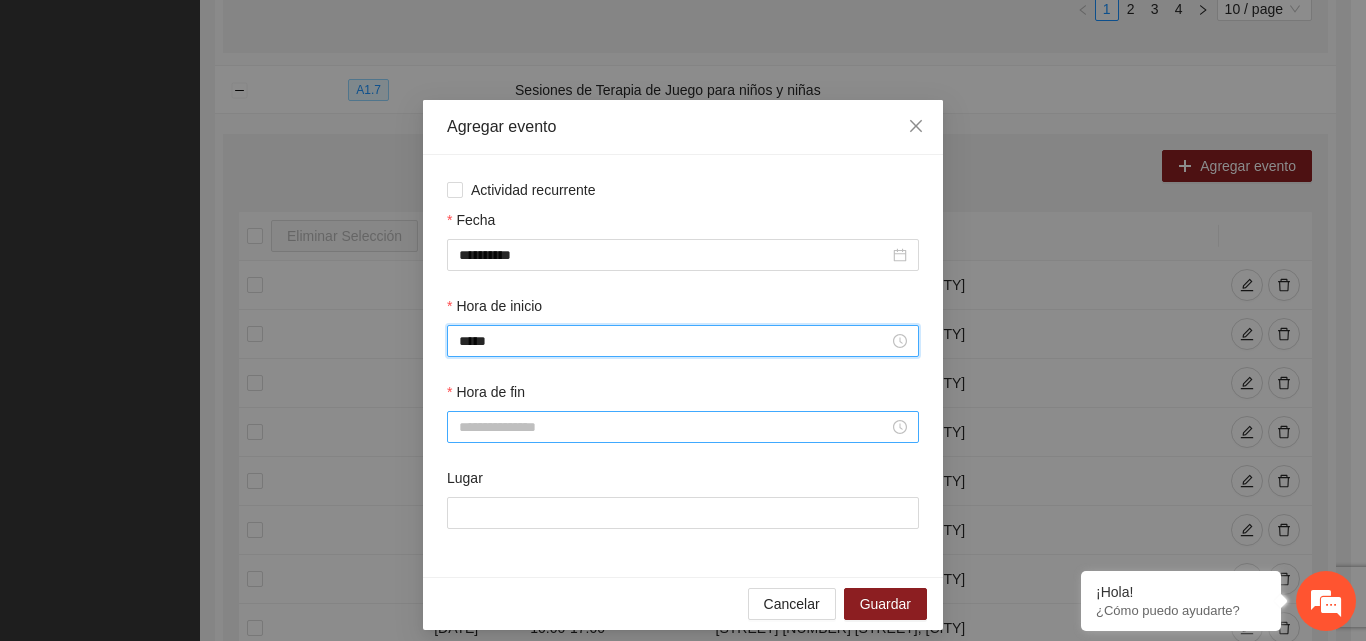 click on "Hora de fin" at bounding box center (674, 427) 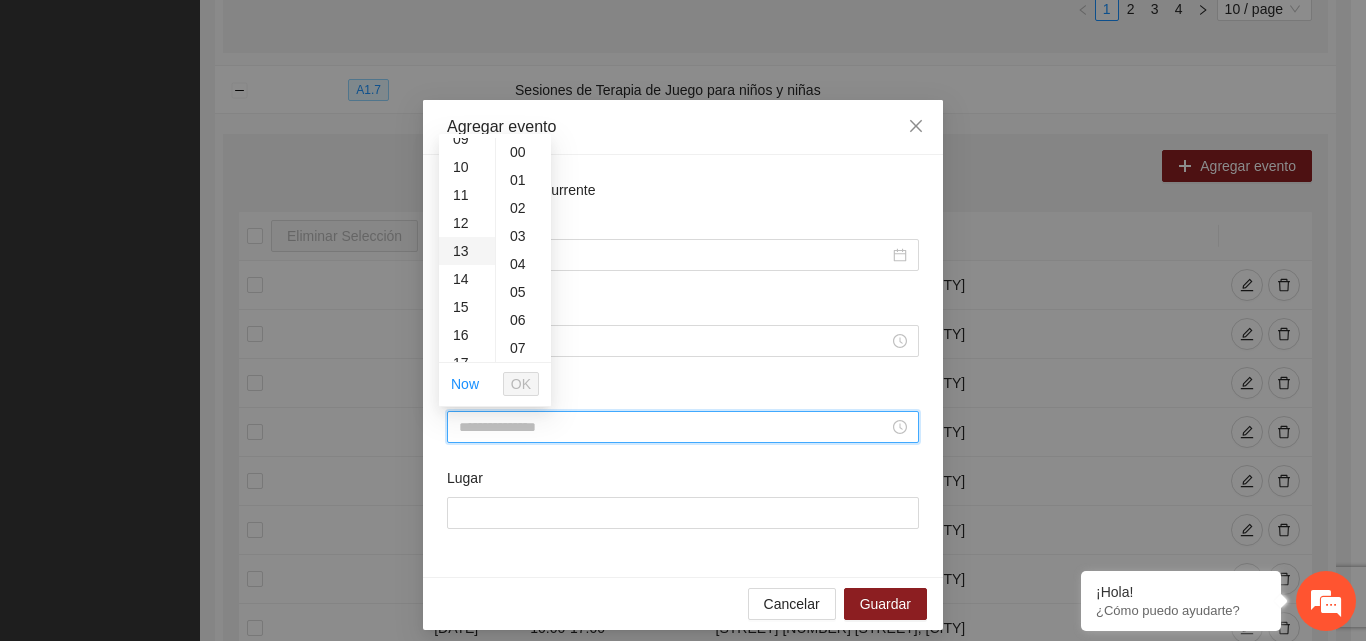 scroll, scrollTop: 300, scrollLeft: 0, axis: vertical 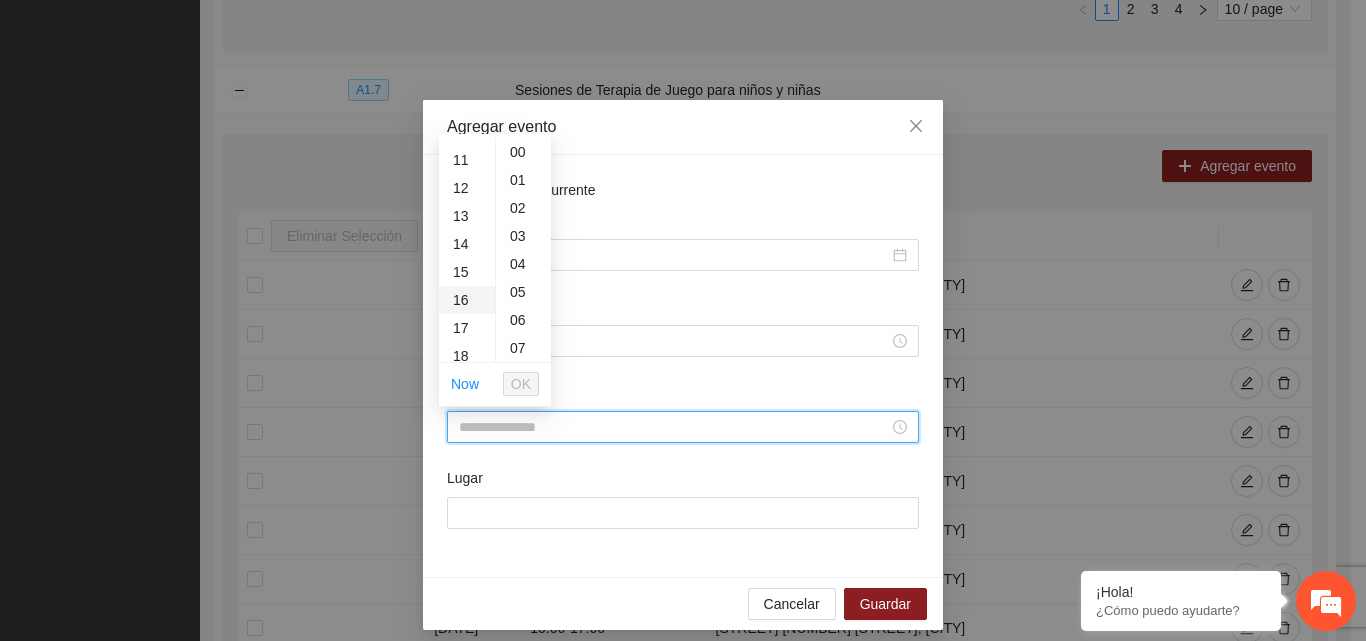 click on "16" at bounding box center (467, 300) 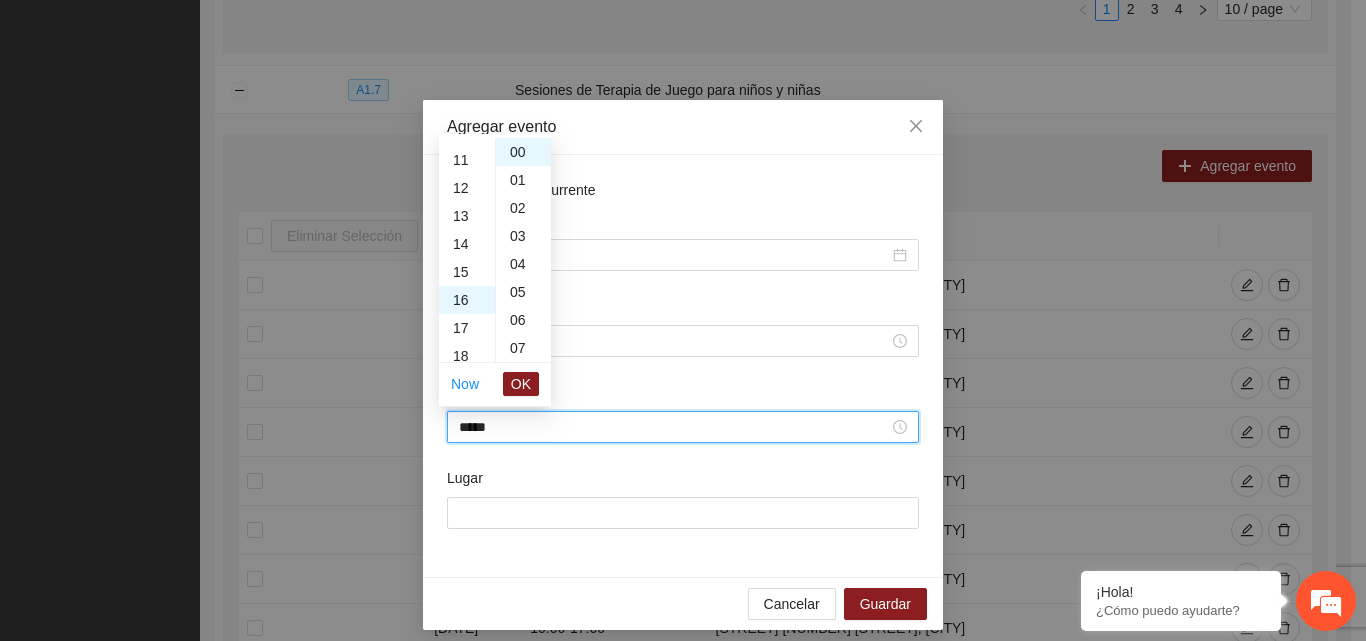 scroll, scrollTop: 448, scrollLeft: 0, axis: vertical 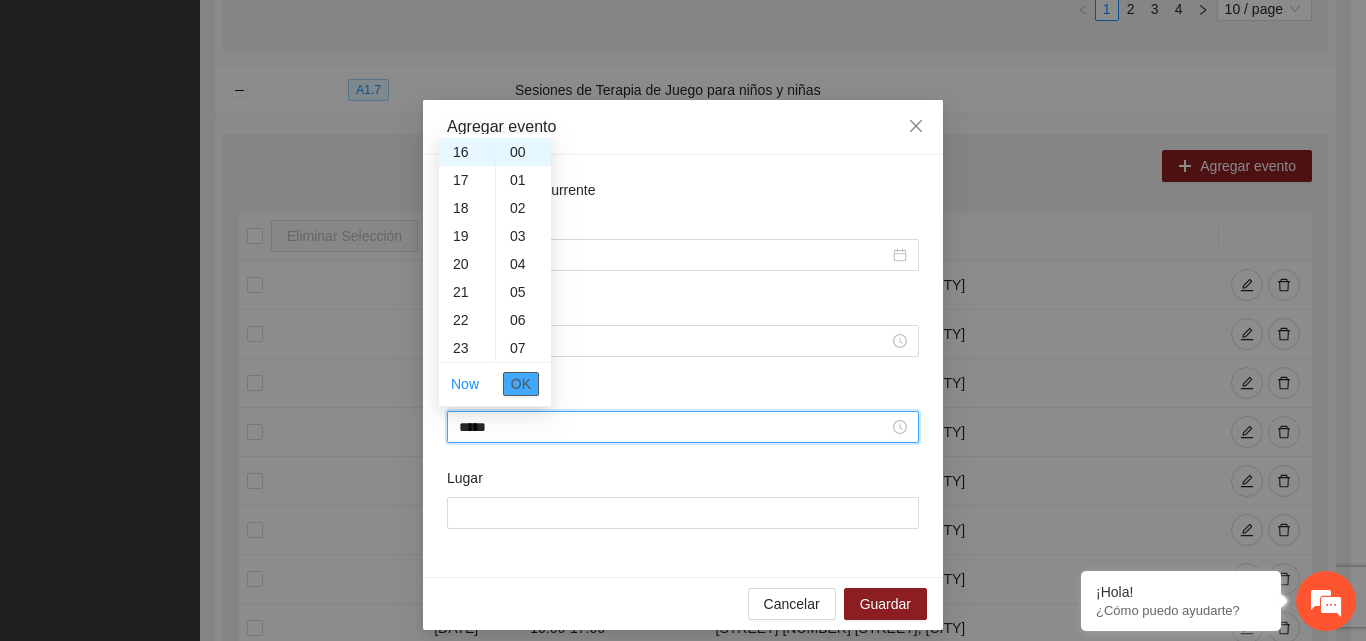 click on "OK" at bounding box center [521, 384] 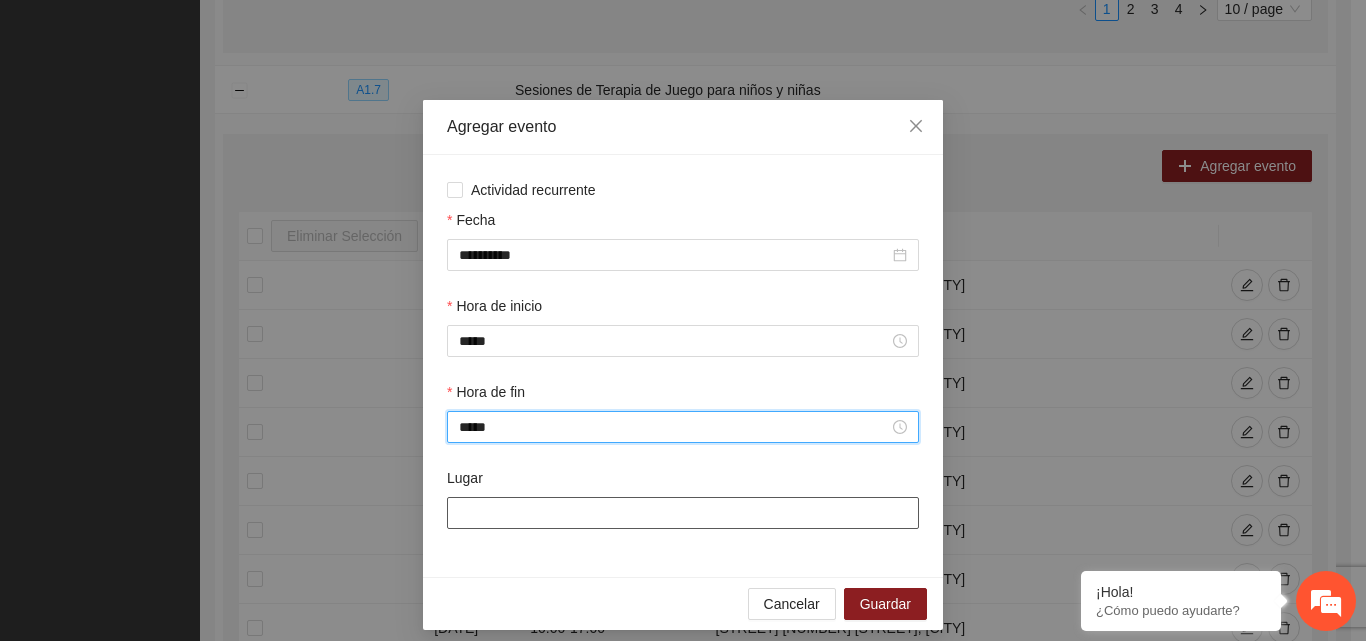 click on "Lugar" at bounding box center (683, 513) 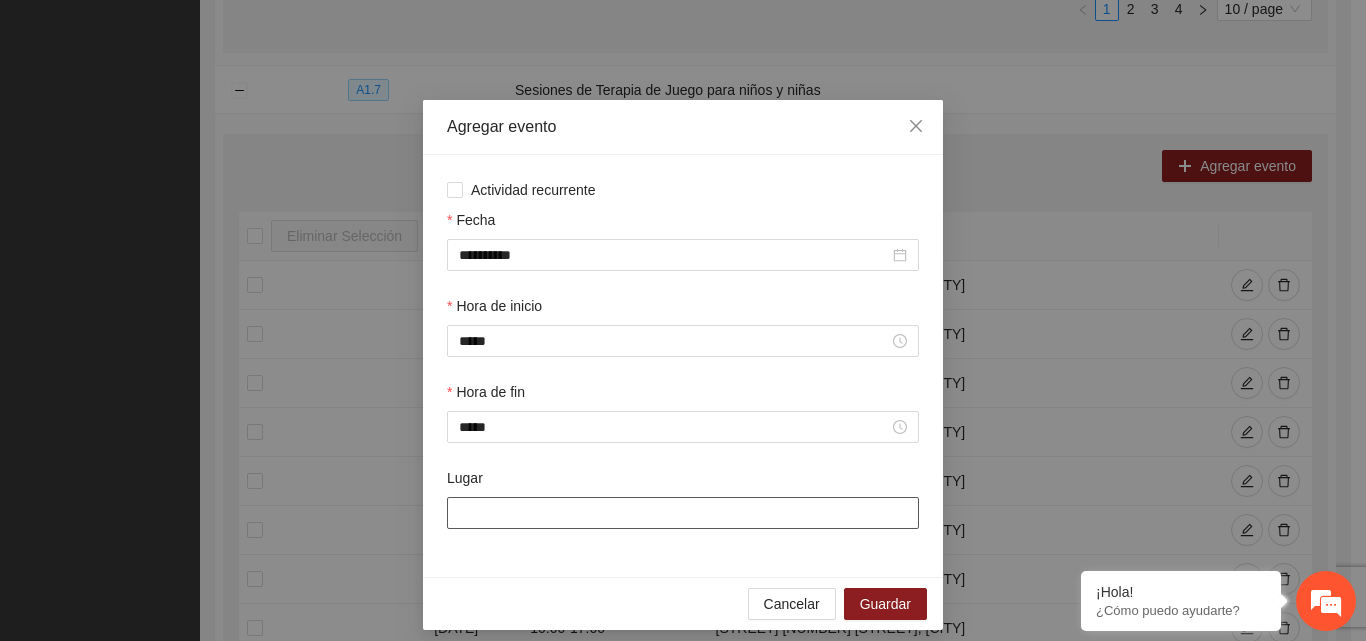 type on "**********" 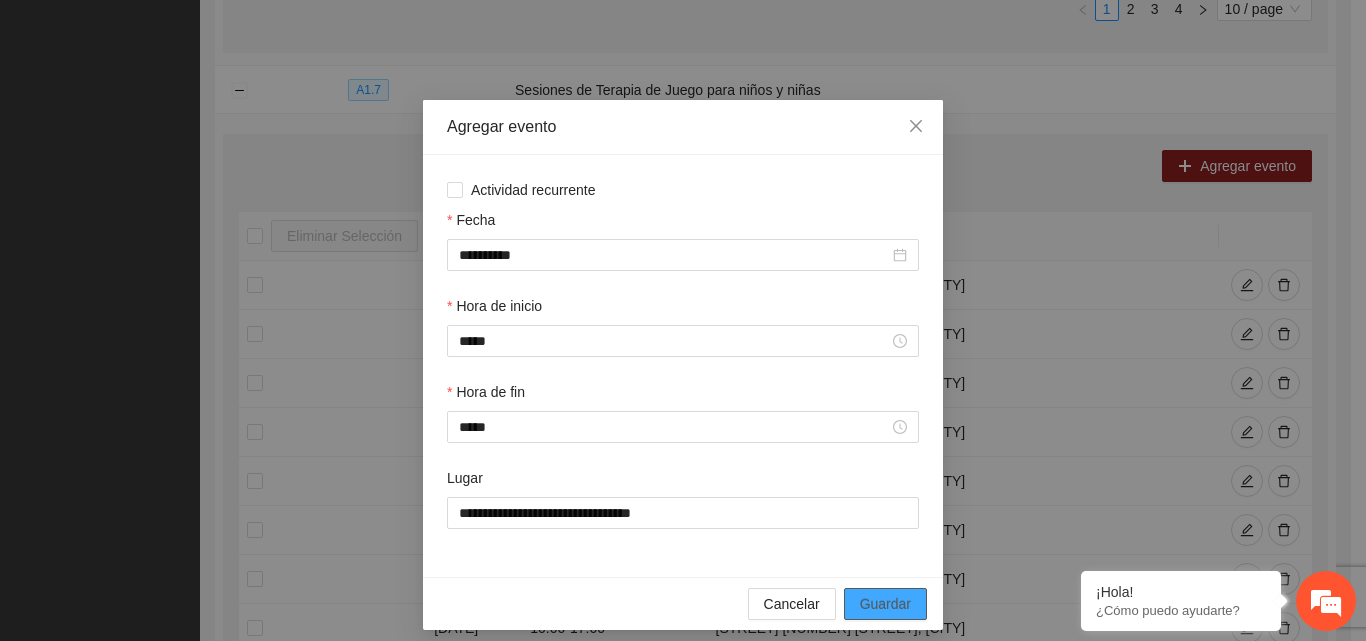 click on "Guardar" at bounding box center (885, 604) 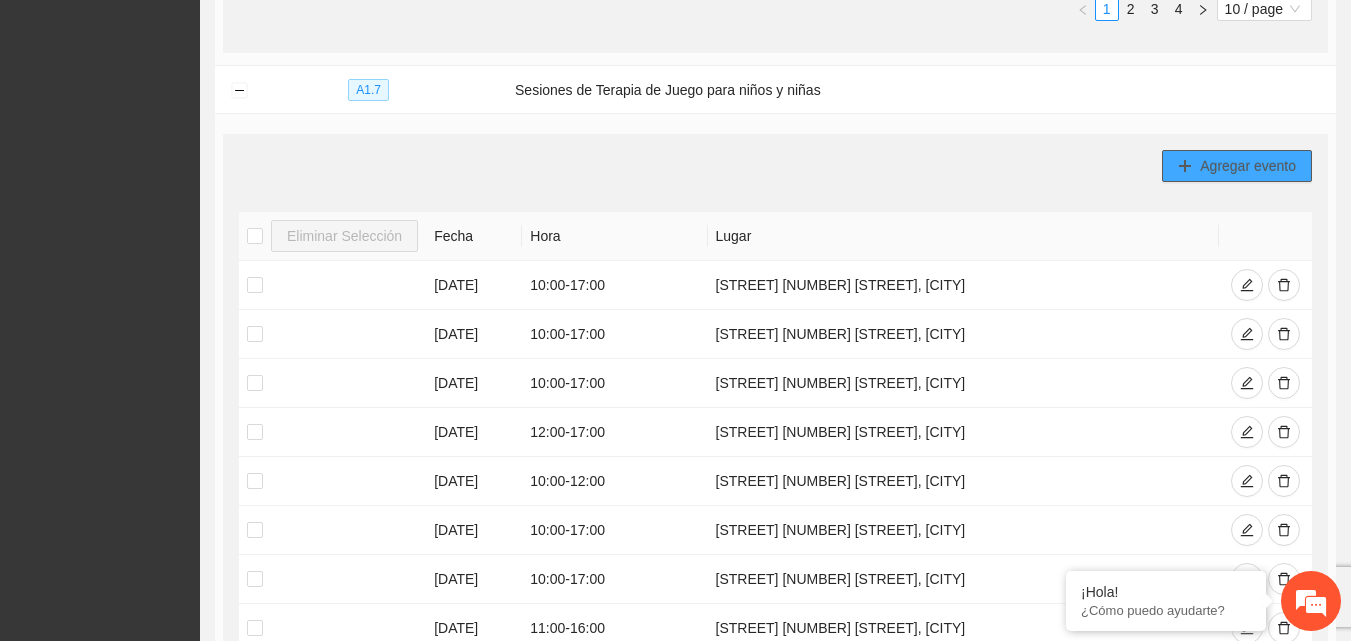 click on "Agregar evento" at bounding box center [1248, 166] 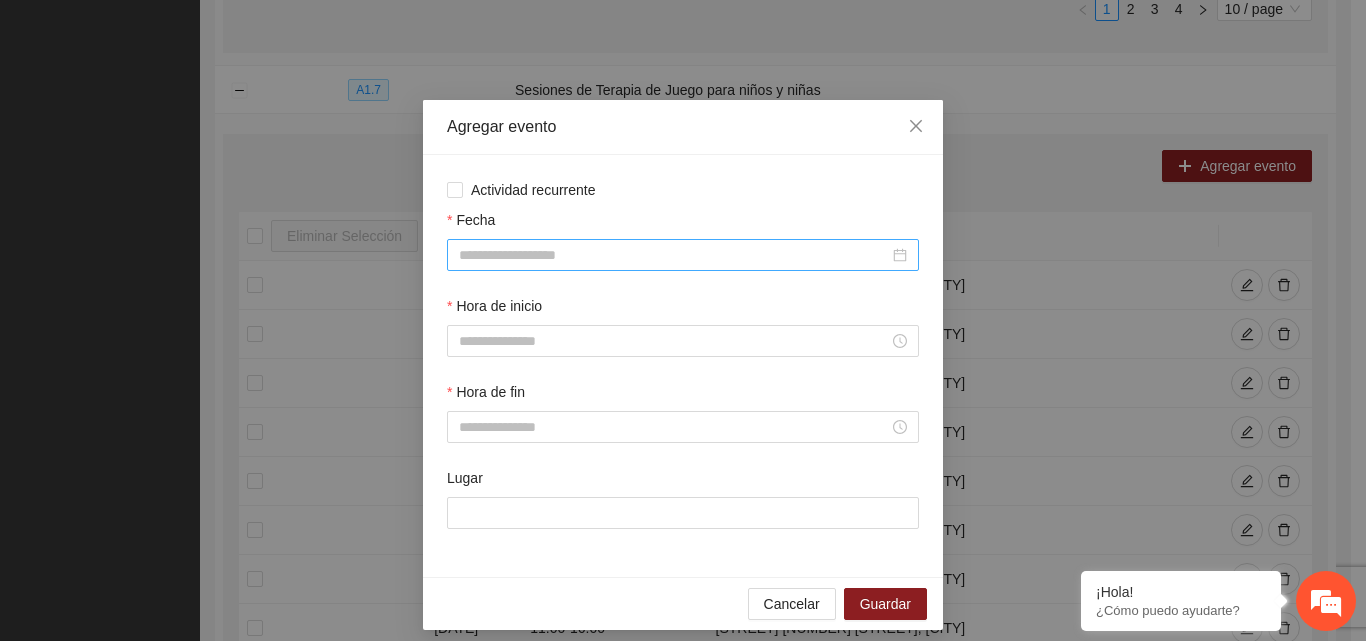 click on "Fecha" at bounding box center (674, 255) 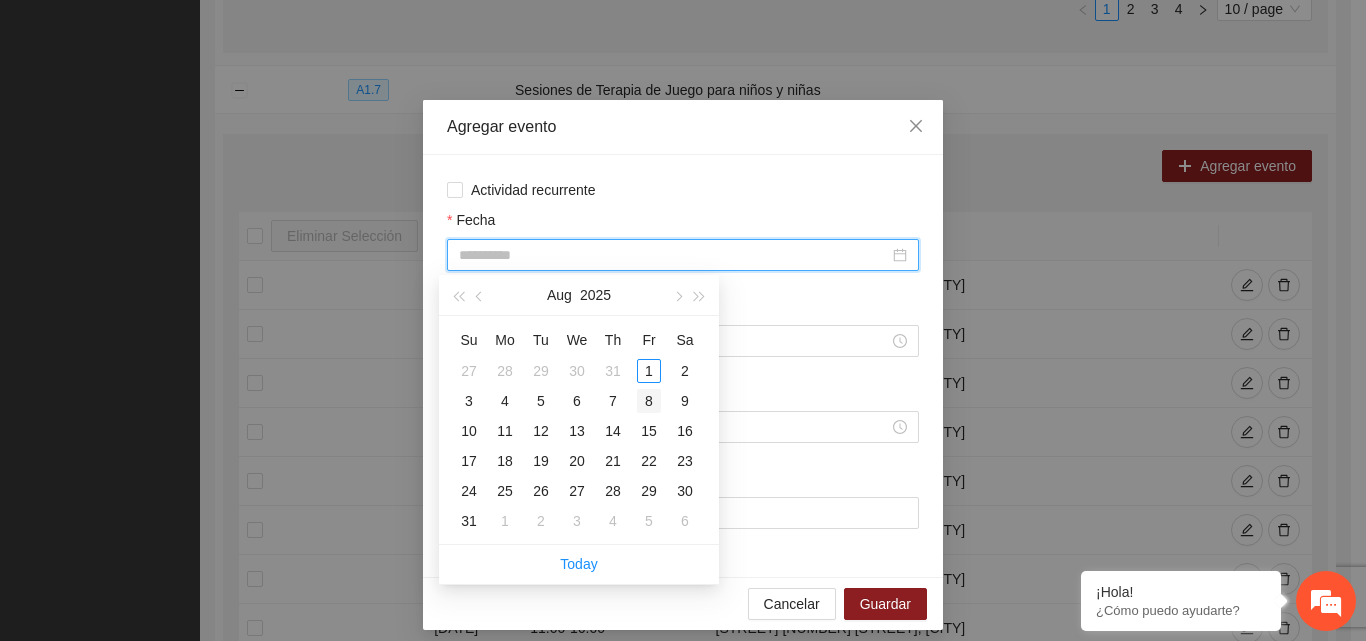 type on "**********" 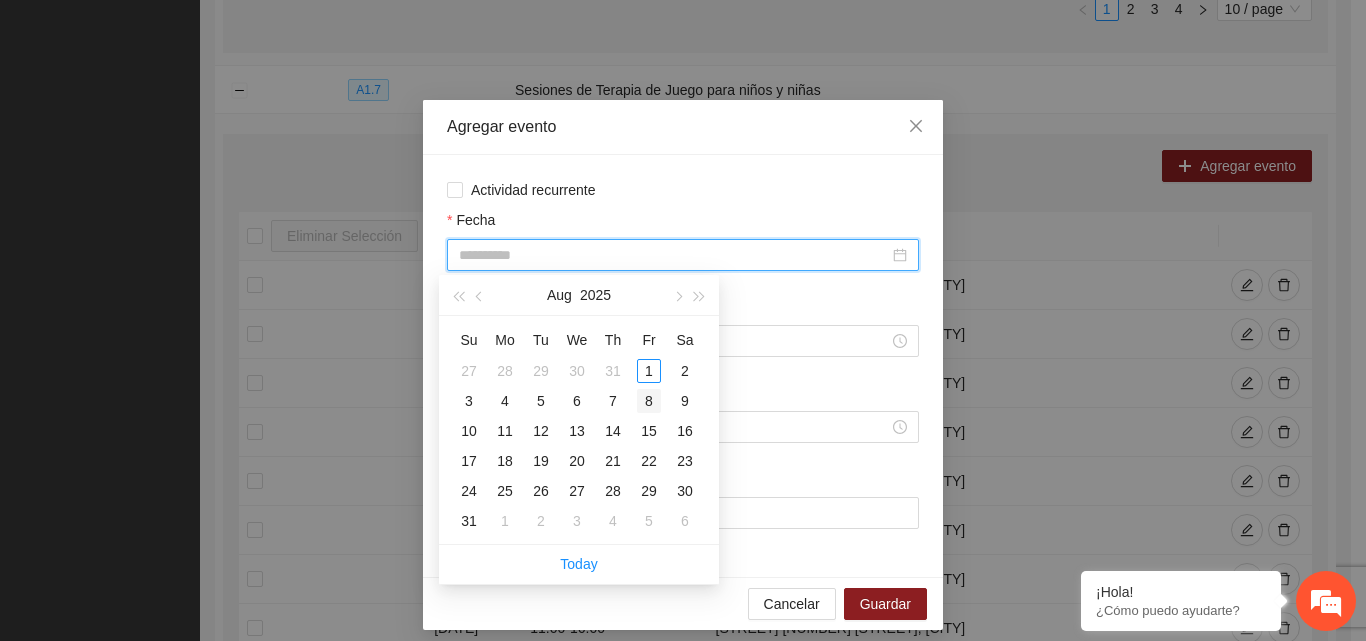 click on "8" at bounding box center [649, 401] 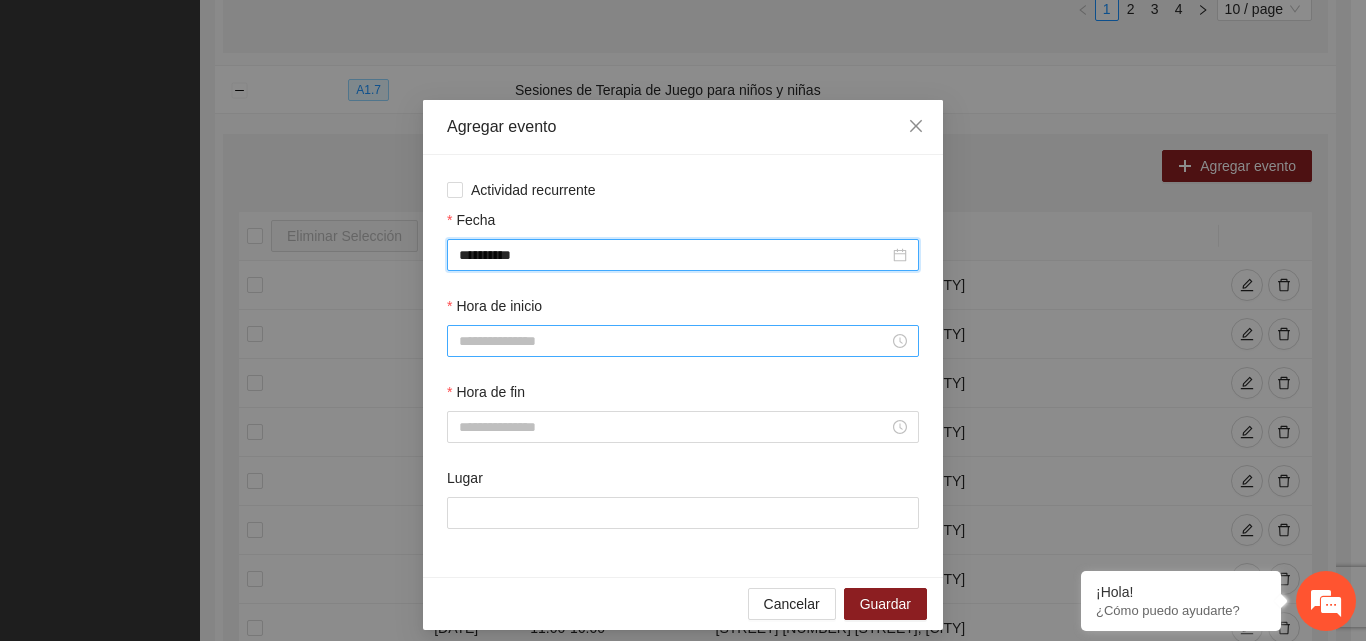 click on "Hora de inicio" at bounding box center [674, 341] 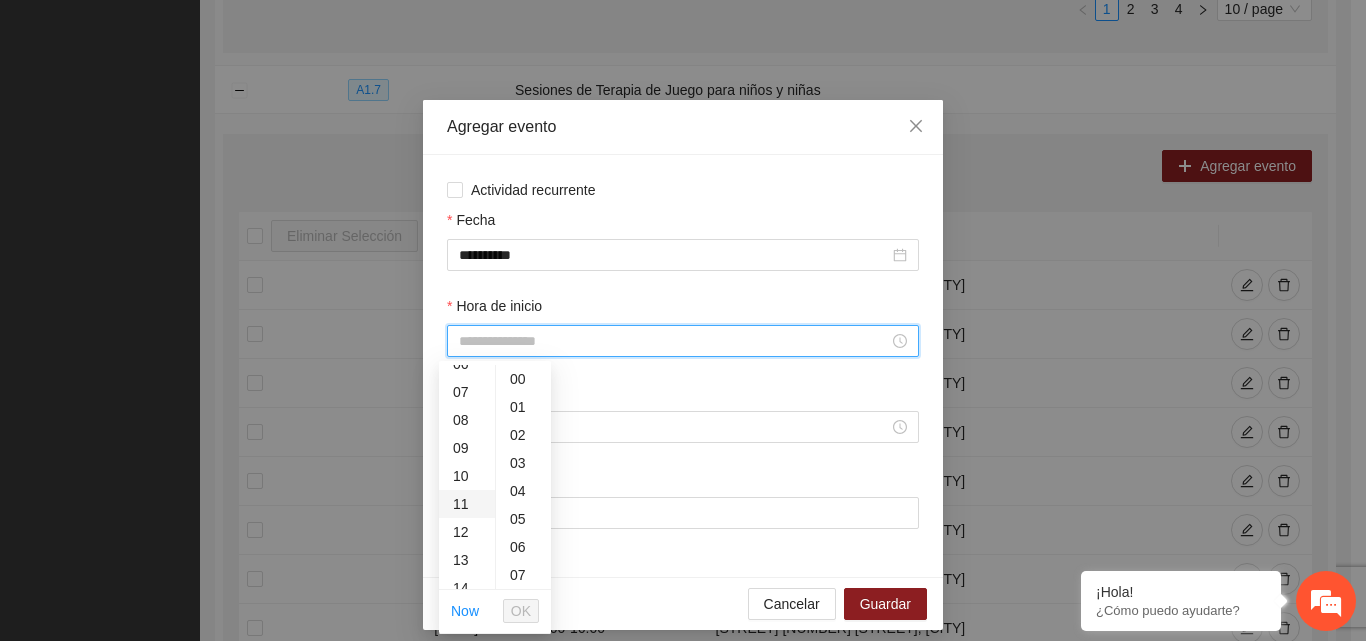 scroll, scrollTop: 200, scrollLeft: 0, axis: vertical 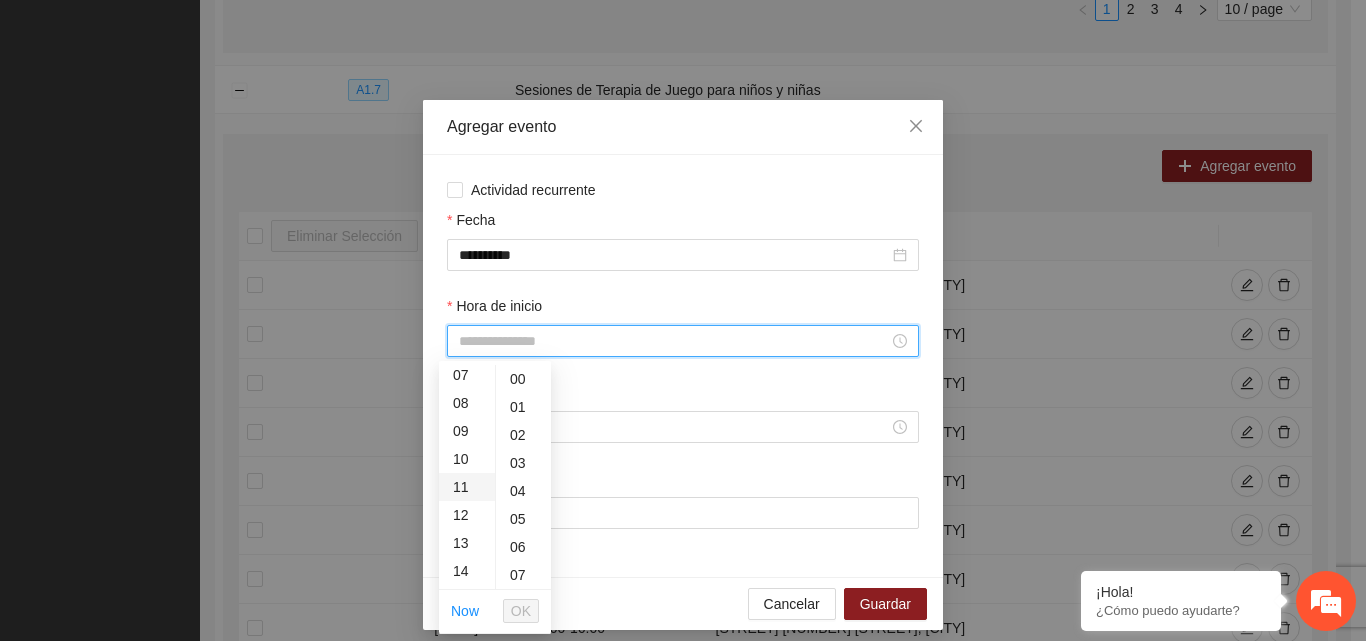 click on "11" at bounding box center [467, 487] 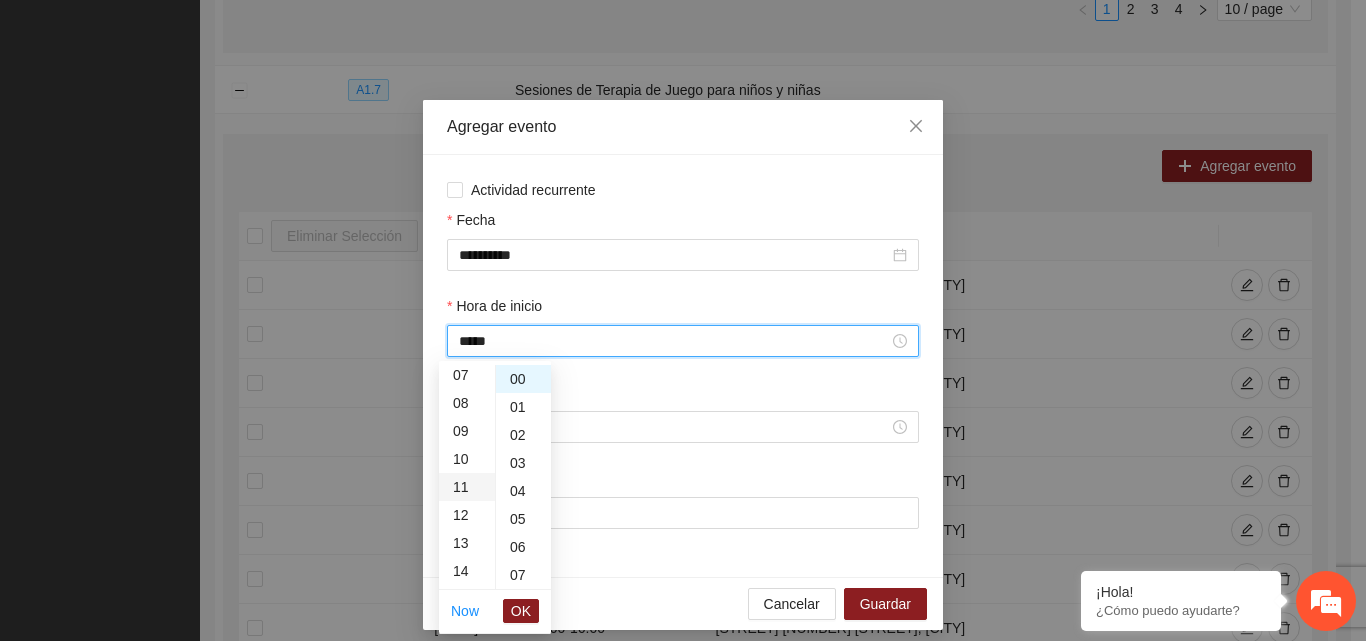 scroll, scrollTop: 308, scrollLeft: 0, axis: vertical 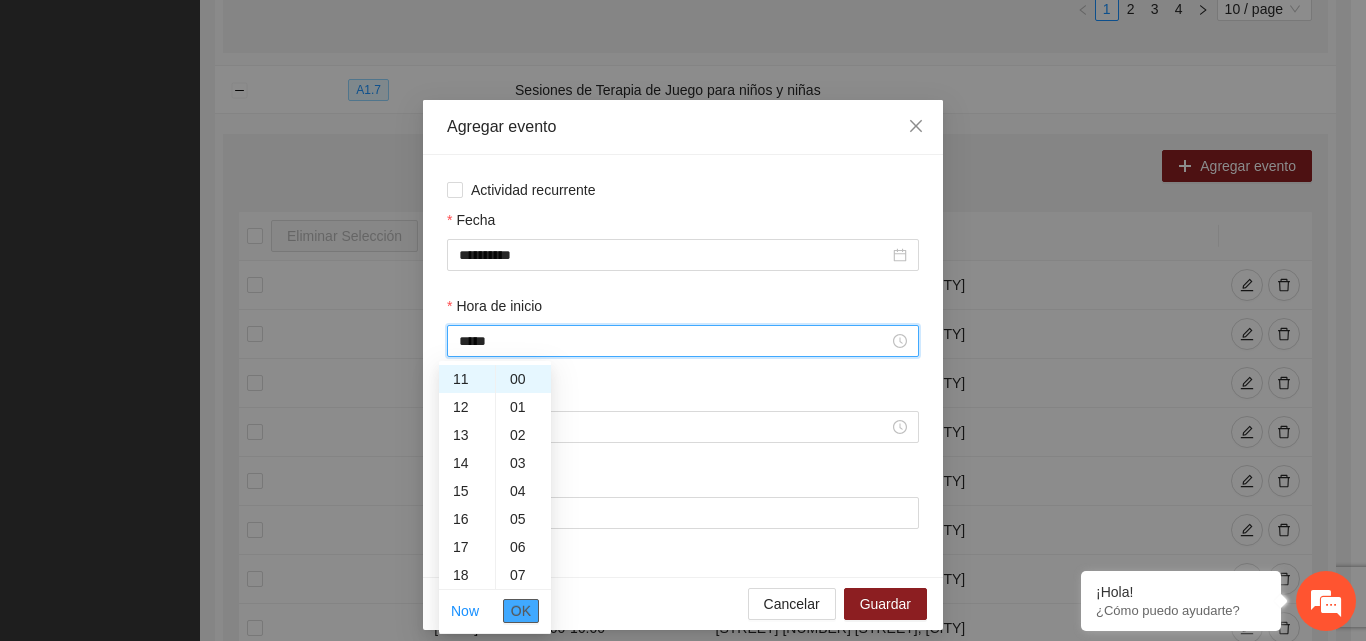 click on "OK" at bounding box center [521, 611] 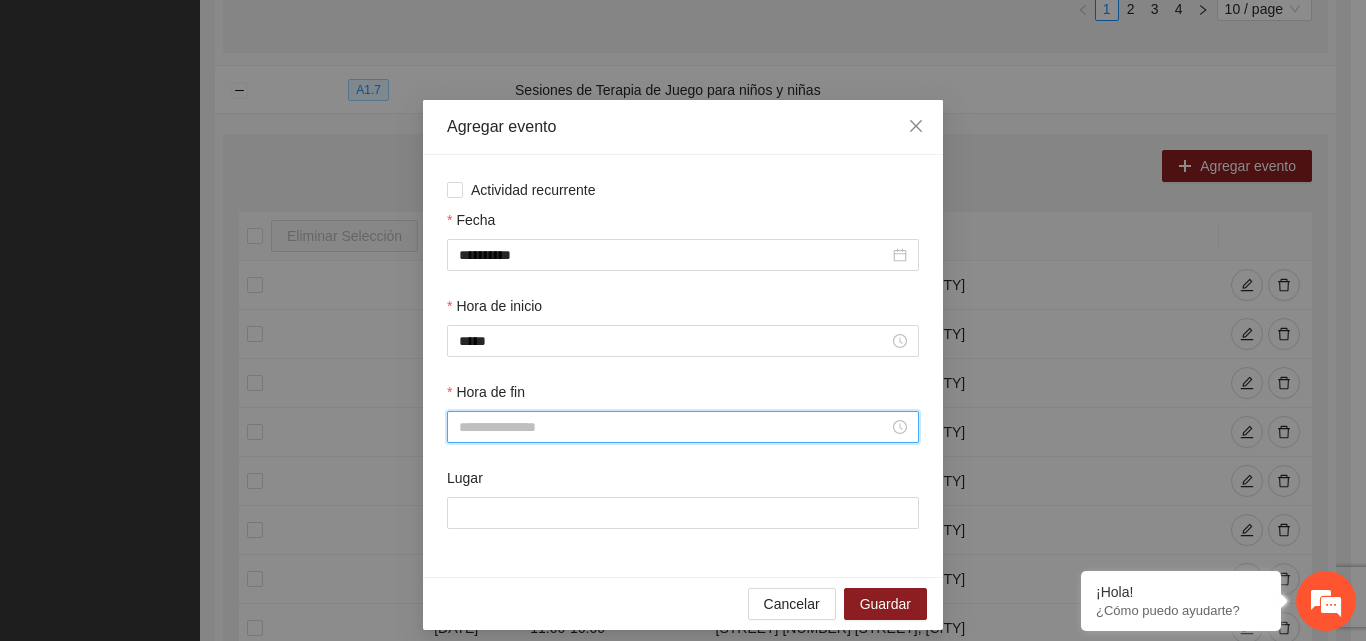 click on "Hora de fin" at bounding box center (674, 427) 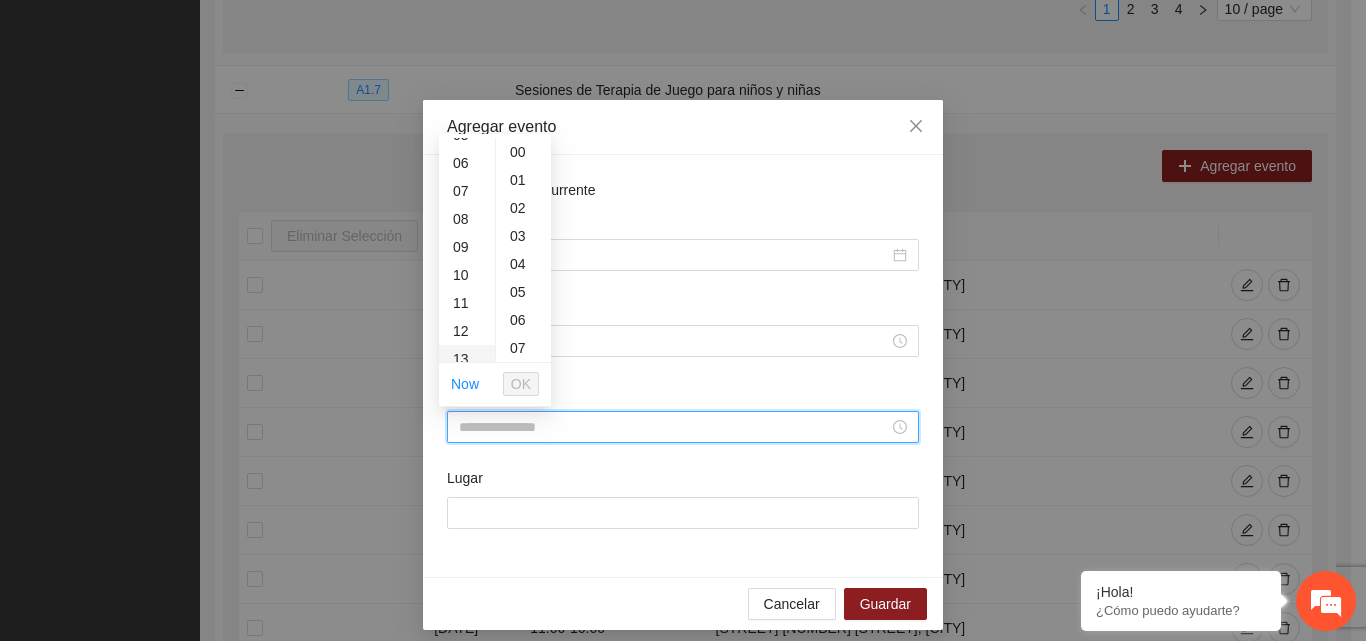 scroll, scrollTop: 200, scrollLeft: 0, axis: vertical 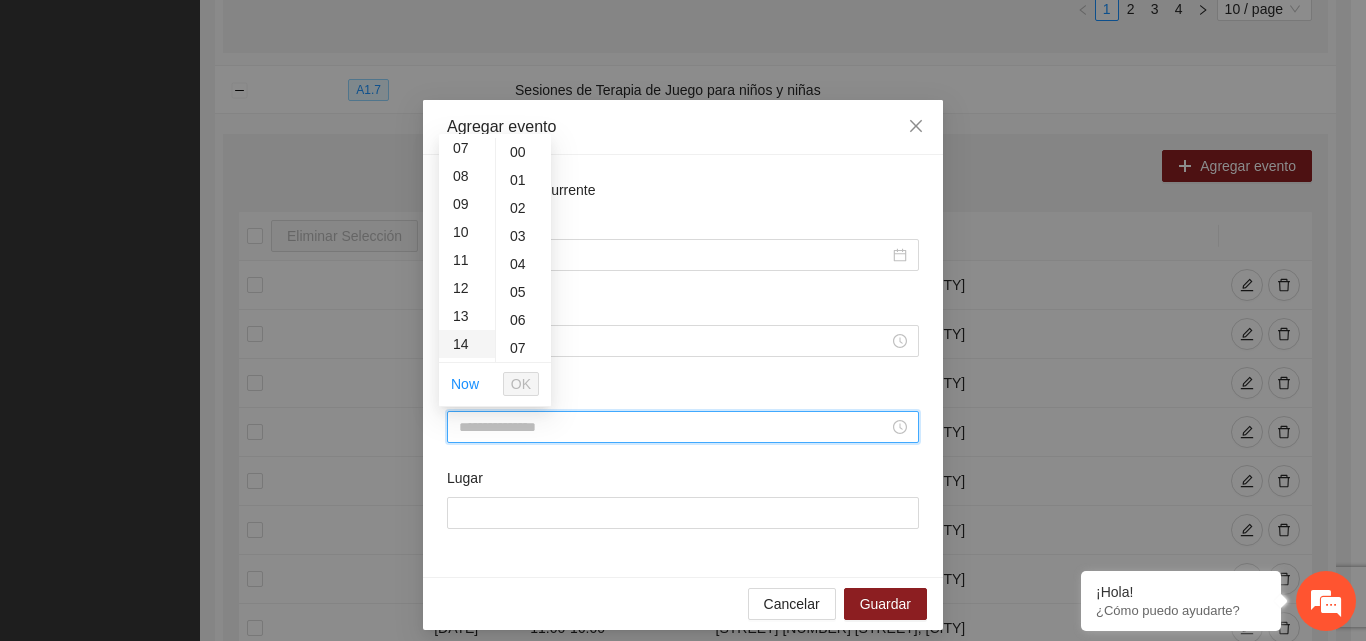 click on "14" at bounding box center (467, 344) 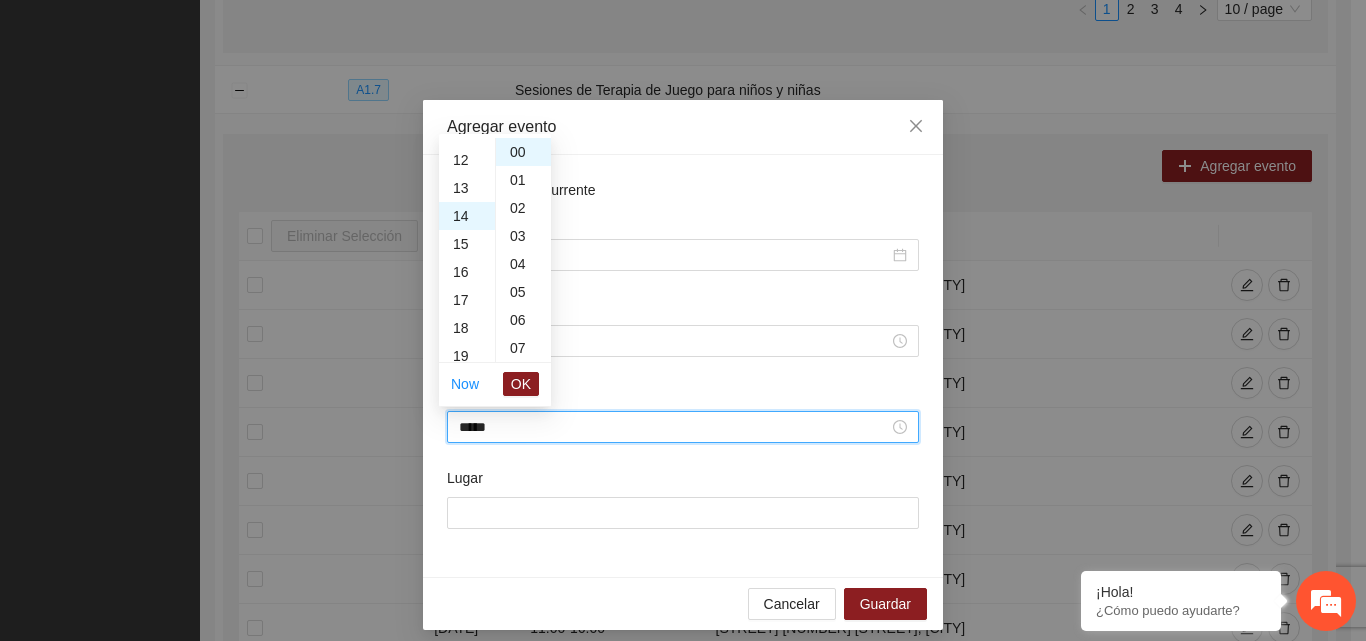scroll, scrollTop: 392, scrollLeft: 0, axis: vertical 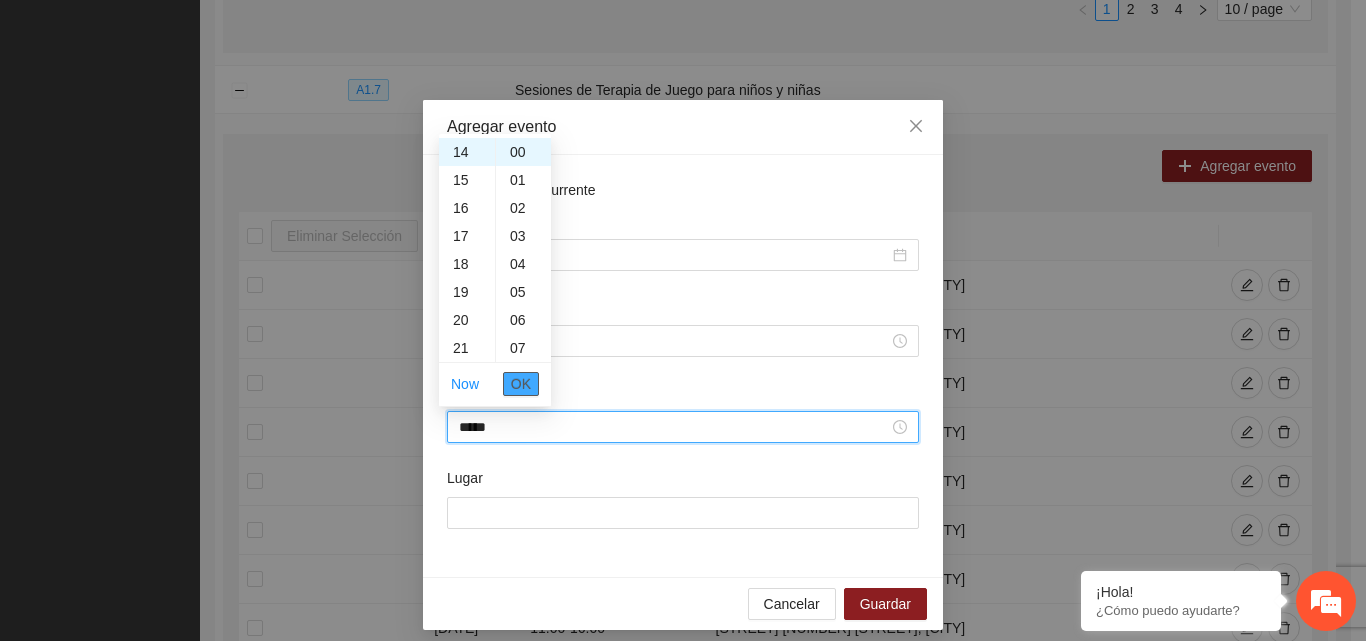 click on "OK" at bounding box center (521, 384) 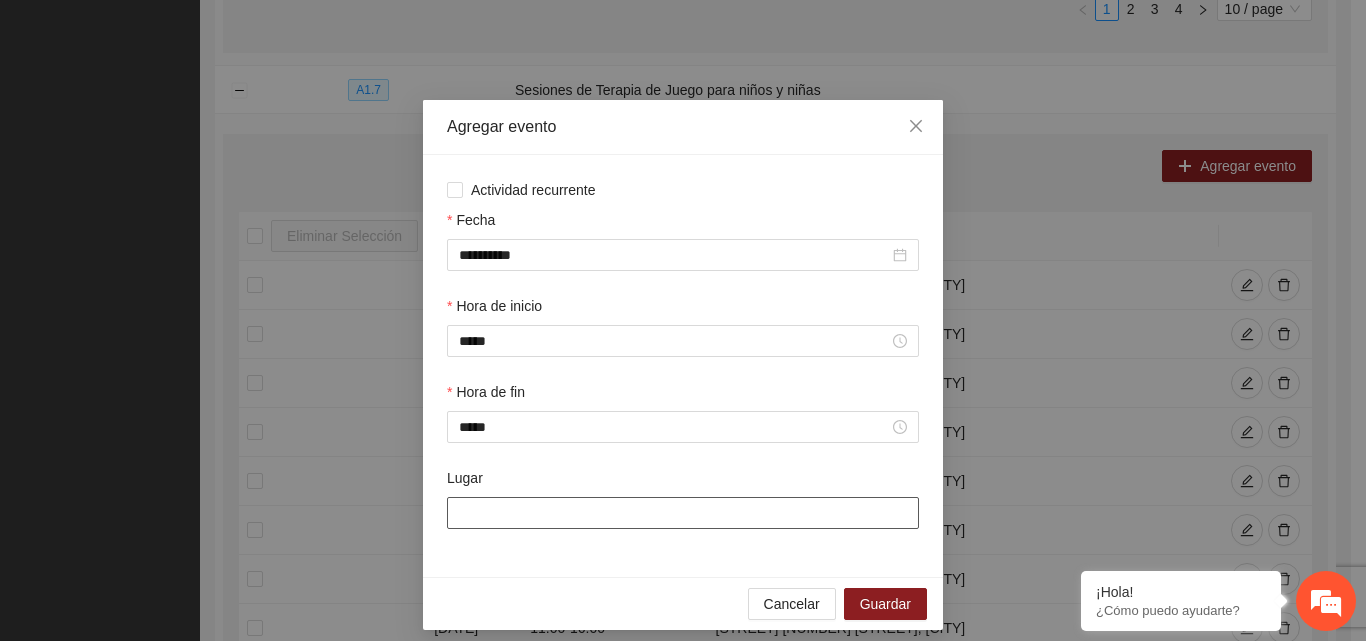 click on "Lugar" at bounding box center (683, 513) 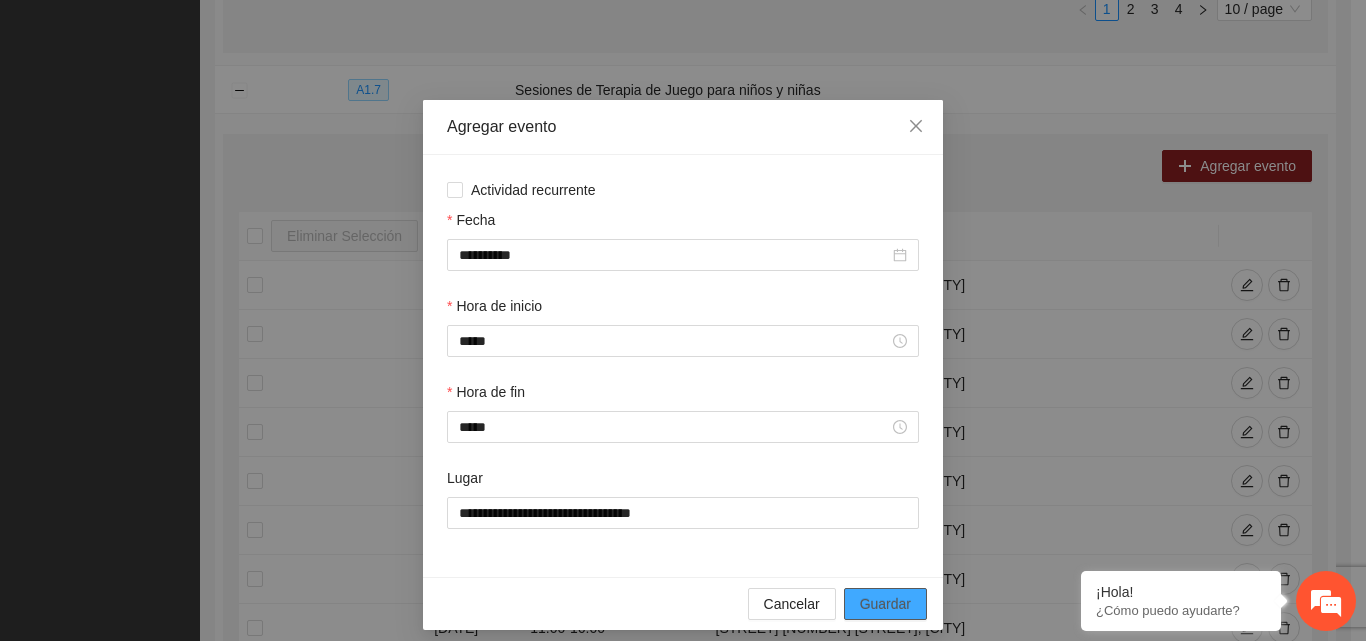 click on "Guardar" at bounding box center (885, 604) 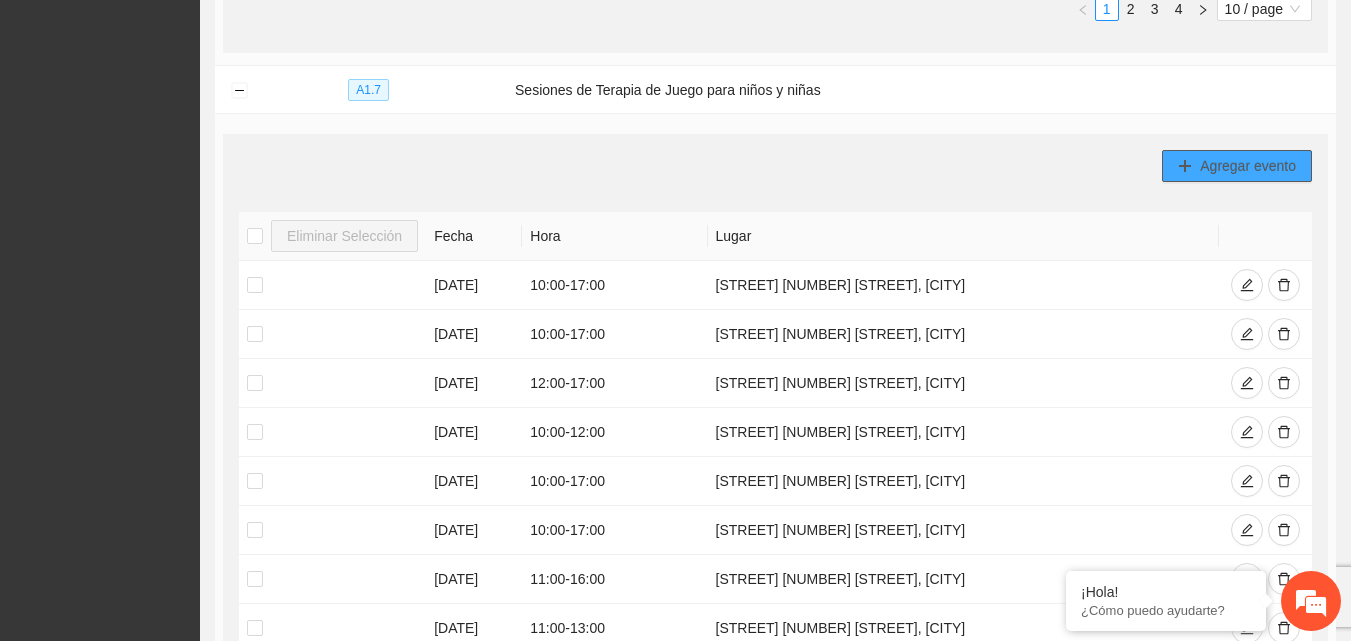click on "Agregar evento" at bounding box center [1248, 166] 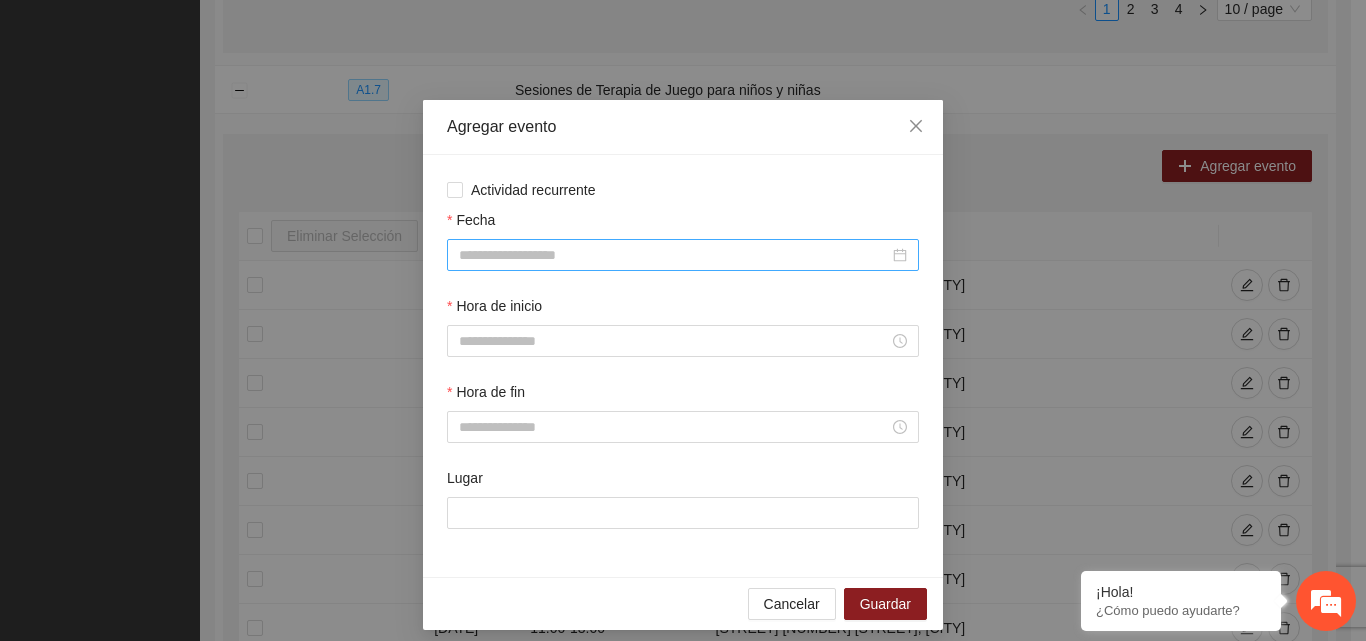click on "Fecha" at bounding box center [674, 255] 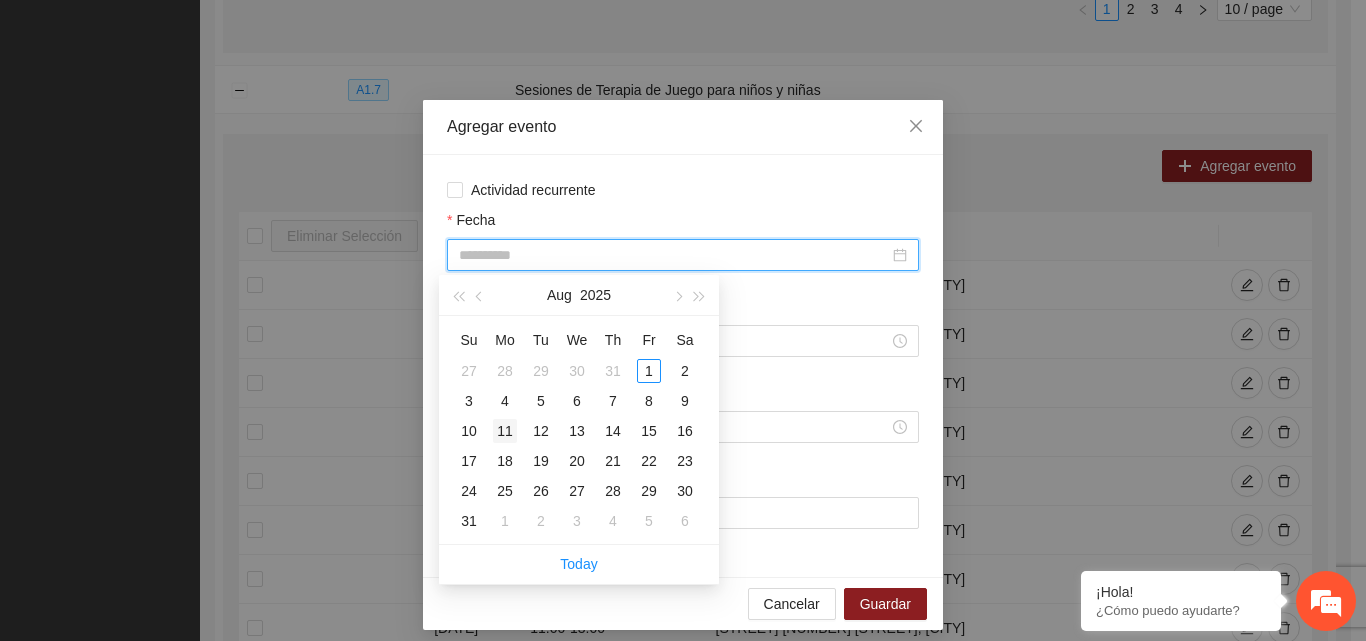 type on "**********" 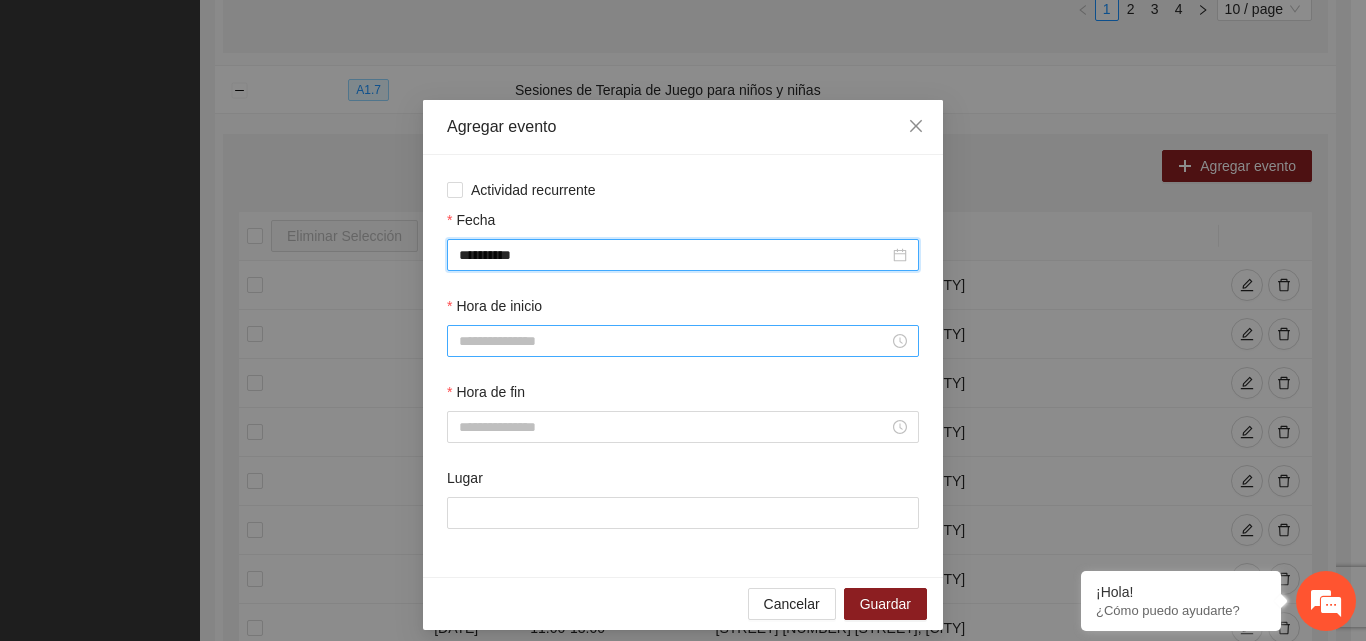 click on "Hora de inicio" at bounding box center [674, 341] 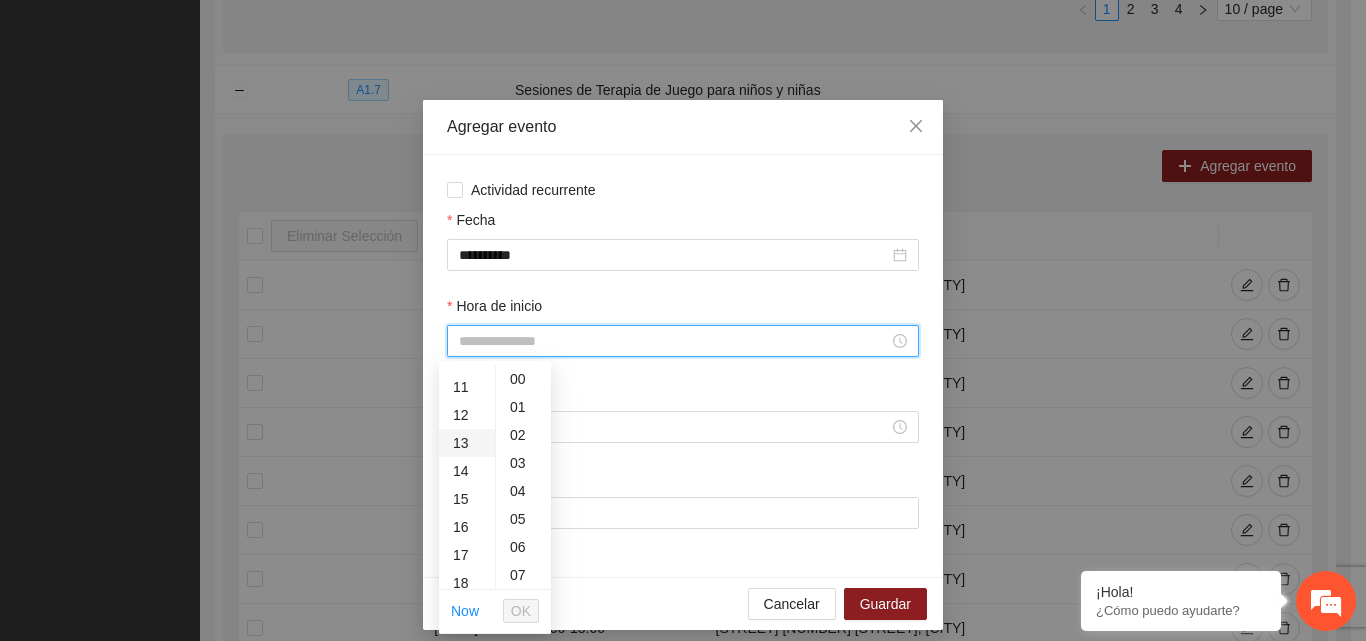 scroll, scrollTop: 400, scrollLeft: 0, axis: vertical 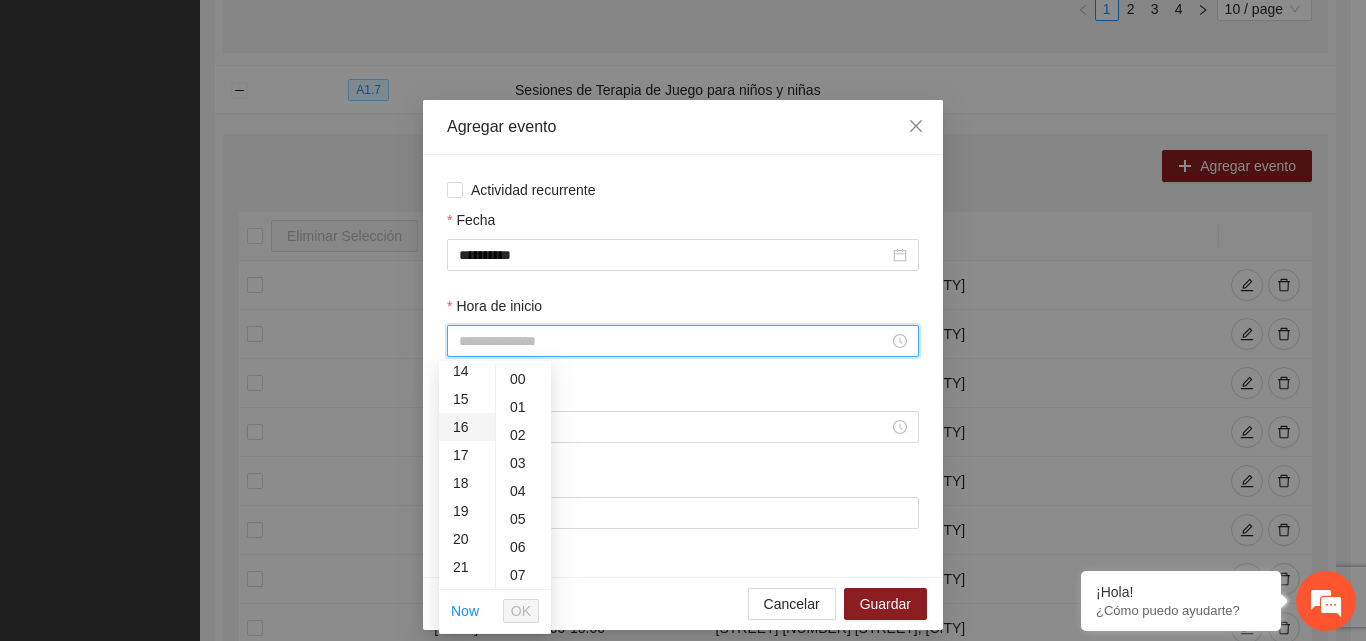 click on "16" at bounding box center (467, 427) 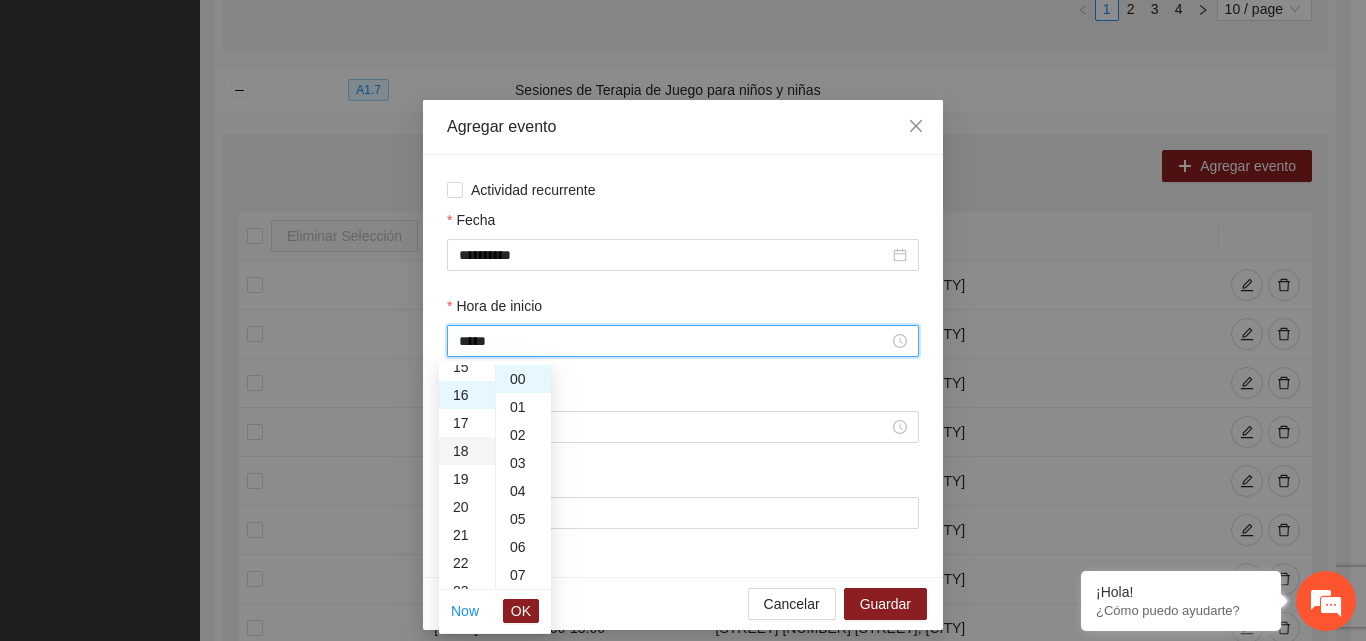 scroll, scrollTop: 448, scrollLeft: 0, axis: vertical 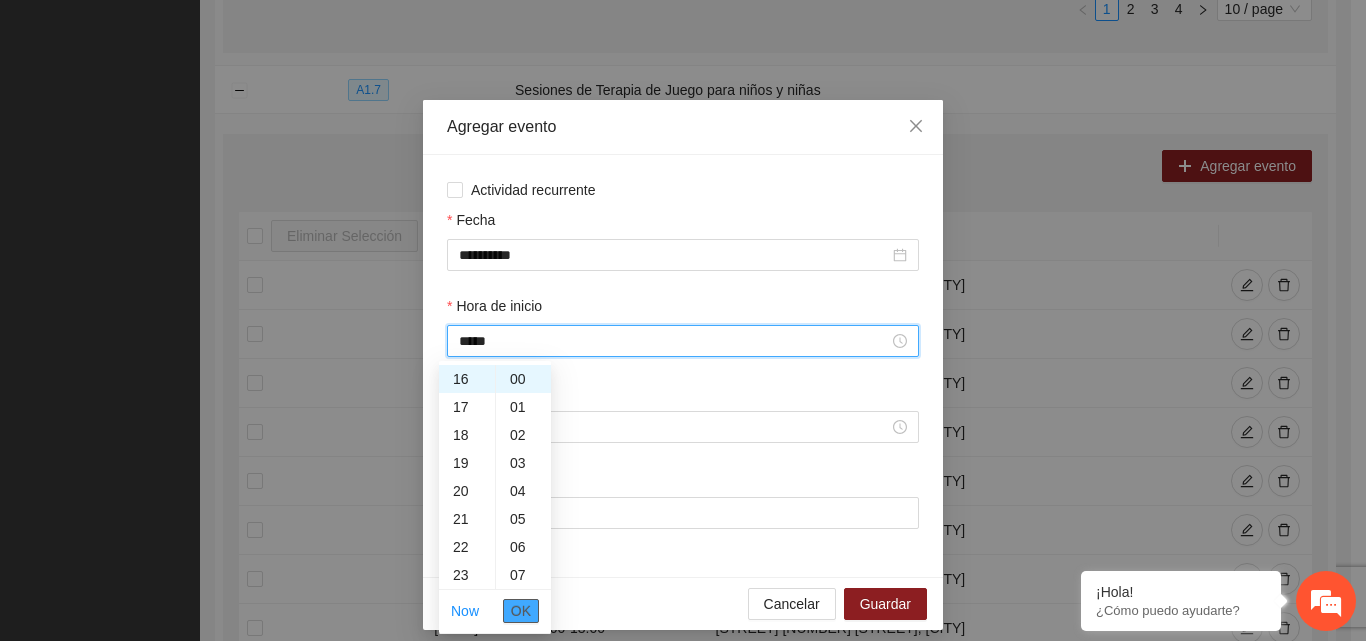click on "OK" at bounding box center (521, 611) 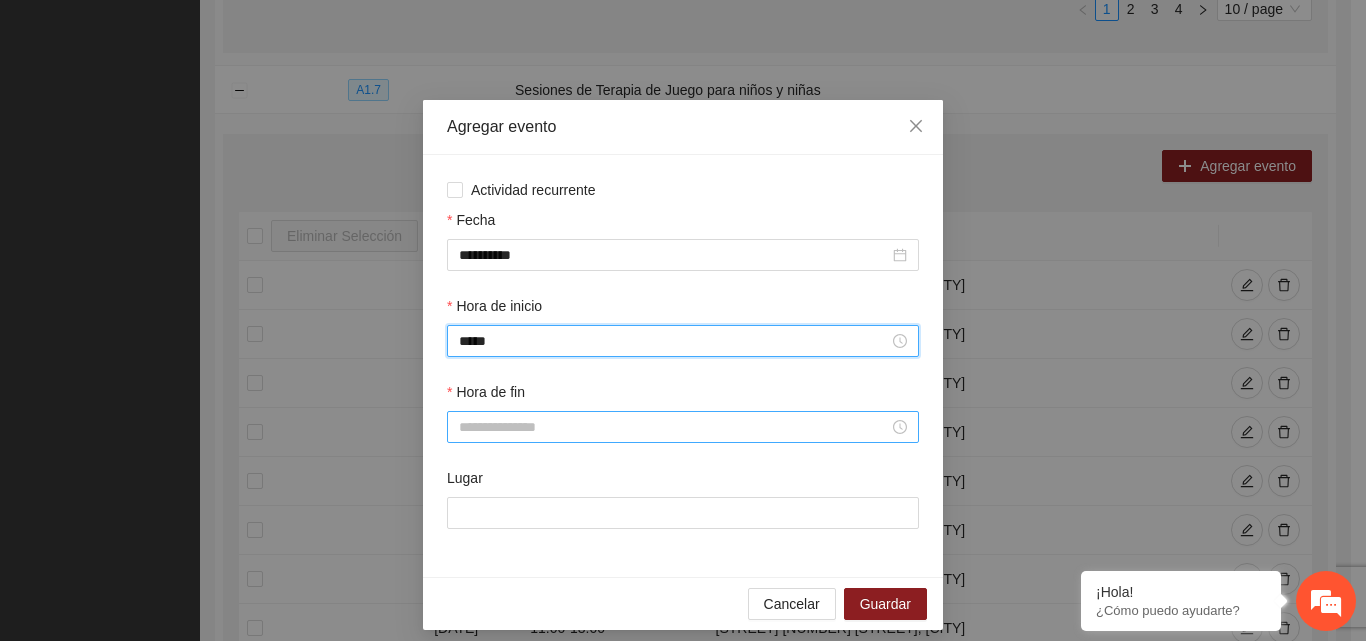 click on "Hora de fin" at bounding box center [674, 427] 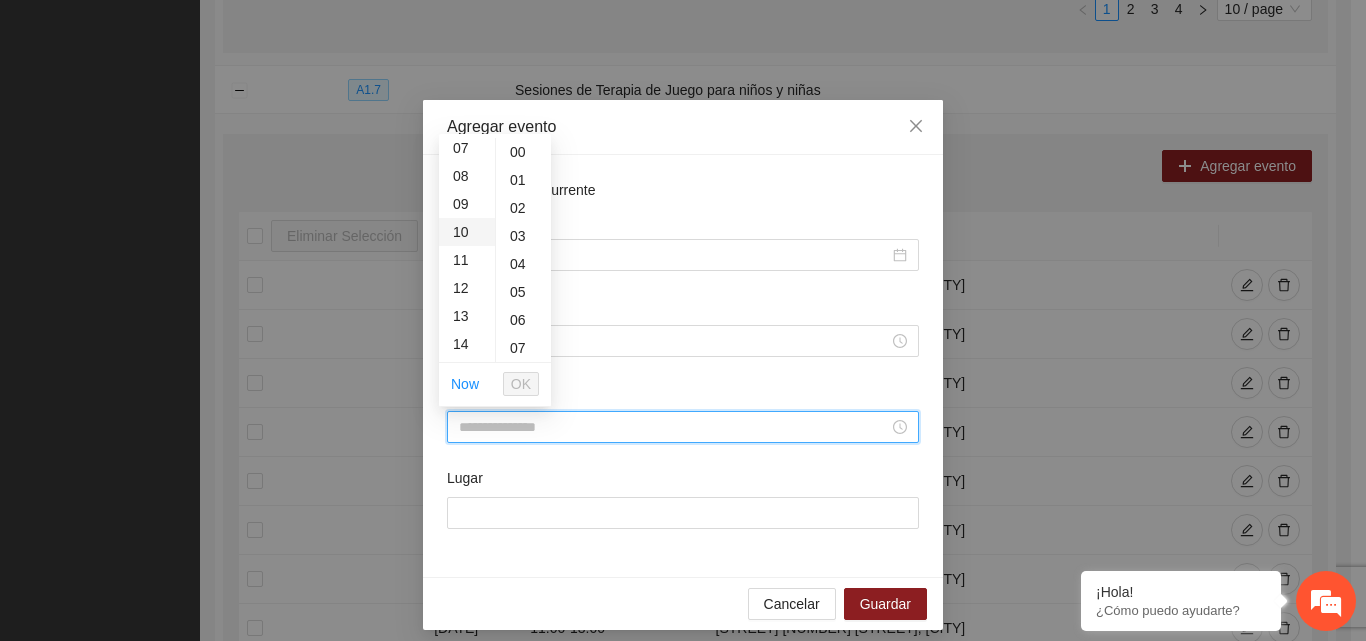 click on "10" at bounding box center [467, 232] 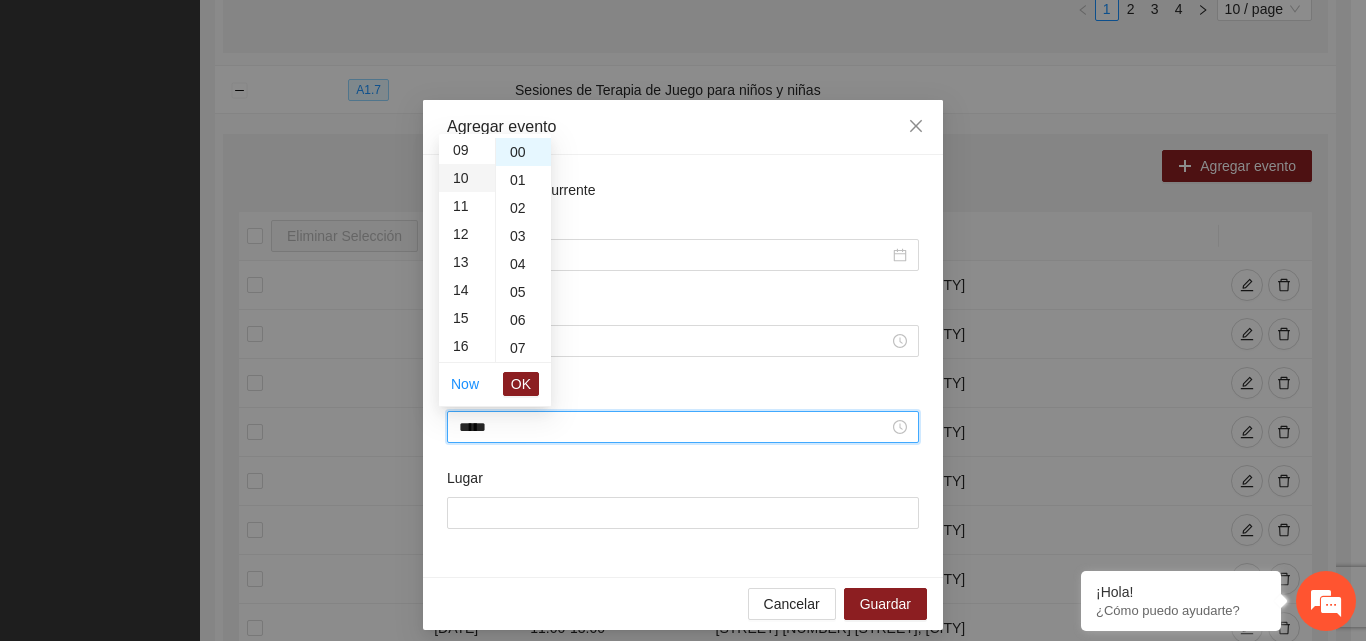scroll, scrollTop: 280, scrollLeft: 0, axis: vertical 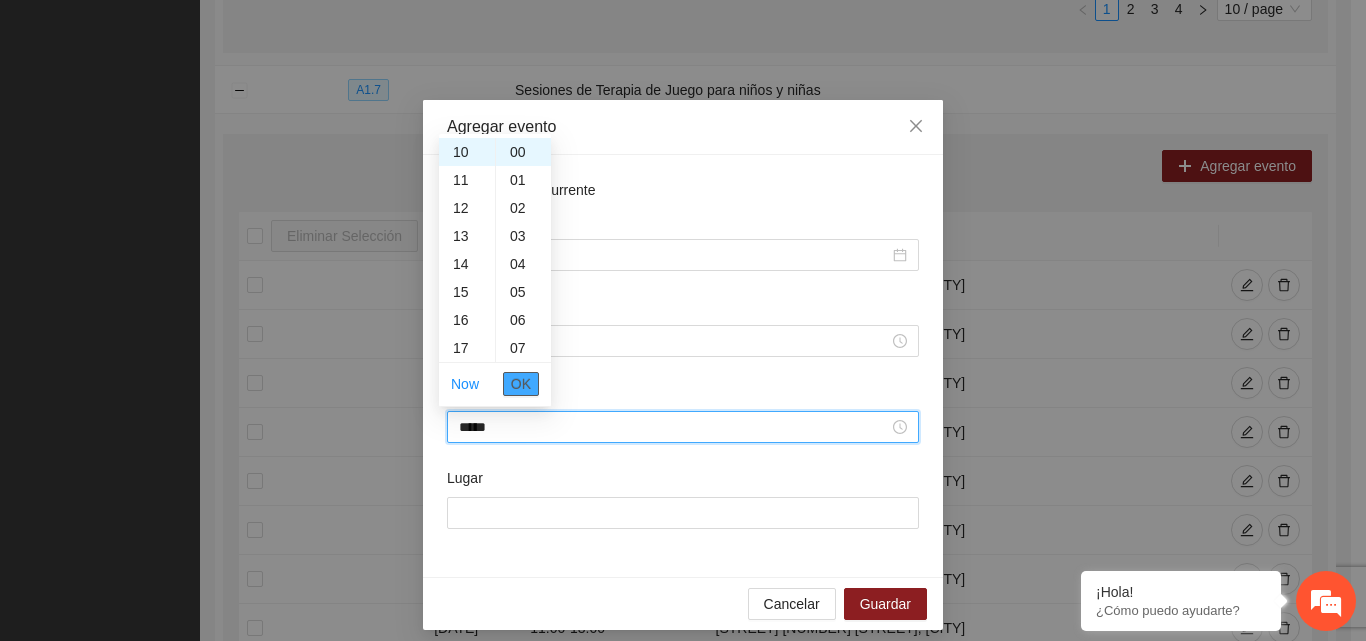 click on "OK" at bounding box center [521, 384] 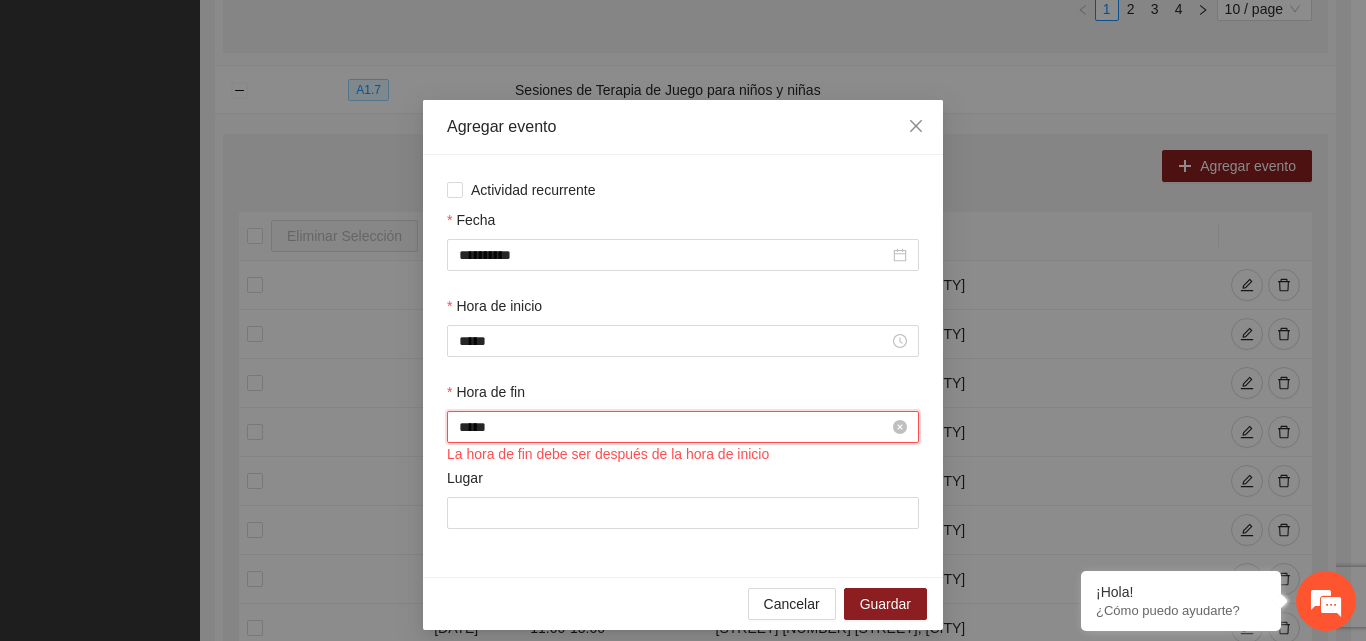 click on "*****" at bounding box center [674, 427] 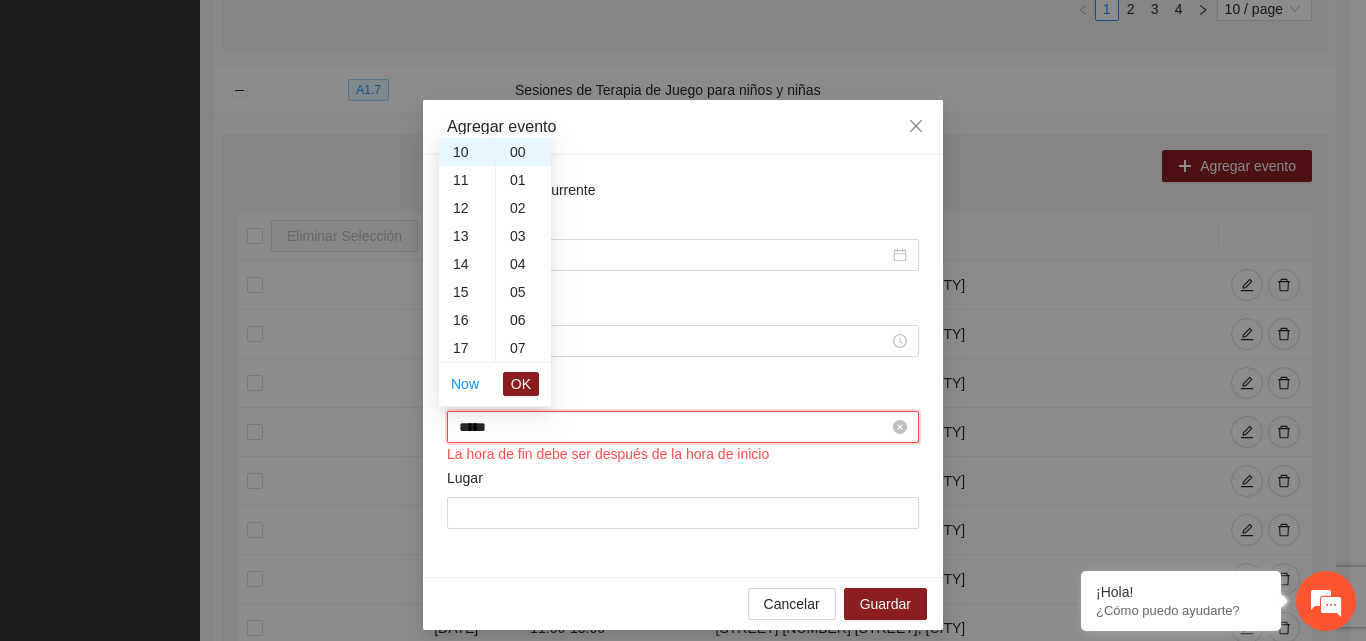 click on "*****" at bounding box center [674, 427] 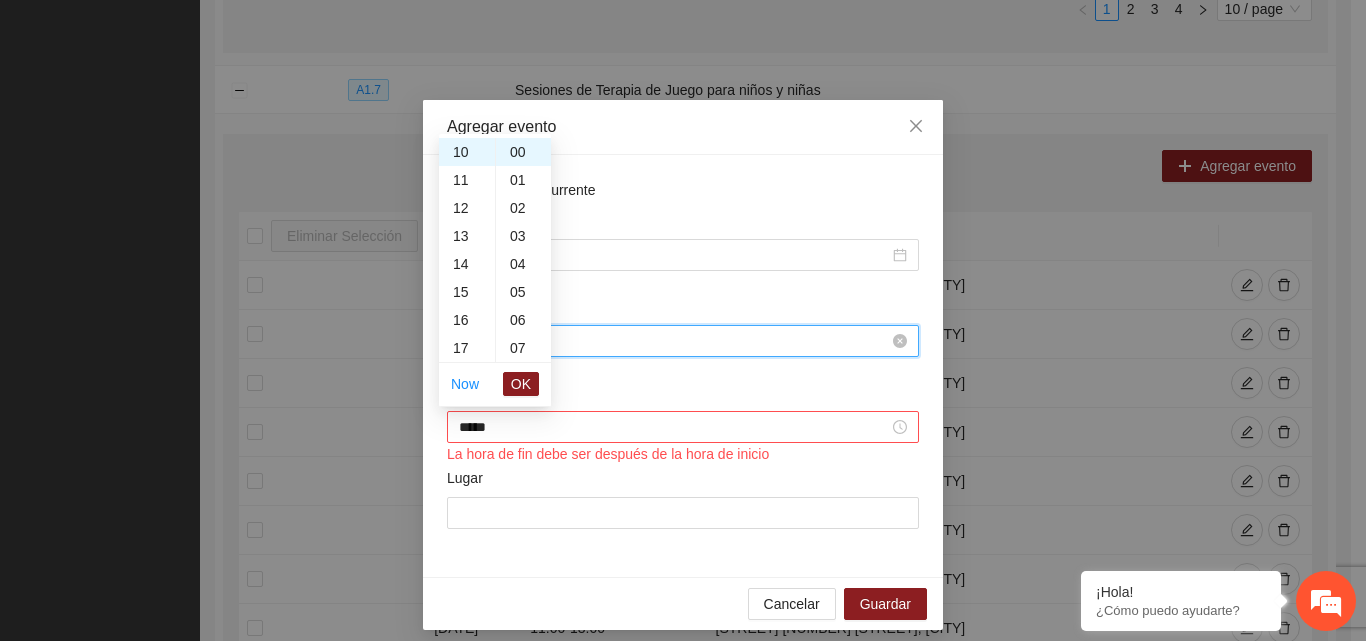 click on "*****" at bounding box center (674, 341) 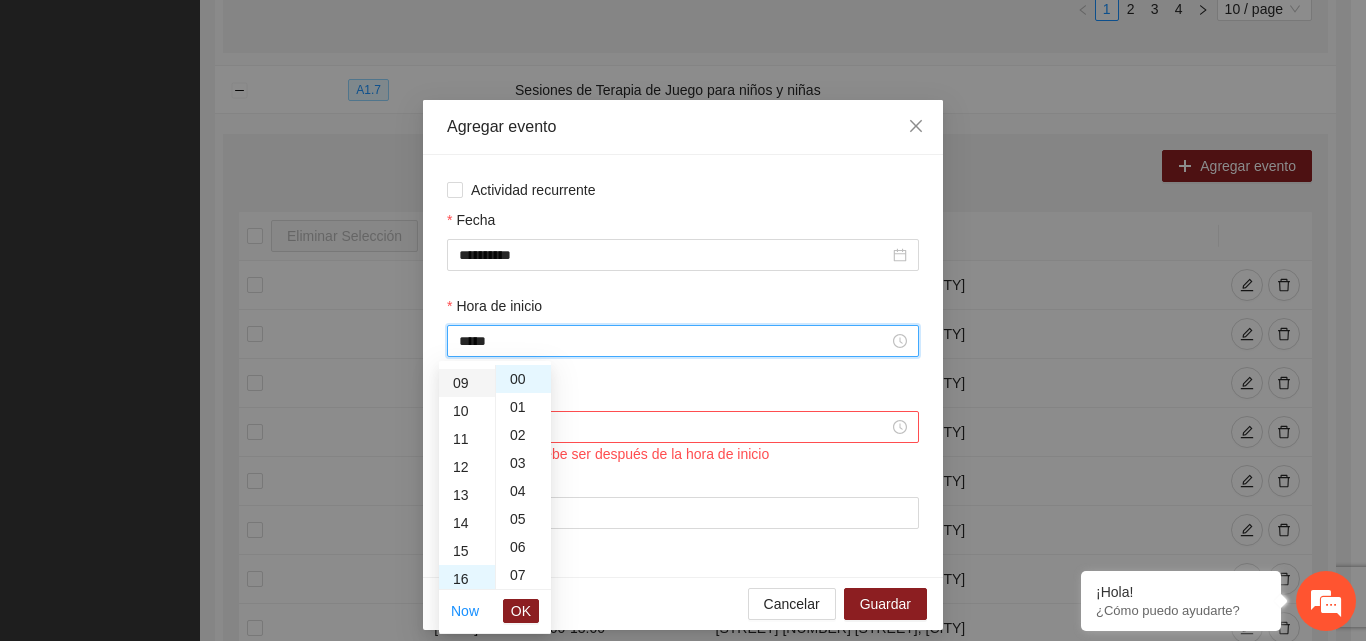 scroll, scrollTop: 148, scrollLeft: 0, axis: vertical 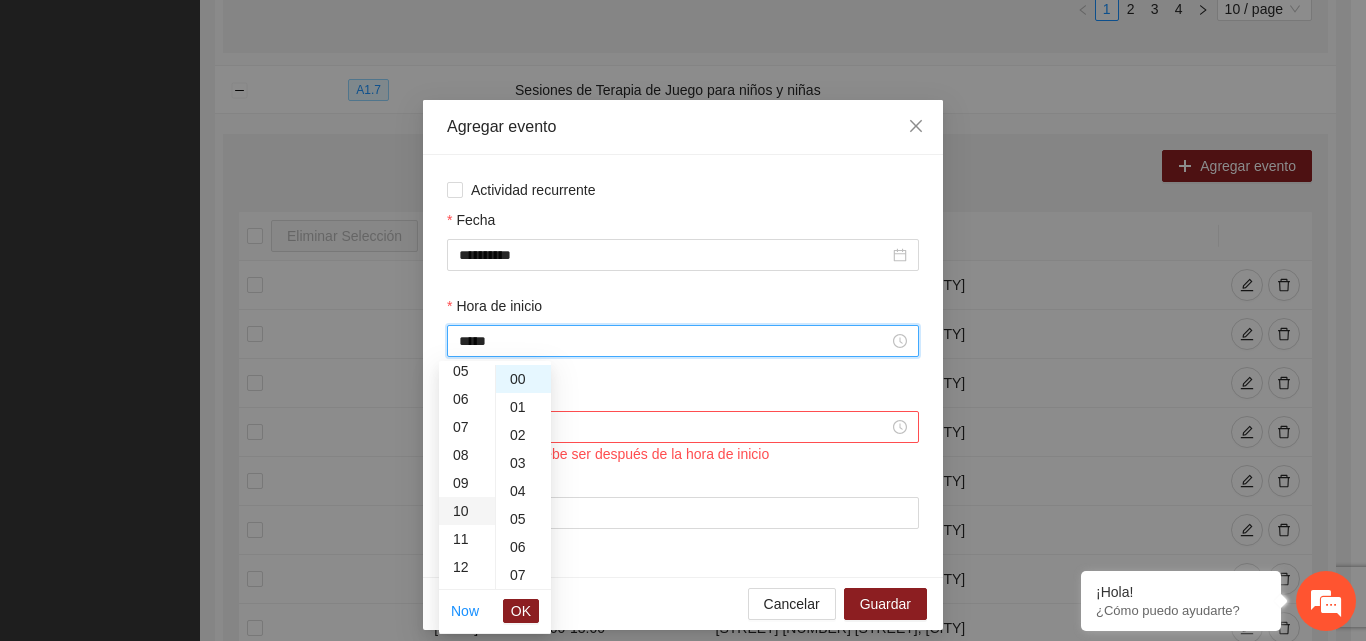 click on "10" at bounding box center (467, 511) 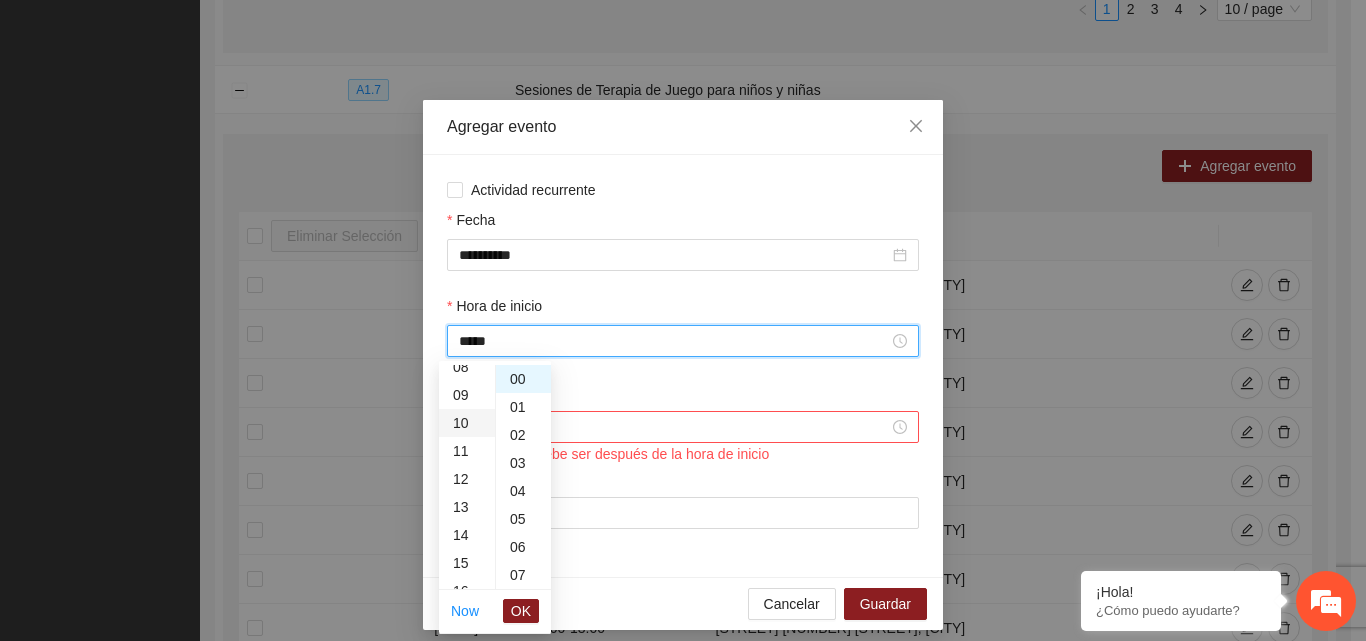 scroll, scrollTop: 280, scrollLeft: 0, axis: vertical 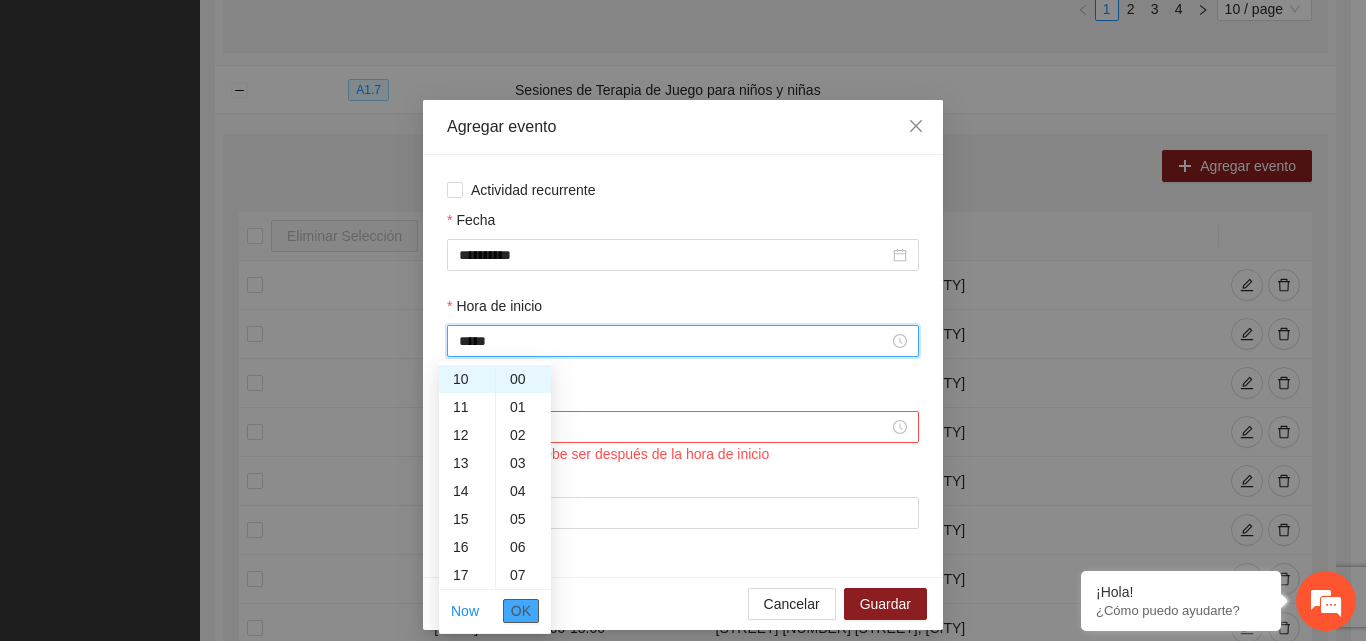 click on "OK" at bounding box center (521, 611) 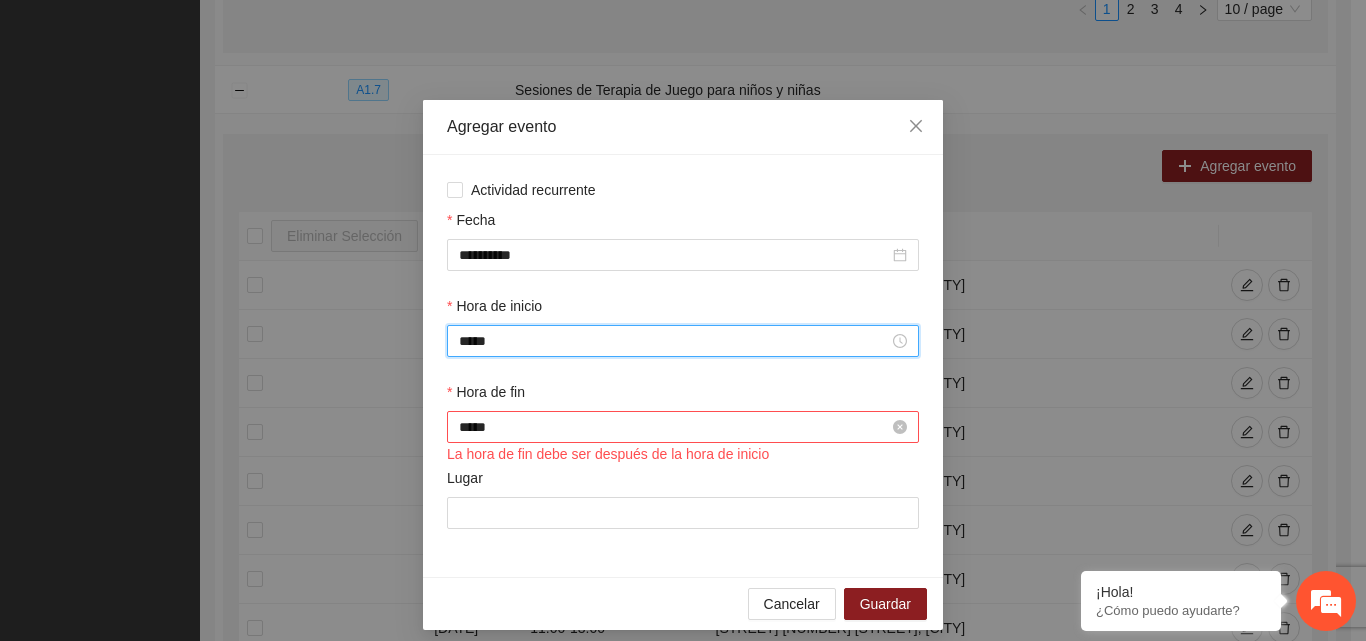 click on "*****" at bounding box center [674, 427] 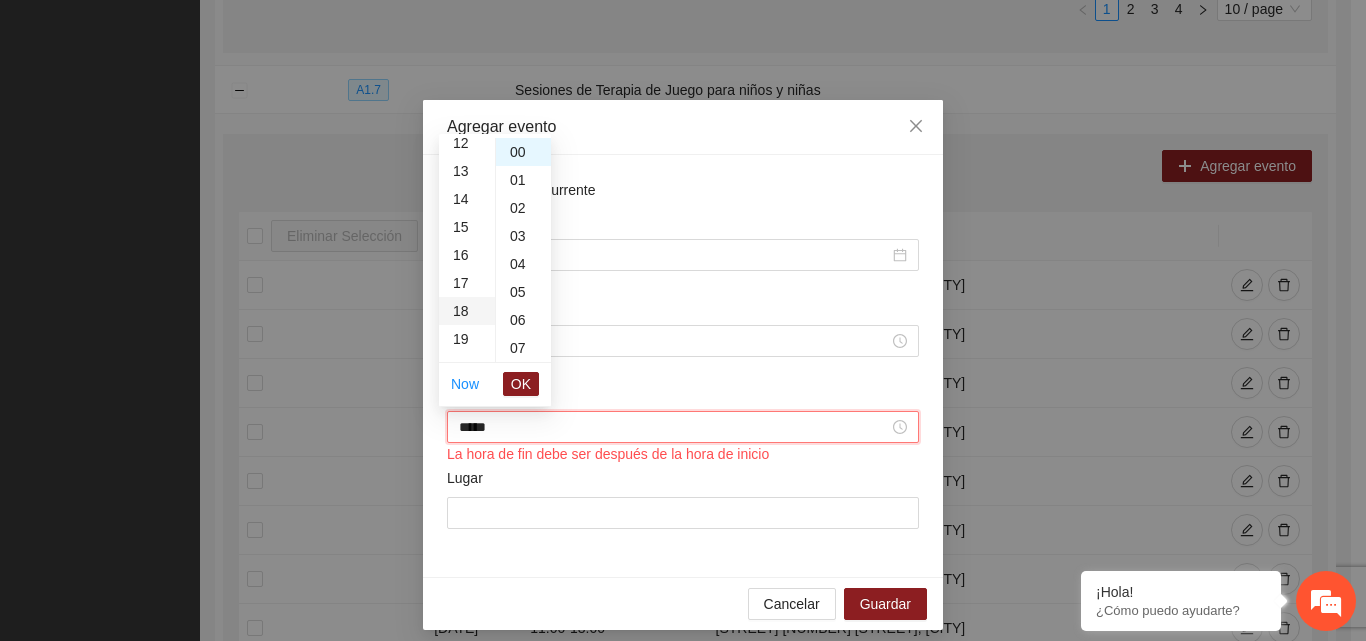 scroll, scrollTop: 380, scrollLeft: 0, axis: vertical 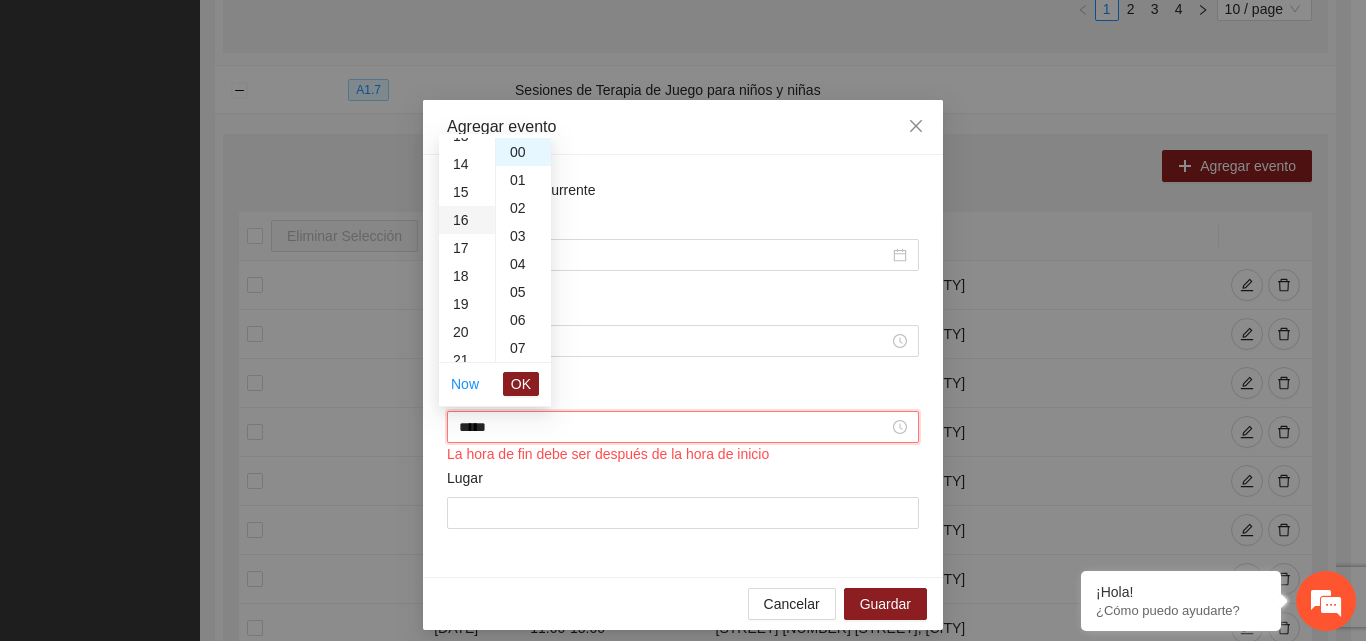 click on "16" at bounding box center (467, 220) 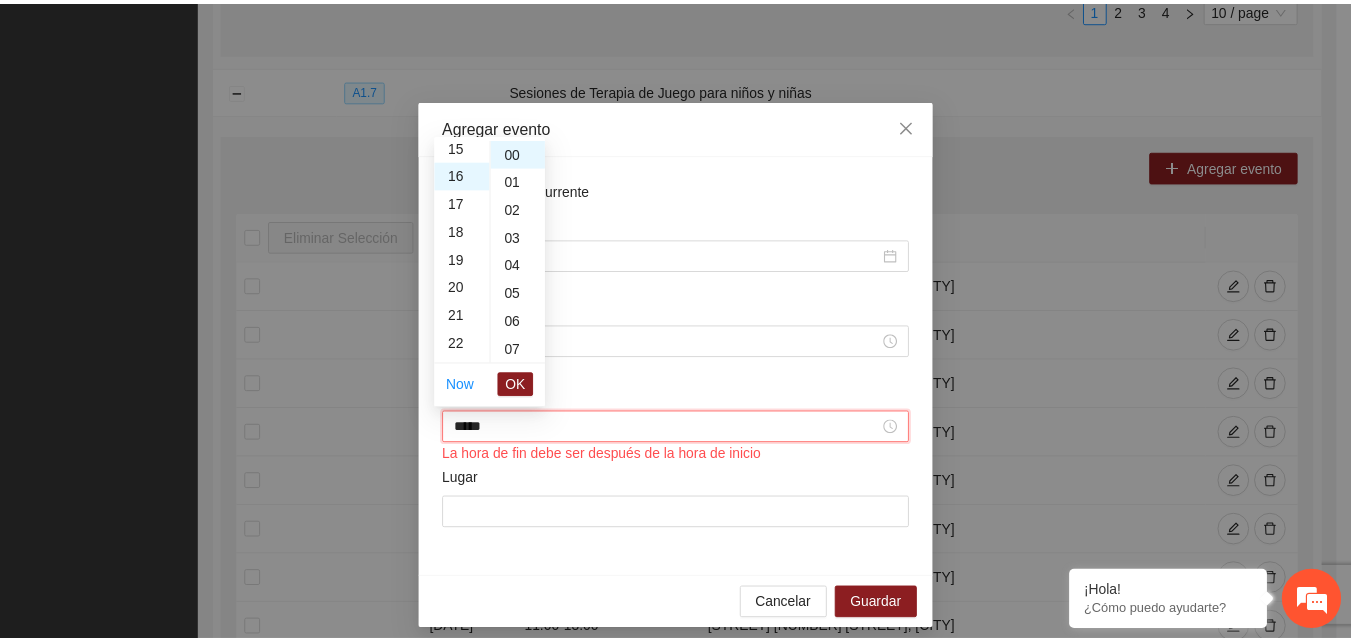 scroll, scrollTop: 448, scrollLeft: 0, axis: vertical 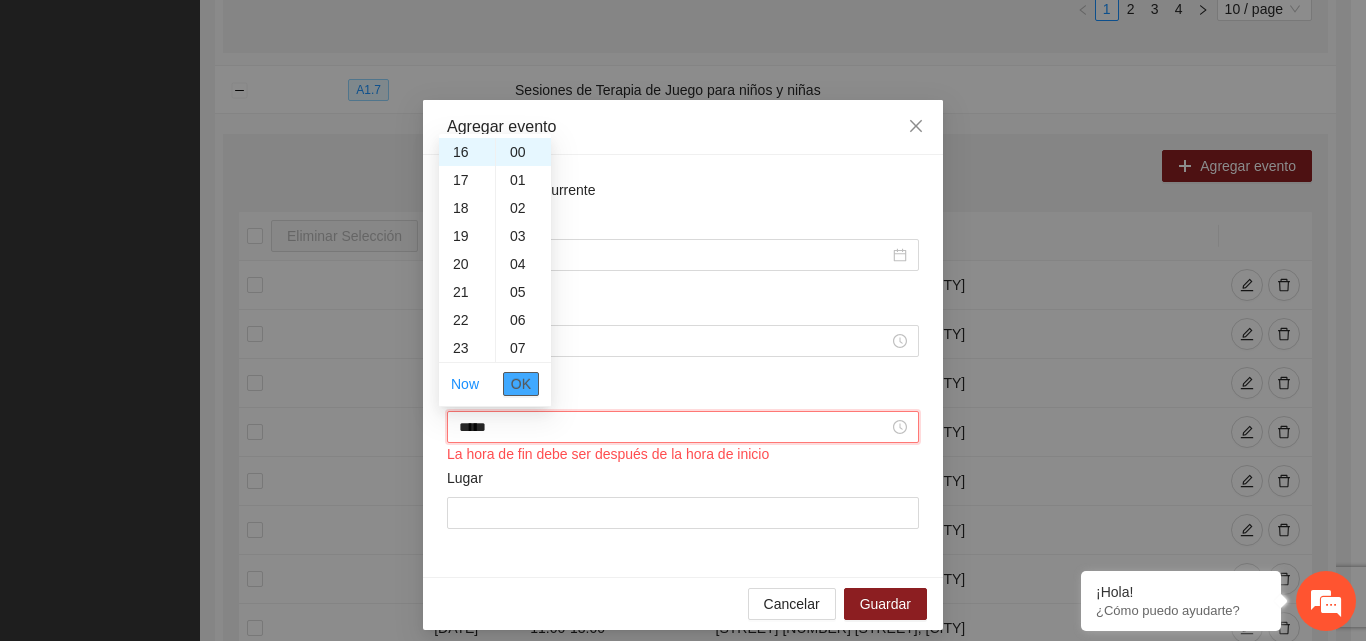 click on "OK" at bounding box center (521, 384) 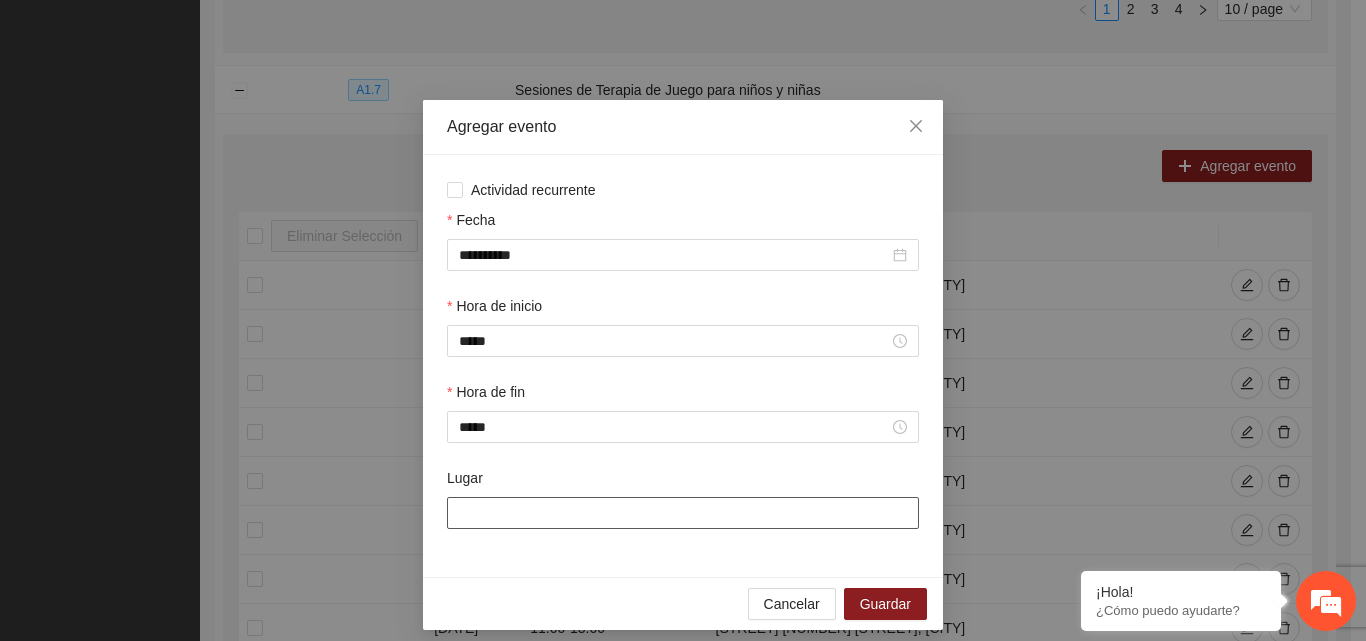 click on "Lugar" at bounding box center [683, 513] 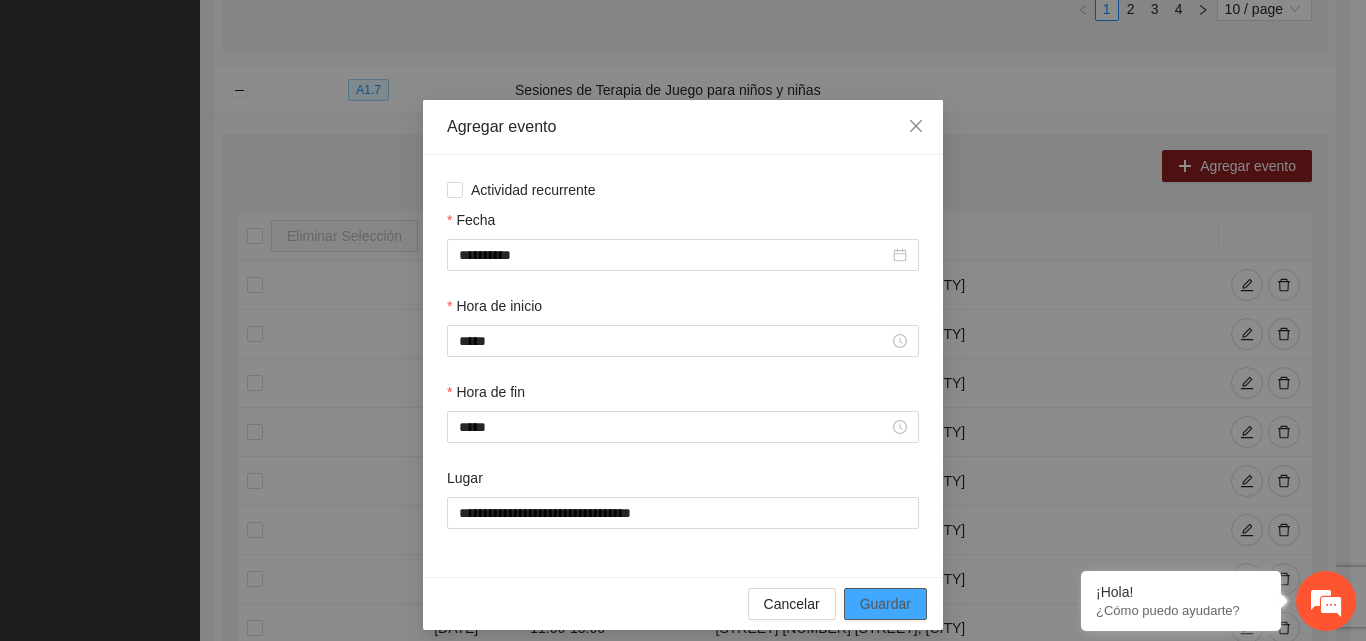 click on "Guardar" at bounding box center [885, 604] 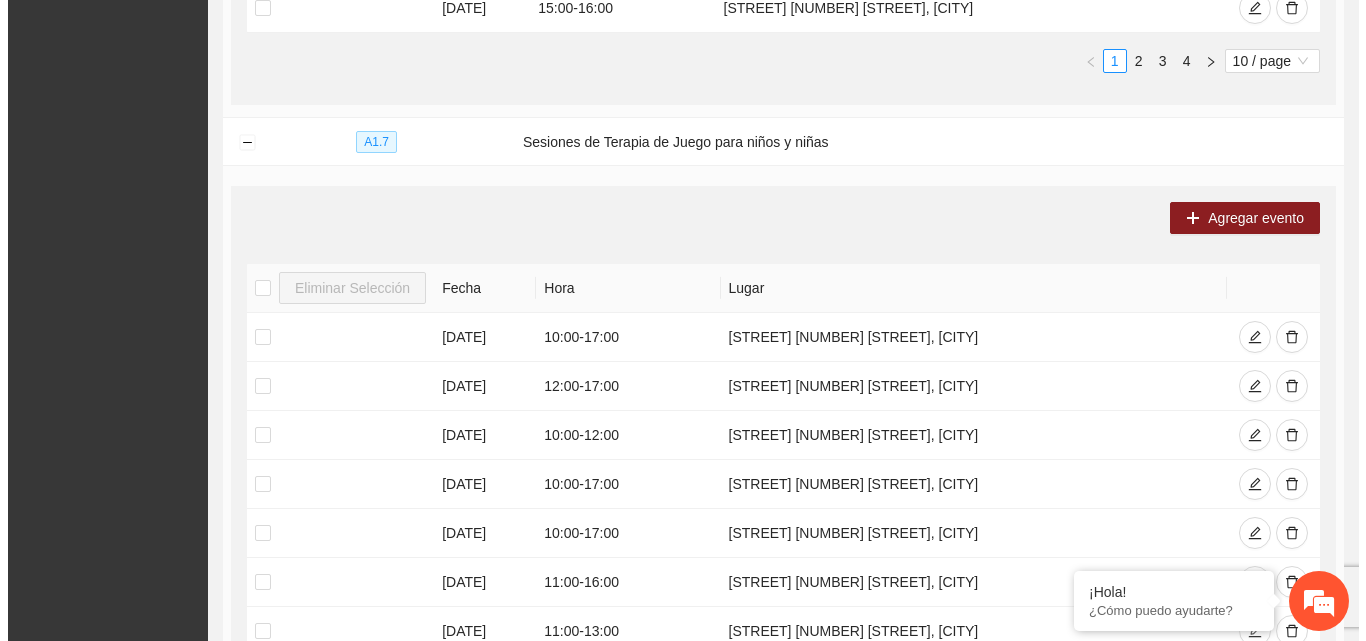 scroll, scrollTop: 1682, scrollLeft: 0, axis: vertical 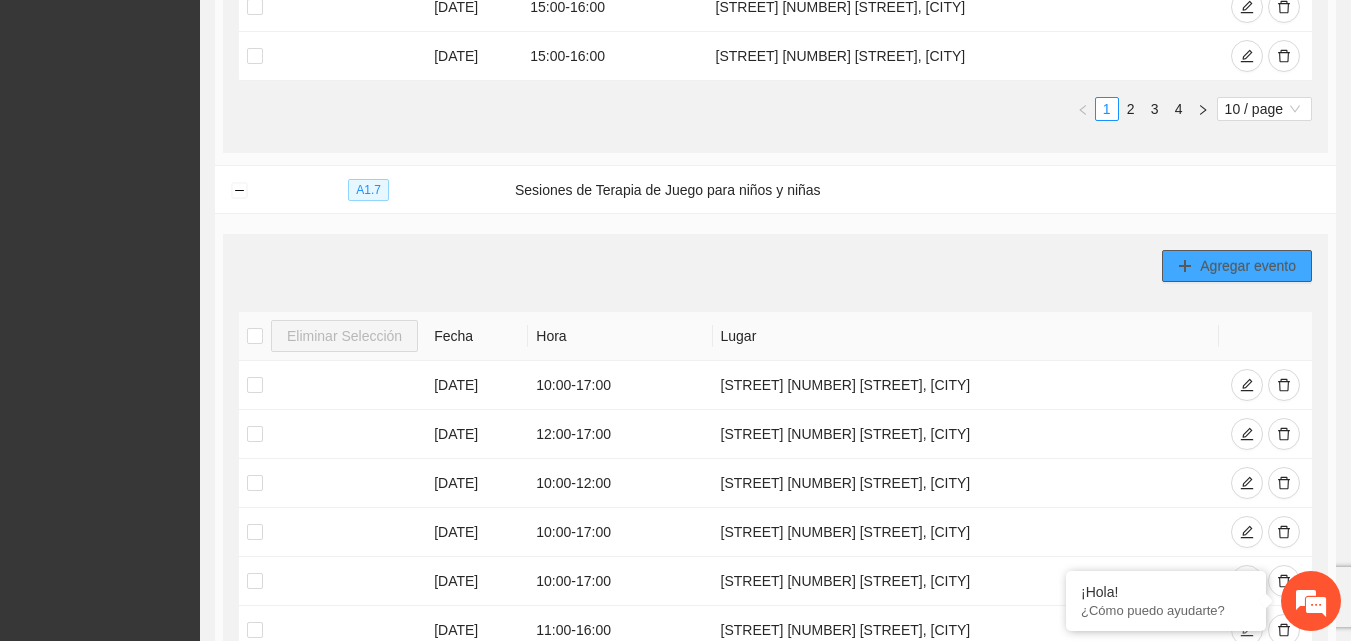 click on "Agregar evento" at bounding box center [1237, 266] 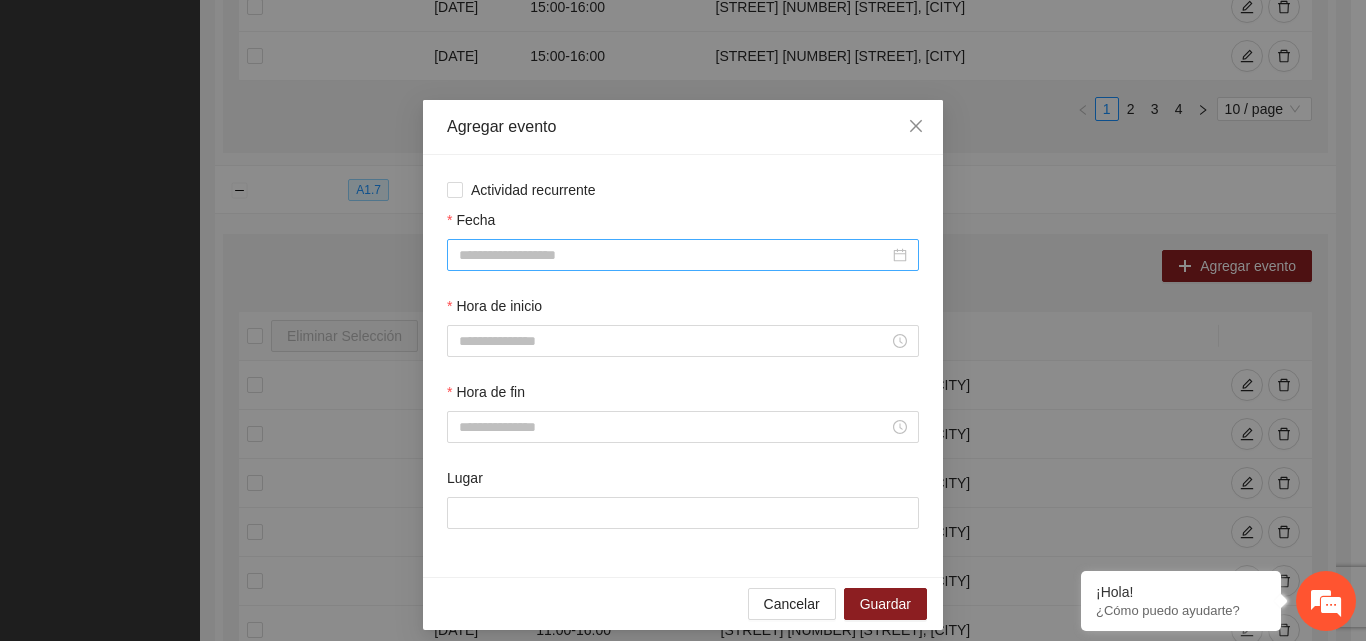 click on "Fecha" at bounding box center (674, 255) 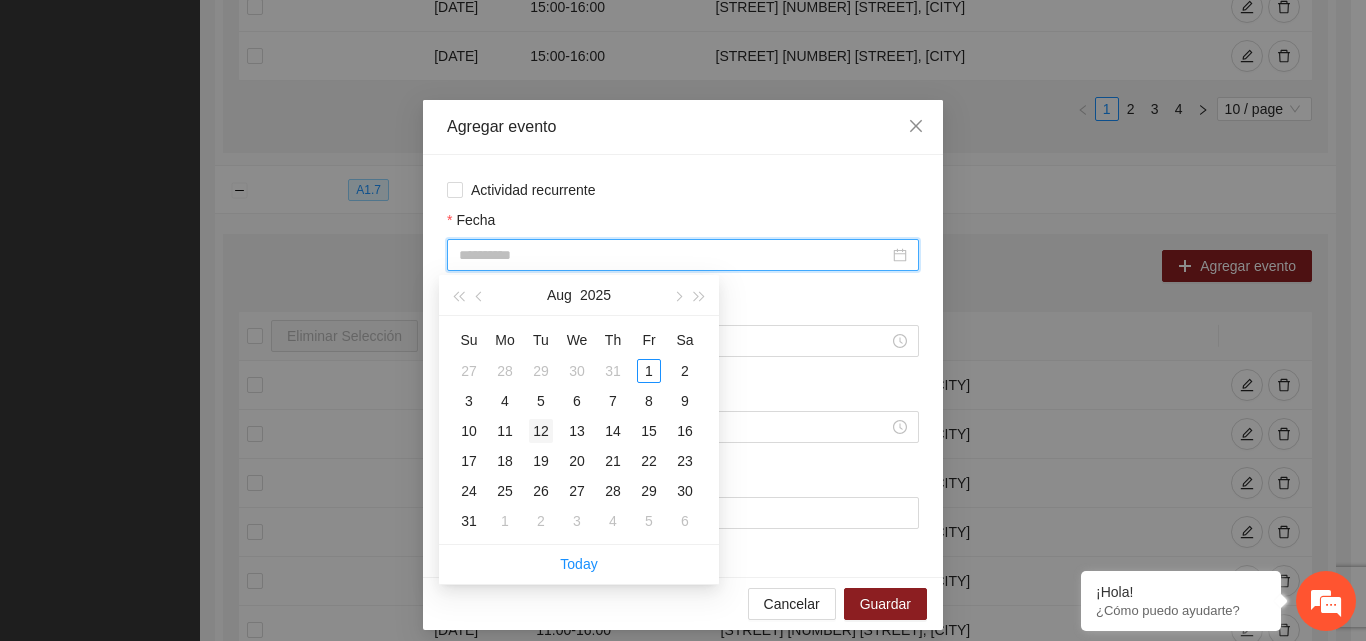type on "**********" 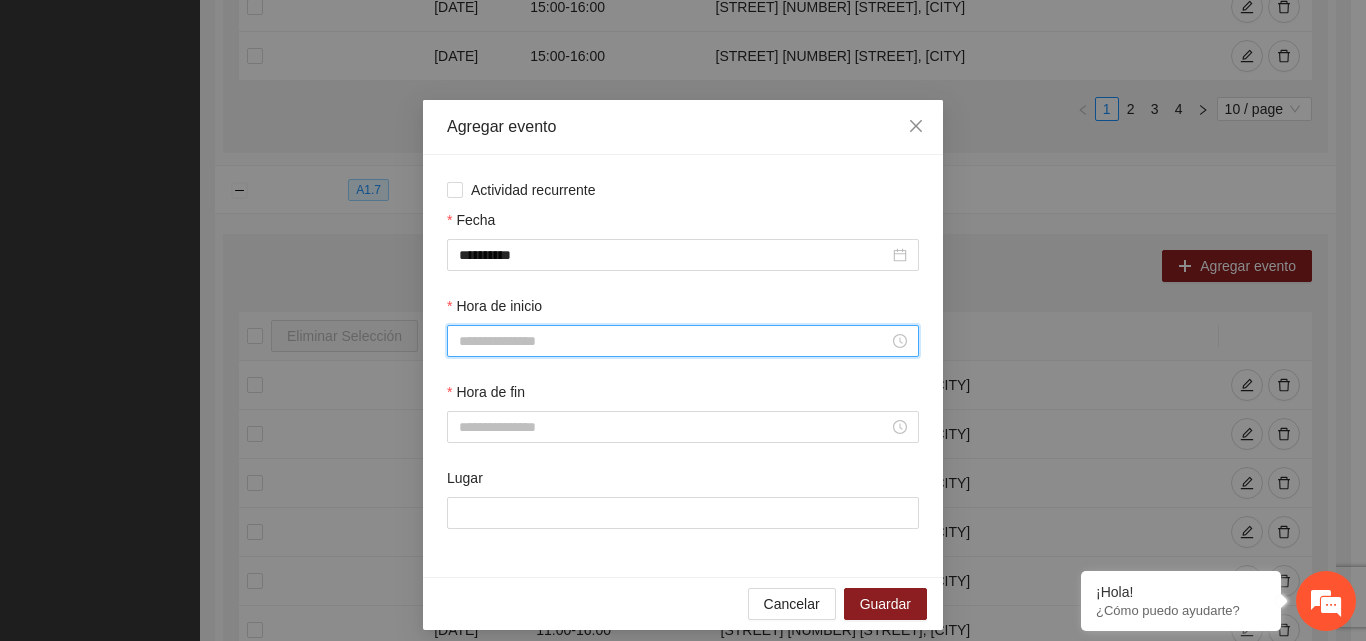 click on "Hora de inicio" at bounding box center [674, 341] 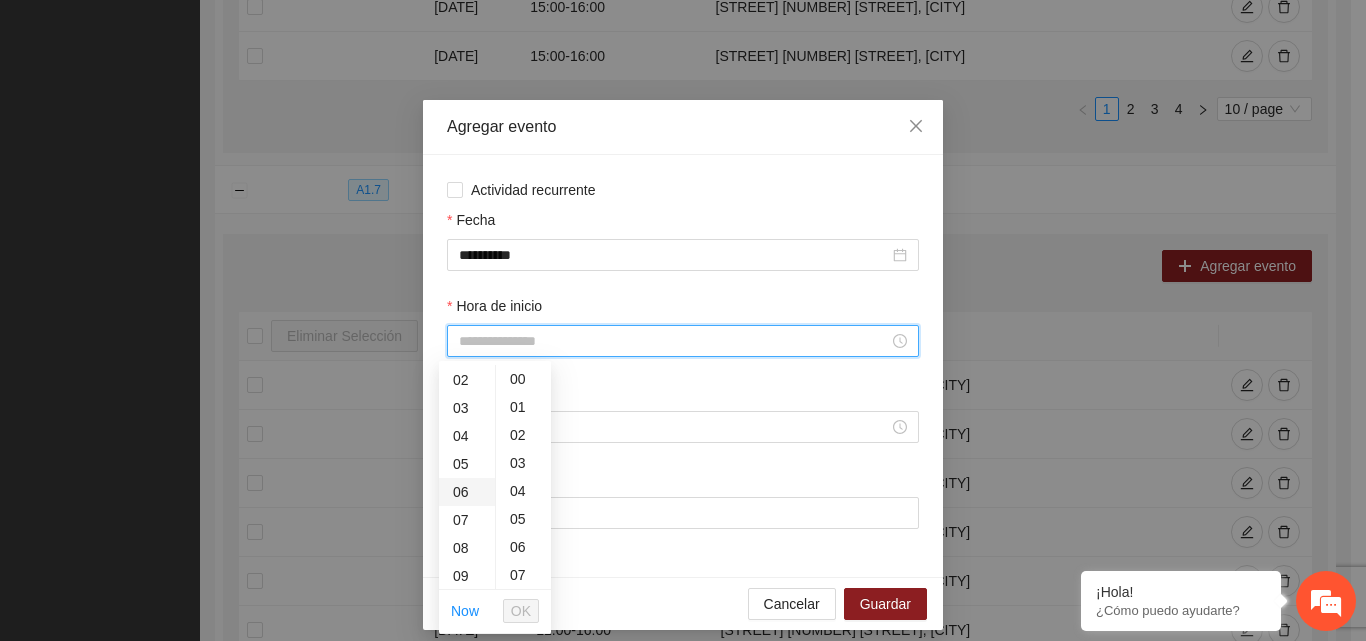 scroll, scrollTop: 100, scrollLeft: 0, axis: vertical 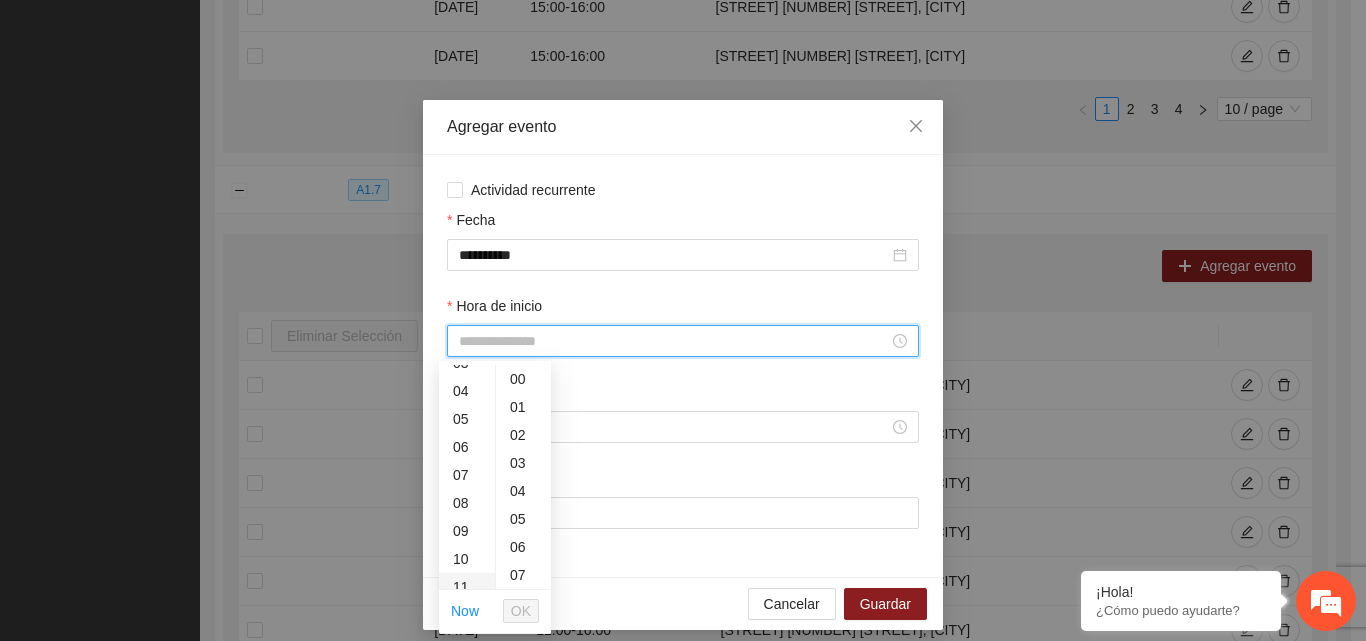 click on "11" at bounding box center [467, 587] 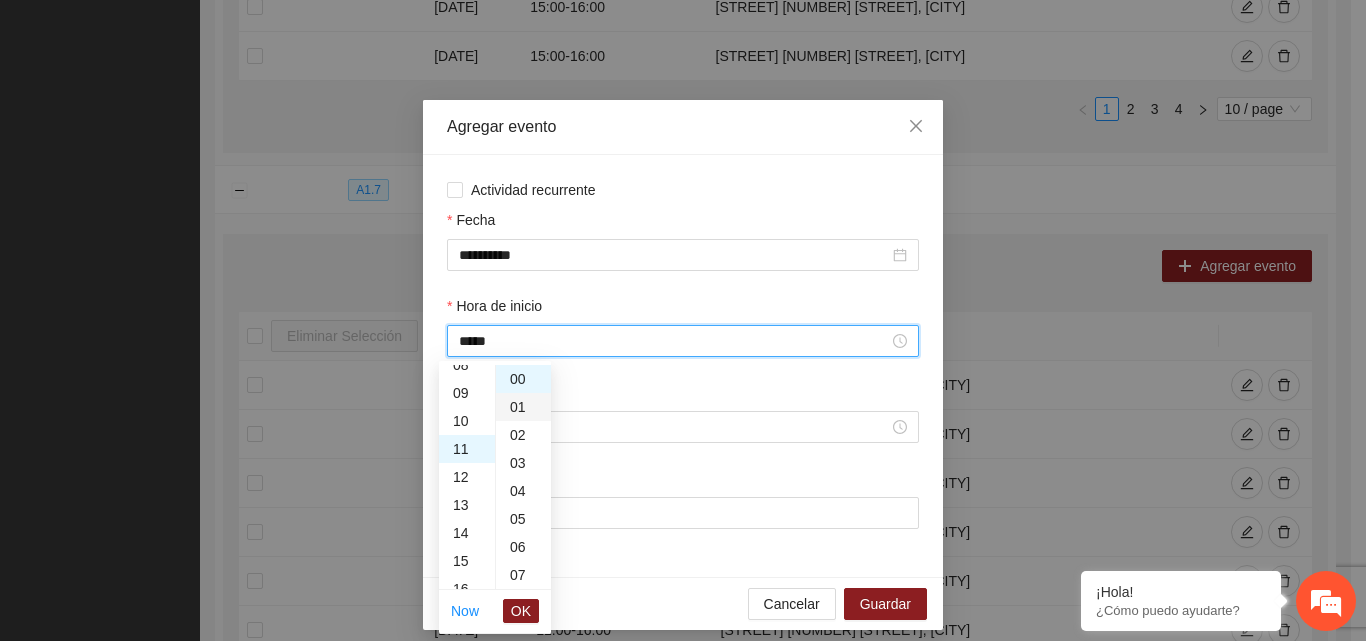scroll, scrollTop: 308, scrollLeft: 0, axis: vertical 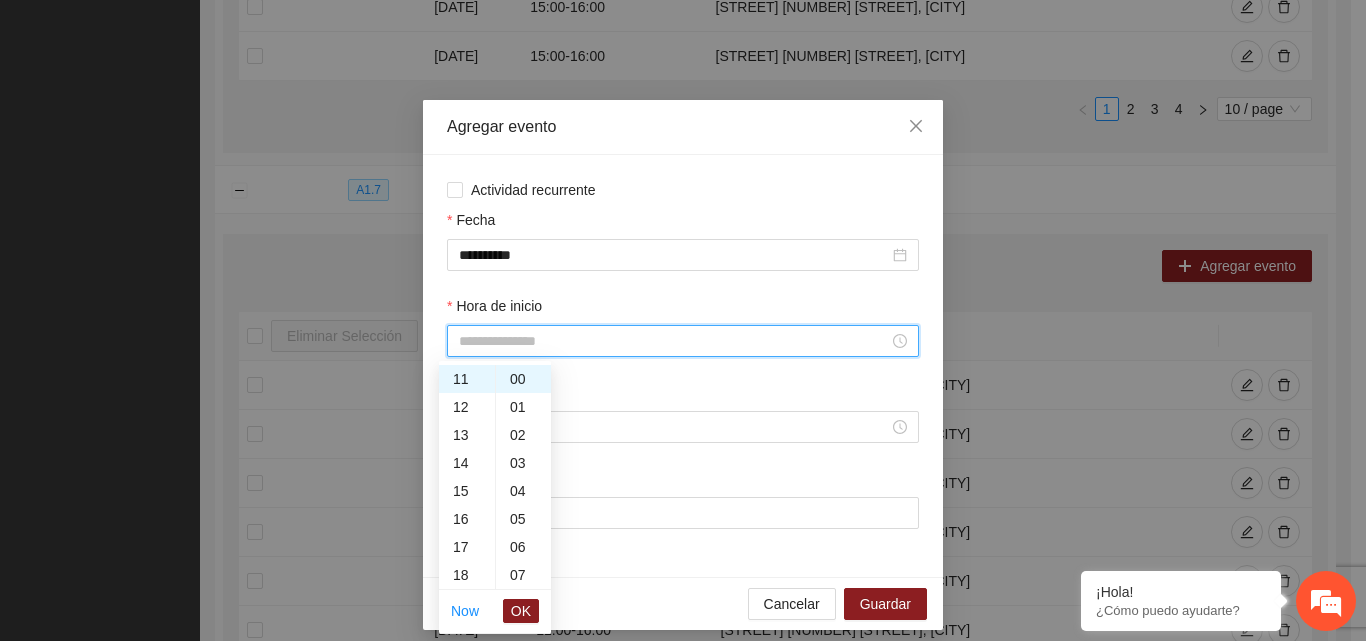 click on "Hora de inicio" at bounding box center [683, 338] 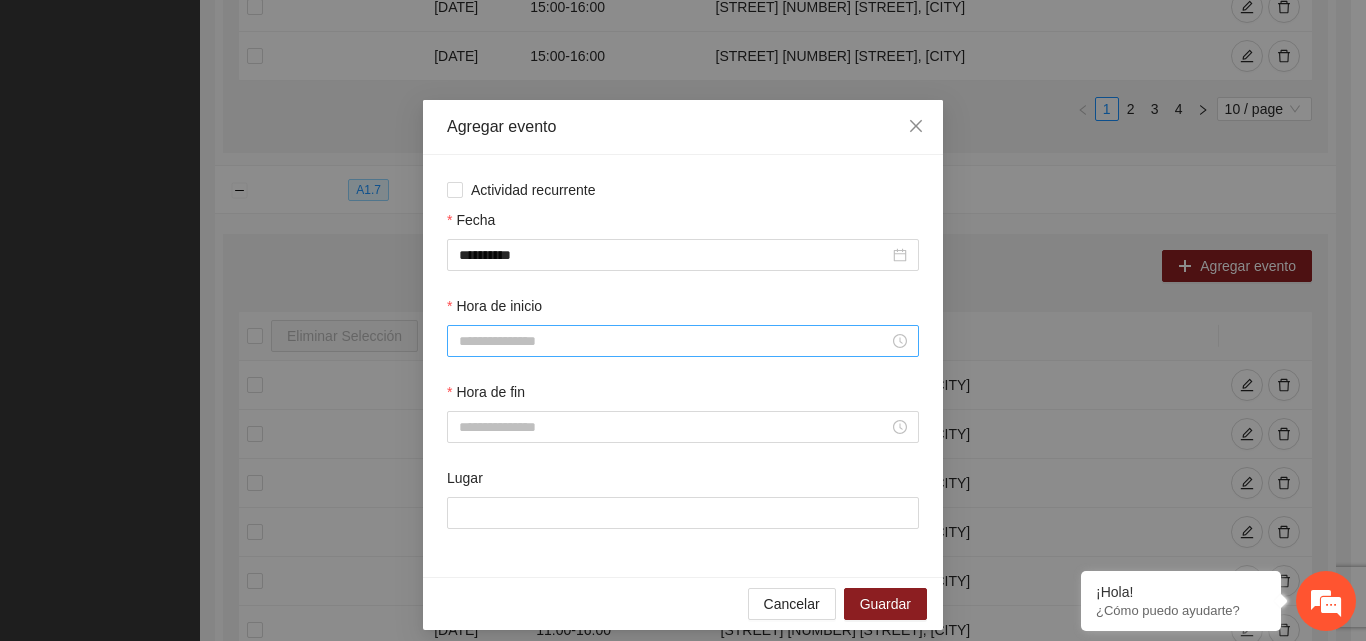 click at bounding box center (683, 341) 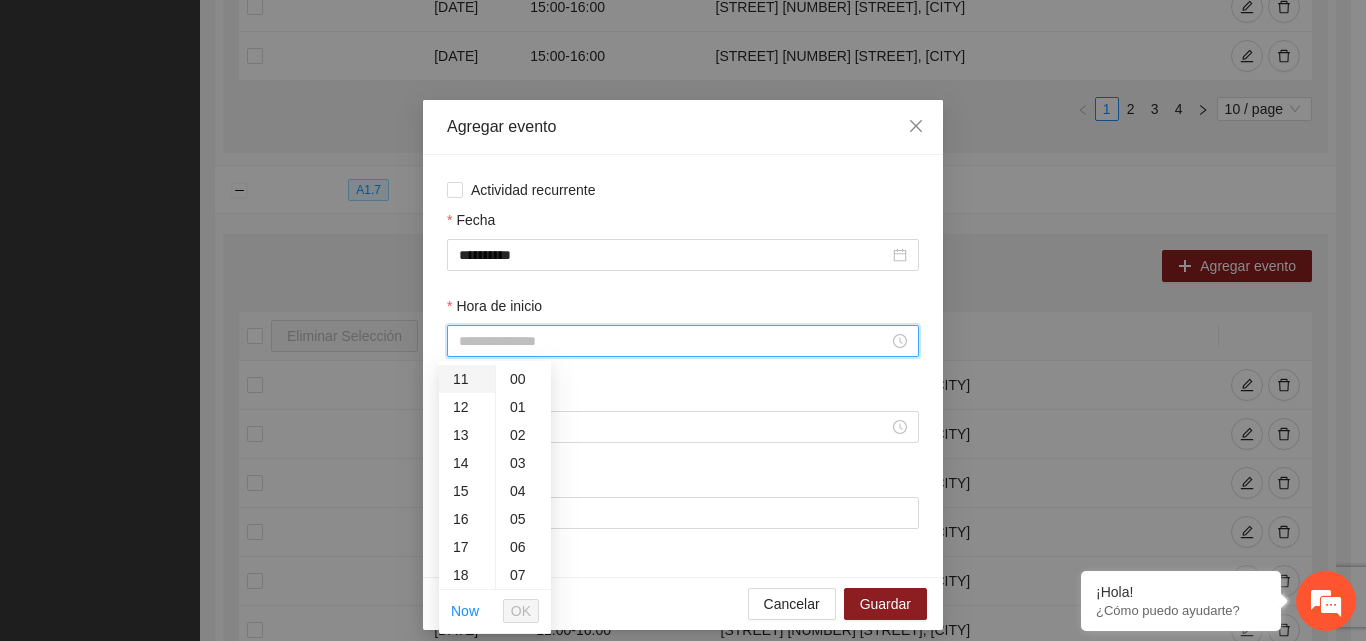 click on "11" at bounding box center (467, 379) 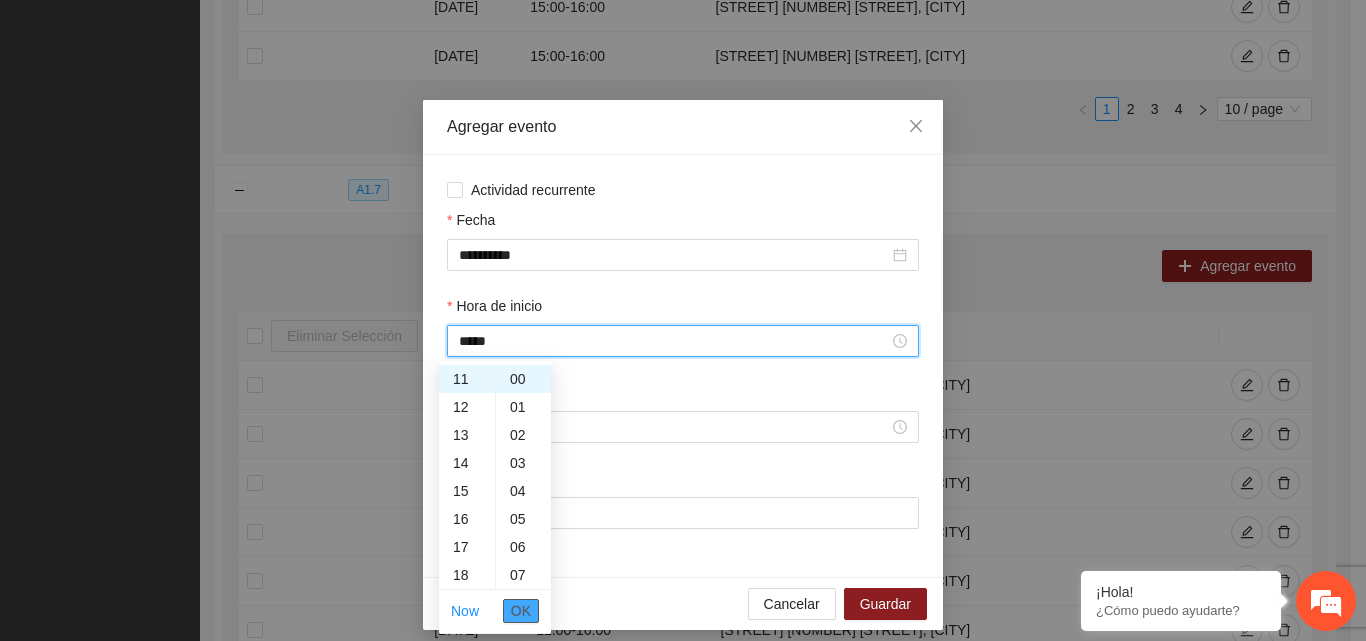 click on "OK" at bounding box center (521, 611) 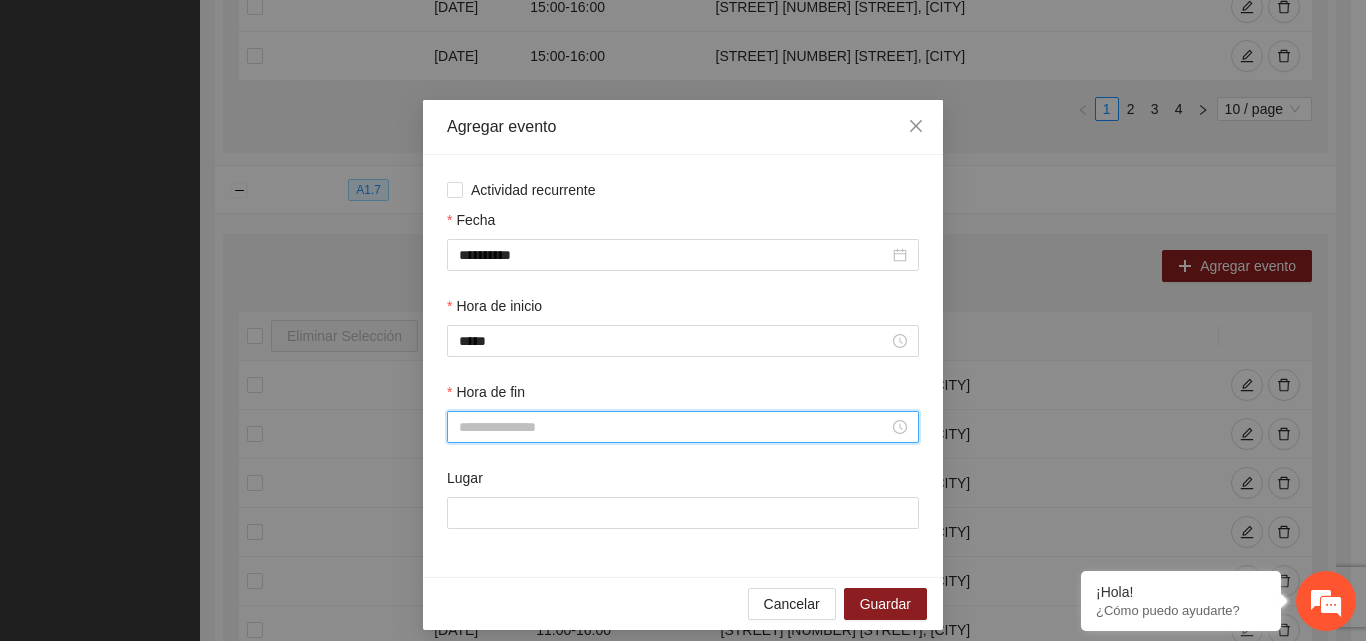 click on "Hora de fin" at bounding box center (674, 427) 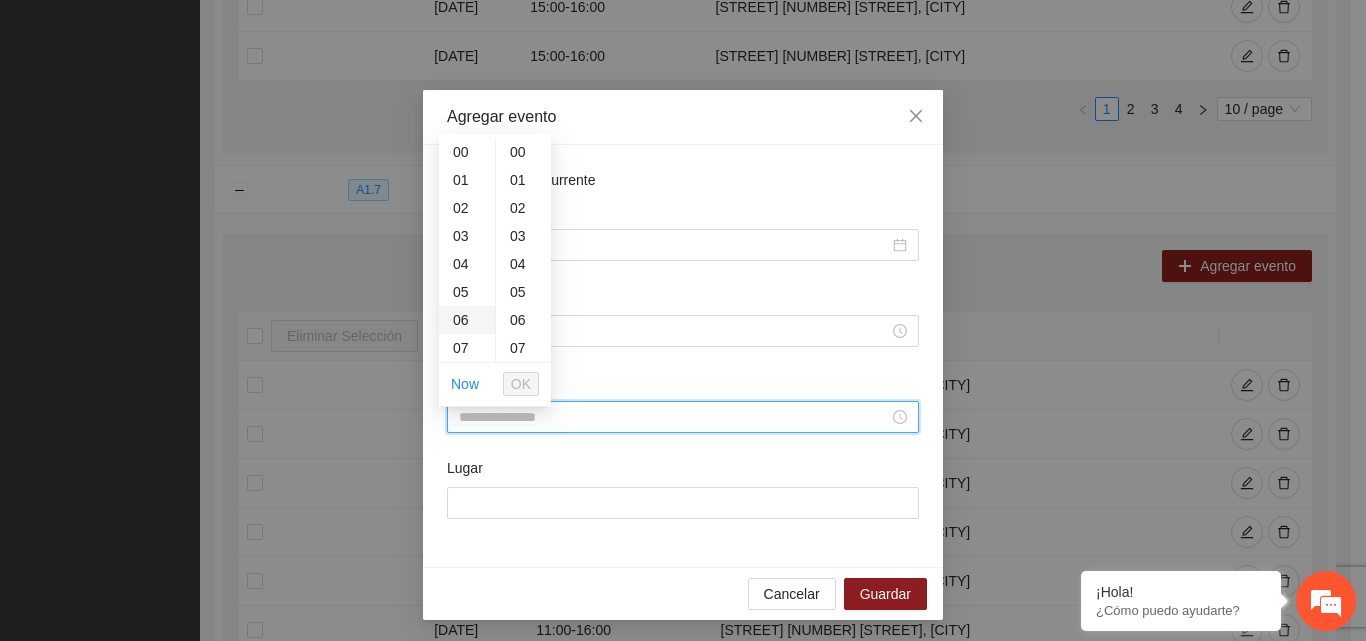 scroll, scrollTop: 13, scrollLeft: 0, axis: vertical 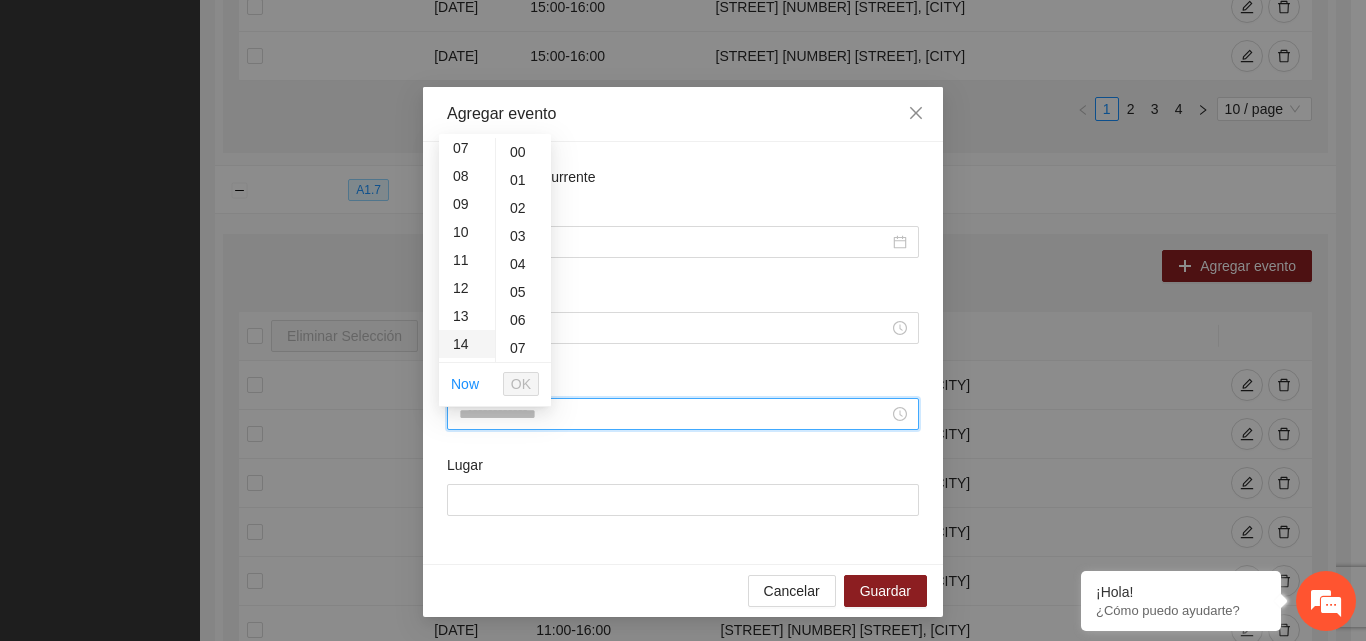 click on "14" at bounding box center [467, 344] 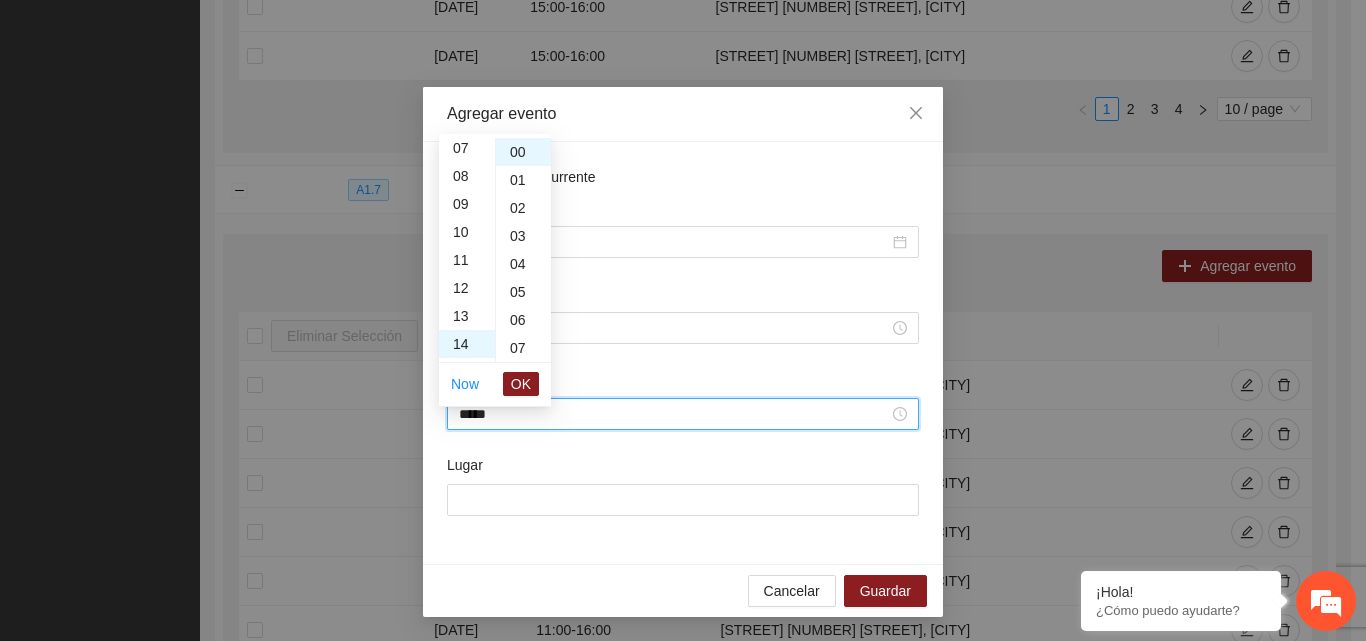 scroll, scrollTop: 392, scrollLeft: 0, axis: vertical 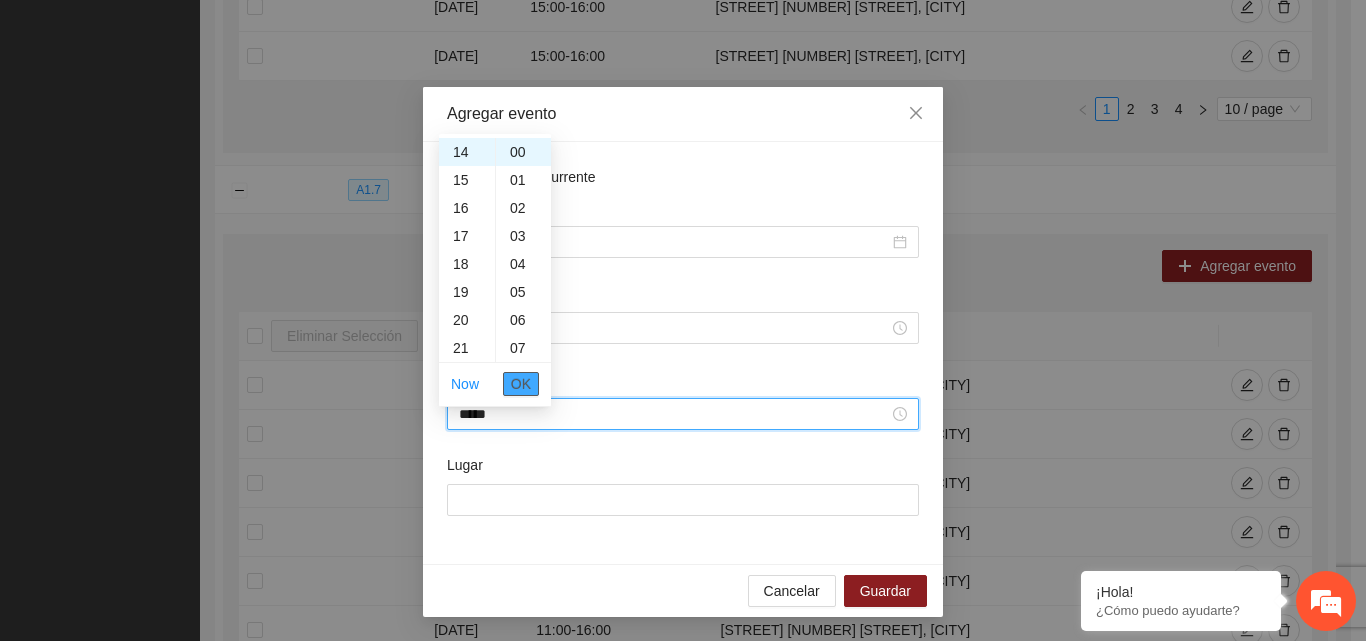 click on "OK" at bounding box center (521, 384) 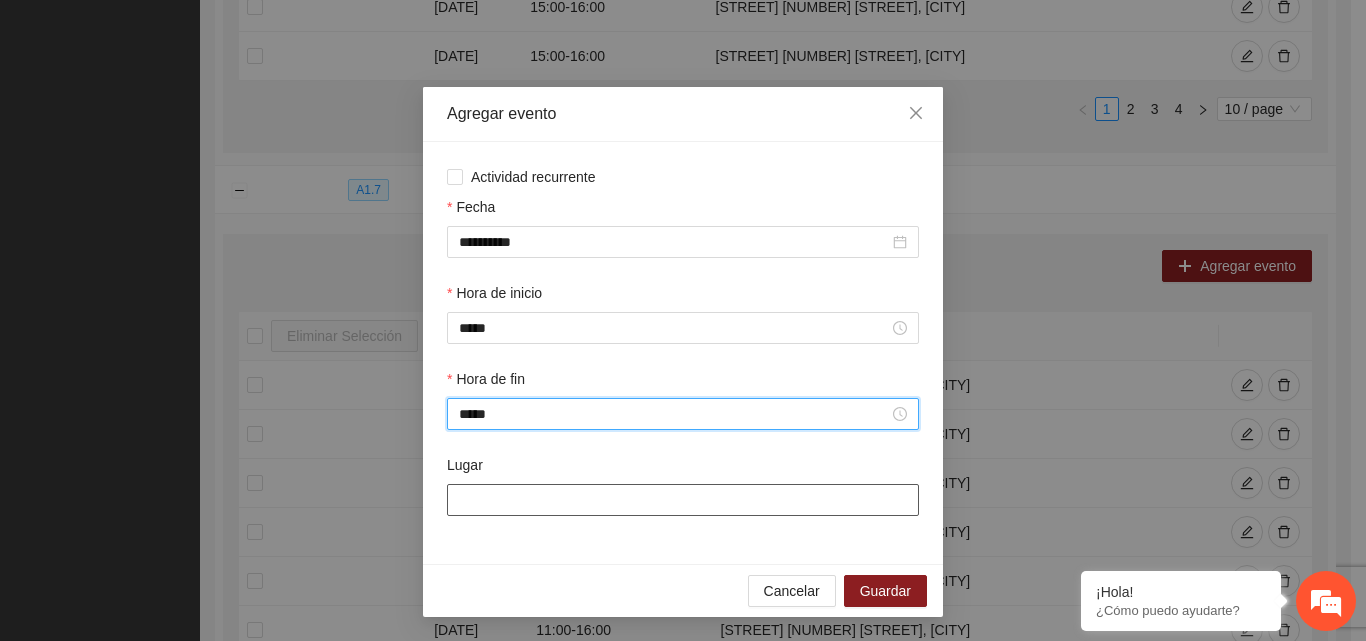 drag, startPoint x: 526, startPoint y: 502, endPoint x: 541, endPoint y: 485, distance: 22.671568 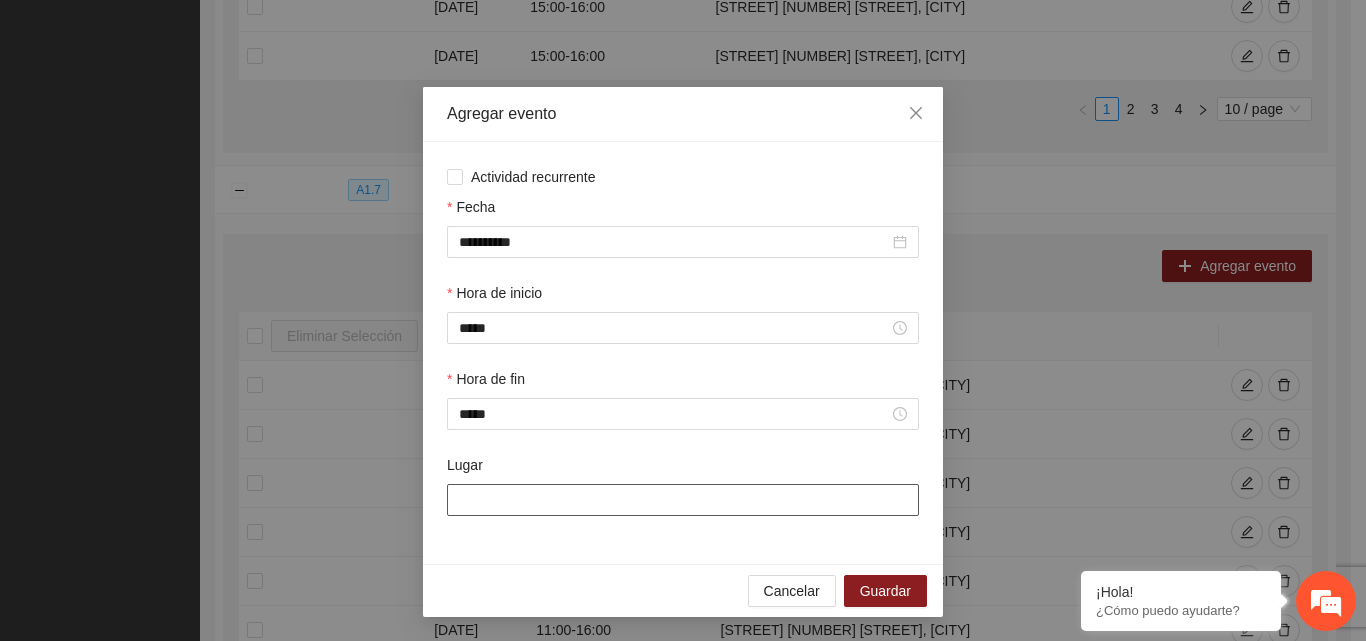 type on "**********" 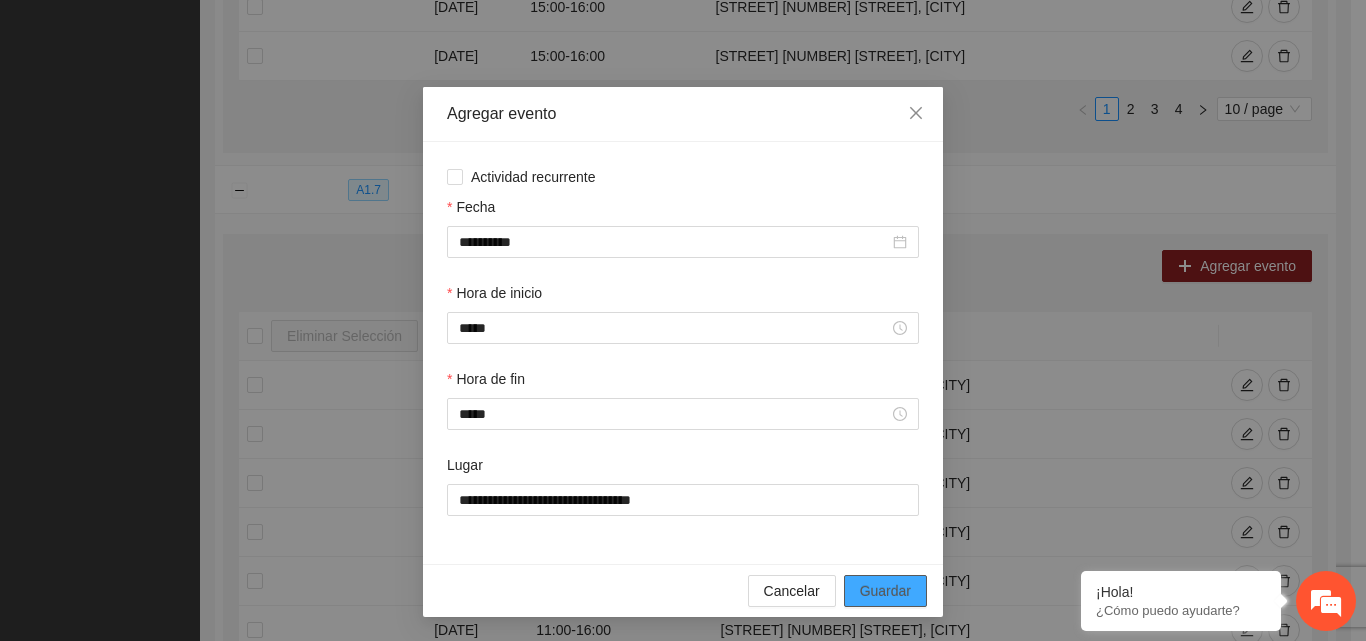 click on "Guardar" at bounding box center (885, 591) 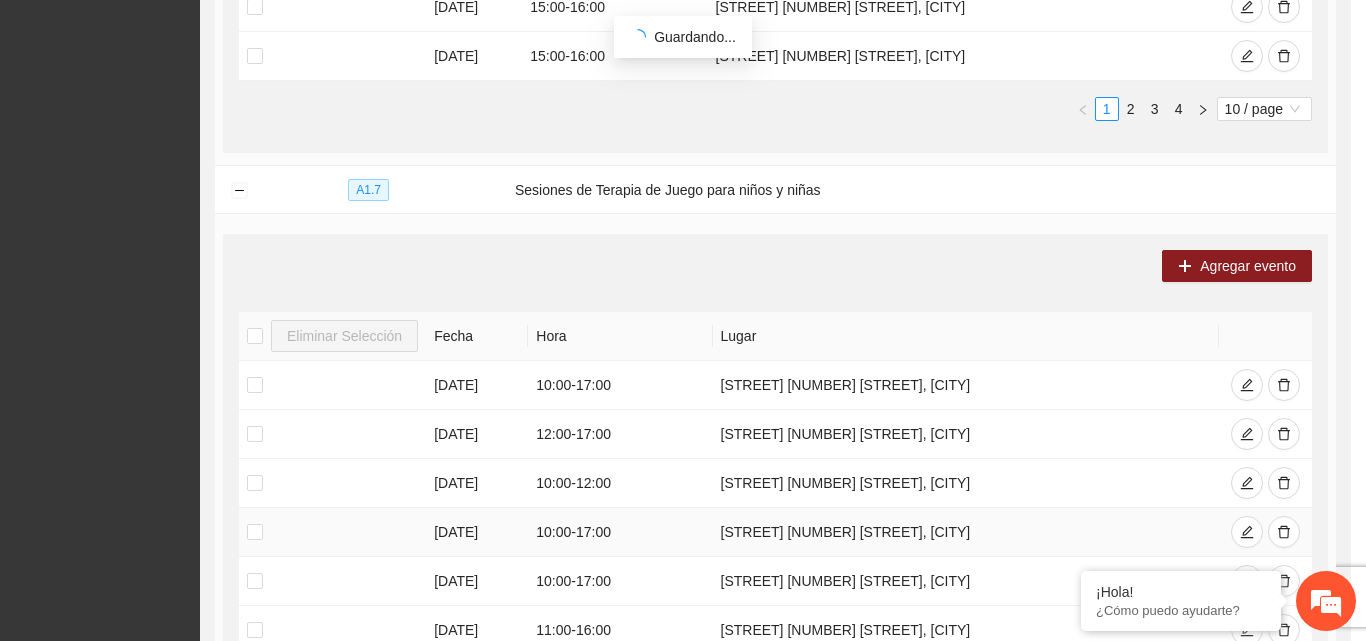 scroll, scrollTop: 0, scrollLeft: 0, axis: both 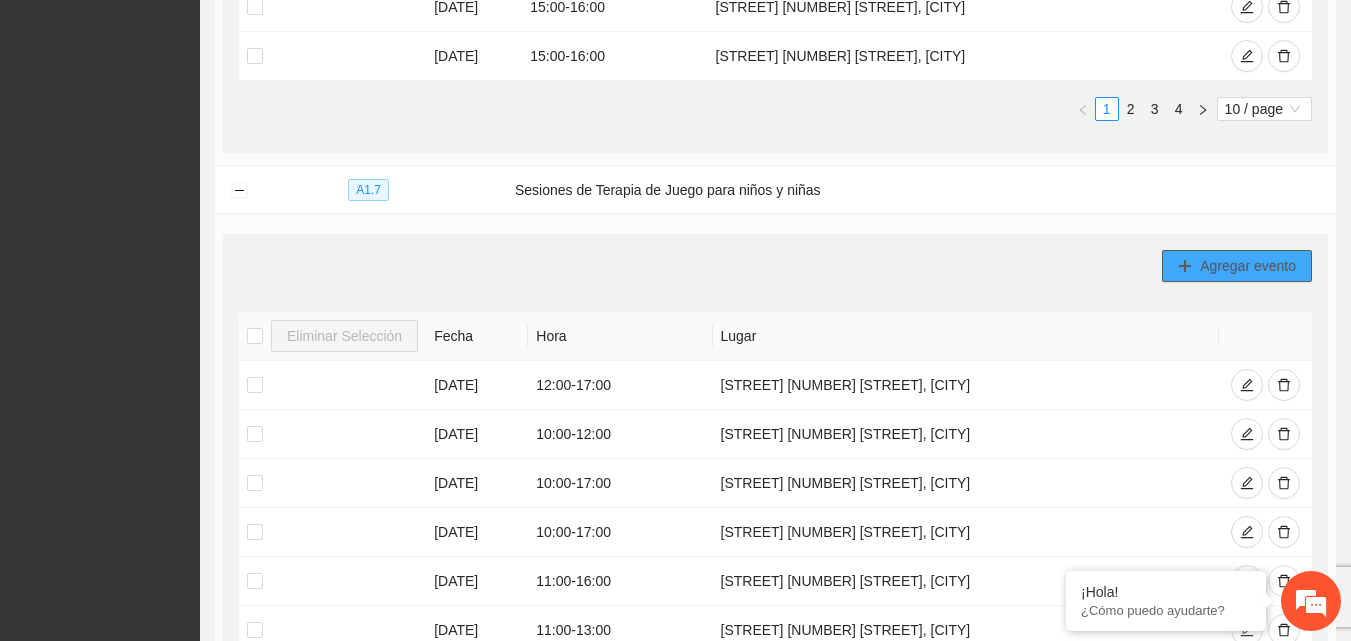 click on "Agregar evento" at bounding box center [1237, 266] 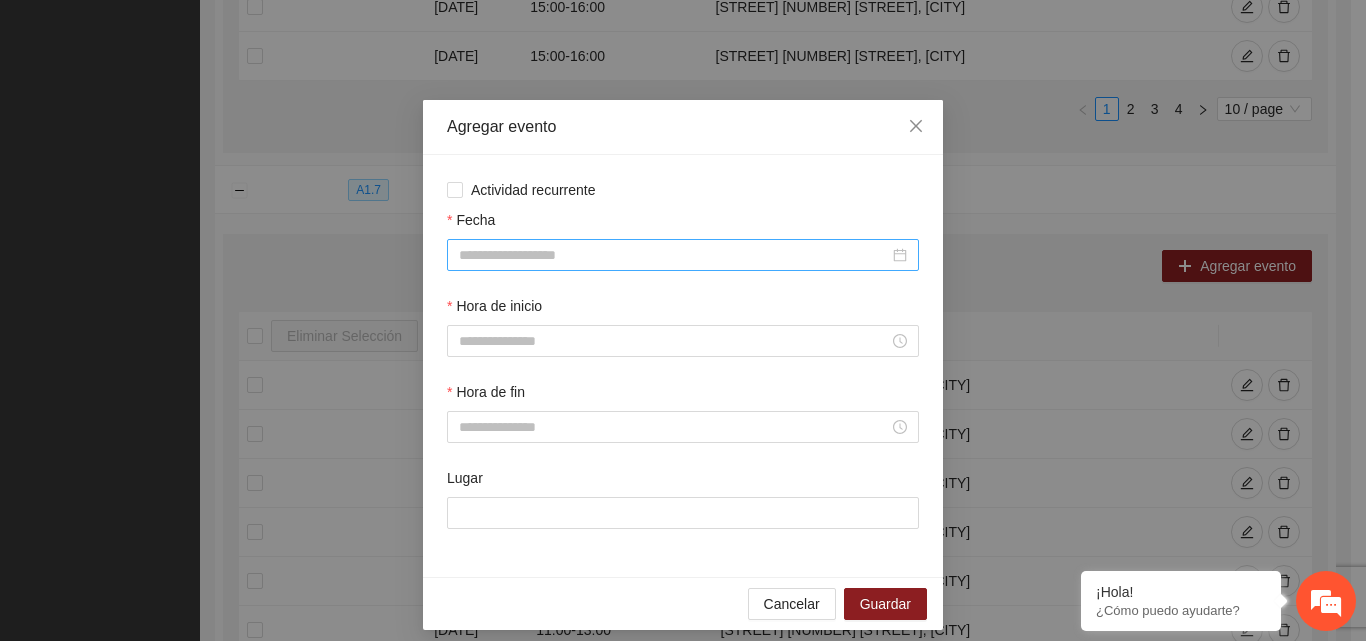 click on "Fecha" at bounding box center [674, 255] 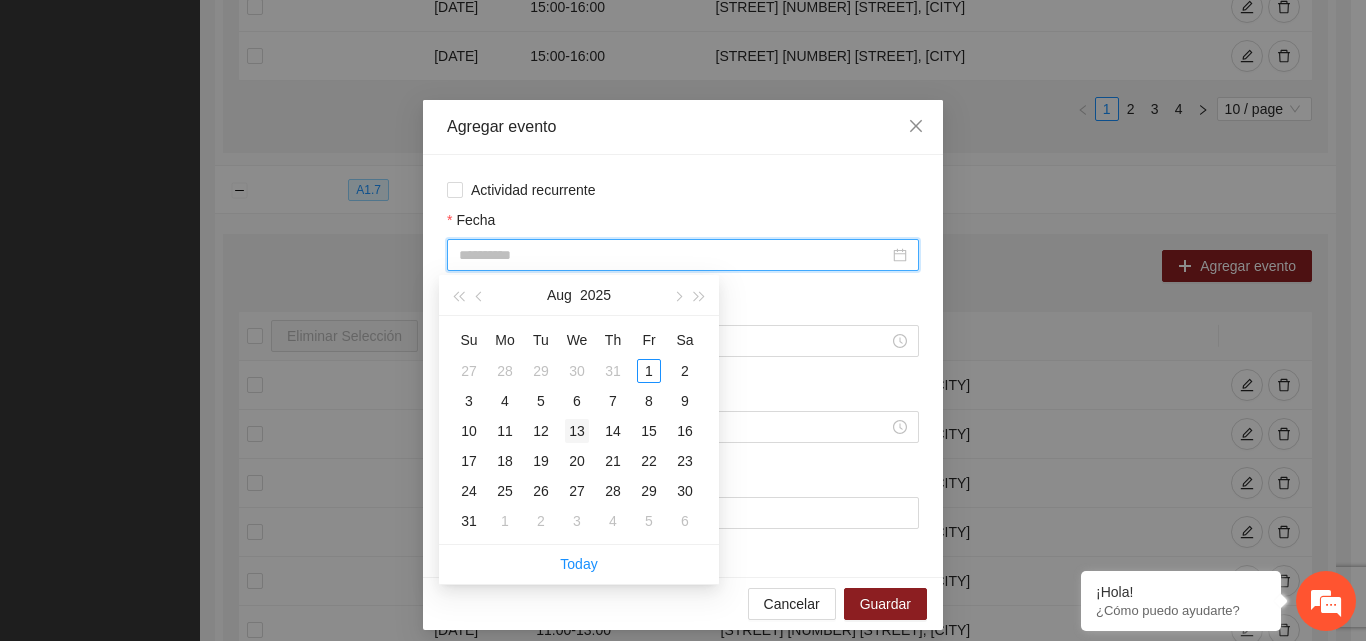 type on "**********" 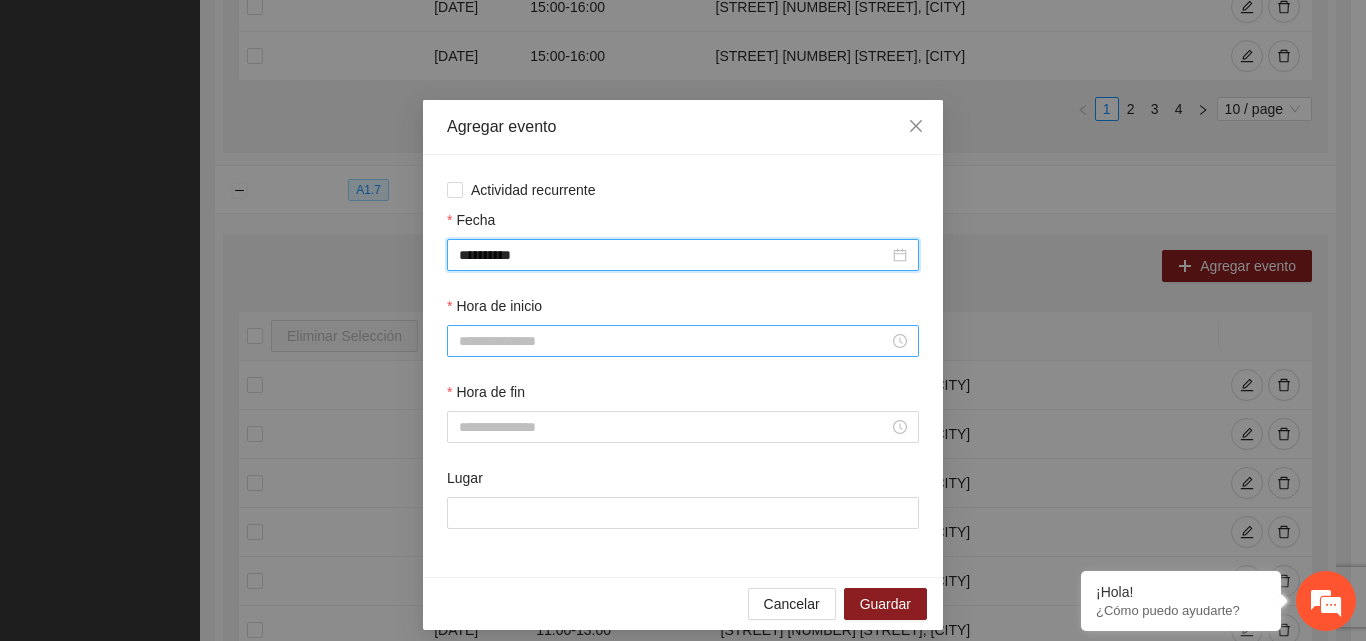click on "Hora de inicio" at bounding box center (674, 341) 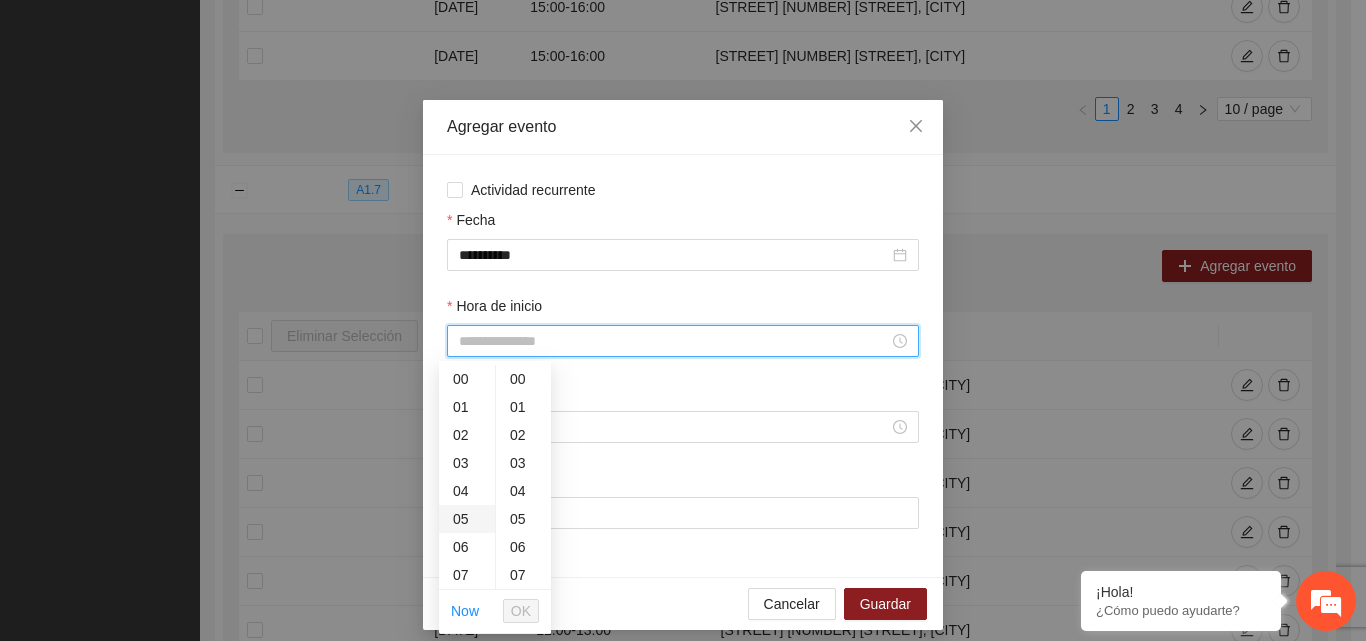 scroll, scrollTop: 100, scrollLeft: 0, axis: vertical 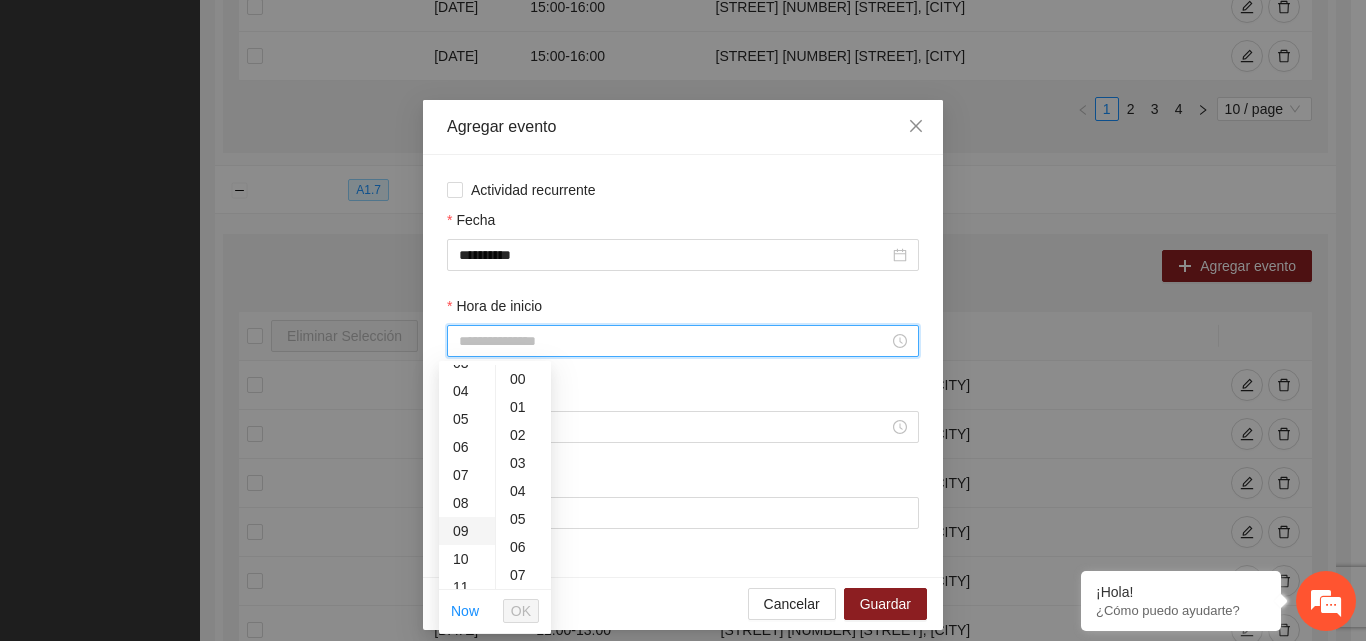 click on "09" at bounding box center [467, 531] 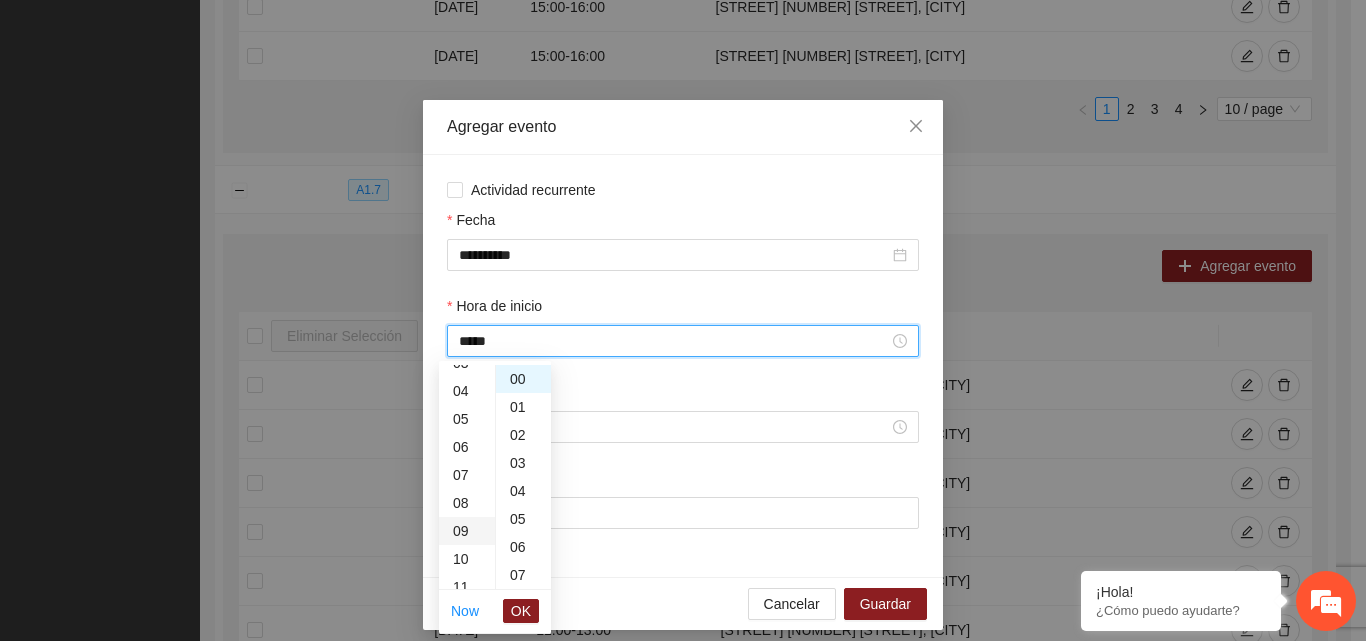 type on "*****" 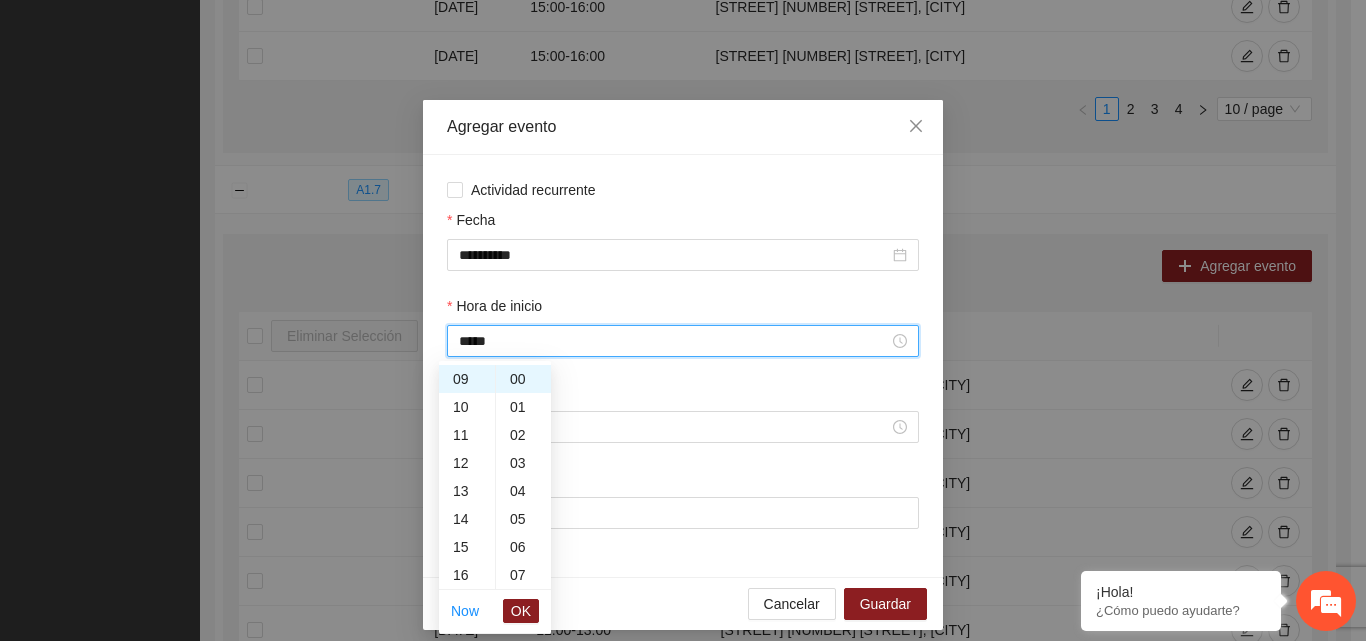 click on "OK" at bounding box center [521, 611] 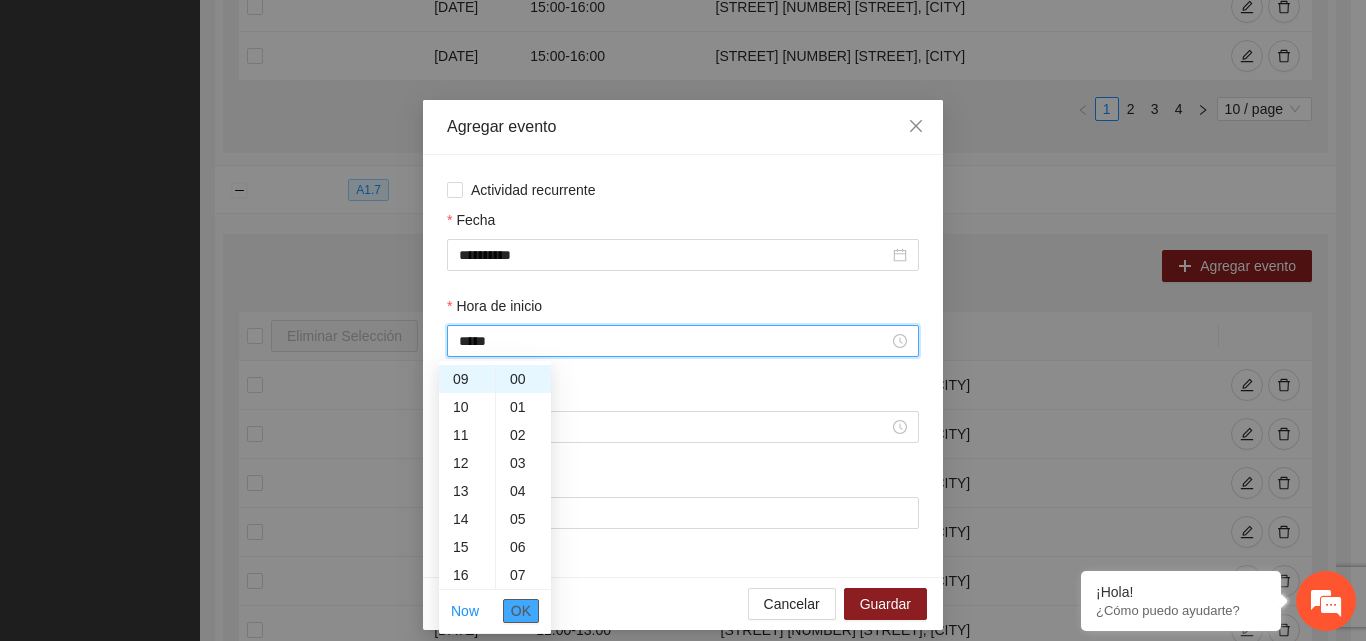 click on "OK" at bounding box center [521, 611] 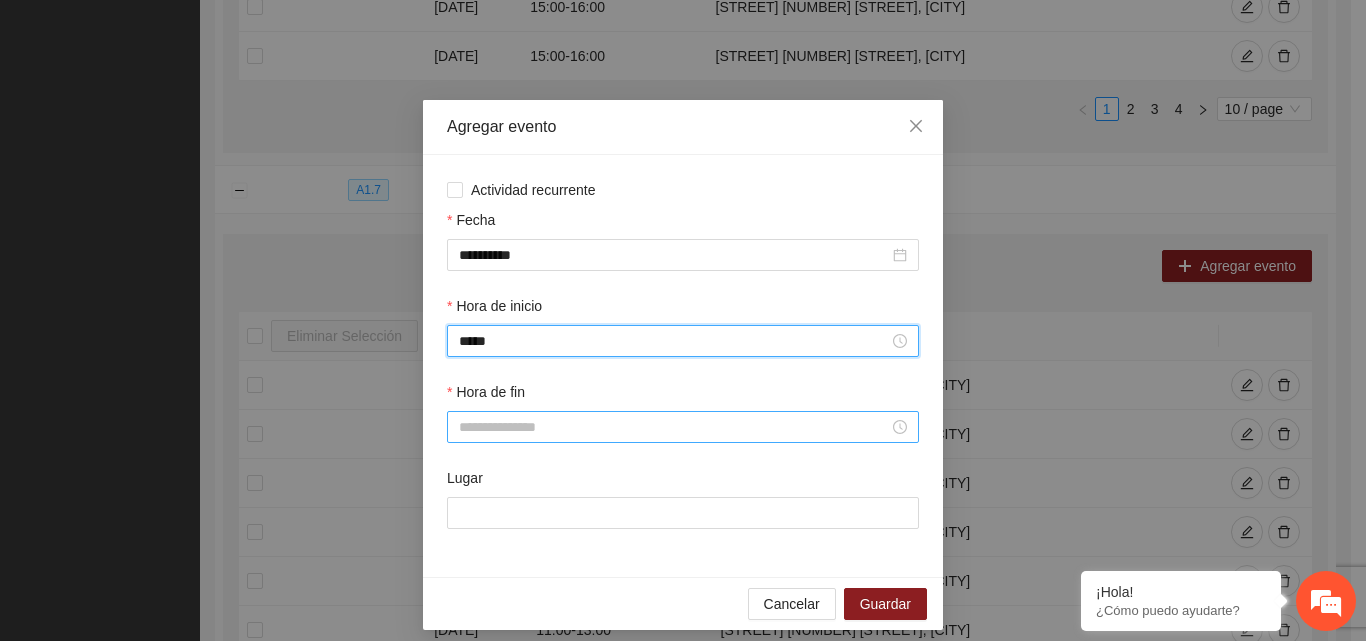 click on "Hora de fin" at bounding box center (674, 427) 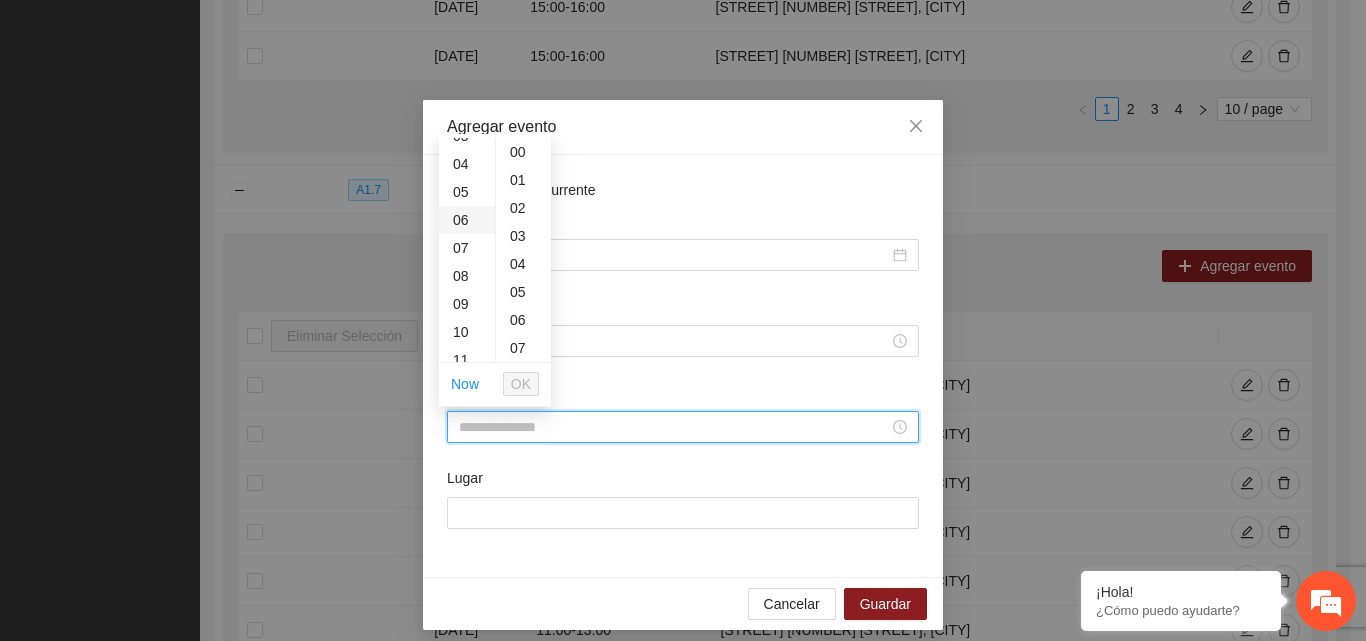 scroll, scrollTop: 200, scrollLeft: 0, axis: vertical 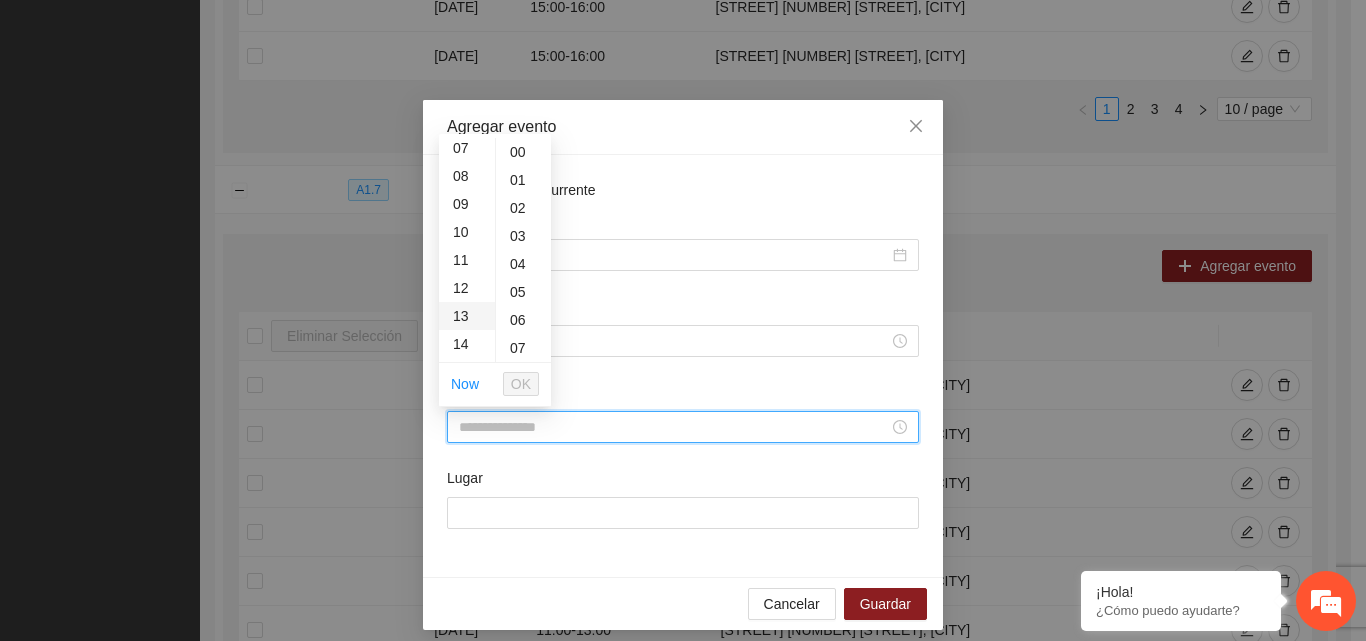 click on "13" at bounding box center [467, 316] 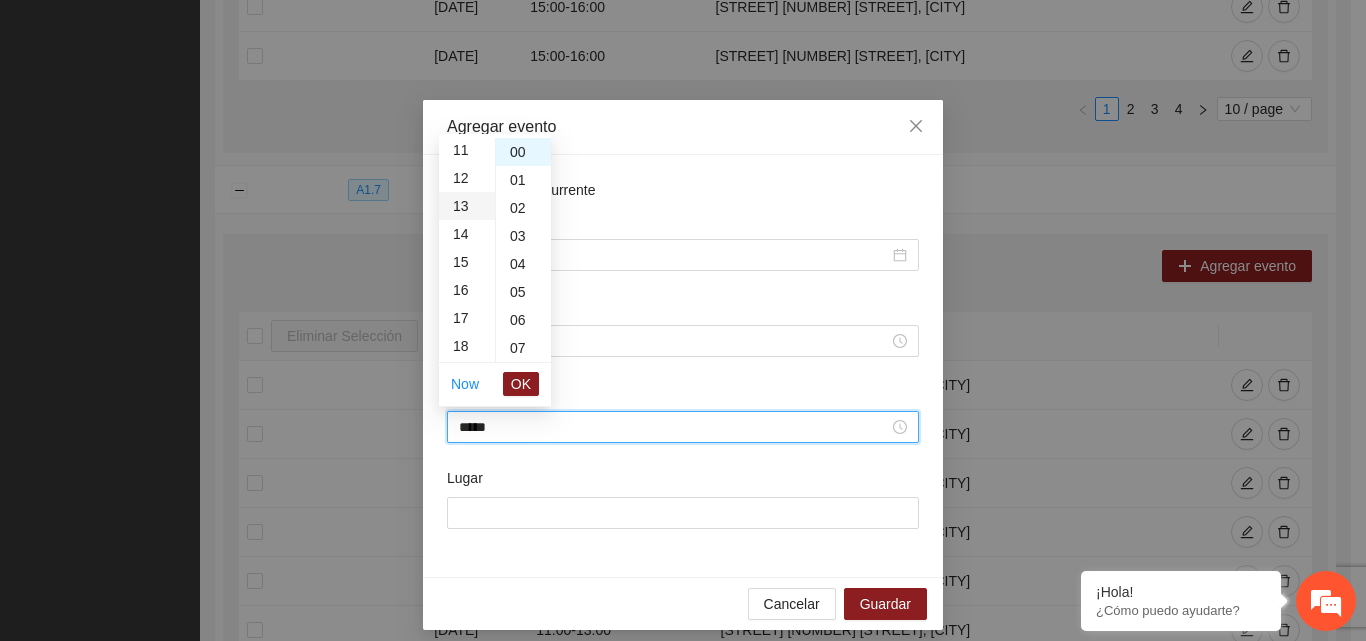 scroll, scrollTop: 364, scrollLeft: 0, axis: vertical 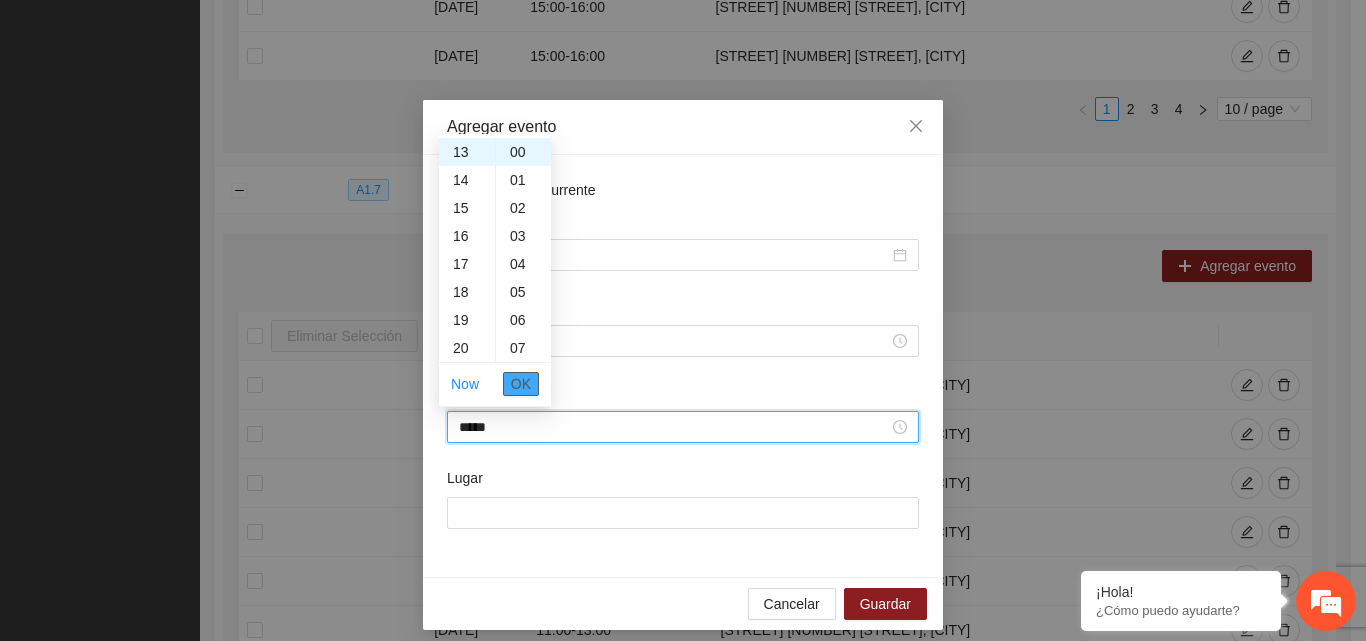 click on "OK" at bounding box center [521, 384] 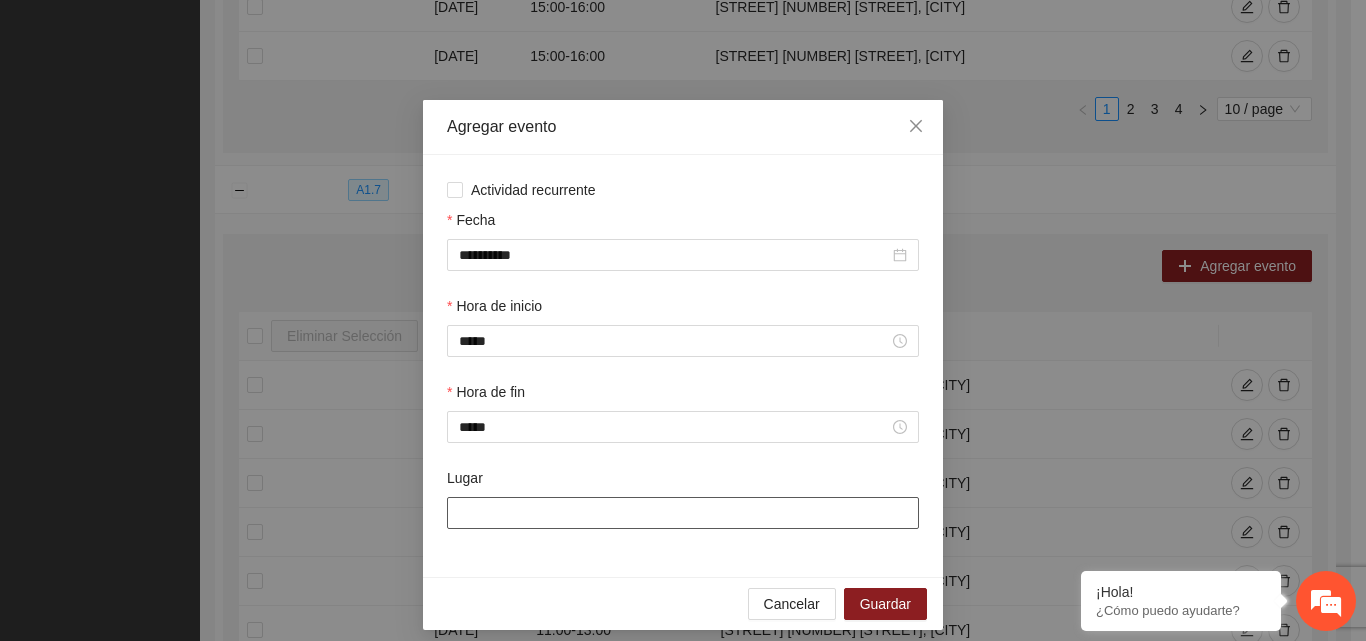 click on "Lugar" at bounding box center (683, 513) 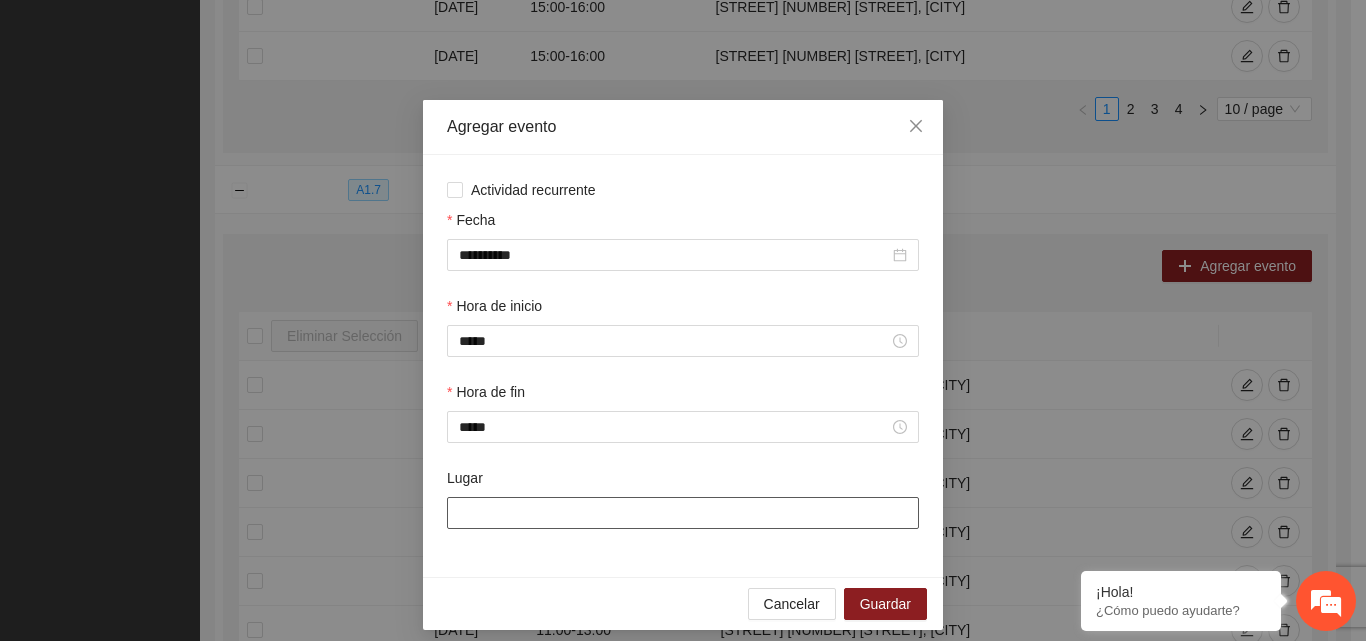 type on "**********" 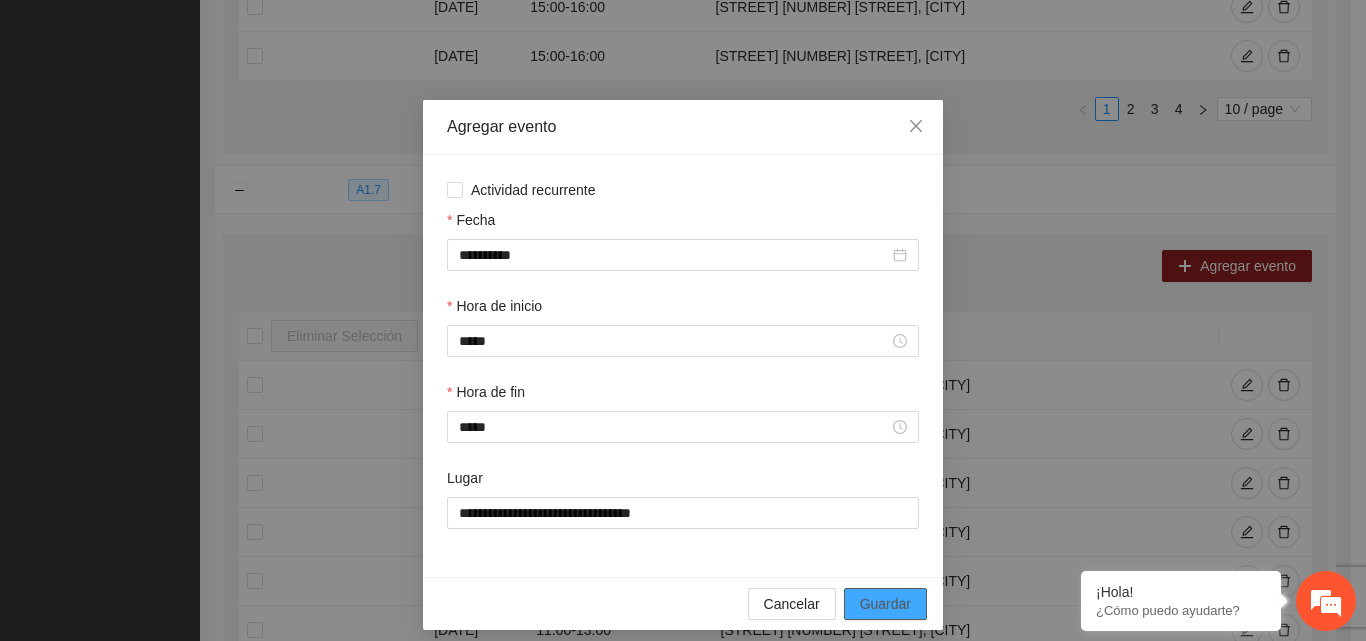 click on "Guardar" at bounding box center (885, 604) 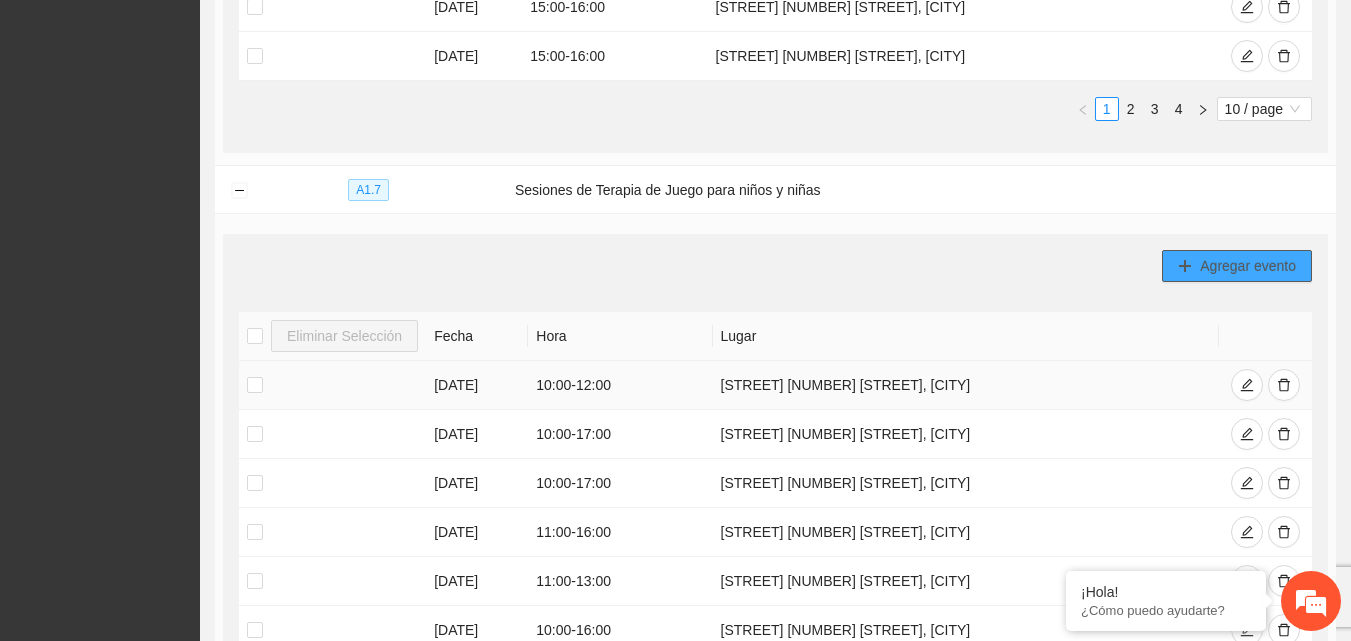 click on "Agregar evento" at bounding box center [1237, 266] 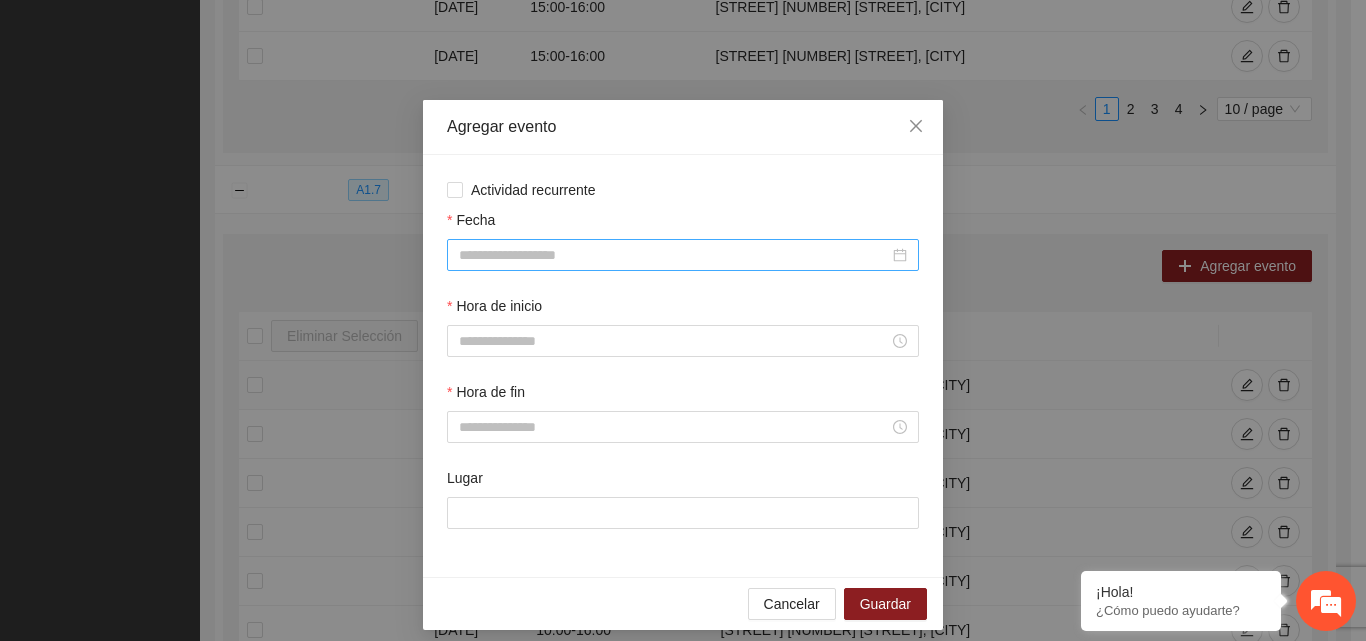 click on "Fecha" at bounding box center [674, 255] 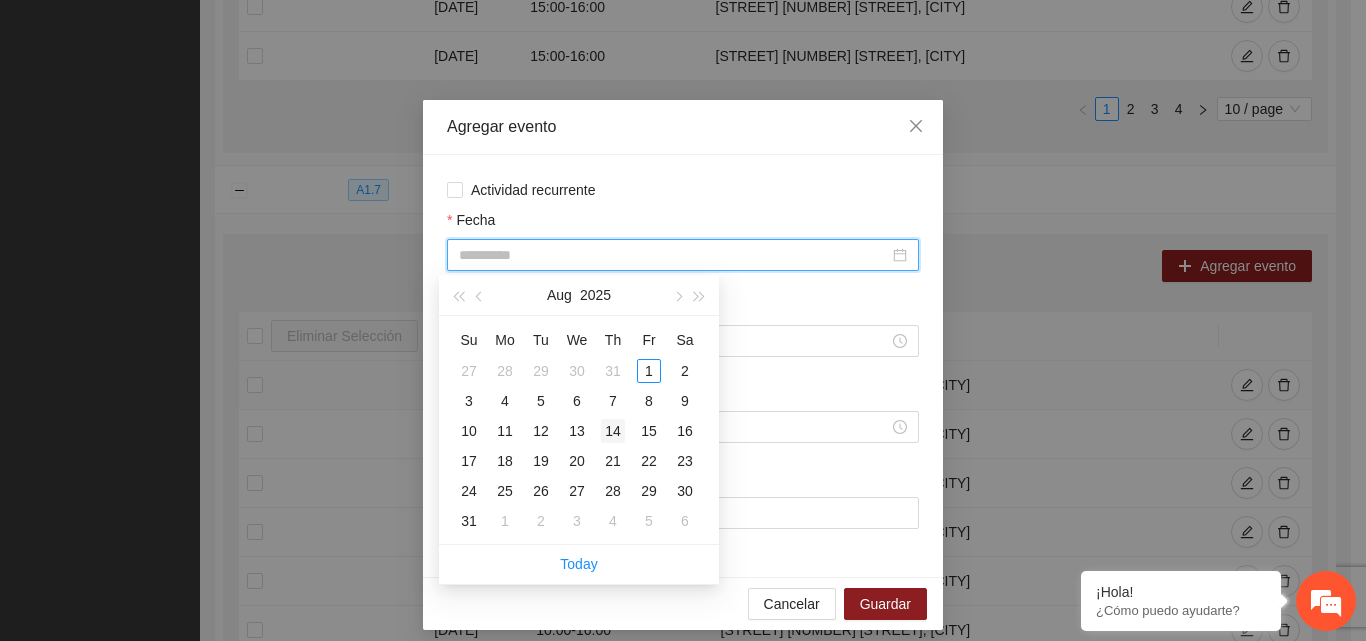 type on "**********" 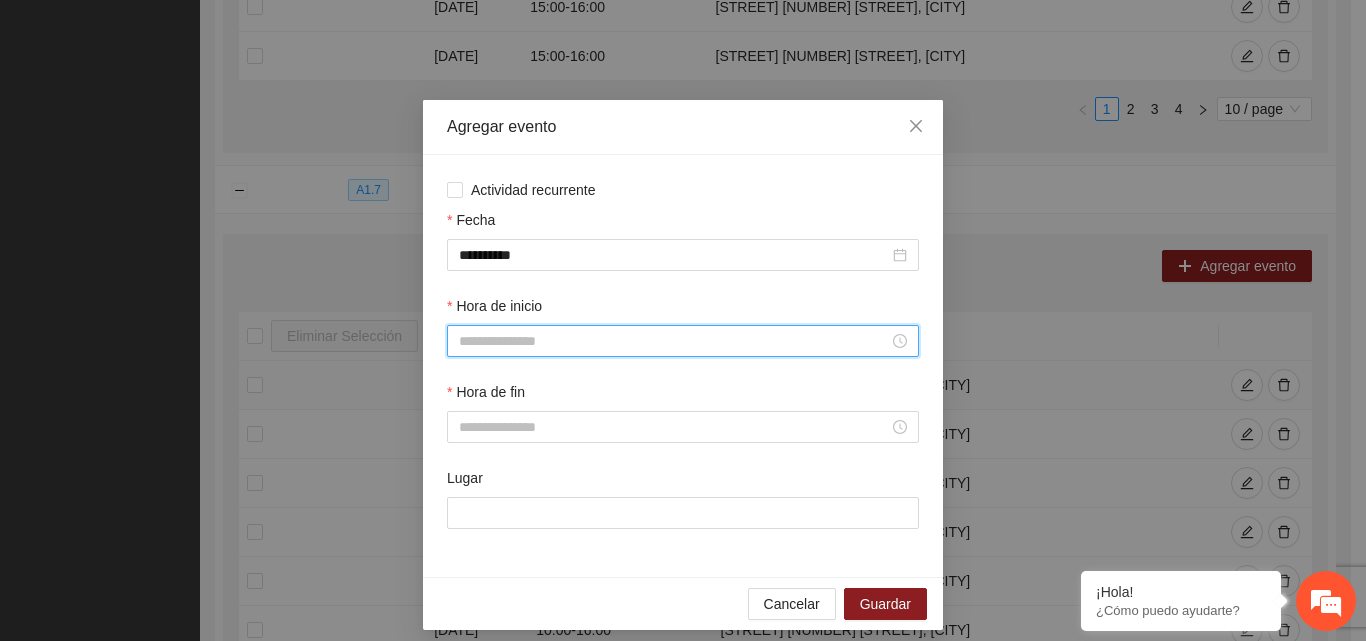 click on "Hora de inicio" at bounding box center [674, 341] 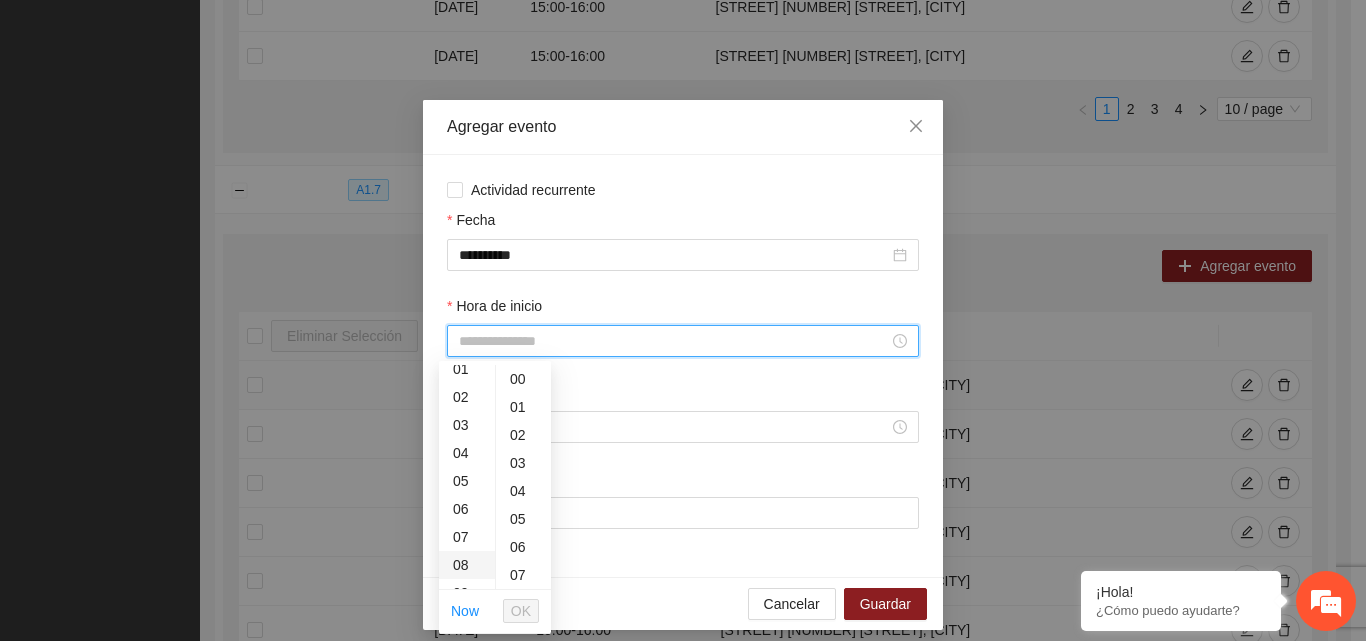 scroll, scrollTop: 100, scrollLeft: 0, axis: vertical 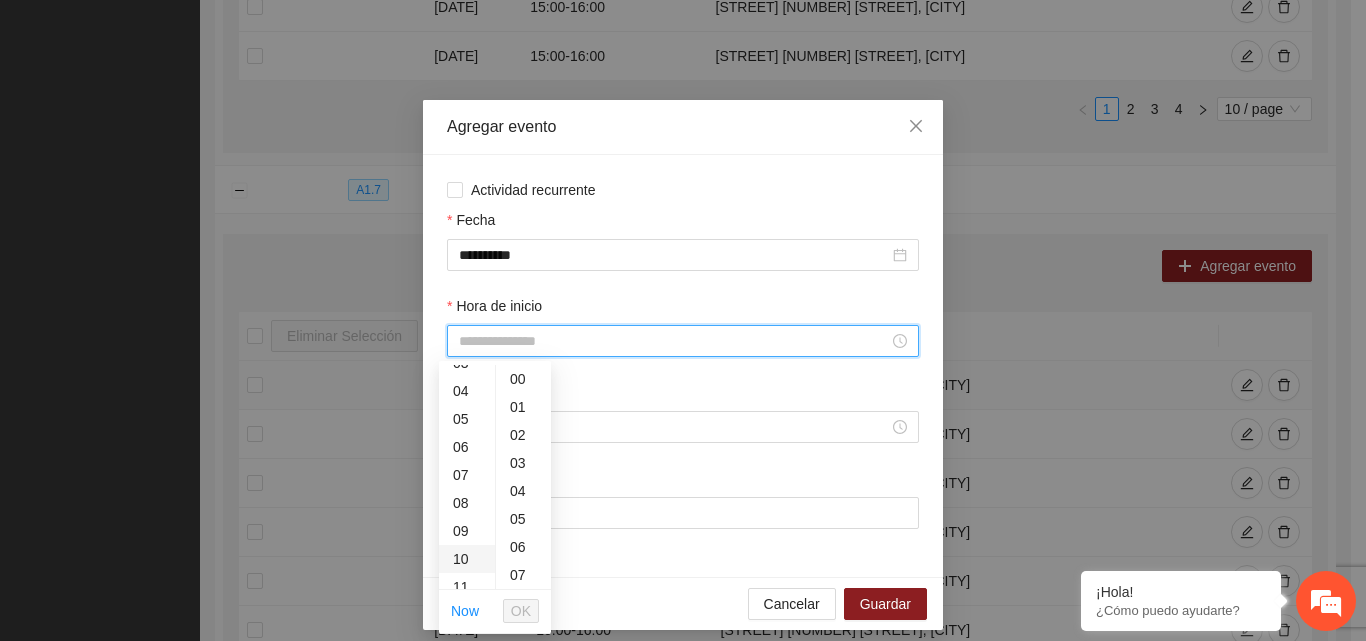 click on "10" at bounding box center [467, 559] 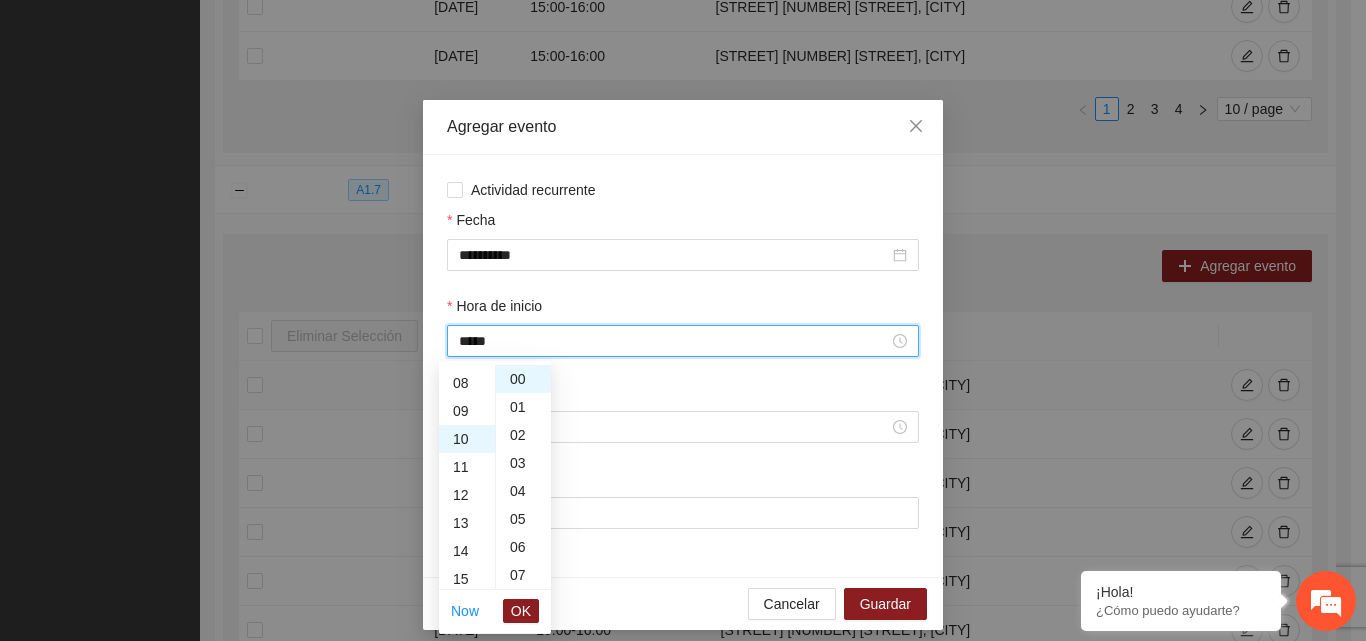 scroll, scrollTop: 280, scrollLeft: 0, axis: vertical 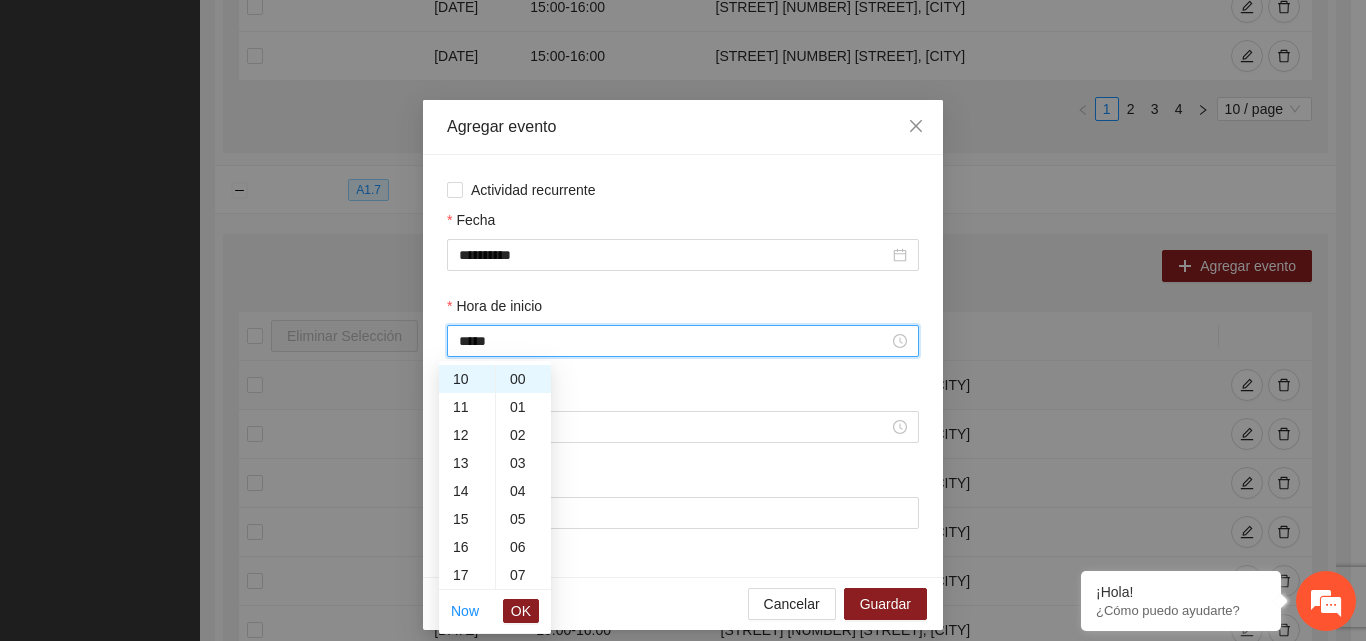 click on "Now OK" at bounding box center [495, 611] 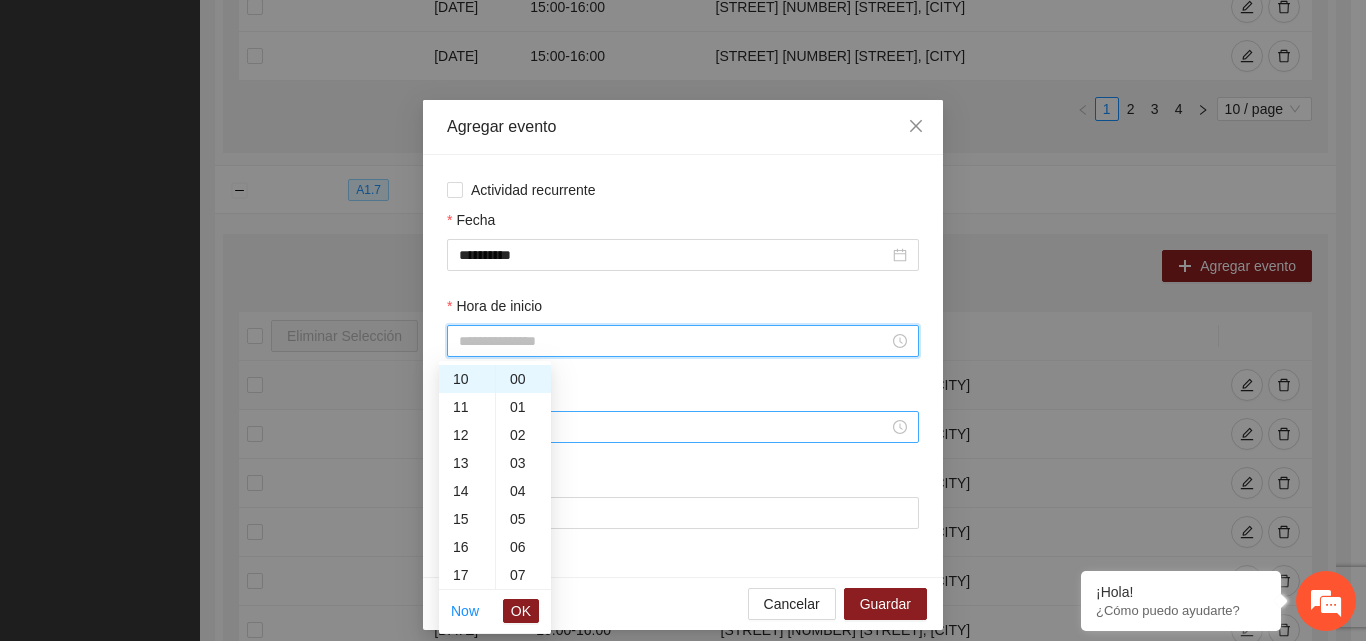 click on "Hora de fin" at bounding box center (674, 427) 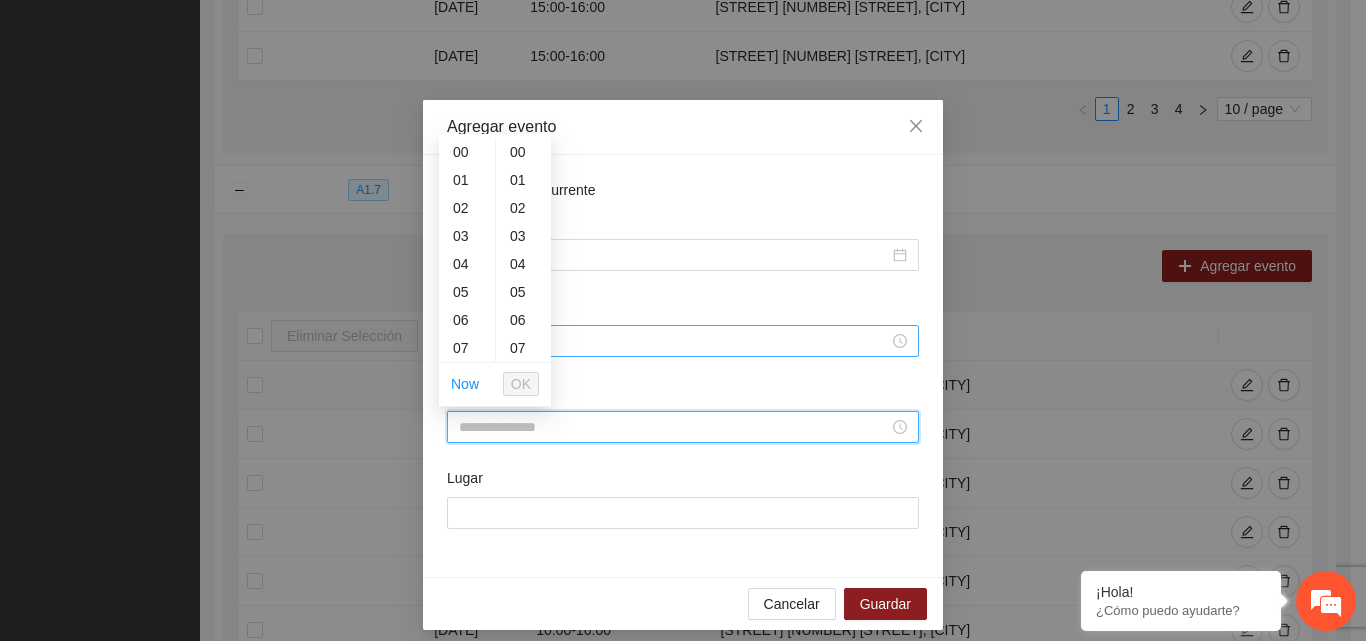 click at bounding box center (683, 341) 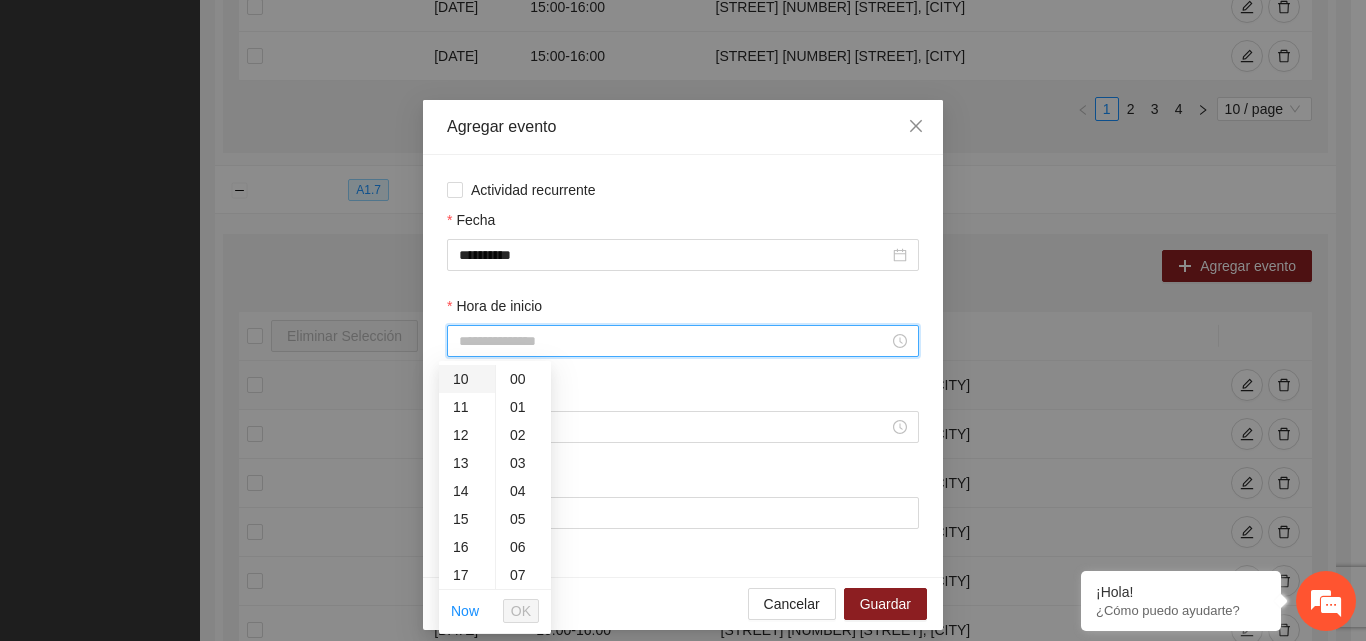click on "10" at bounding box center [467, 379] 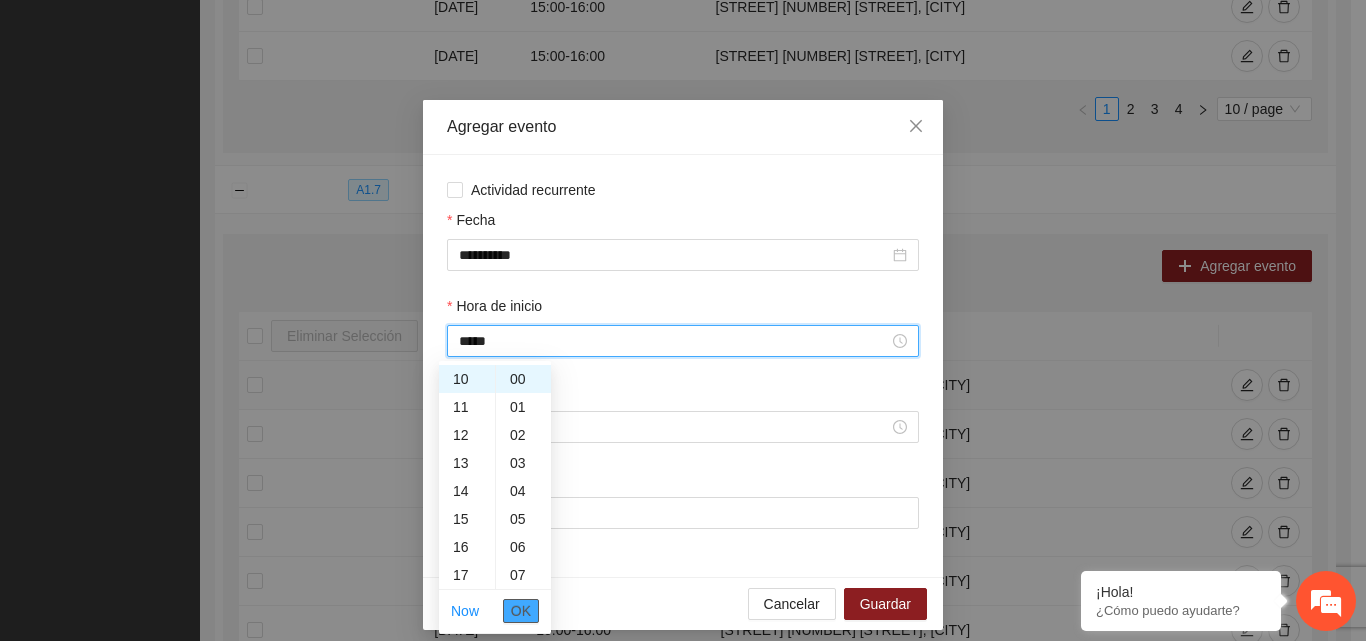 click on "OK" at bounding box center [521, 611] 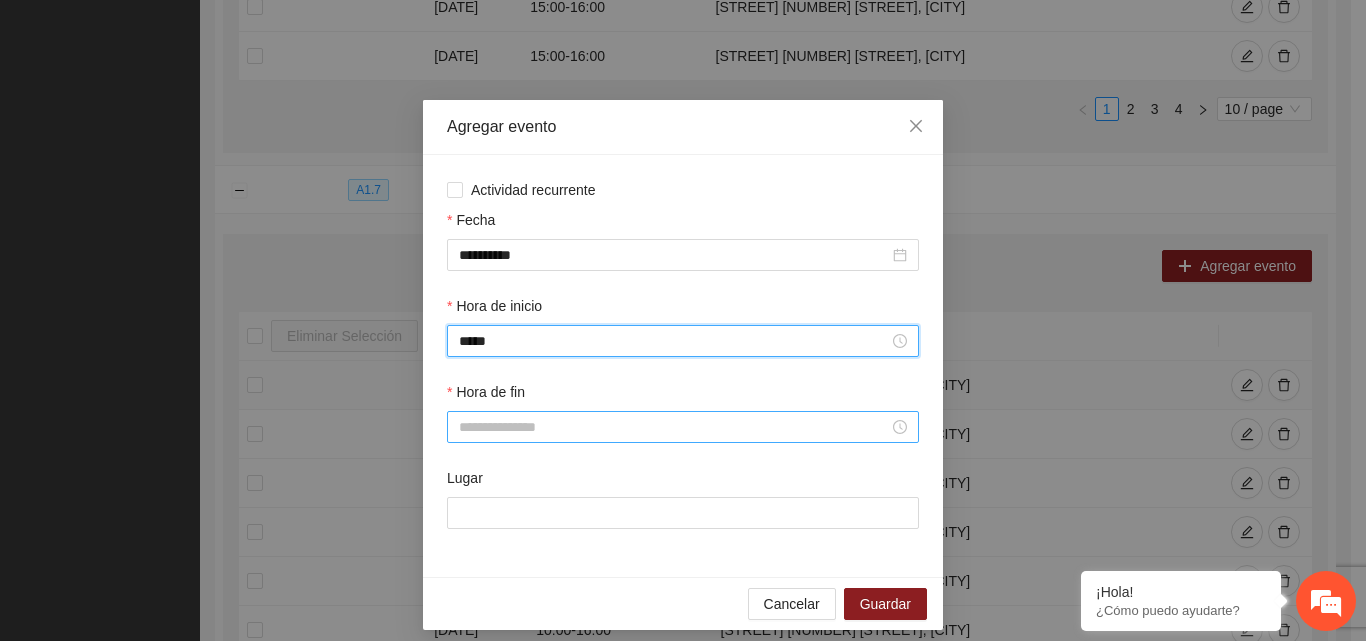 click on "Hora de fin" at bounding box center [674, 427] 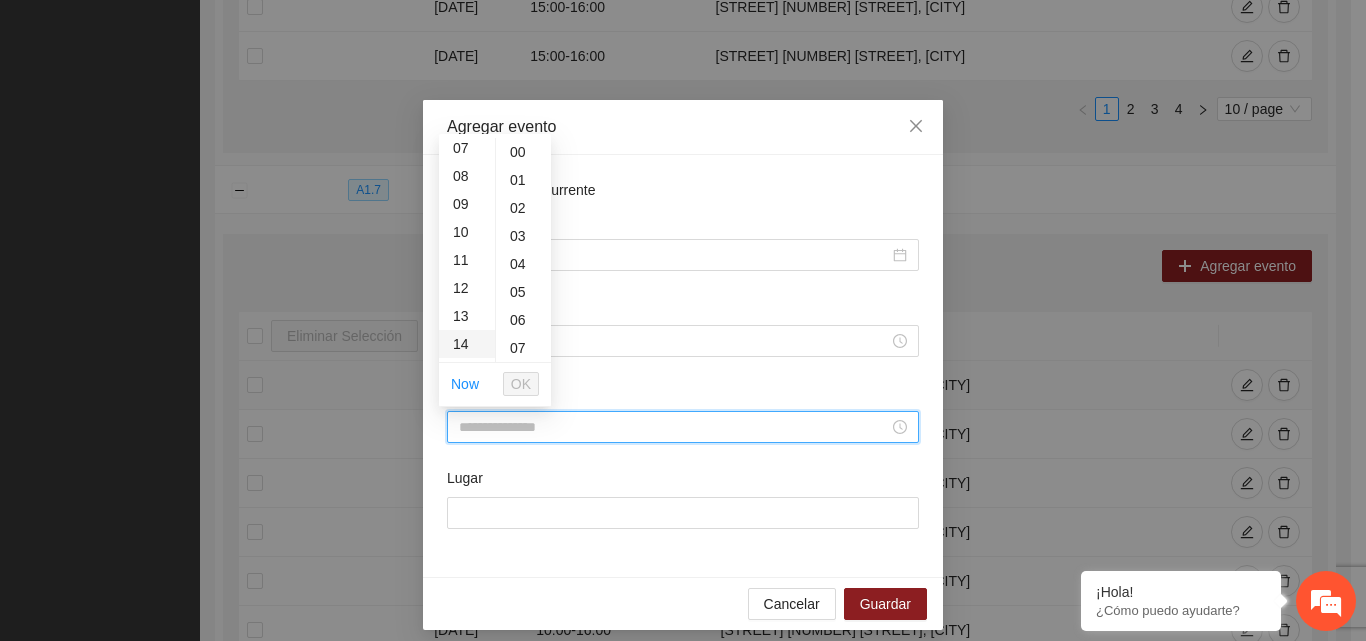 scroll, scrollTop: 100, scrollLeft: 0, axis: vertical 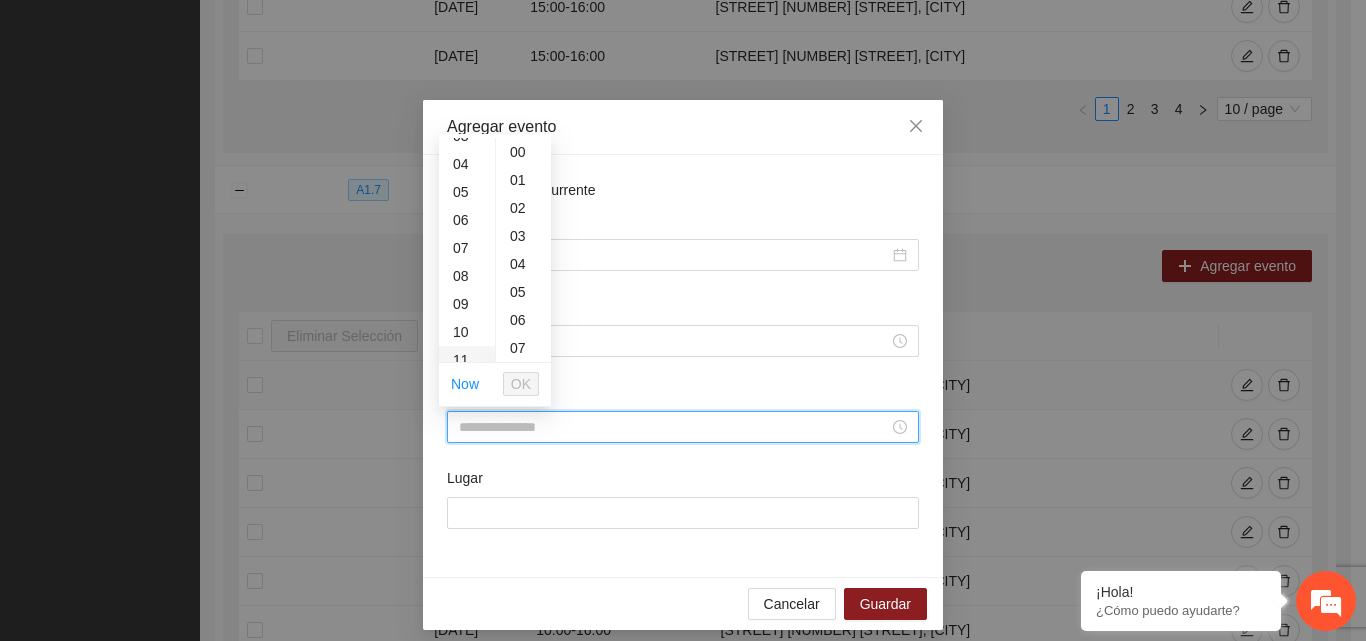 click on "11" at bounding box center (467, 360) 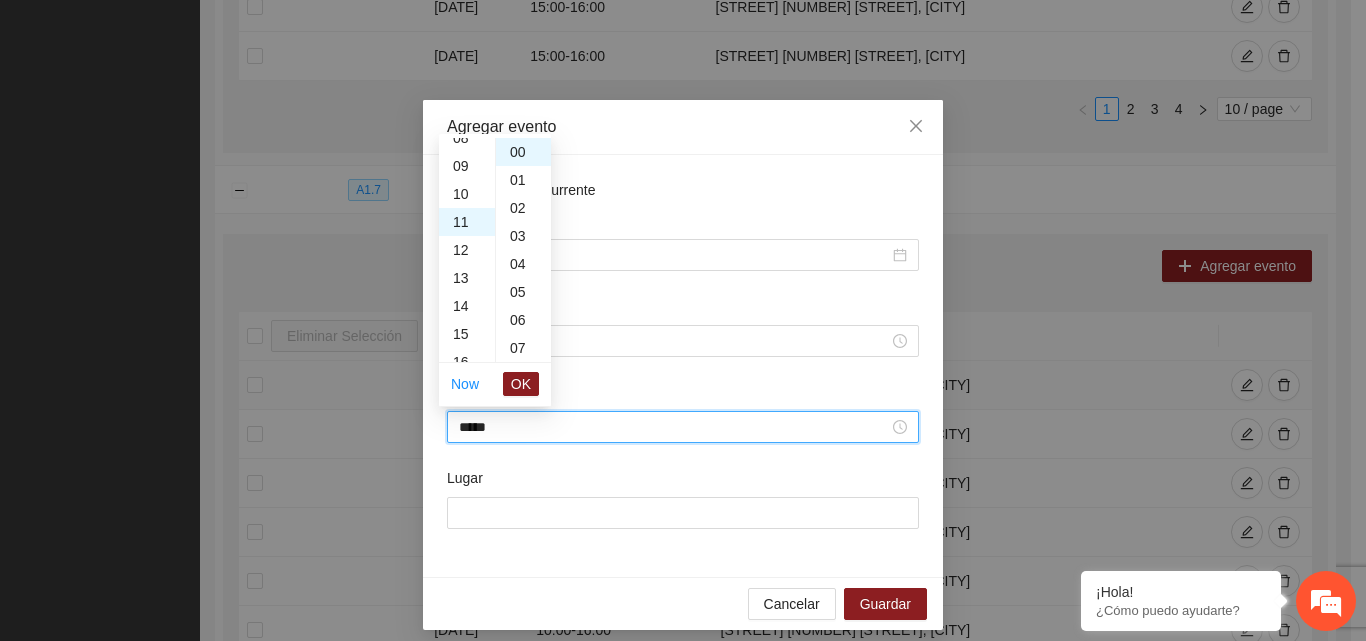 scroll, scrollTop: 308, scrollLeft: 0, axis: vertical 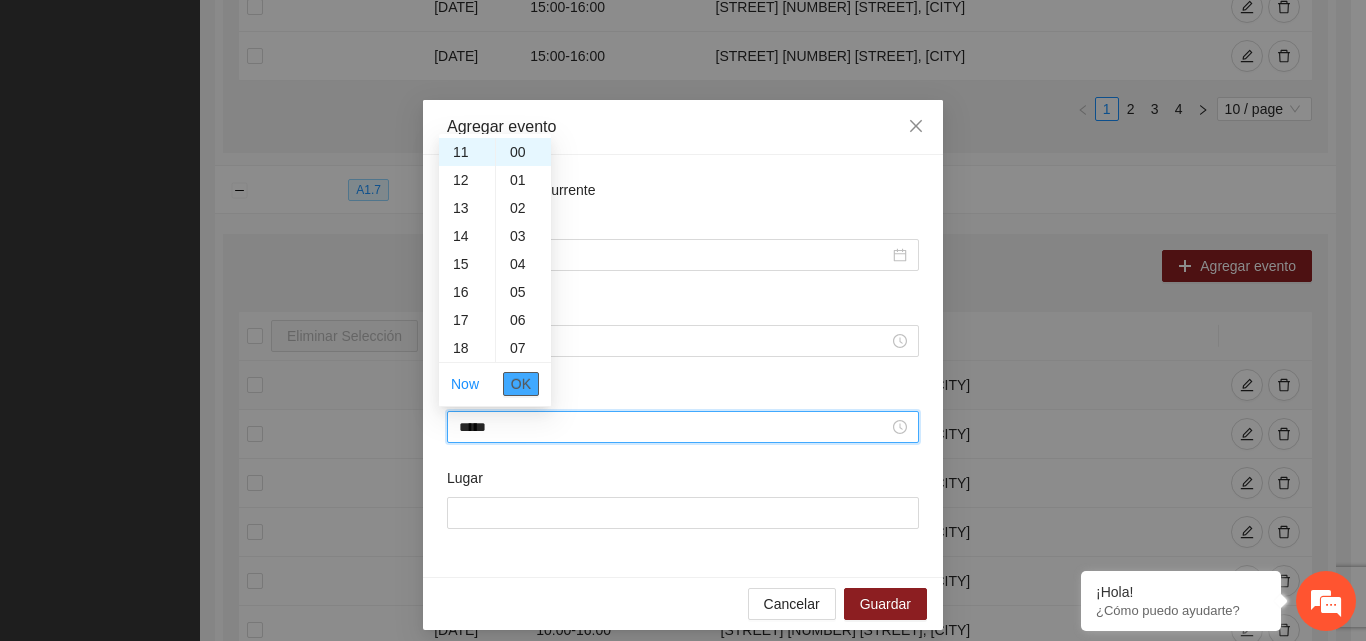 click on "OK" at bounding box center (521, 384) 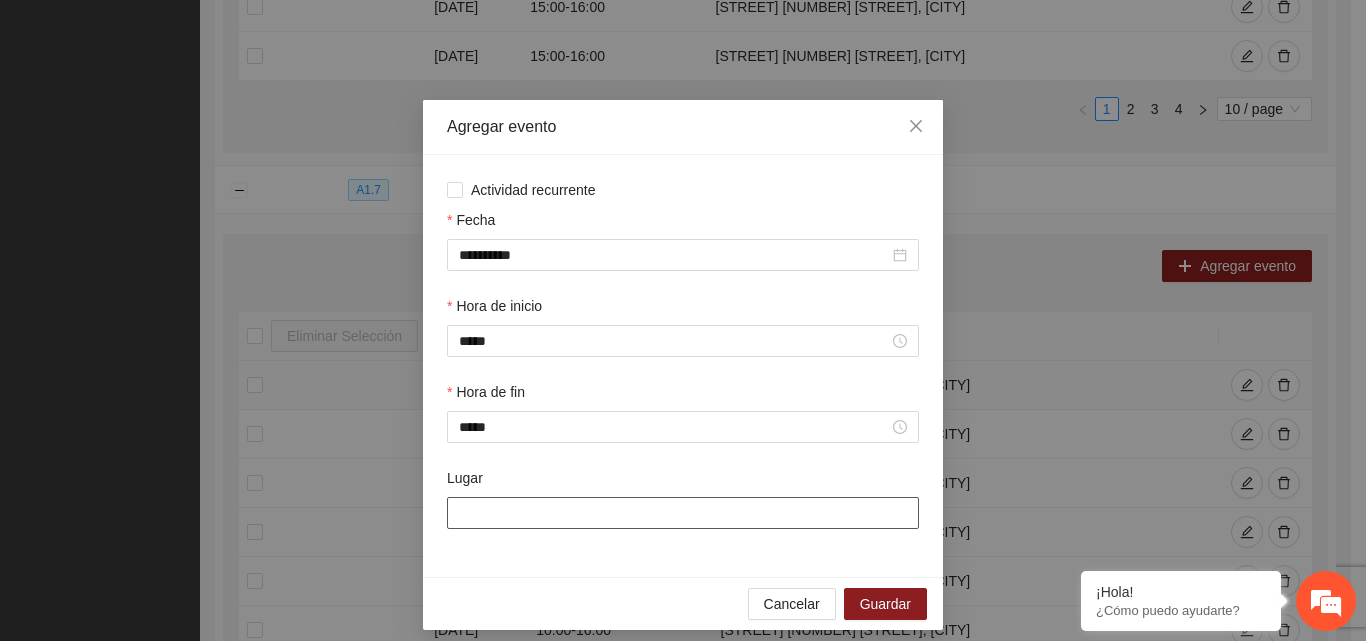 click on "Lugar" at bounding box center [683, 513] 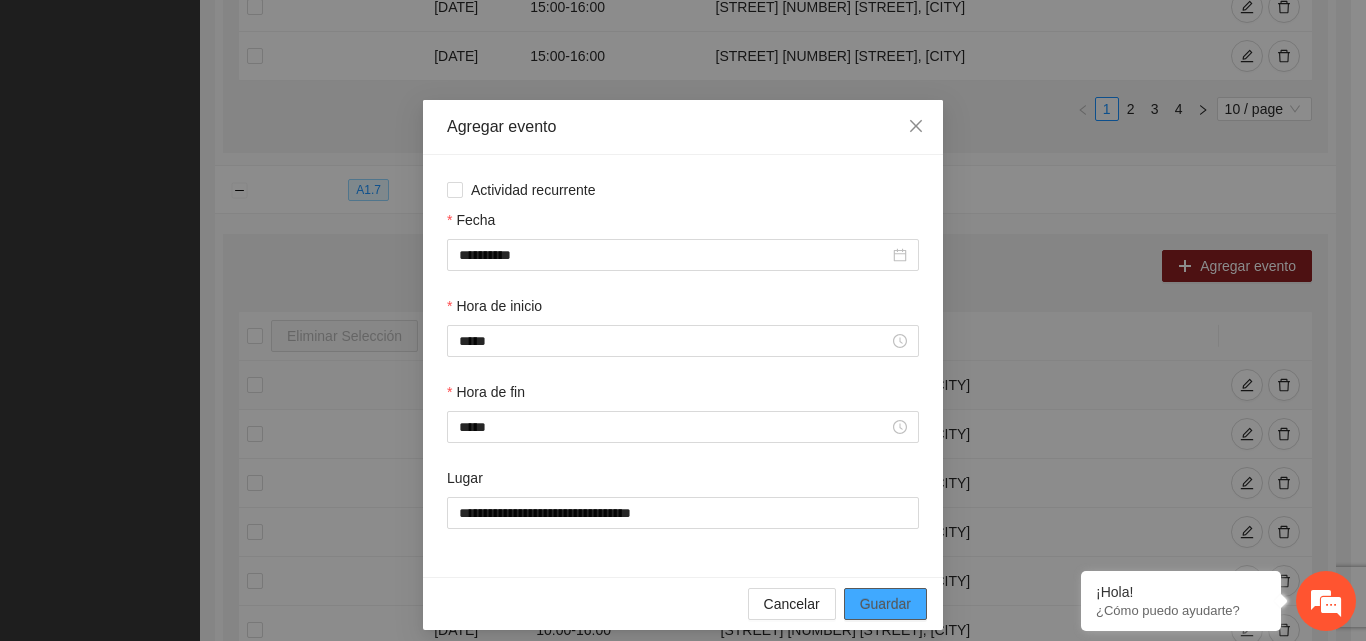 click on "Guardar" at bounding box center (885, 604) 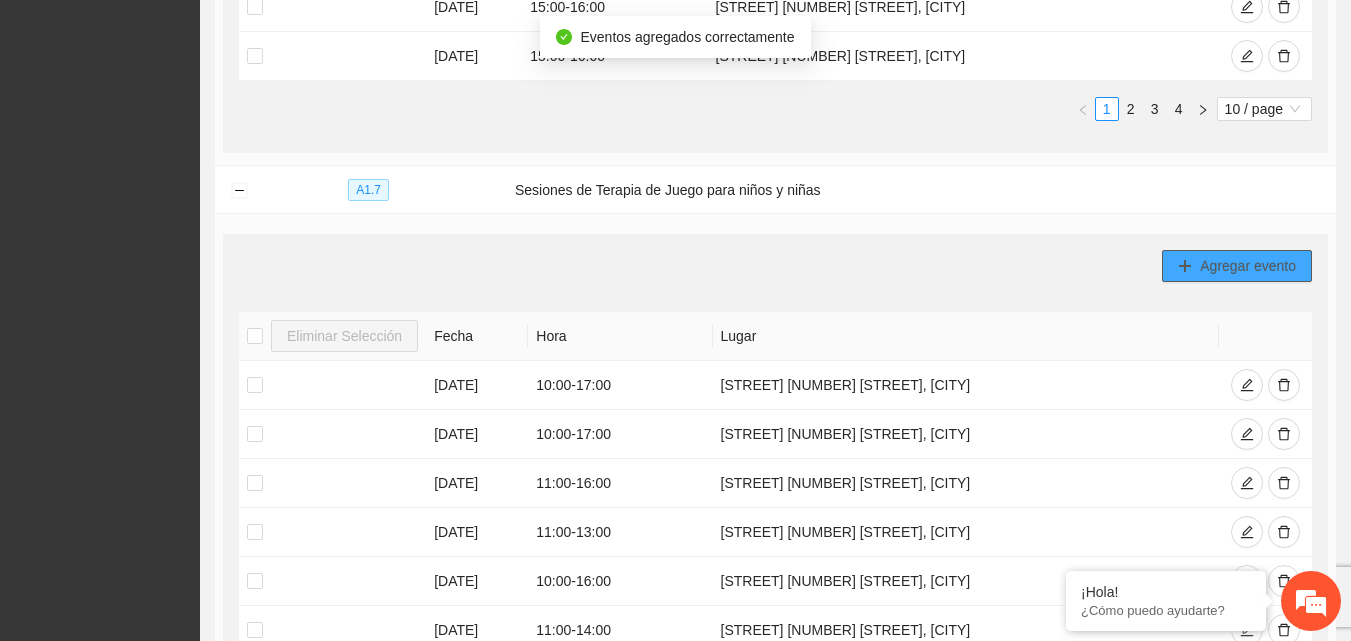 click 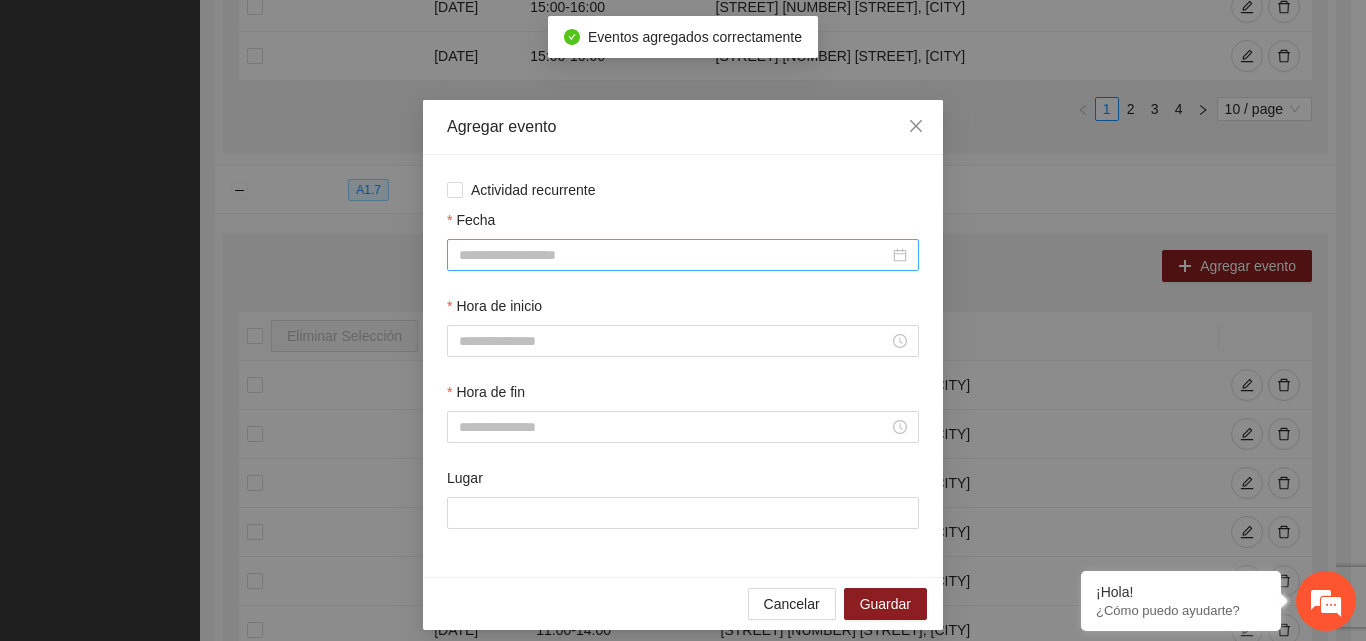 click on "Fecha" at bounding box center [674, 255] 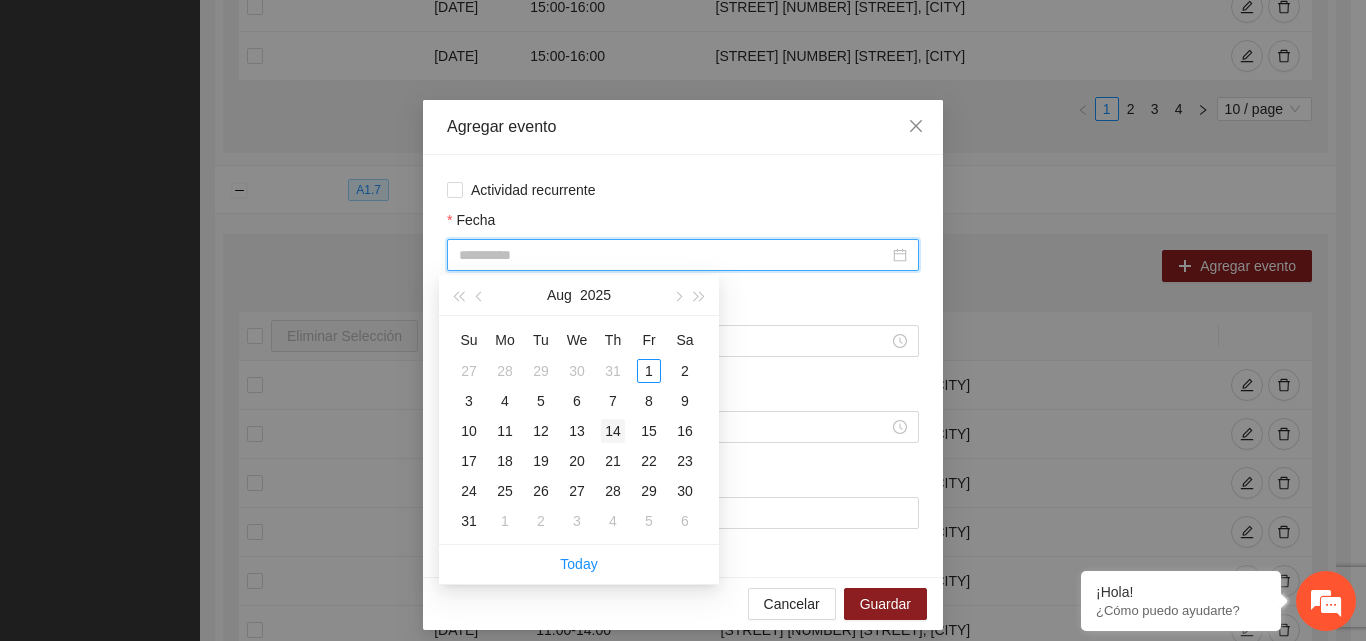 type on "**********" 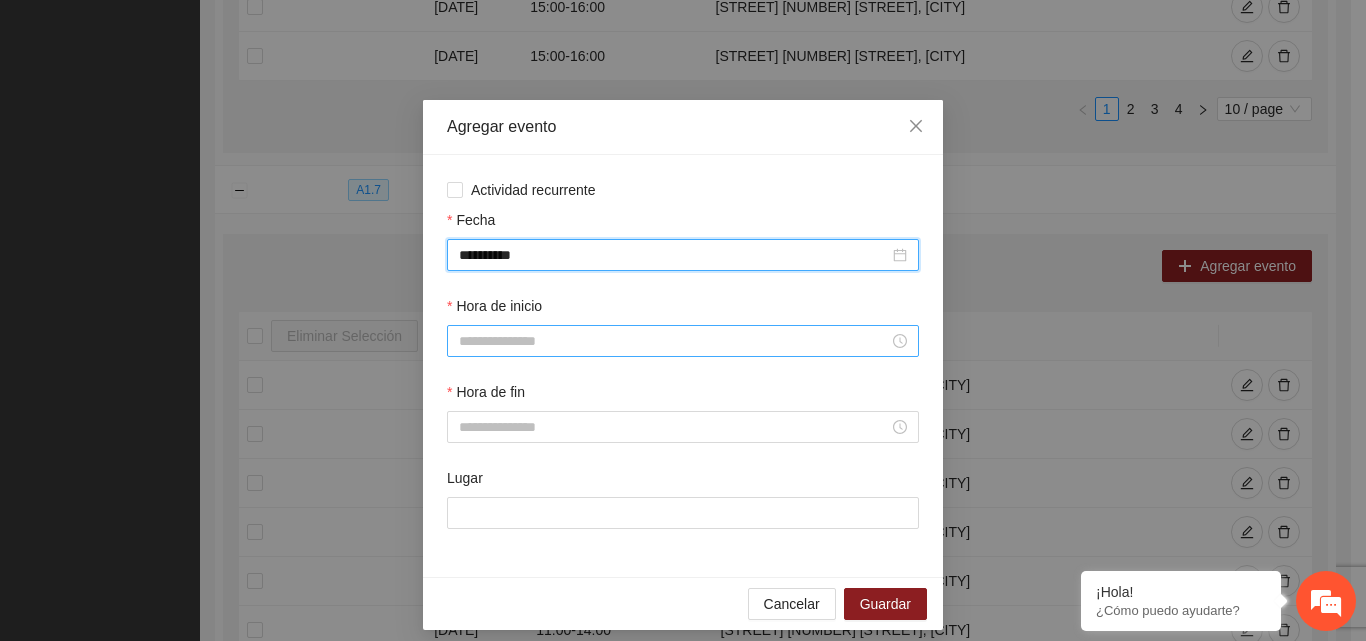 click on "Hora de inicio" at bounding box center (674, 341) 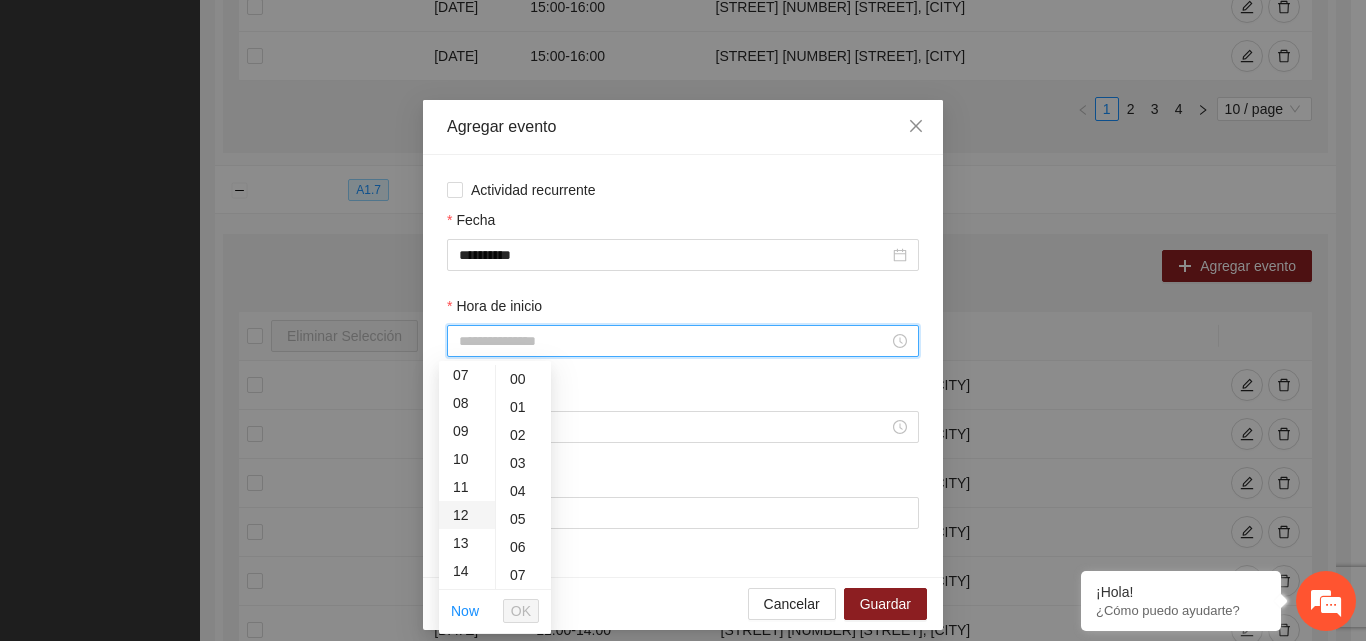 scroll, scrollTop: 300, scrollLeft: 0, axis: vertical 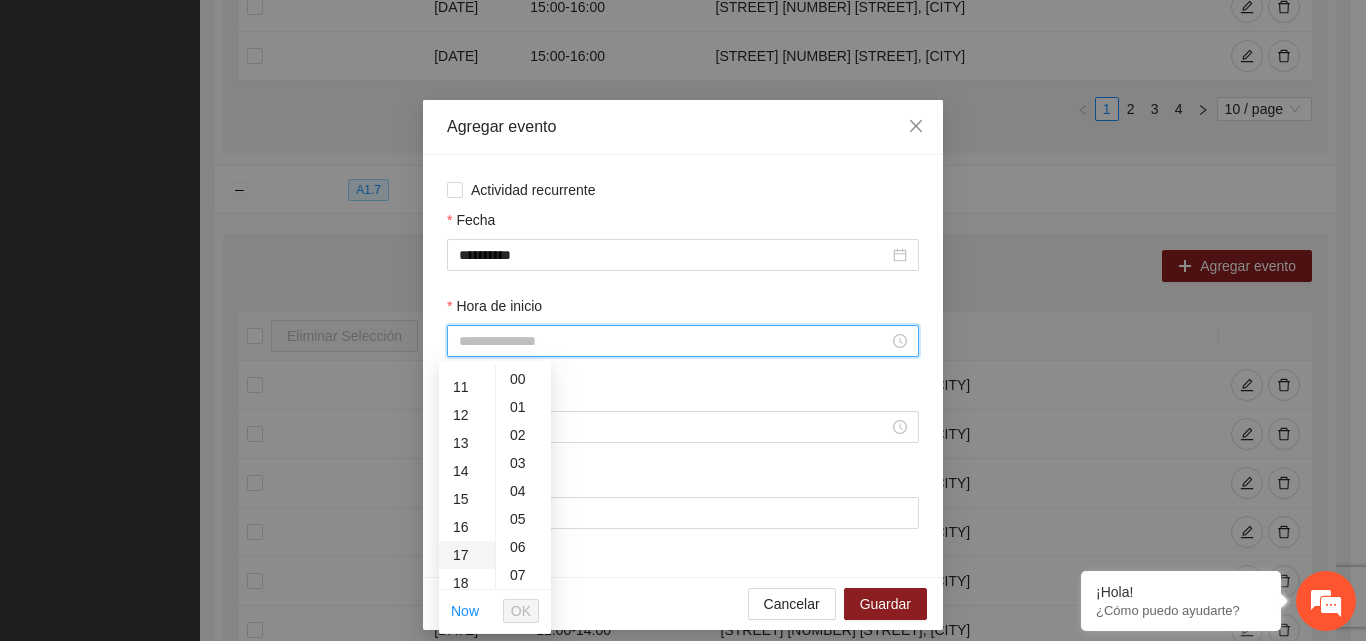 click on "17" at bounding box center [467, 555] 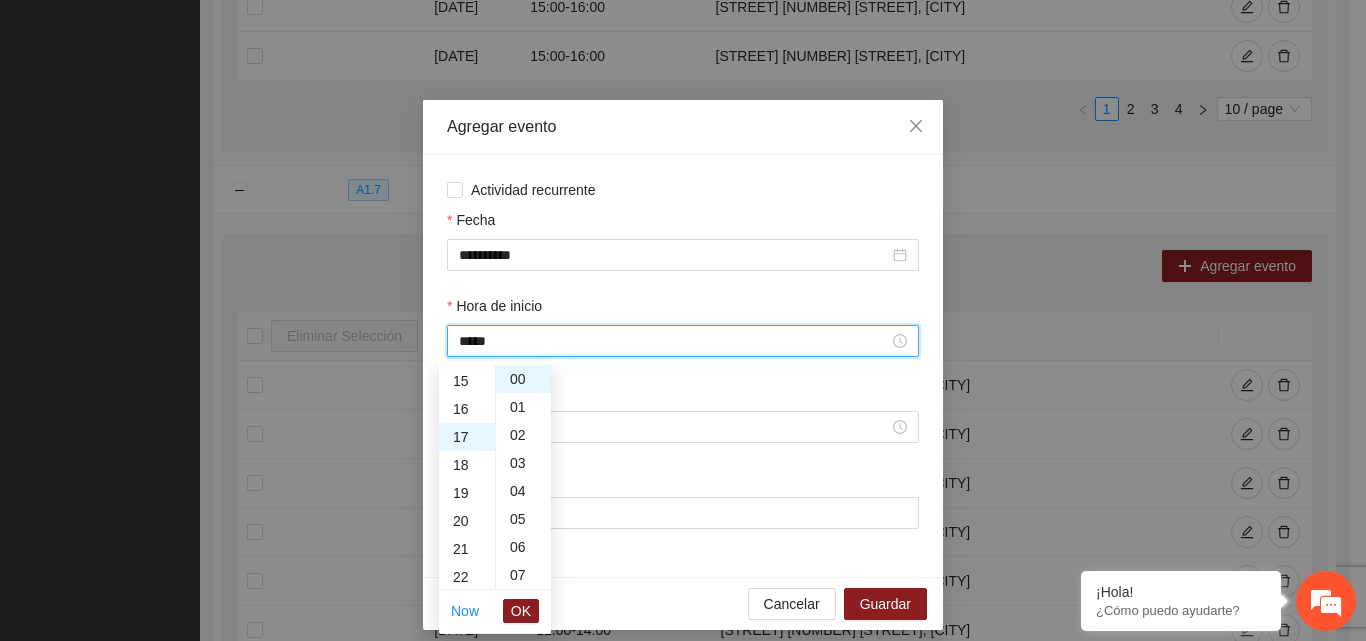 scroll, scrollTop: 476, scrollLeft: 0, axis: vertical 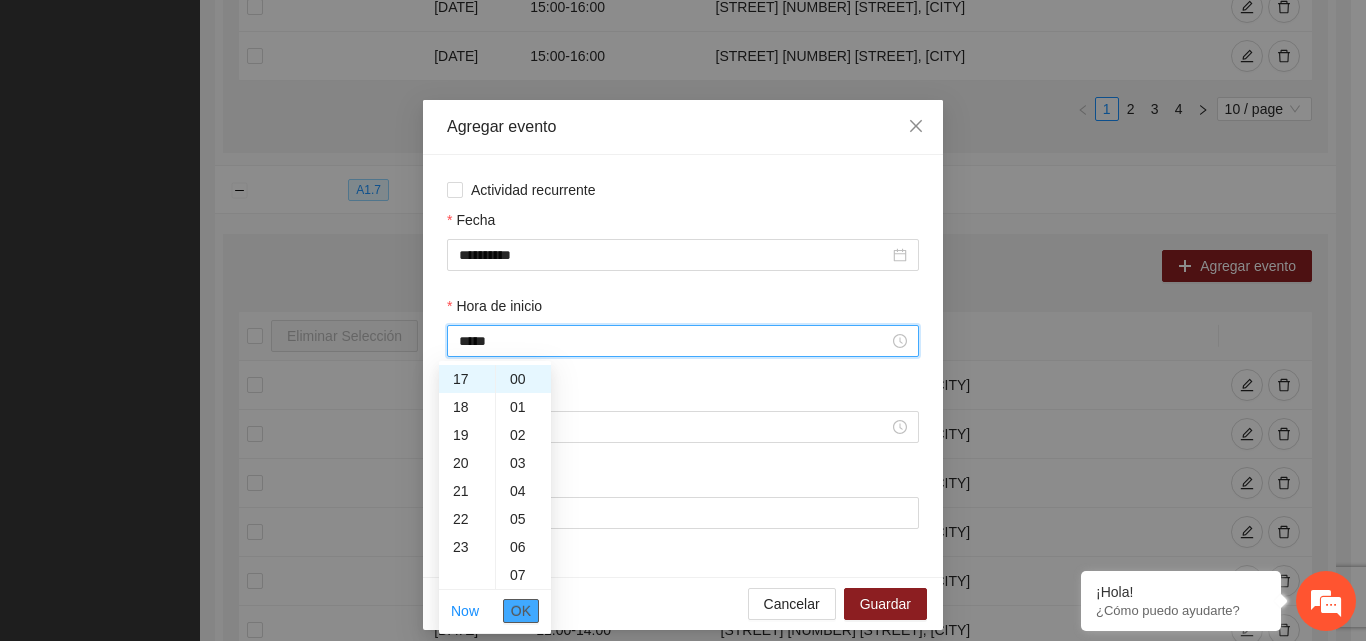 click on "OK" at bounding box center (521, 611) 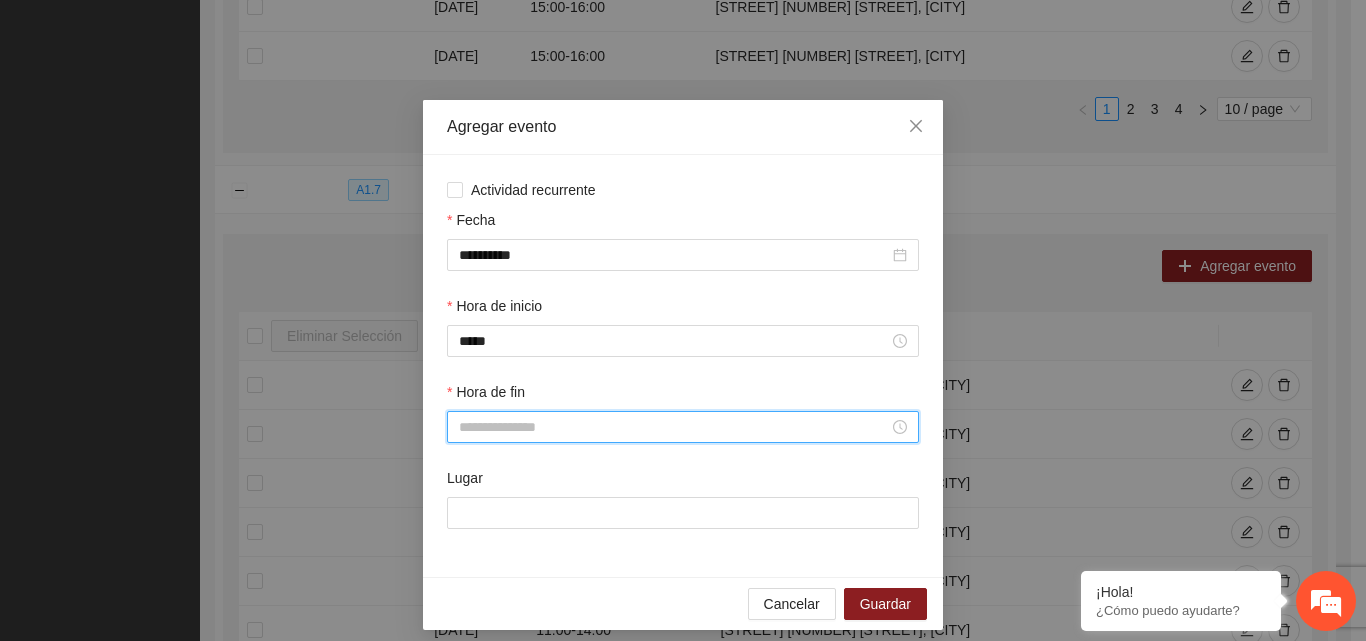 click on "Hora de fin" at bounding box center (674, 427) 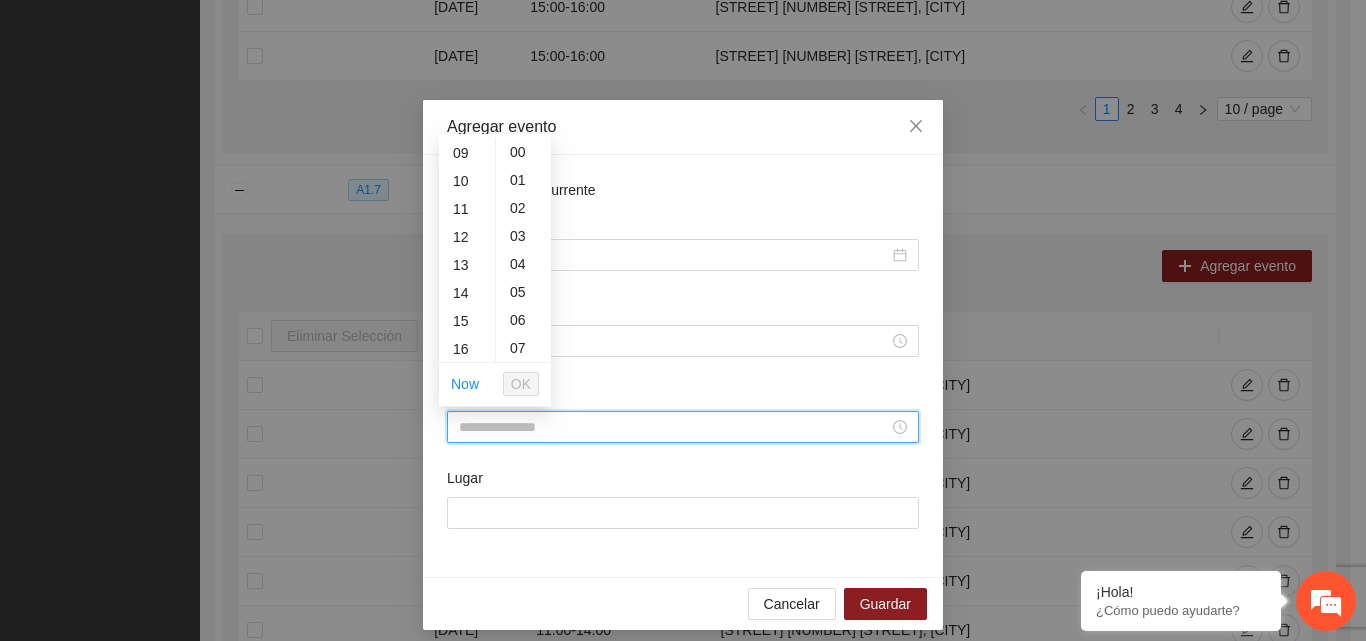 scroll, scrollTop: 300, scrollLeft: 0, axis: vertical 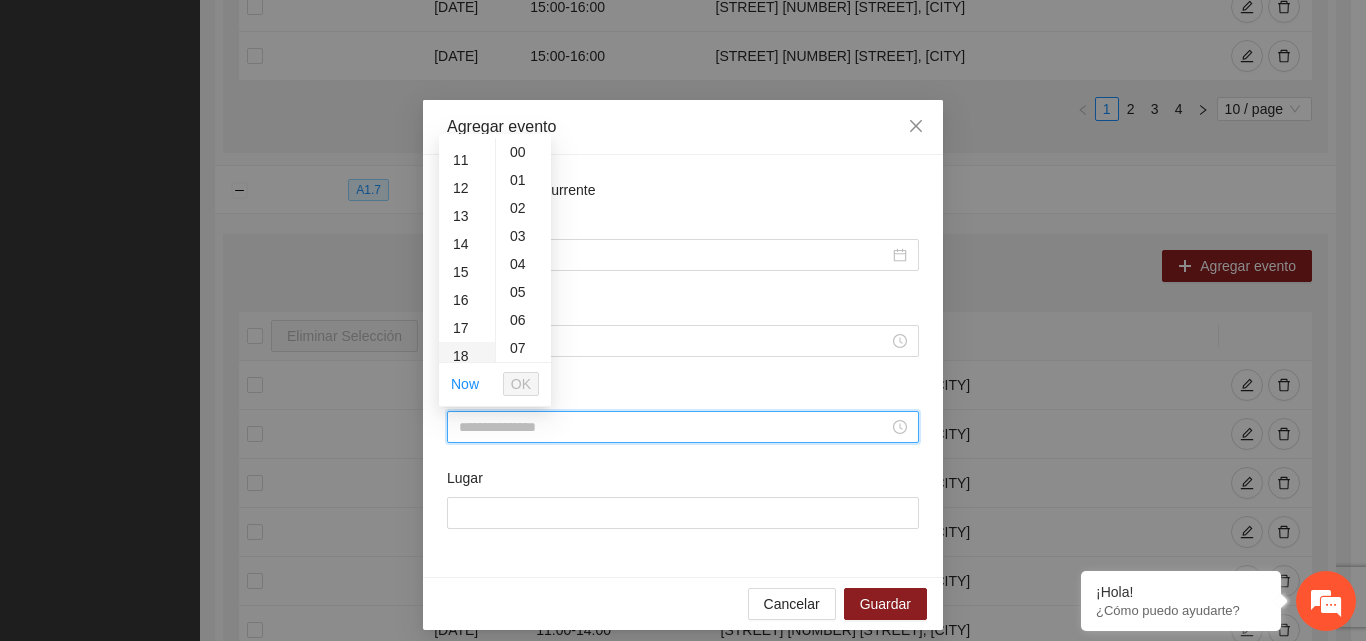 click on "18" at bounding box center (467, 356) 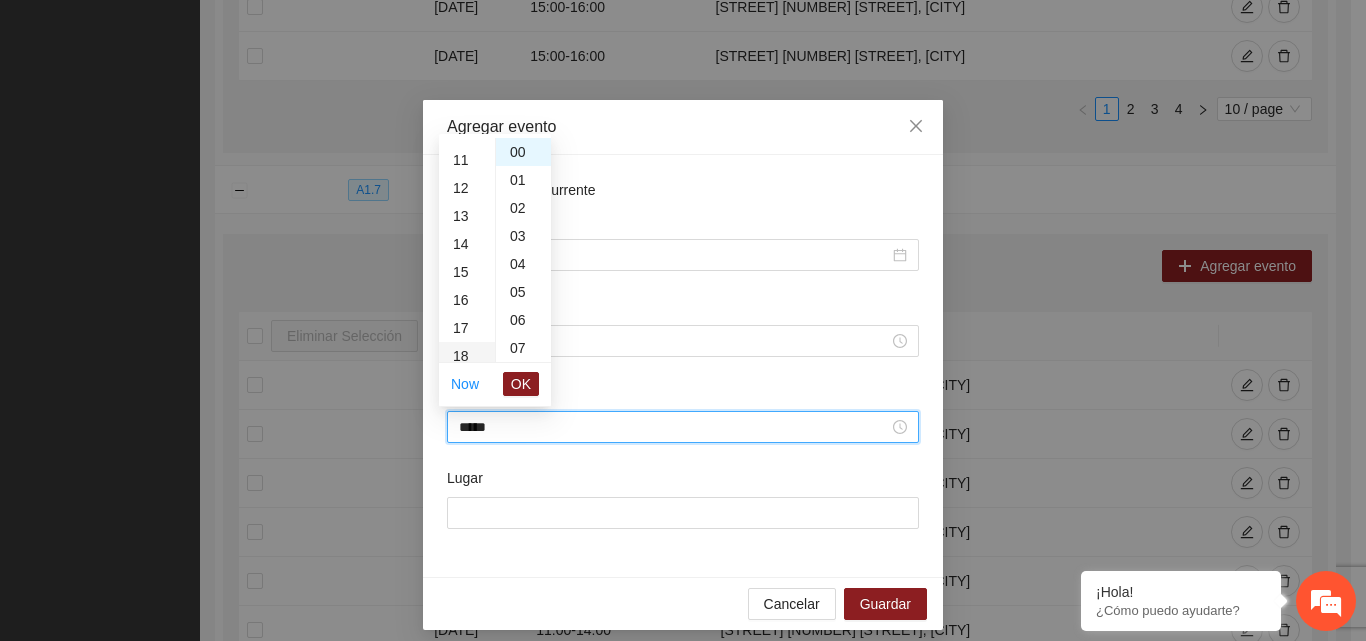 scroll, scrollTop: 504, scrollLeft: 0, axis: vertical 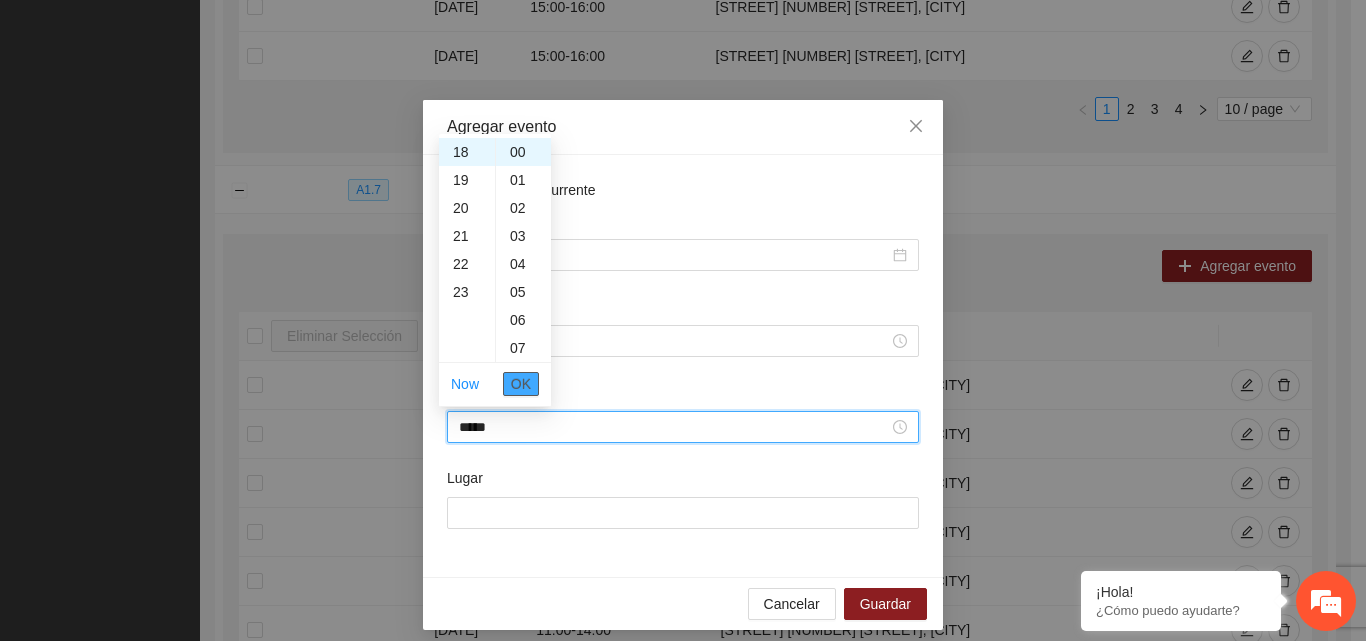 click on "OK" at bounding box center (521, 384) 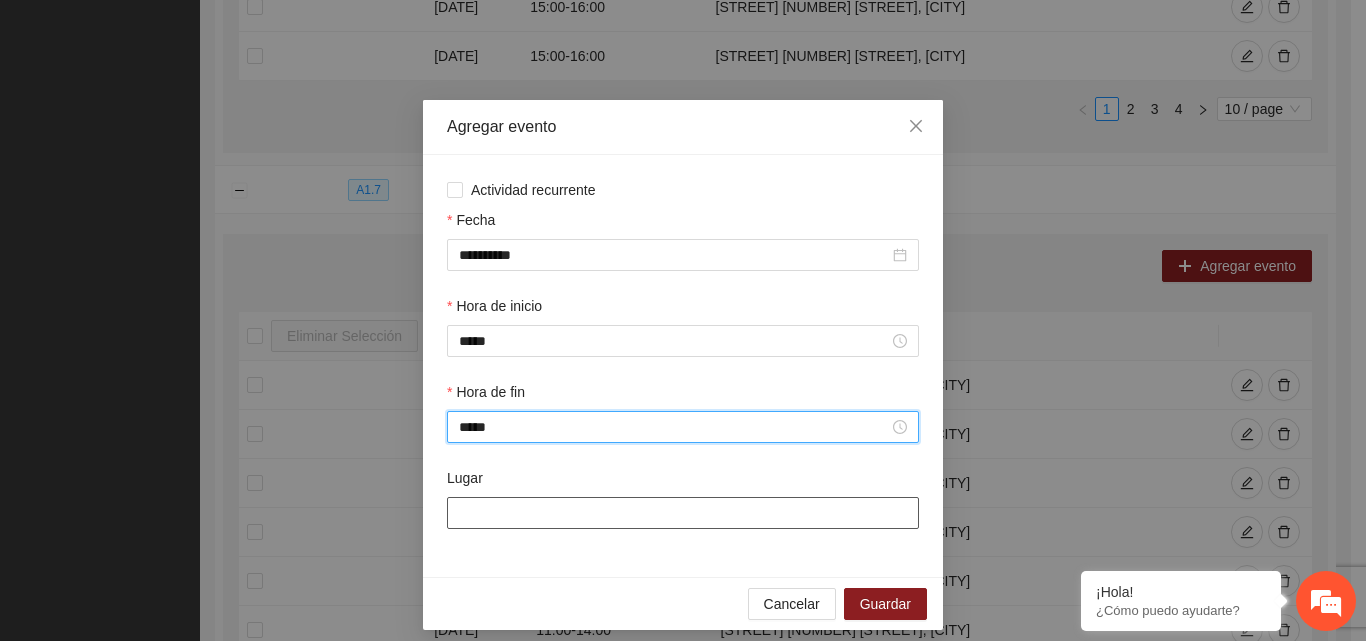 click on "Lugar" at bounding box center (683, 513) 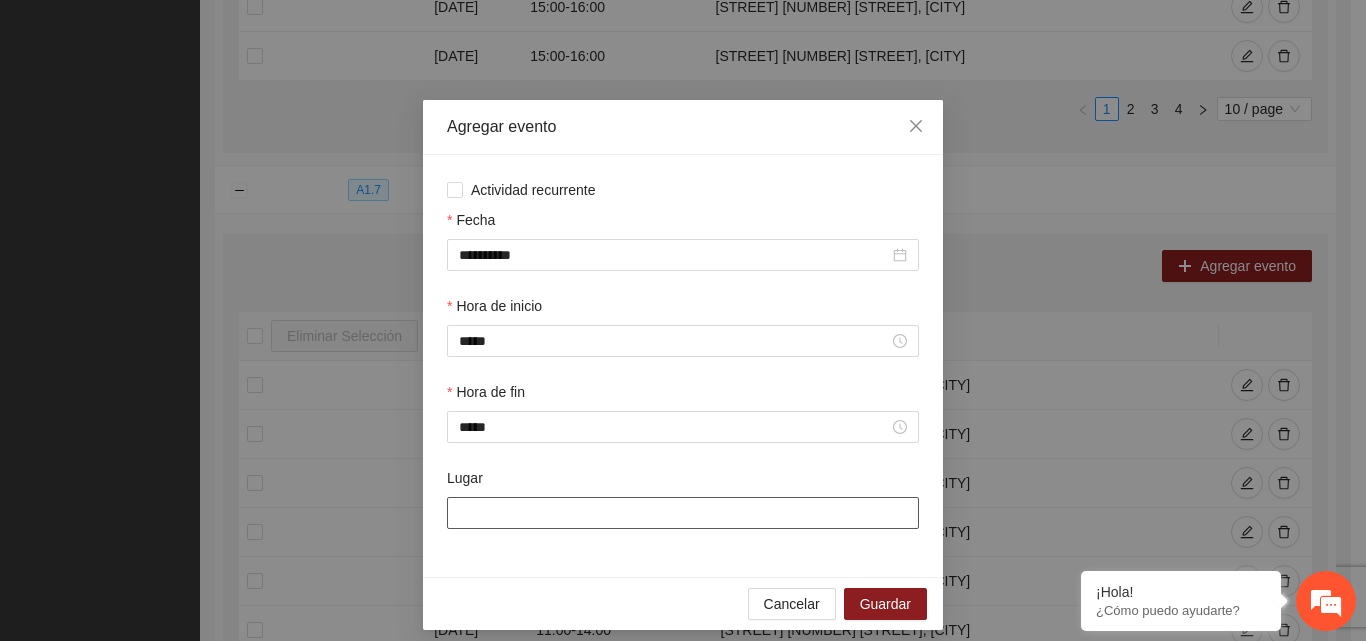 type on "**********" 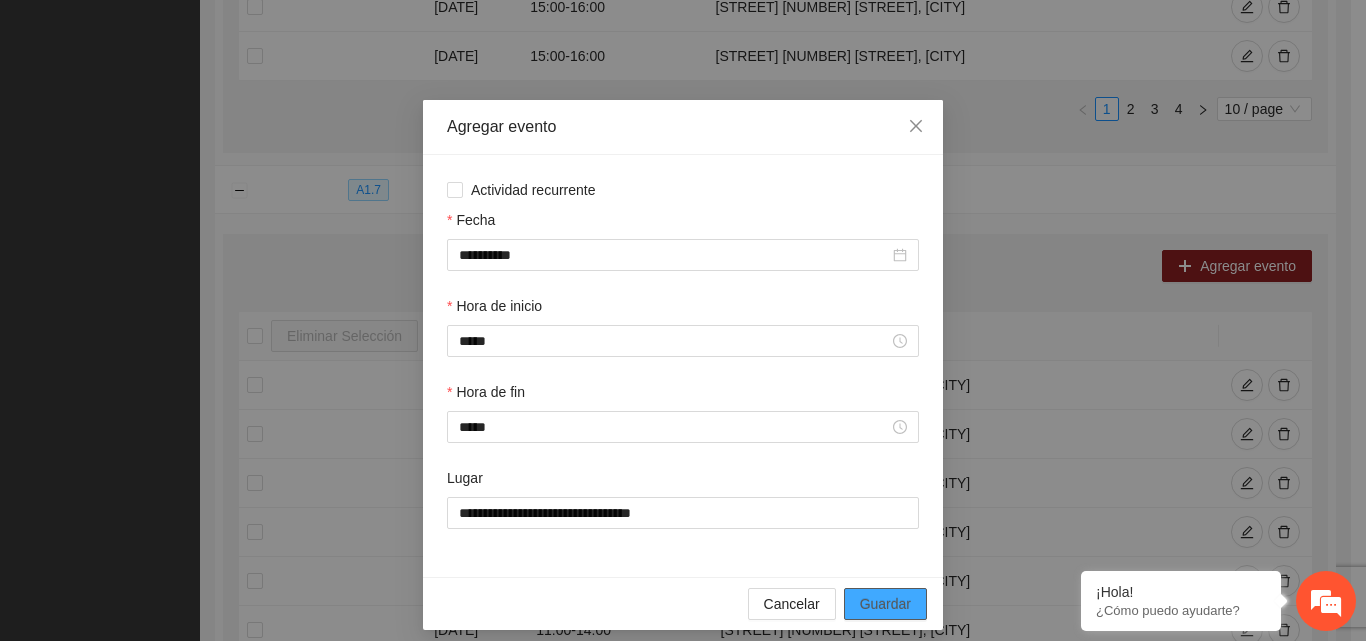 click on "Guardar" at bounding box center (885, 604) 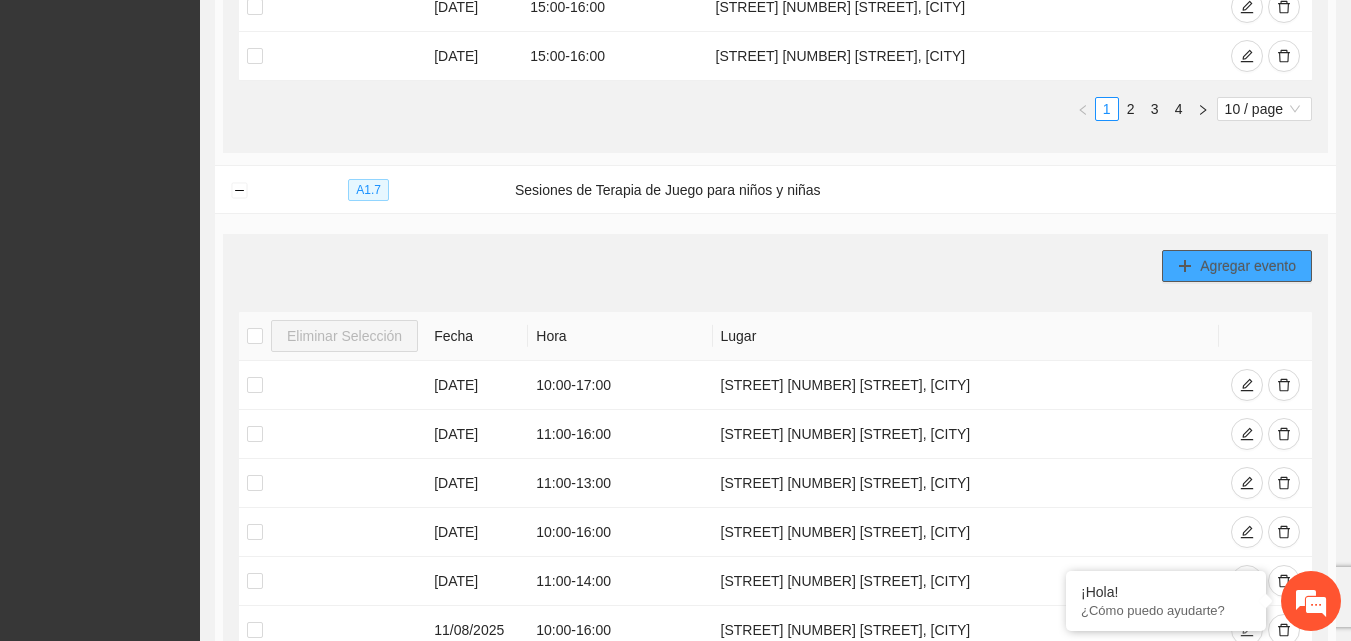 click on "Agregar evento" at bounding box center [1248, 266] 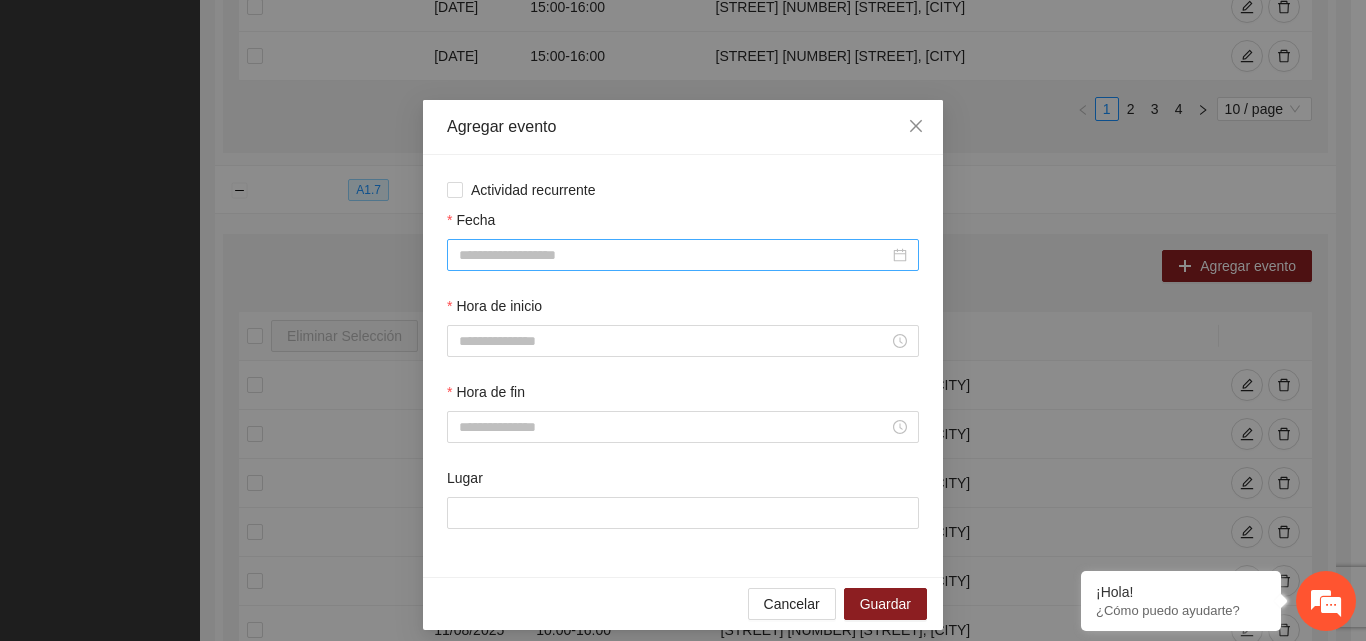 click on "Fecha" at bounding box center (674, 255) 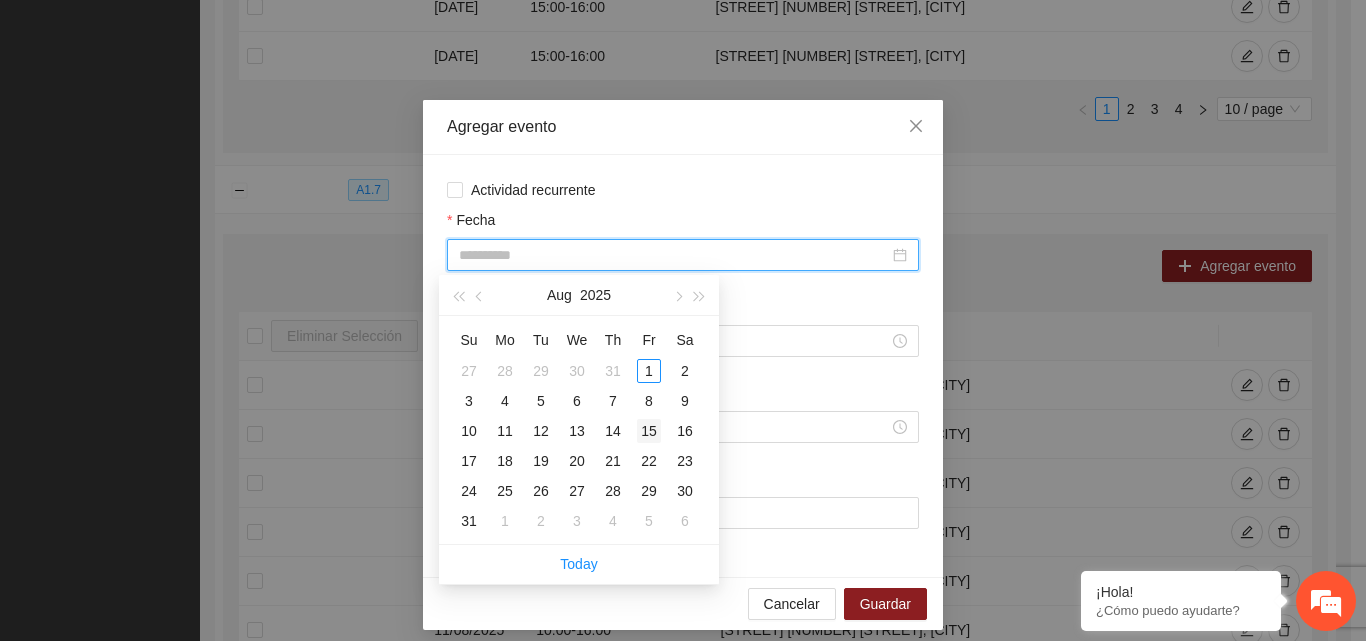 type on "**********" 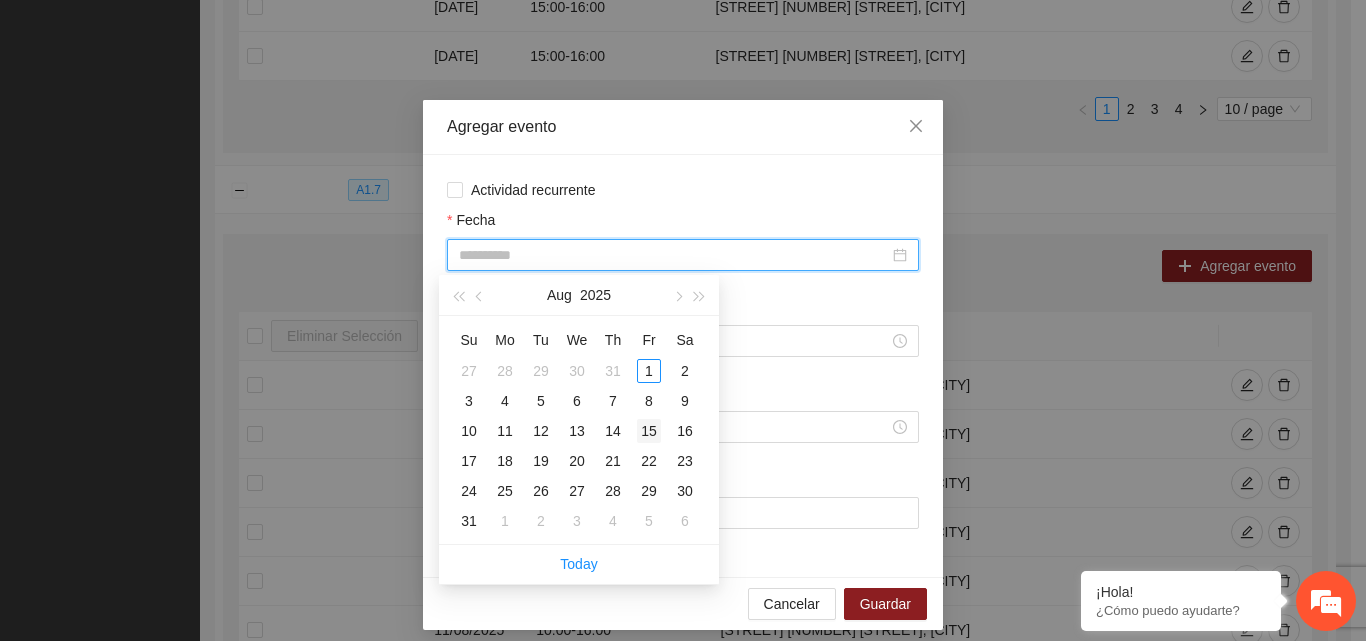 click on "15" at bounding box center [649, 431] 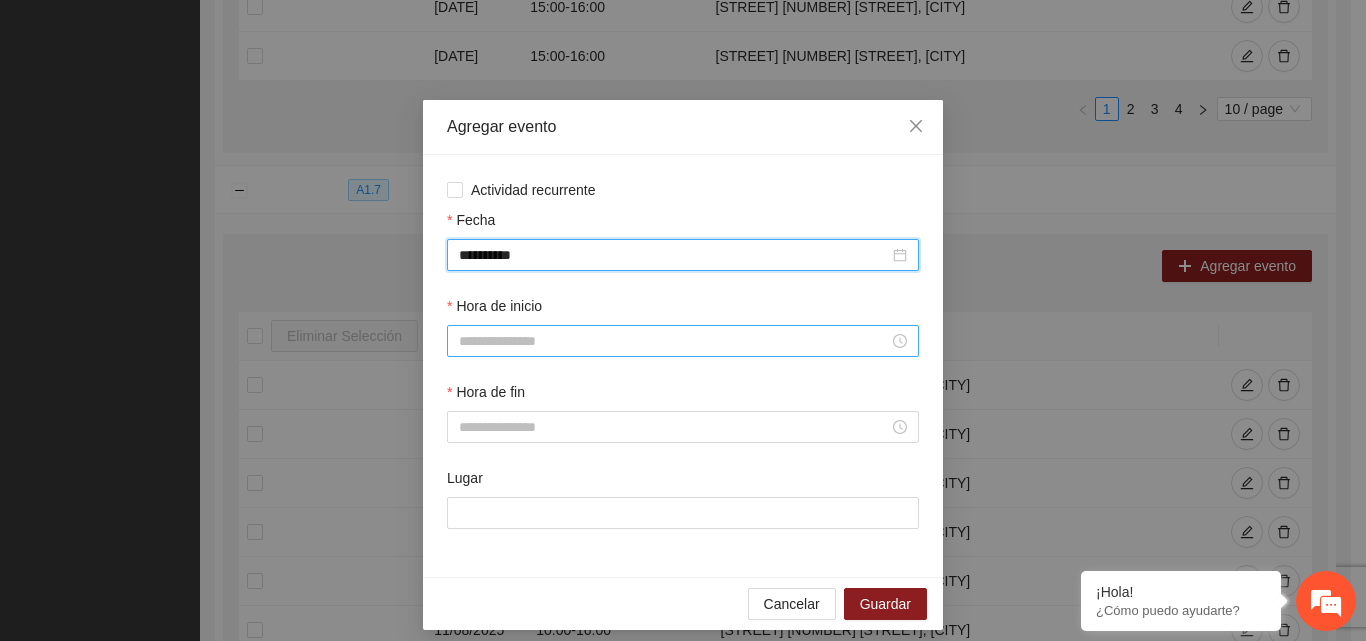 click on "Hora de inicio" at bounding box center (674, 341) 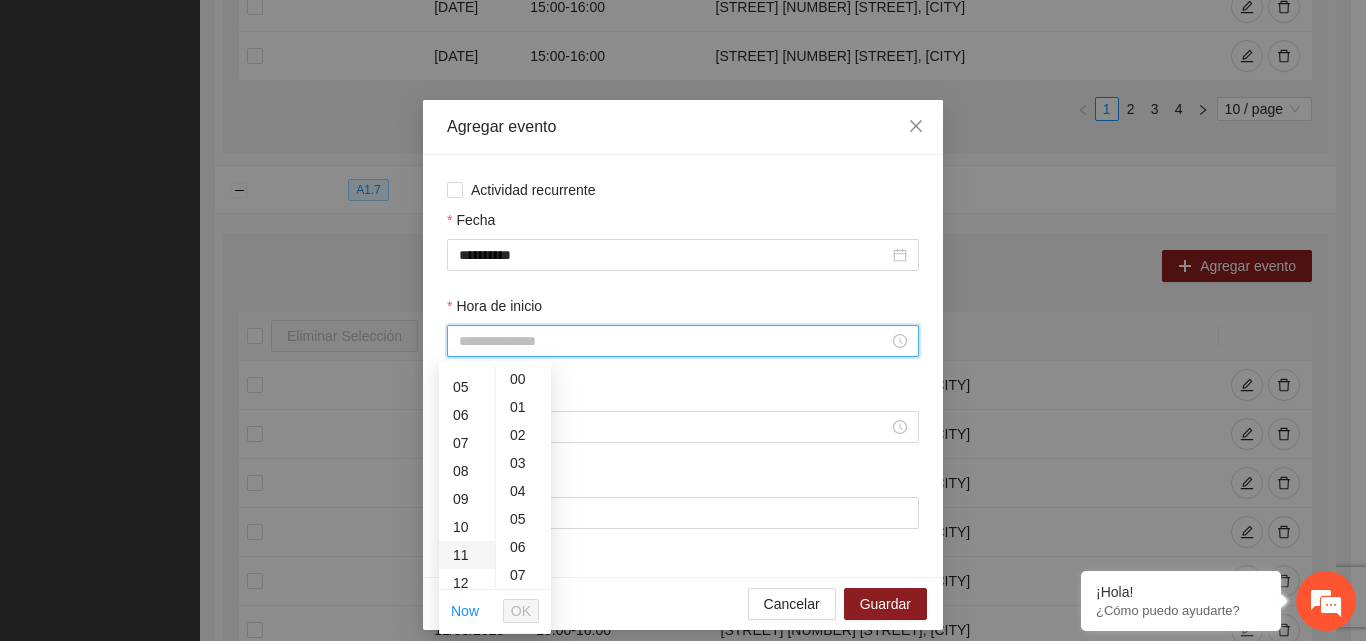 scroll, scrollTop: 200, scrollLeft: 0, axis: vertical 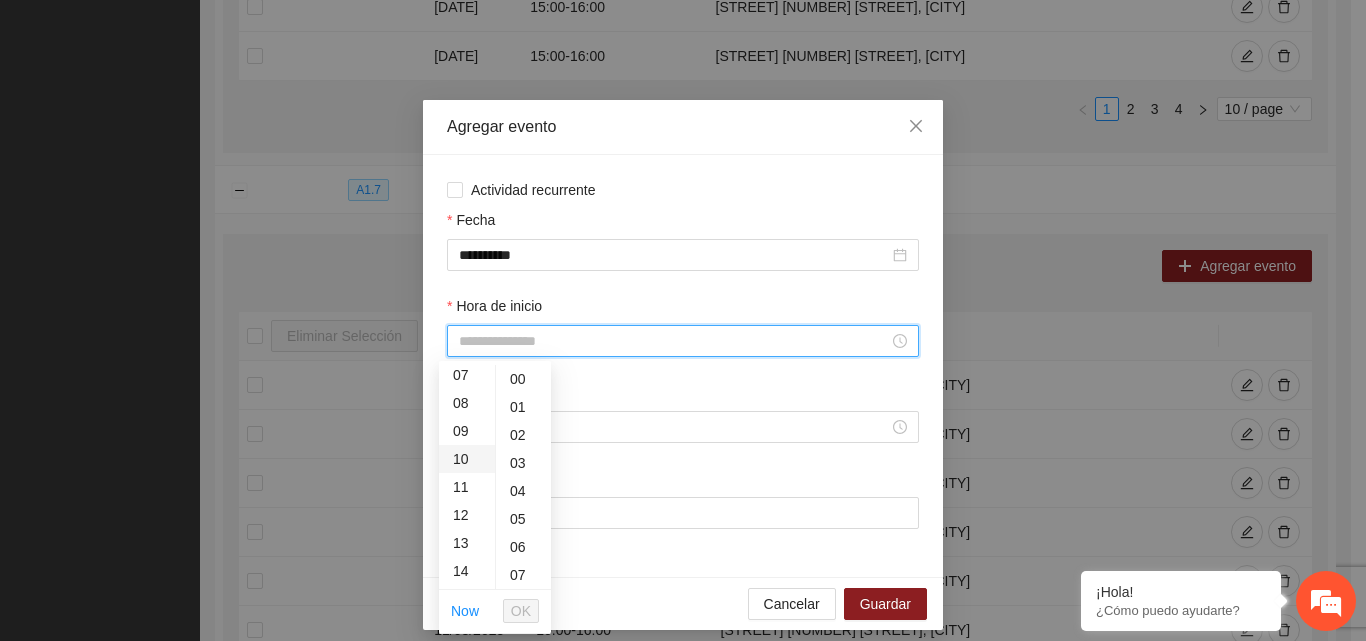 click on "10" at bounding box center [467, 459] 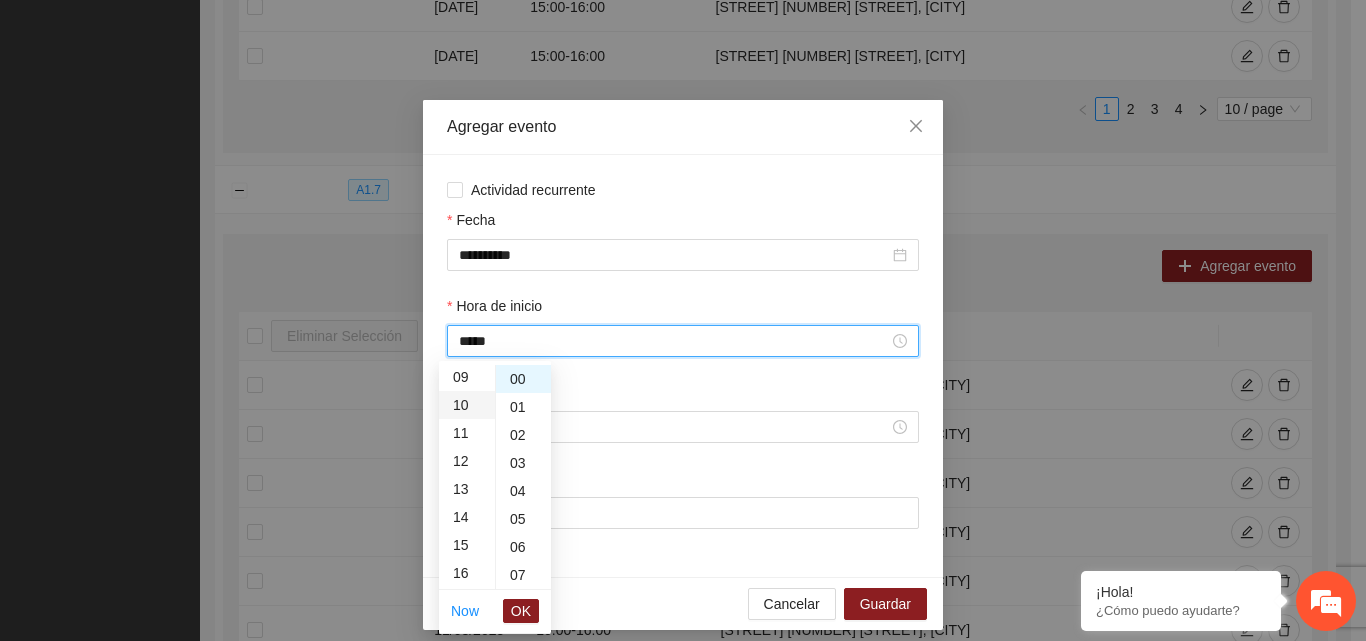 scroll, scrollTop: 280, scrollLeft: 0, axis: vertical 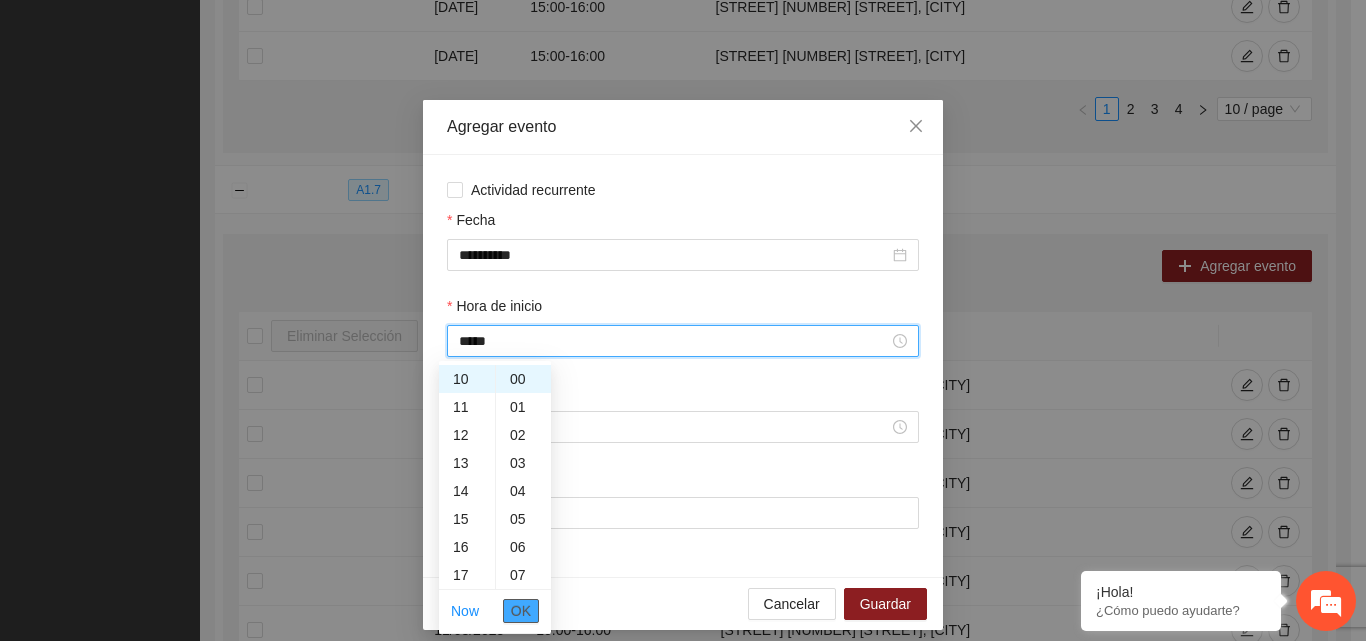 click on "OK" at bounding box center (521, 611) 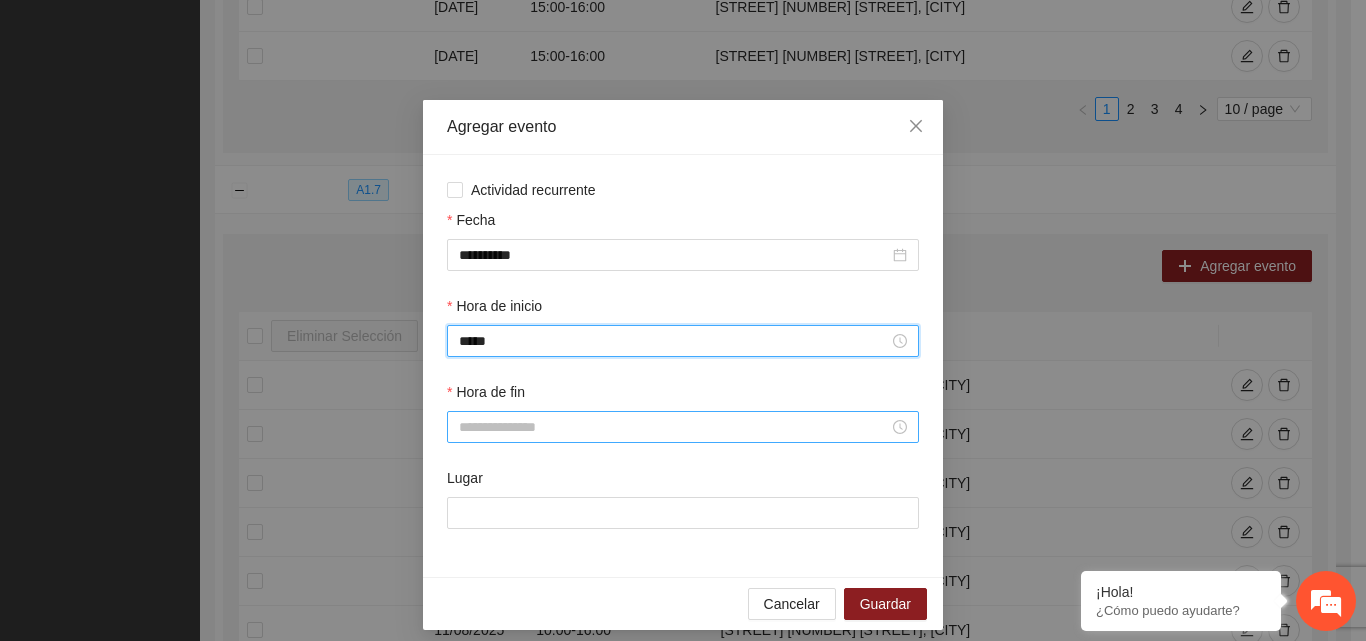 click on "Hora de fin" at bounding box center [674, 427] 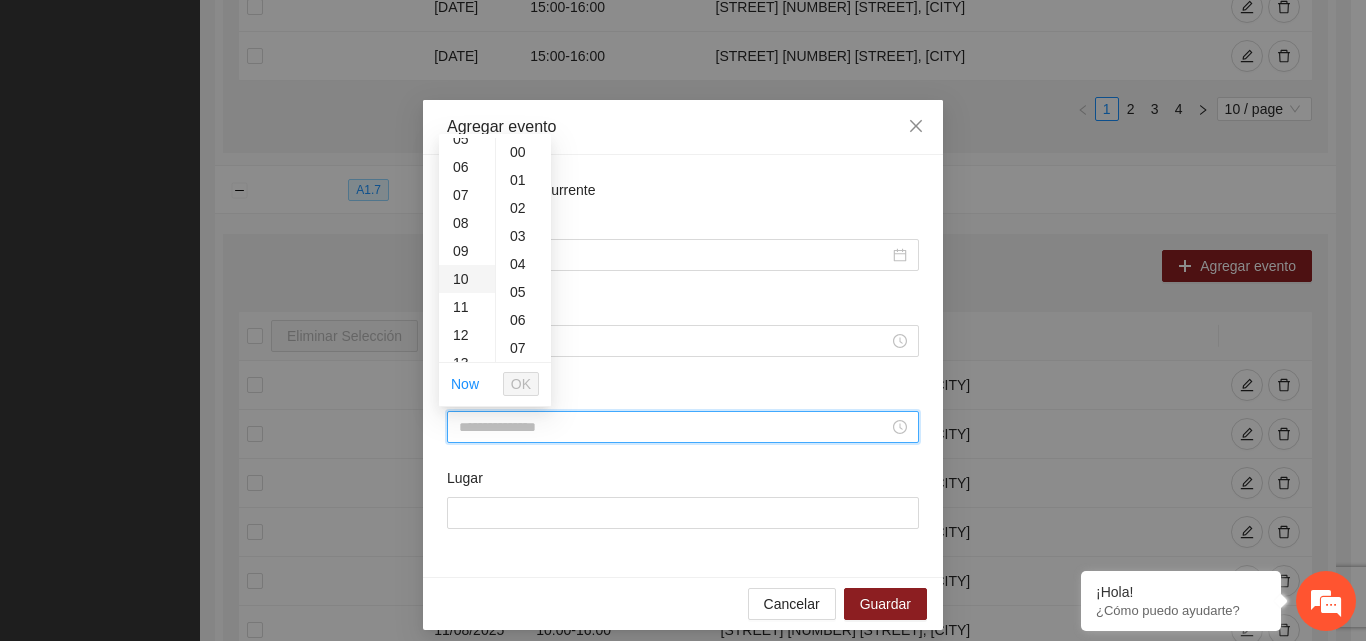 scroll, scrollTop: 200, scrollLeft: 0, axis: vertical 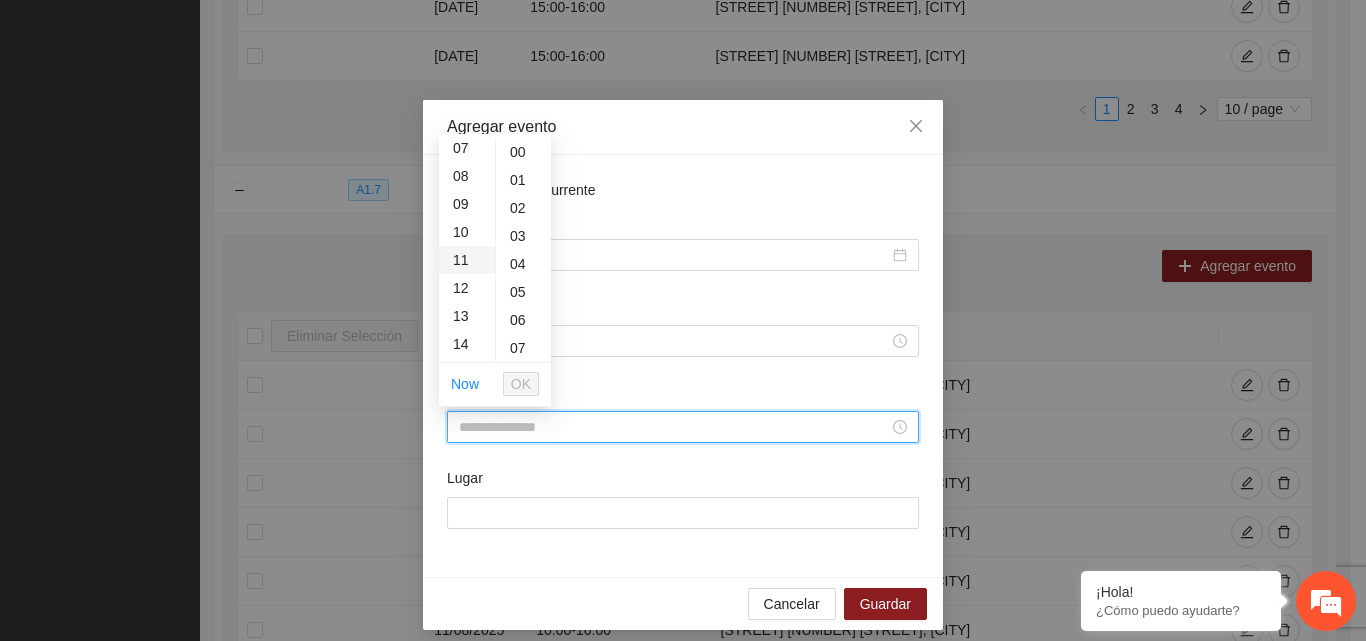click on "11" at bounding box center [467, 260] 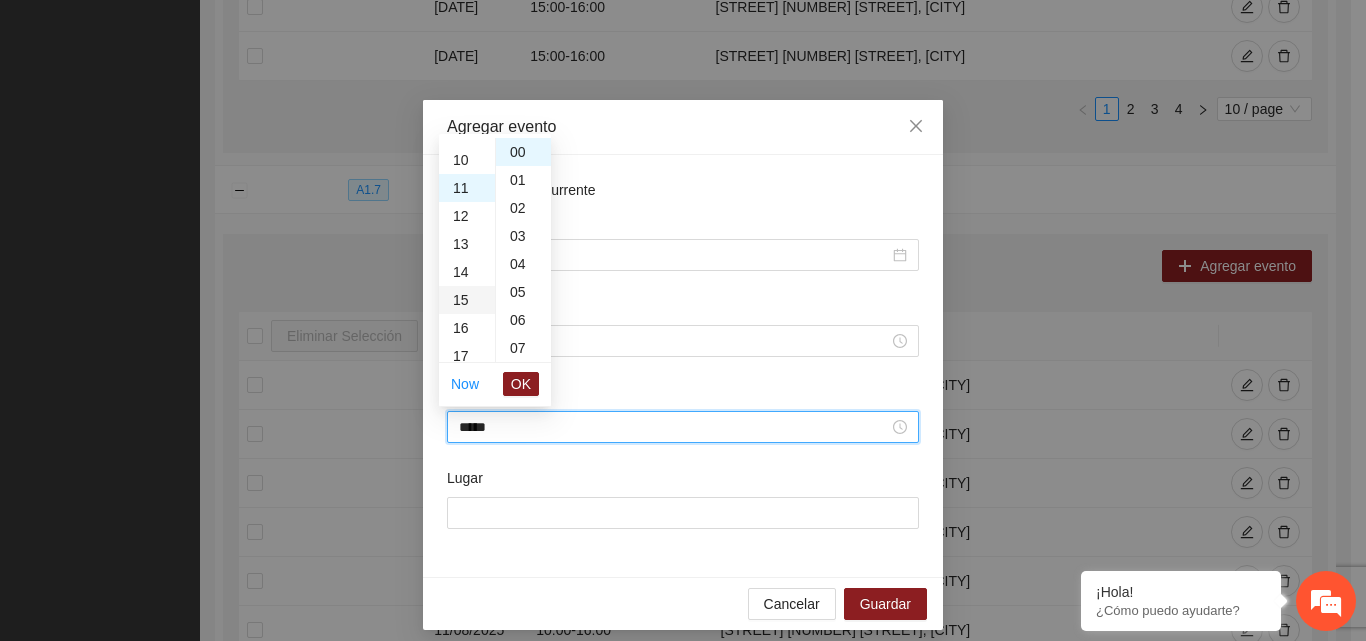 scroll, scrollTop: 308, scrollLeft: 0, axis: vertical 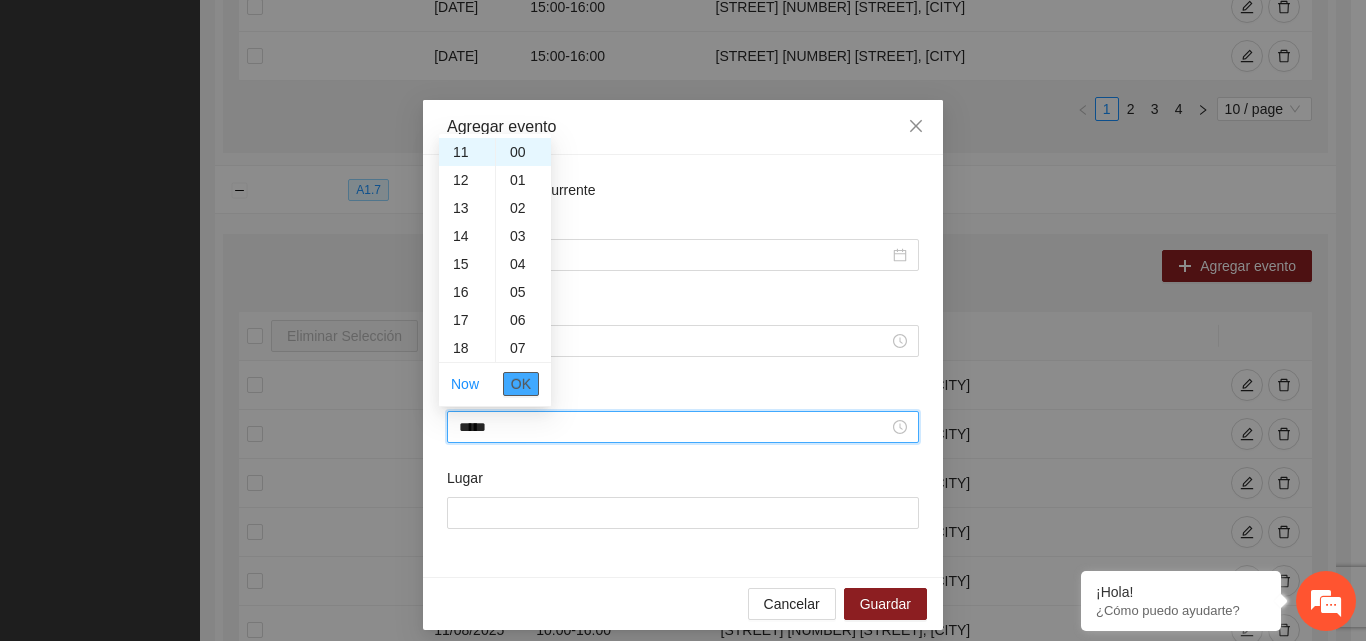 click on "OK" at bounding box center (521, 384) 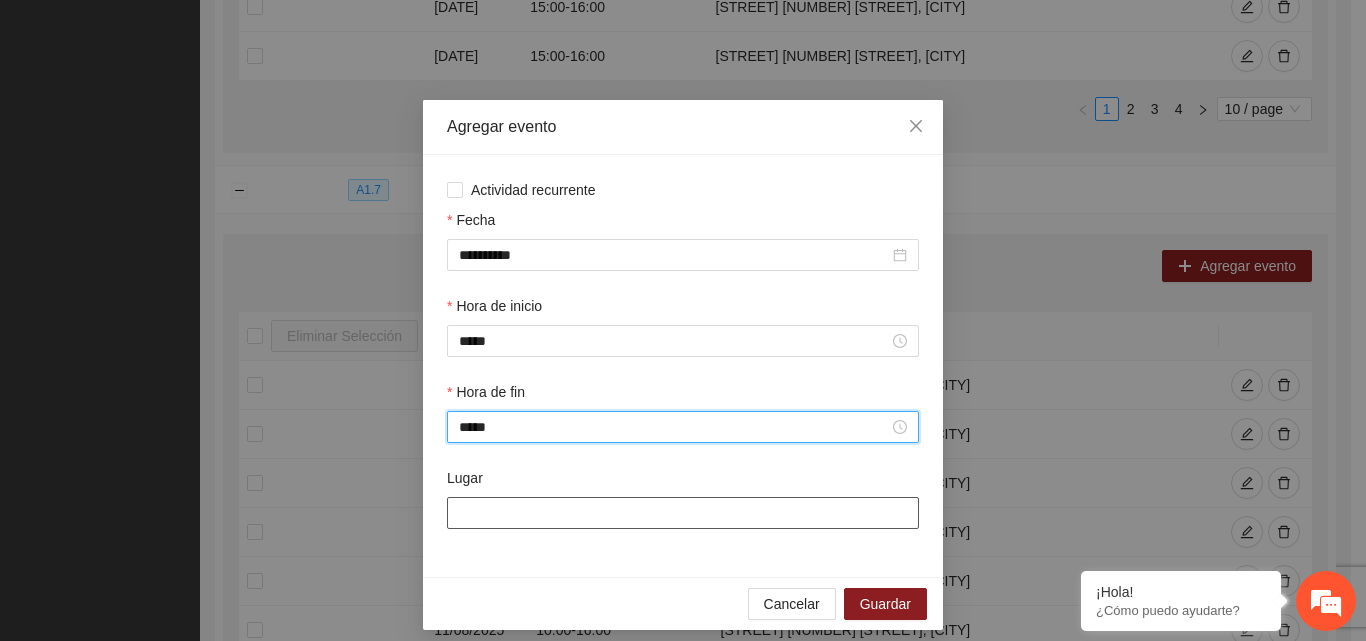 click on "Lugar" at bounding box center [683, 513] 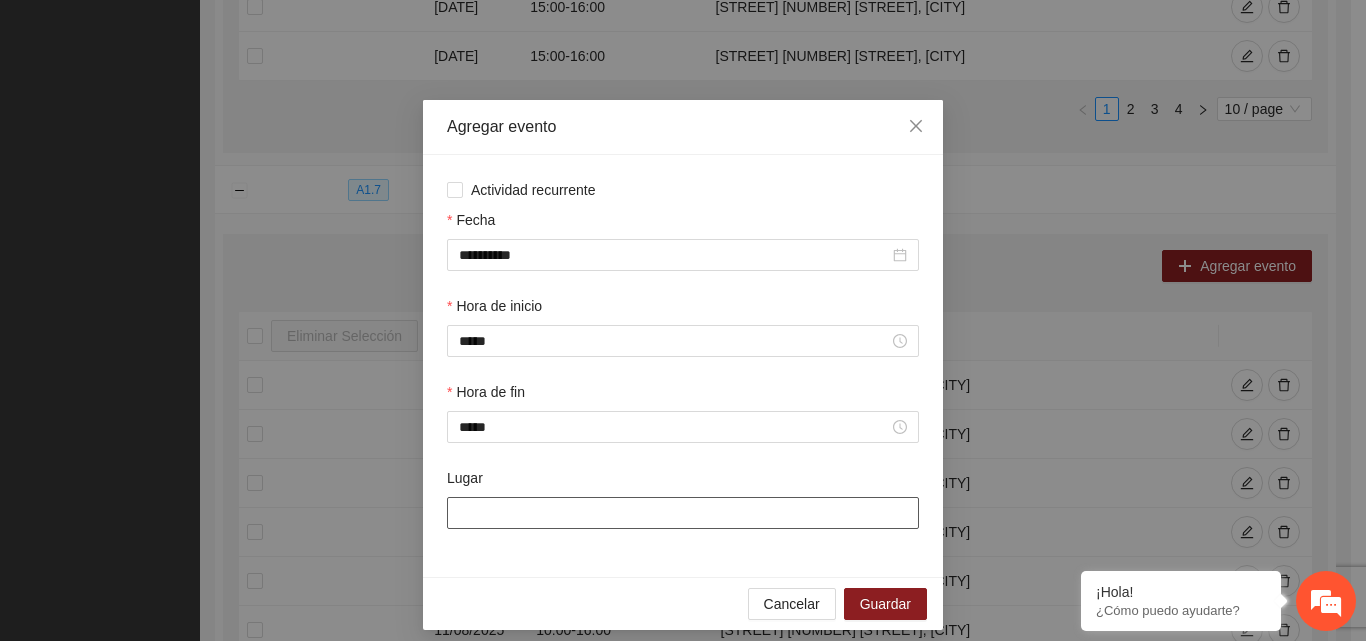 type on "**********" 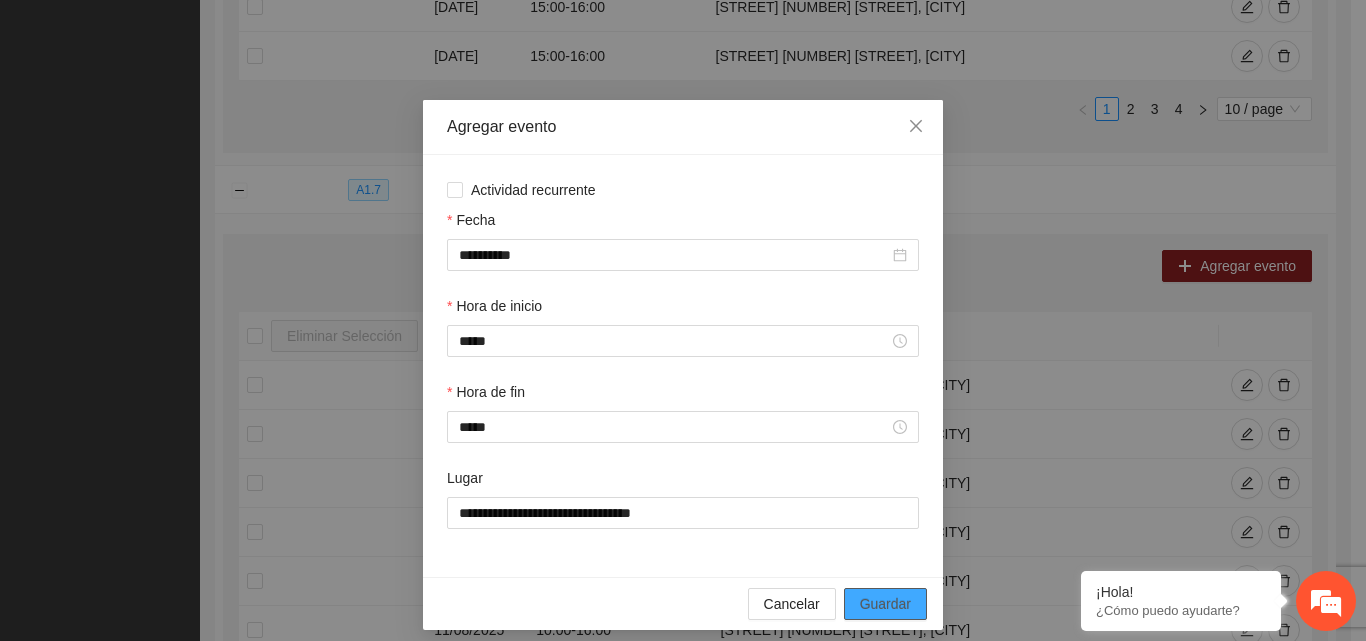 click on "Guardar" at bounding box center (885, 604) 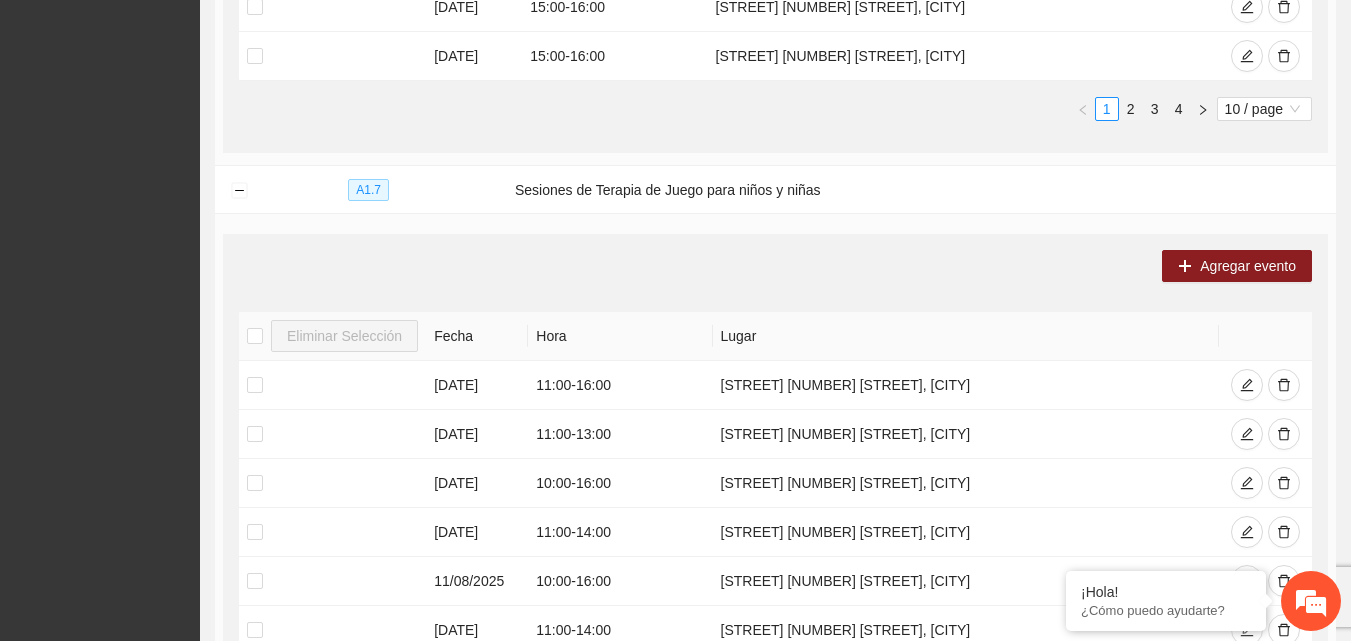 click on "[TIME] [STREET] [NUMBER] [STREET], [CITY] [DATE] [TIME] - [TIME] [STREET] [NUMBER] [STREET], [CITY] [DATE] [TIME] - [TIME] [STREET] [NUMBER] [STREET], [CITY] [DATE] [TIME] - [TIME] [STREET] [NUMBER] [STREET], [CITY] [DATE] [TIME] - [TIME] [STREET] [NUMBER] [STREET], [CITY] [DATE] [TIME] - [TIME] [STREET] [NUMBER] [STREET], [CITY] [DATE] [TIME] - [TIME] [STREET] [NUMBER] [STREET], [CITY] [DATE] [TIME] - [TIME] [STREET] [NUMBER] [STREET], [CITY] [DATE] [TIME] - [TIME] [STREET] [NUMBER] [STREET], [CITY]" at bounding box center (775, 578) 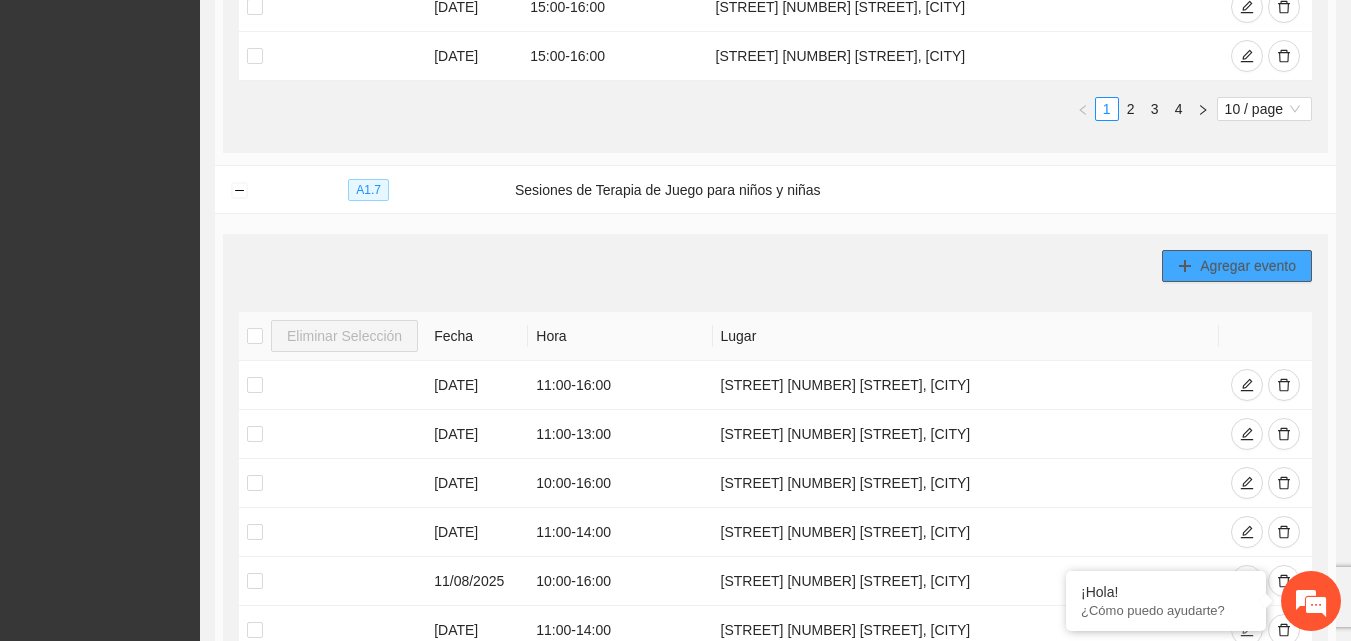 click on "Agregar evento" at bounding box center (1248, 266) 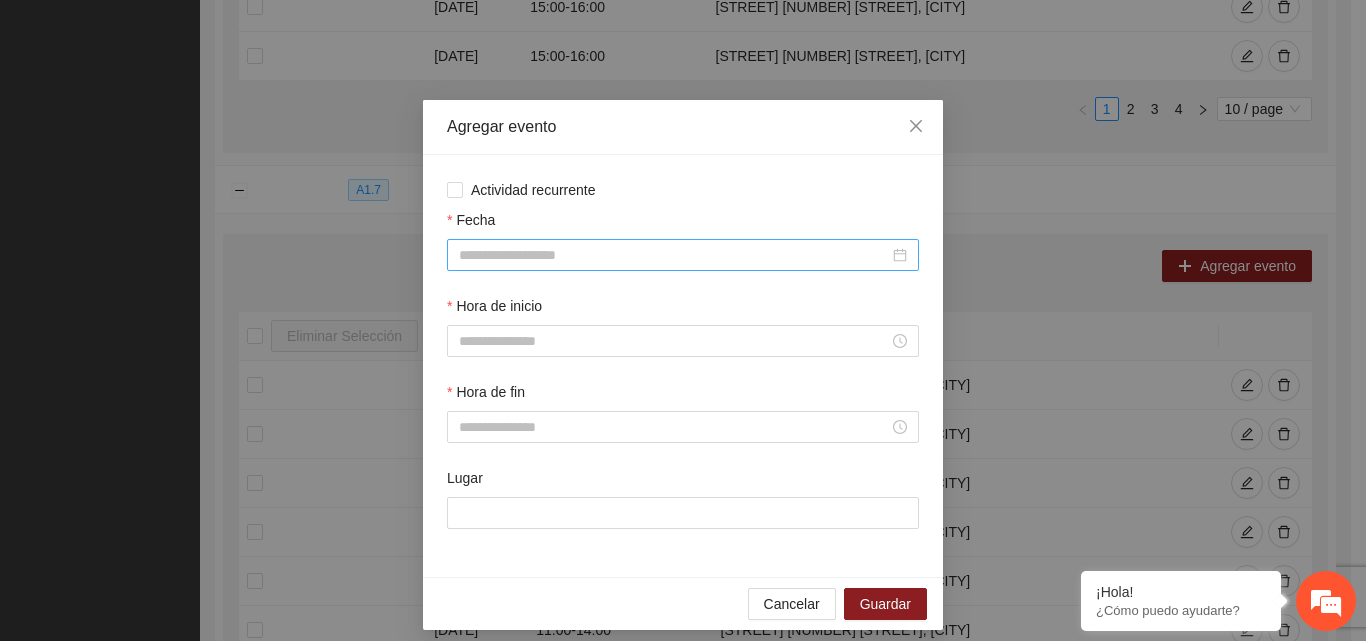 click on "Fecha" at bounding box center [674, 255] 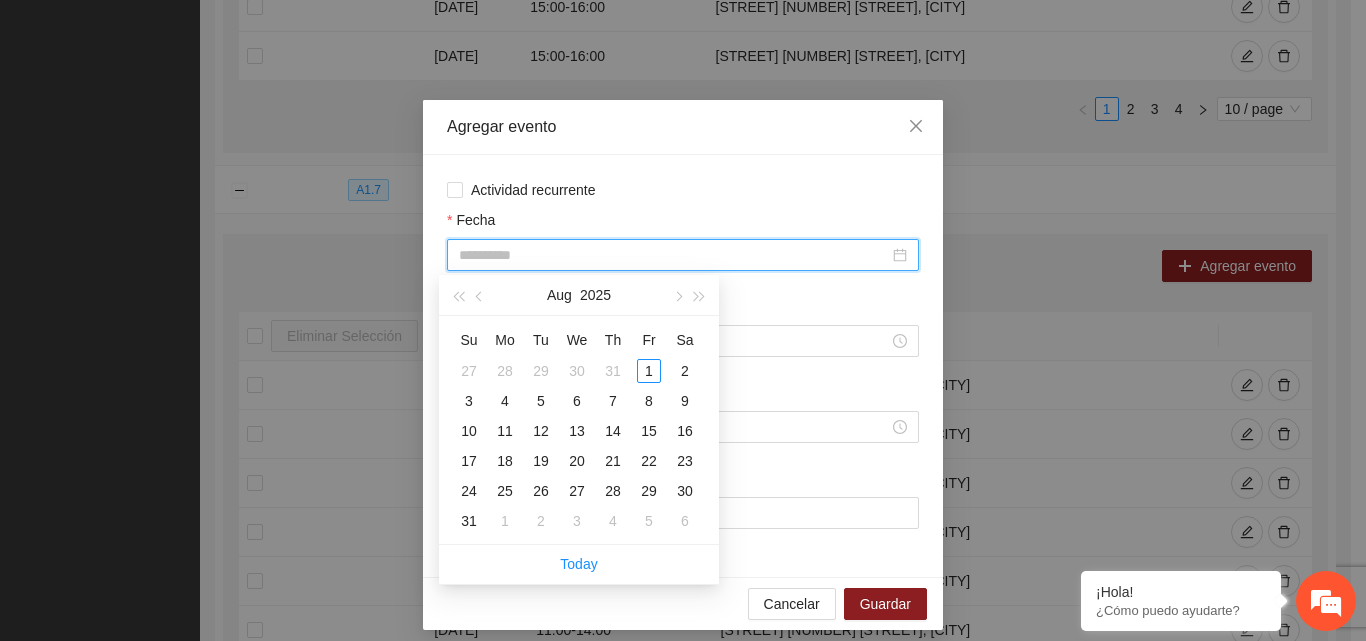 type on "**********" 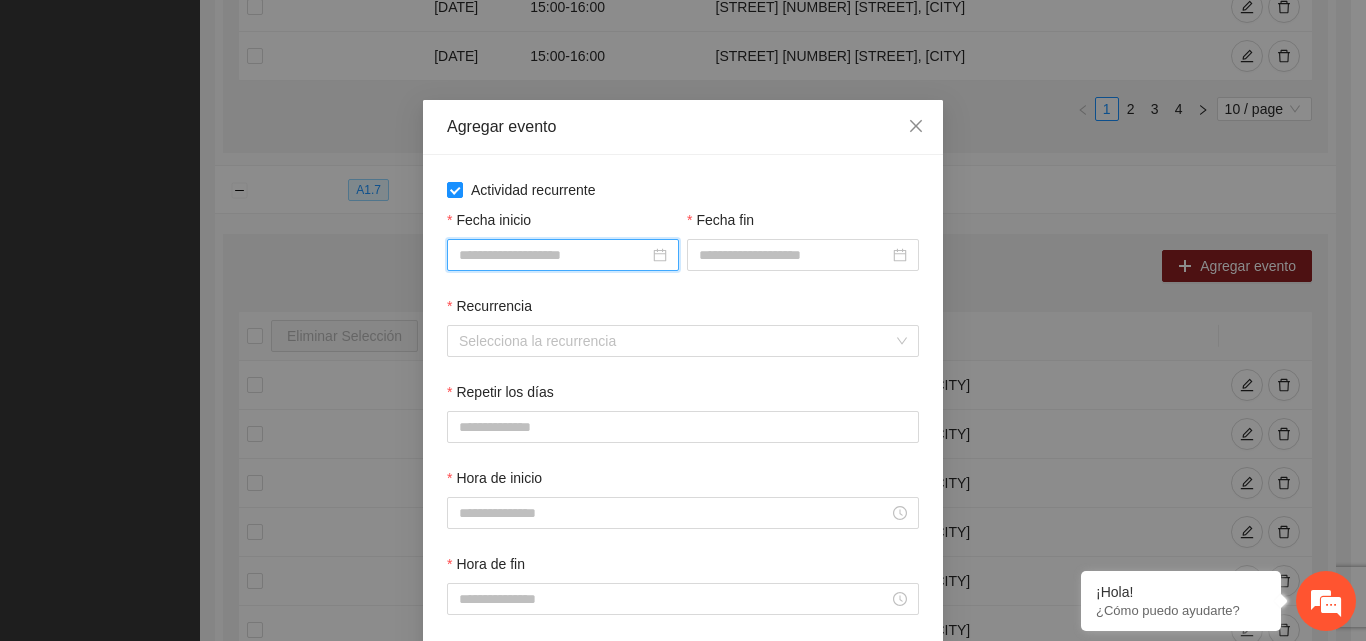 click on "Fecha inicio" at bounding box center (554, 255) 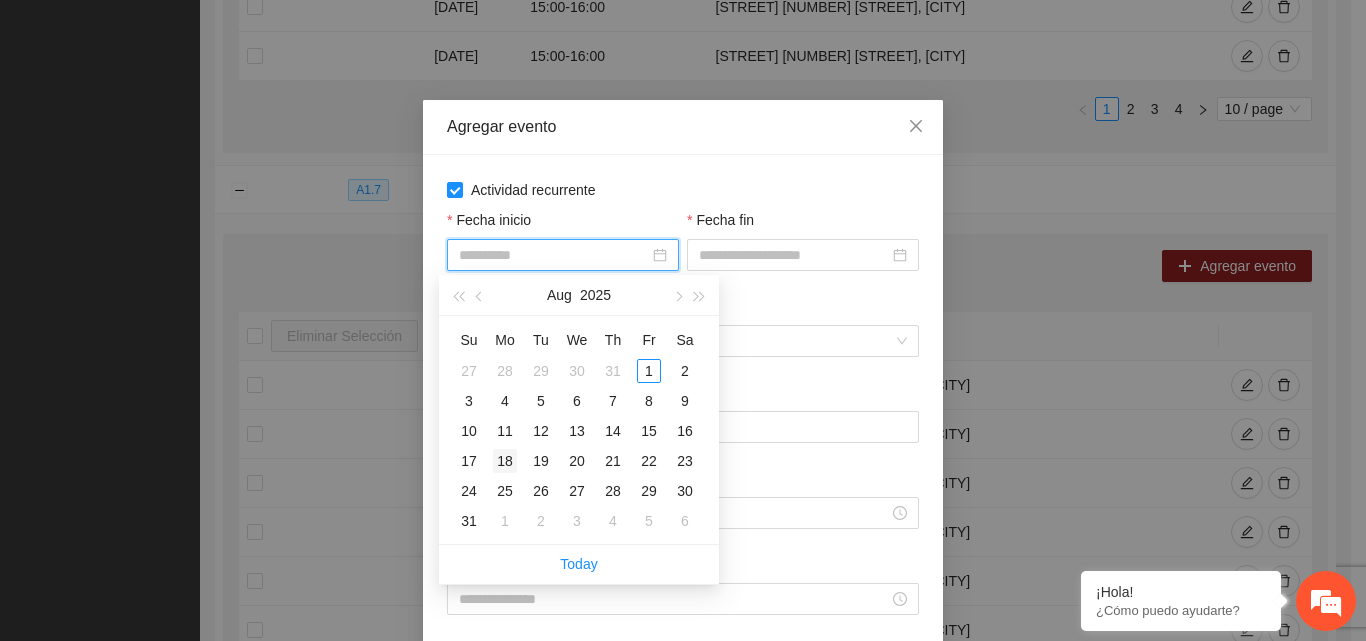 type on "**********" 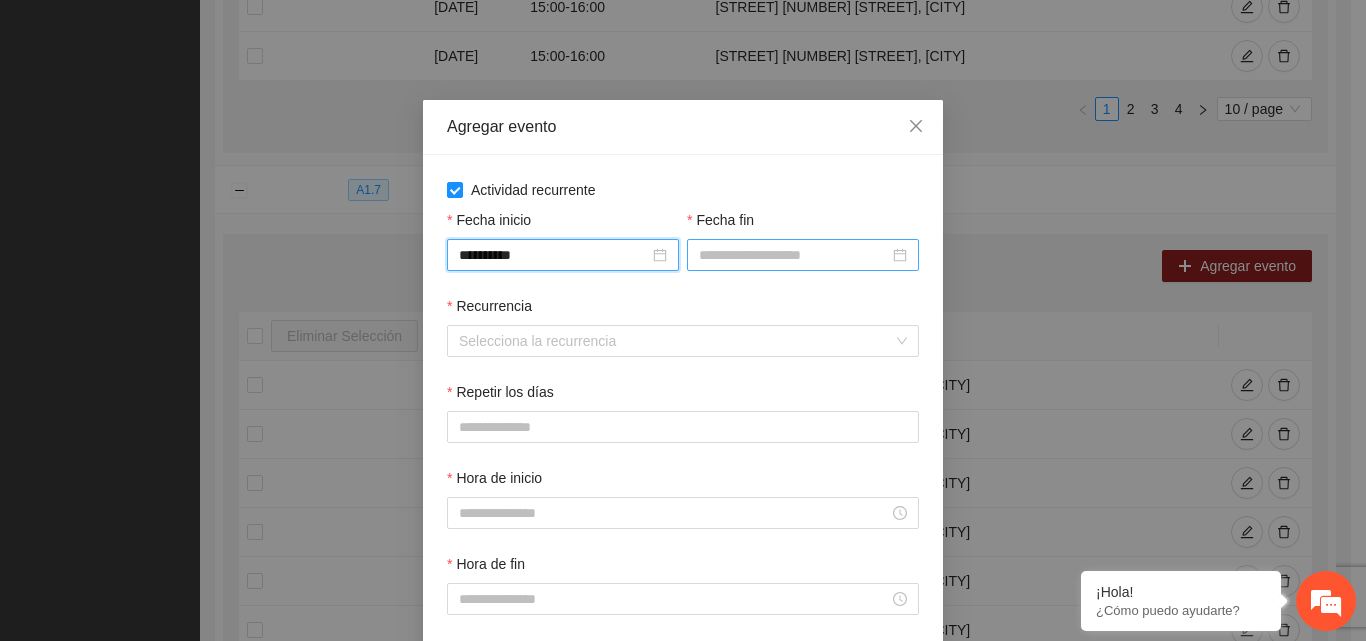 click on "Fecha fin" at bounding box center (794, 255) 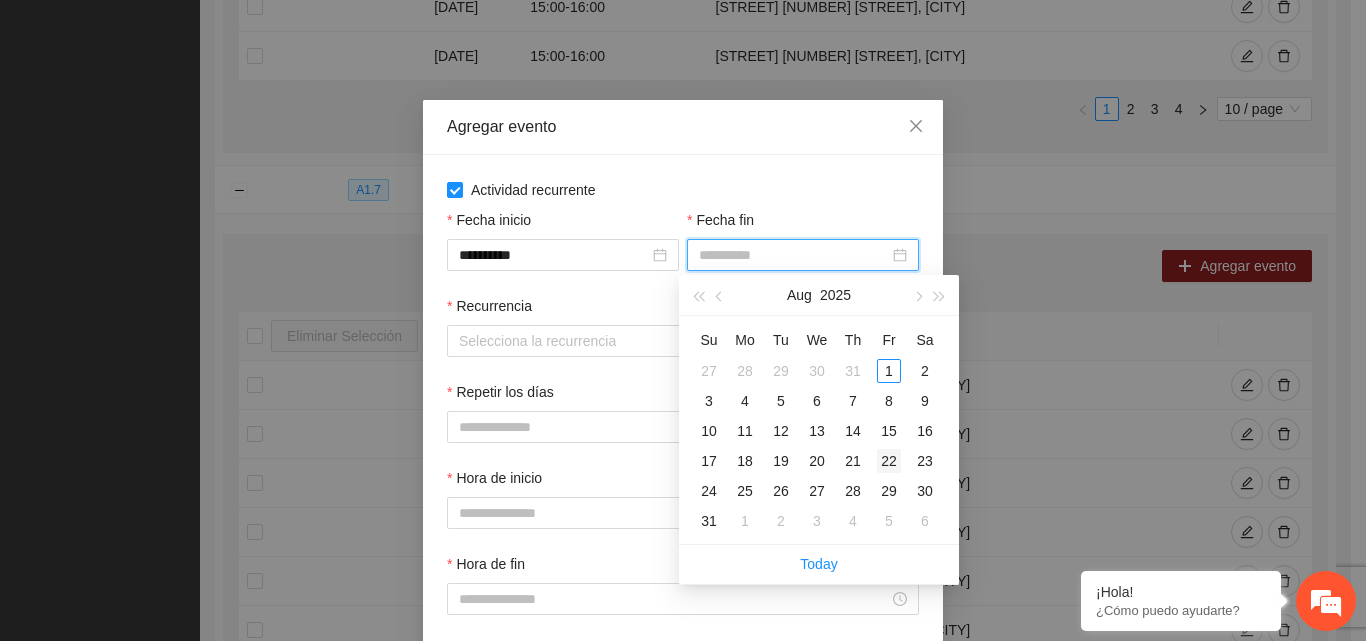 type on "**********" 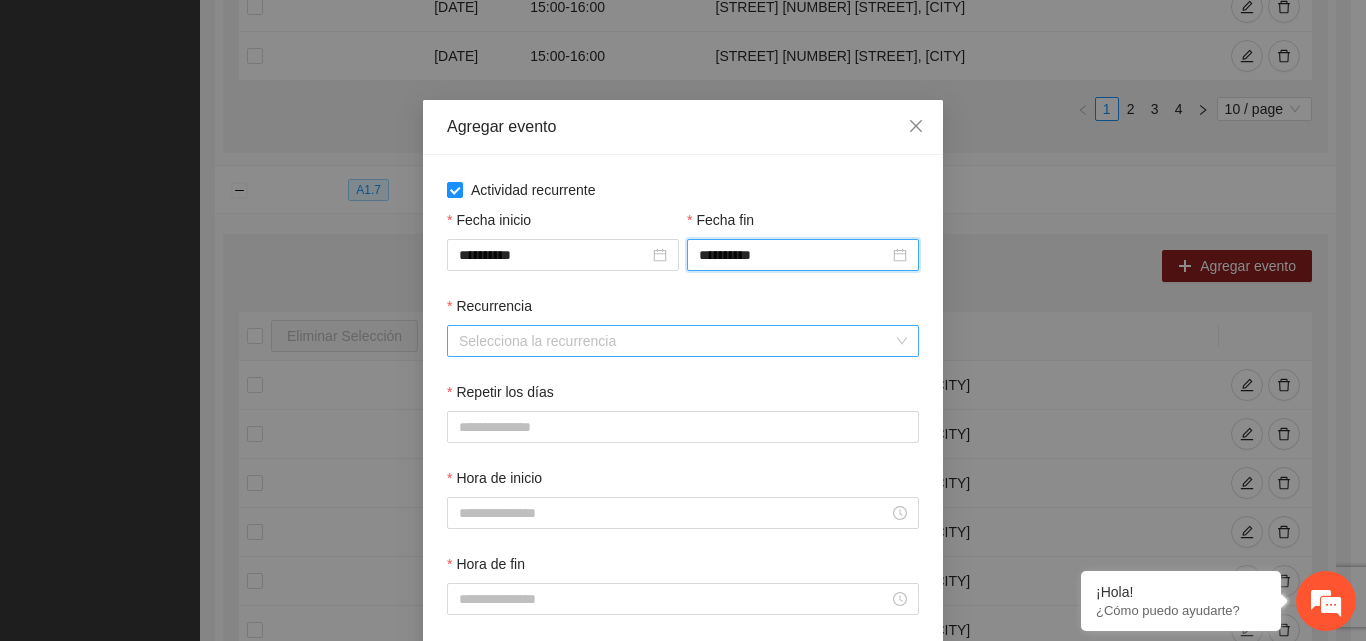 click on "Recurrencia" at bounding box center [676, 341] 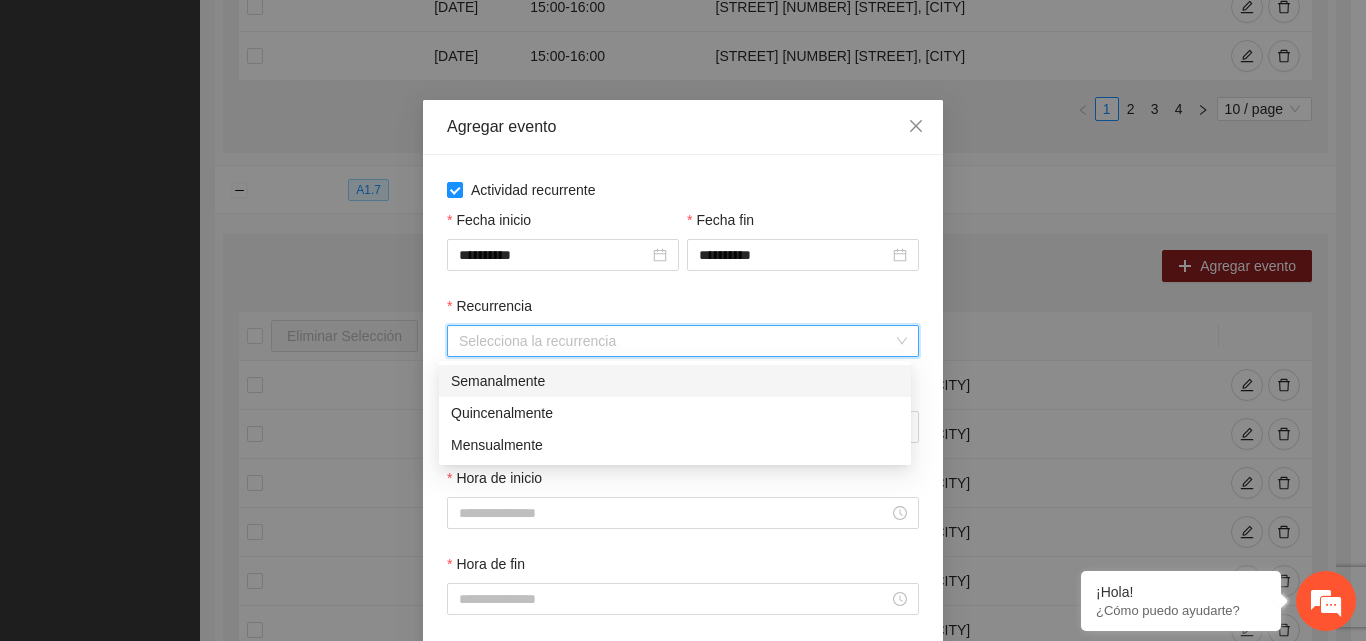 click on "Semanalmente" at bounding box center [675, 381] 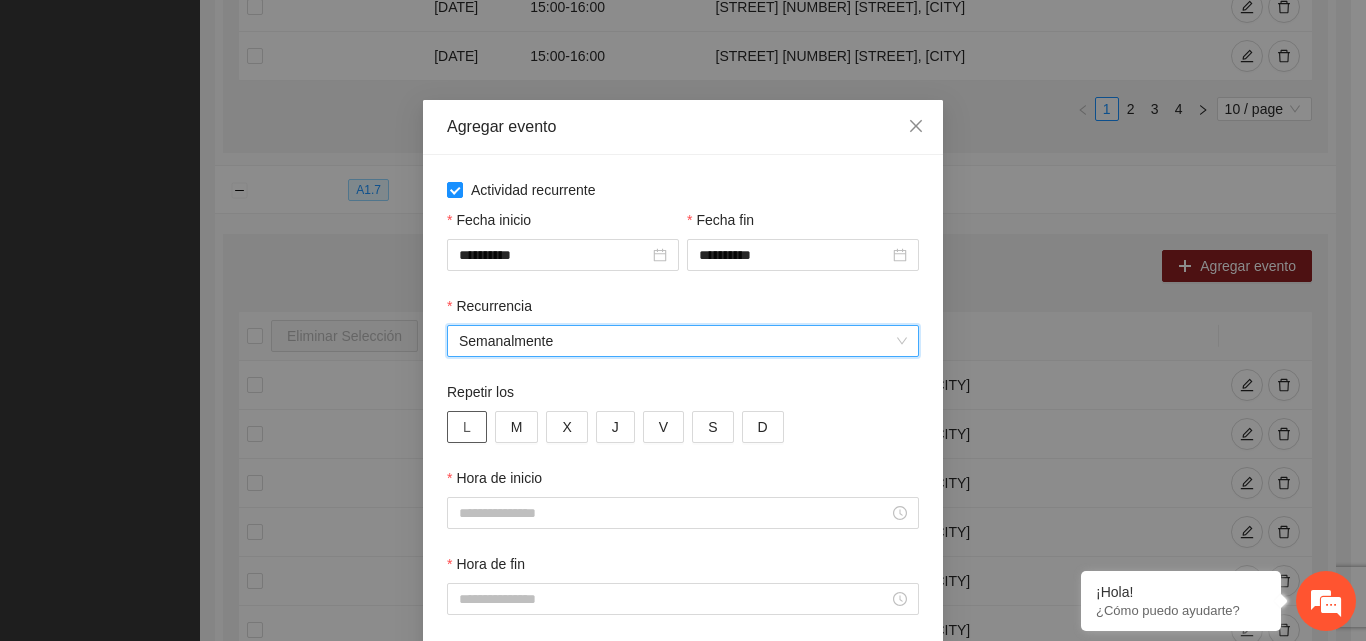 click on "L" at bounding box center [467, 427] 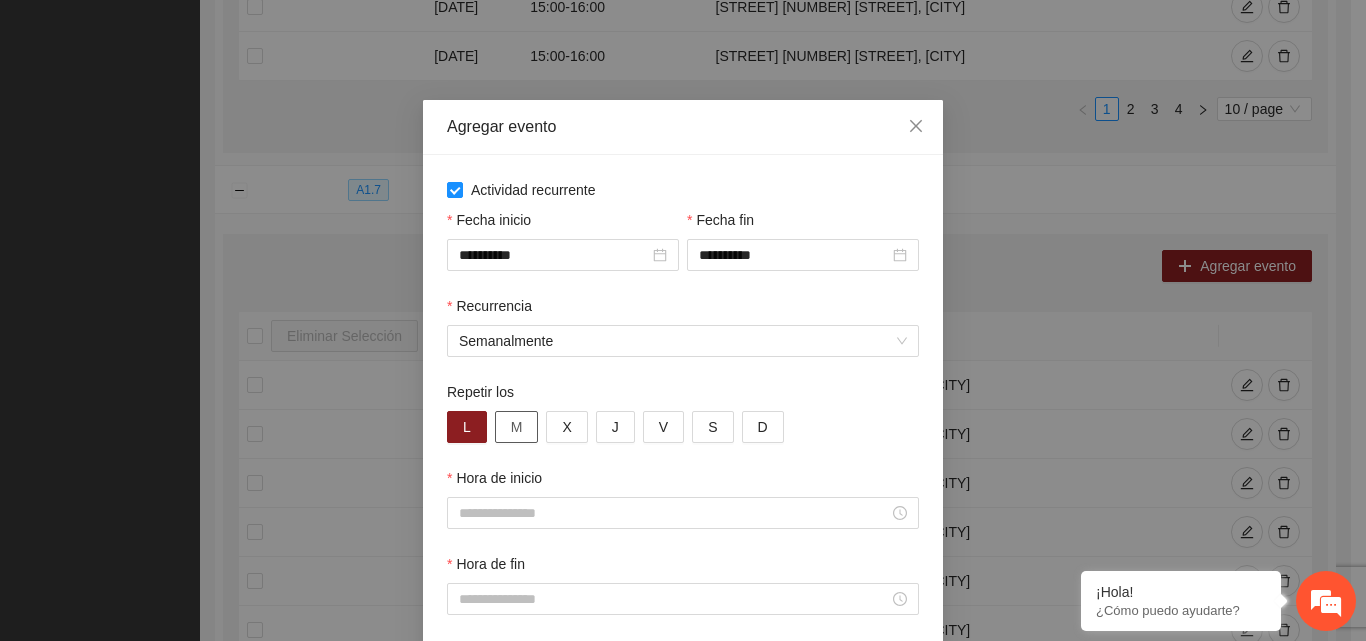 click on "M" at bounding box center [517, 427] 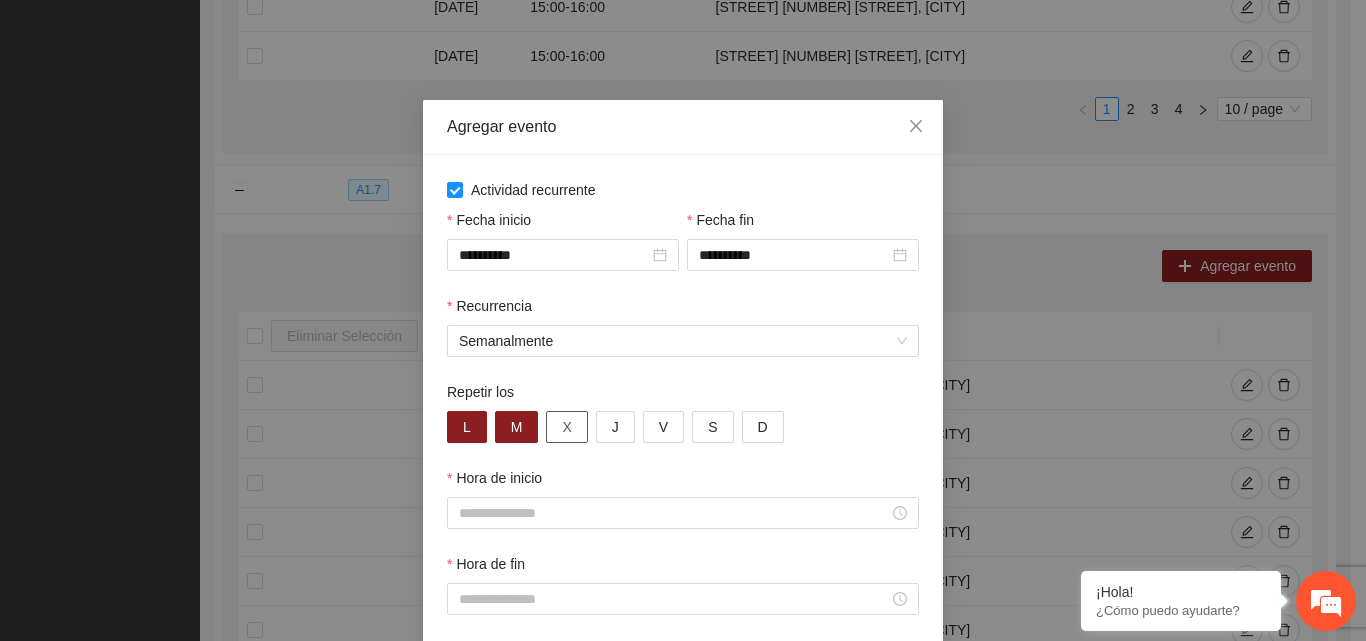 click on "X" at bounding box center [566, 427] 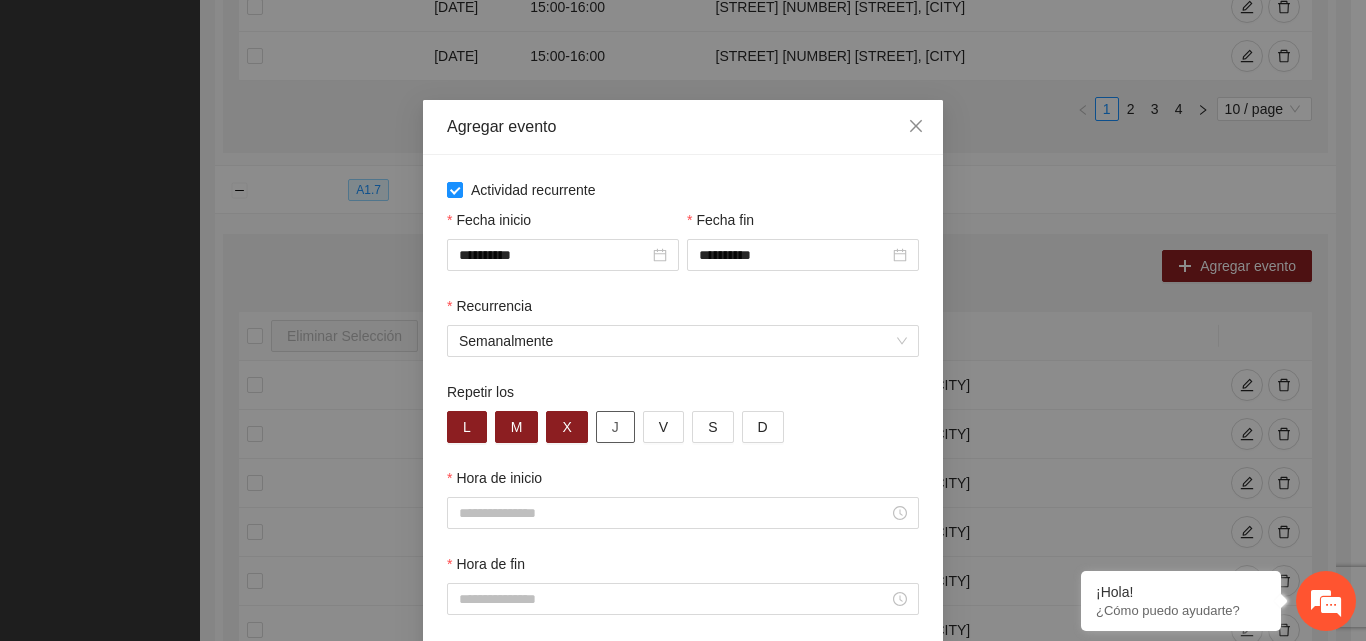 click on "J" at bounding box center (615, 427) 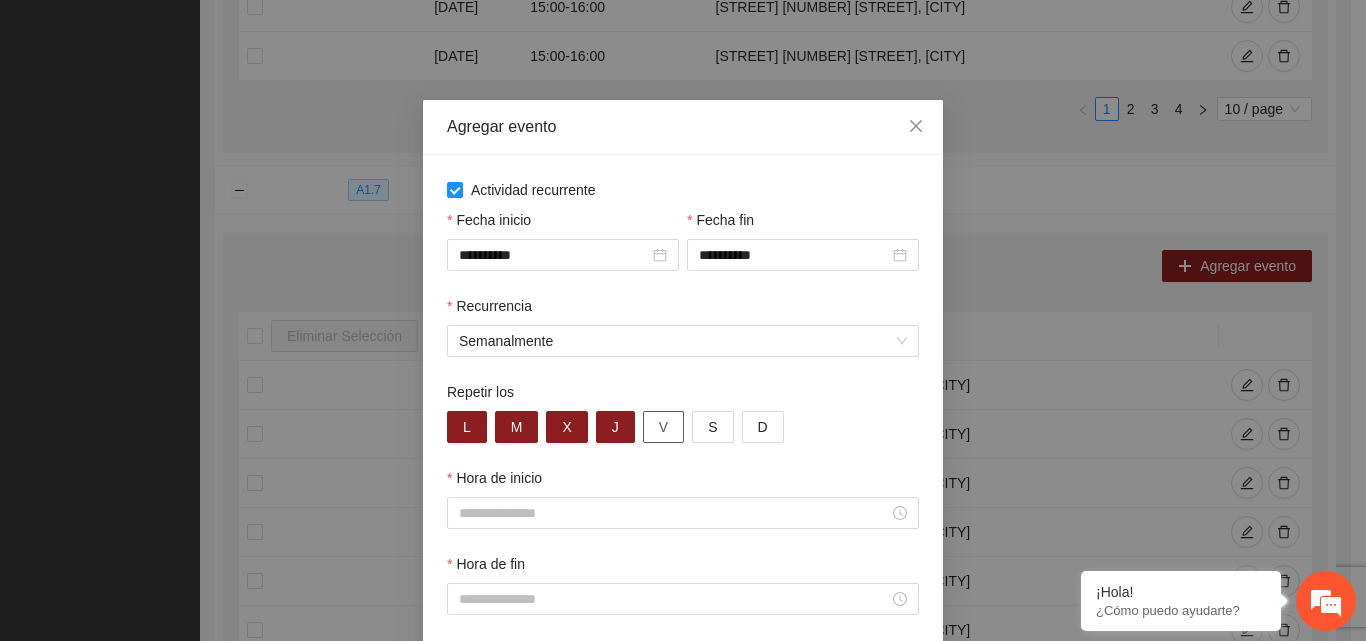 click on "V" at bounding box center [663, 427] 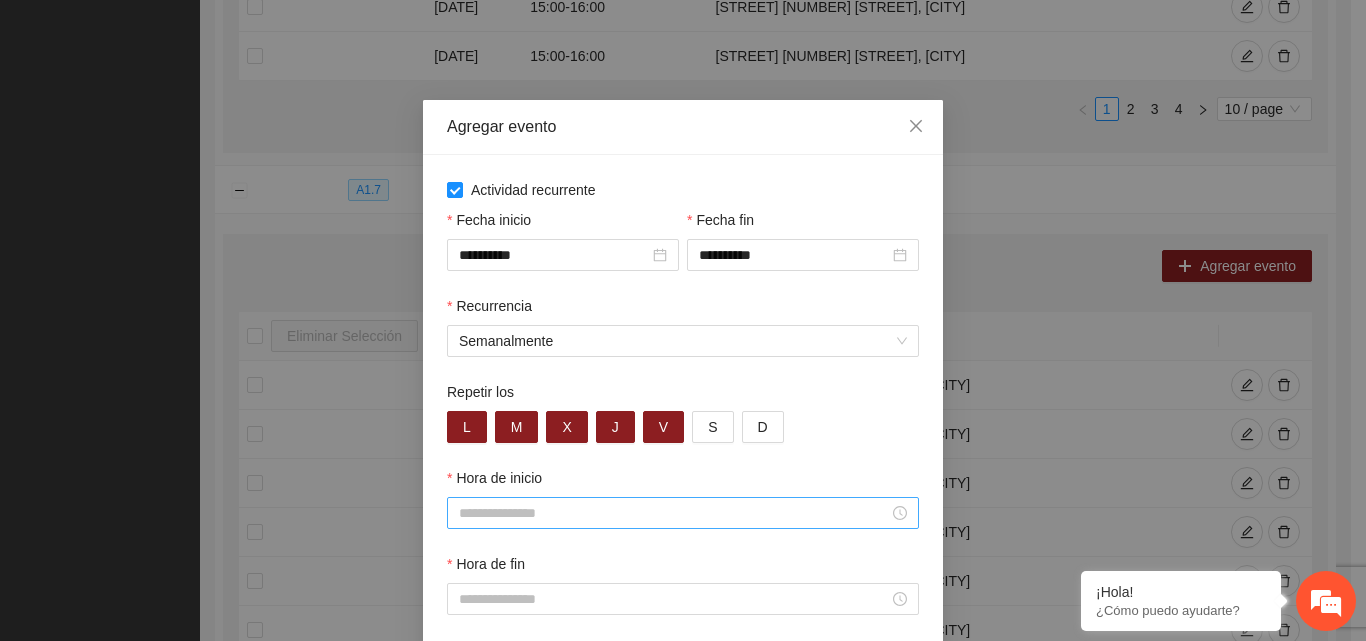 click on "Hora de inicio" at bounding box center [674, 513] 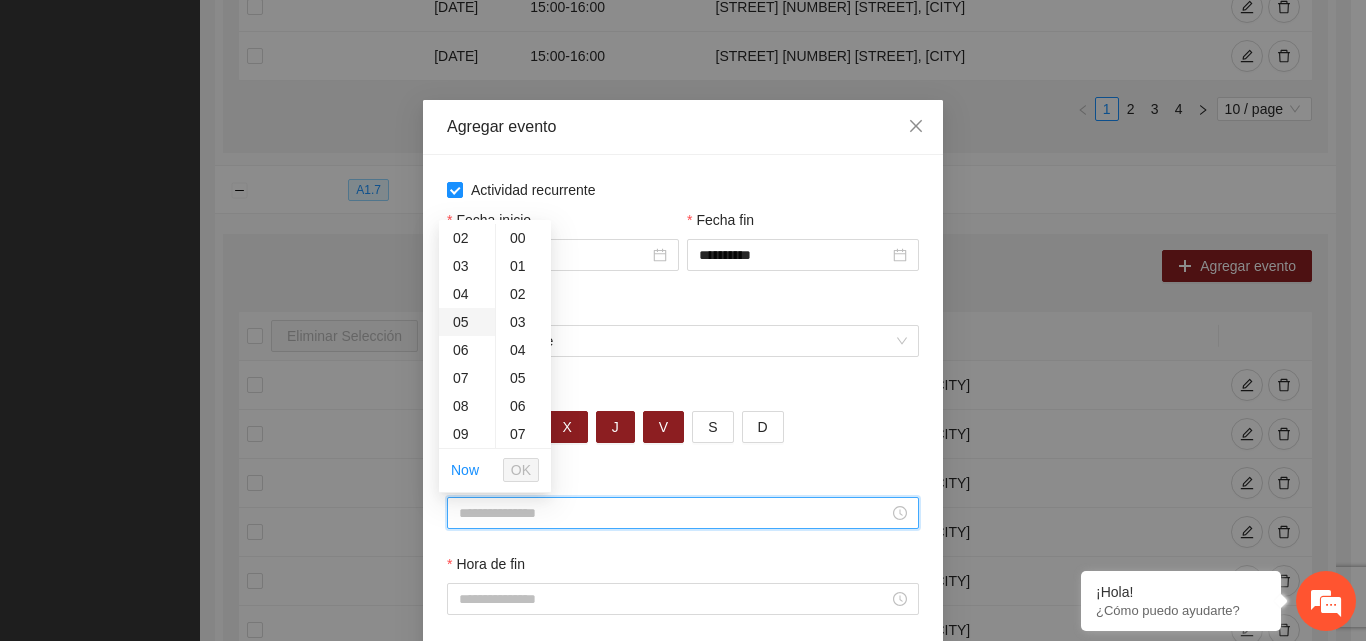 scroll, scrollTop: 100, scrollLeft: 0, axis: vertical 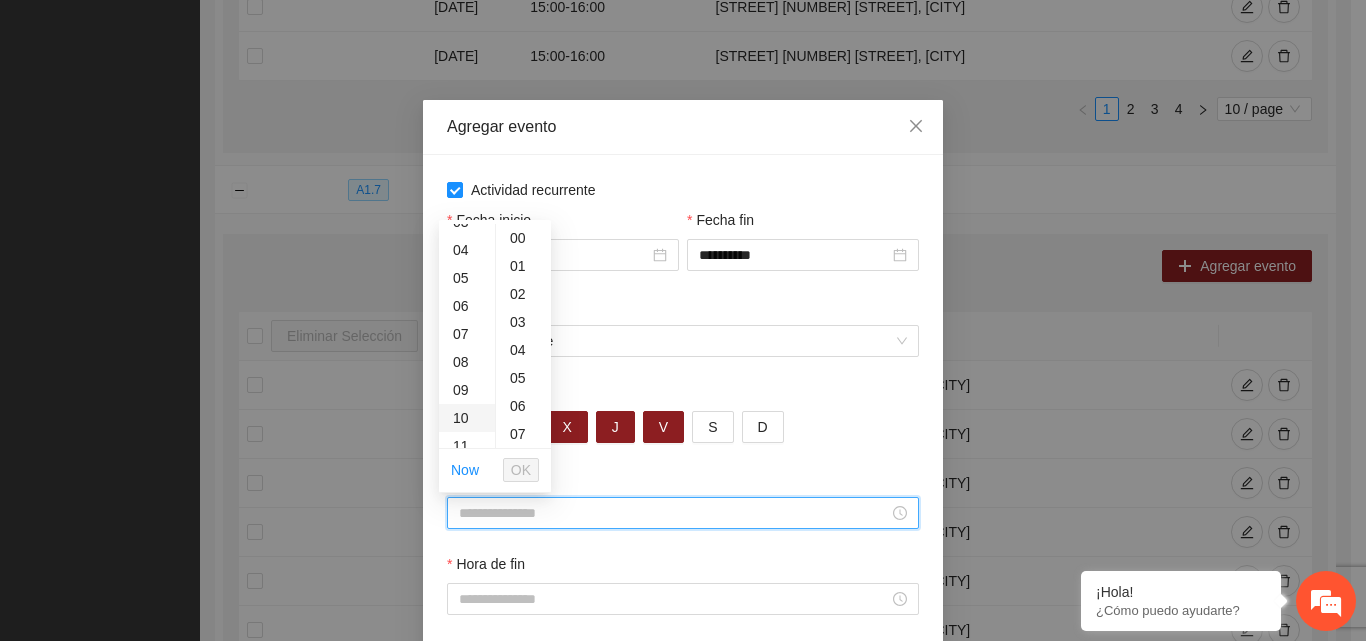 click on "10" at bounding box center [467, 418] 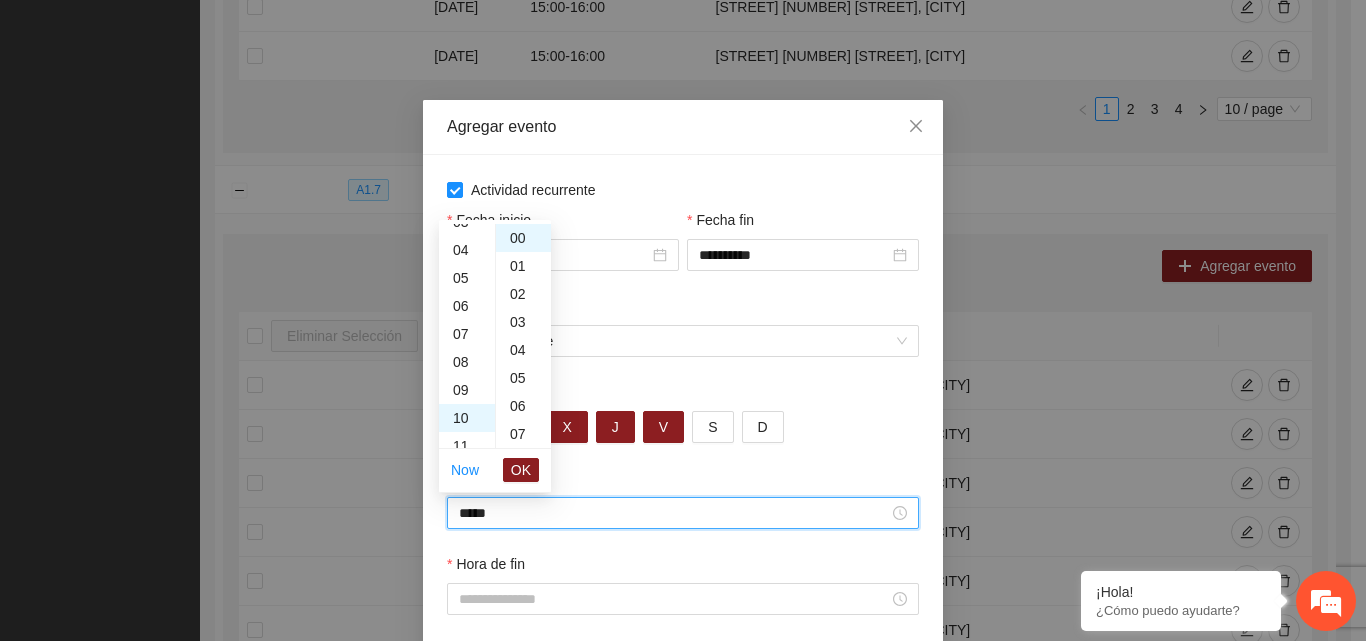scroll, scrollTop: 280, scrollLeft: 0, axis: vertical 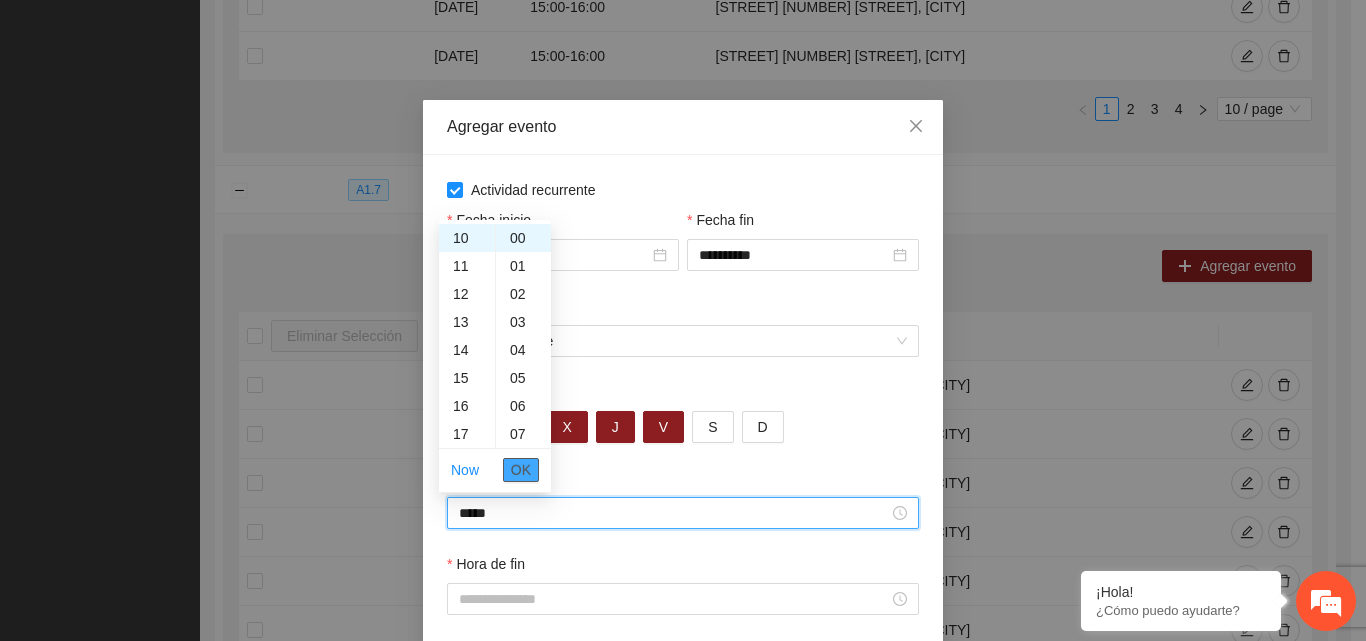 click on "OK" at bounding box center (521, 470) 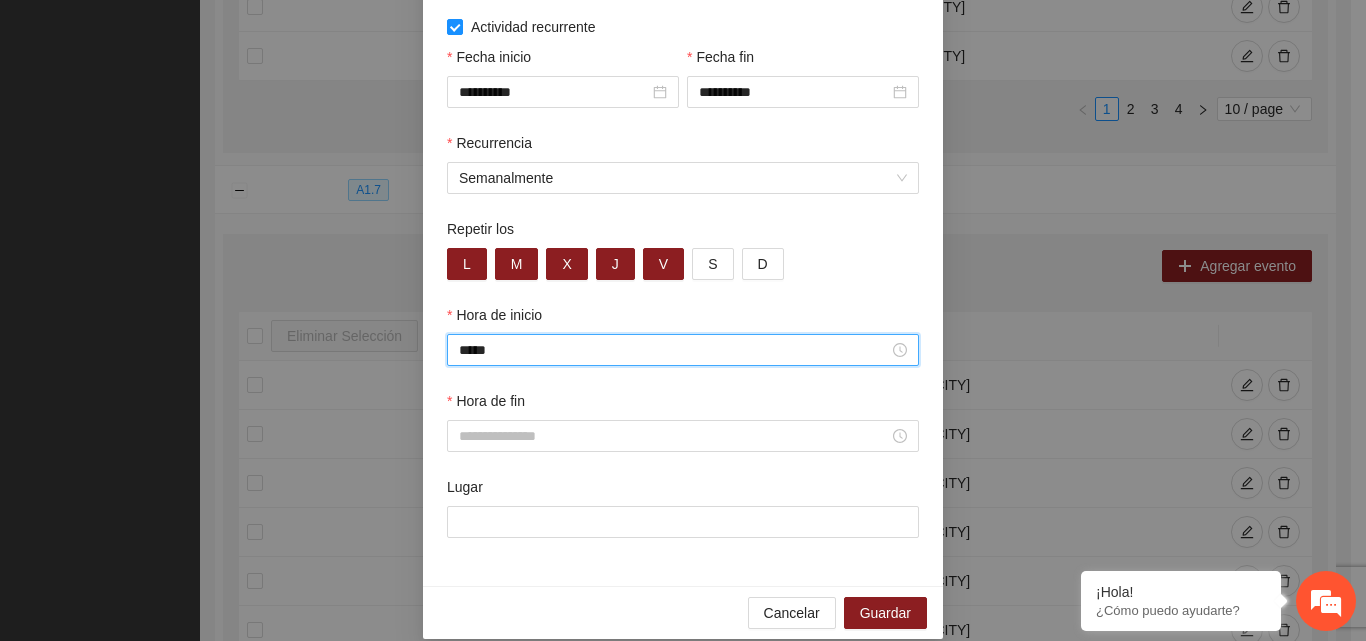 scroll, scrollTop: 185, scrollLeft: 0, axis: vertical 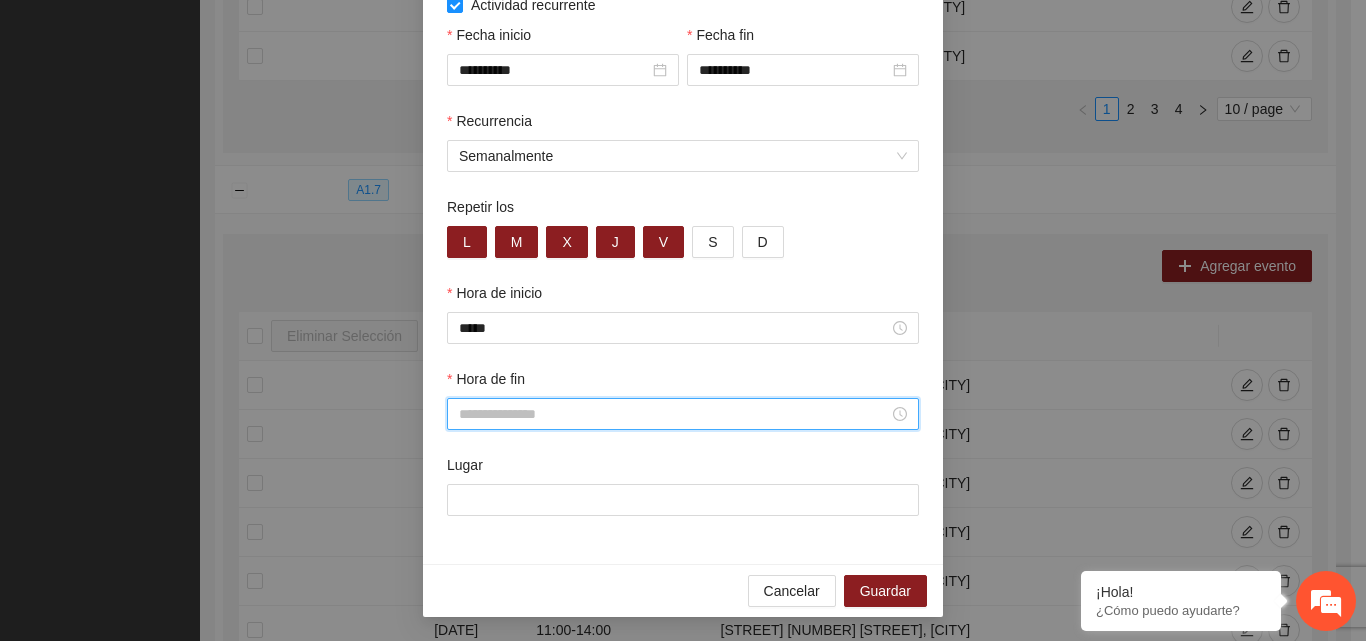 click on "Hora de fin" at bounding box center (674, 414) 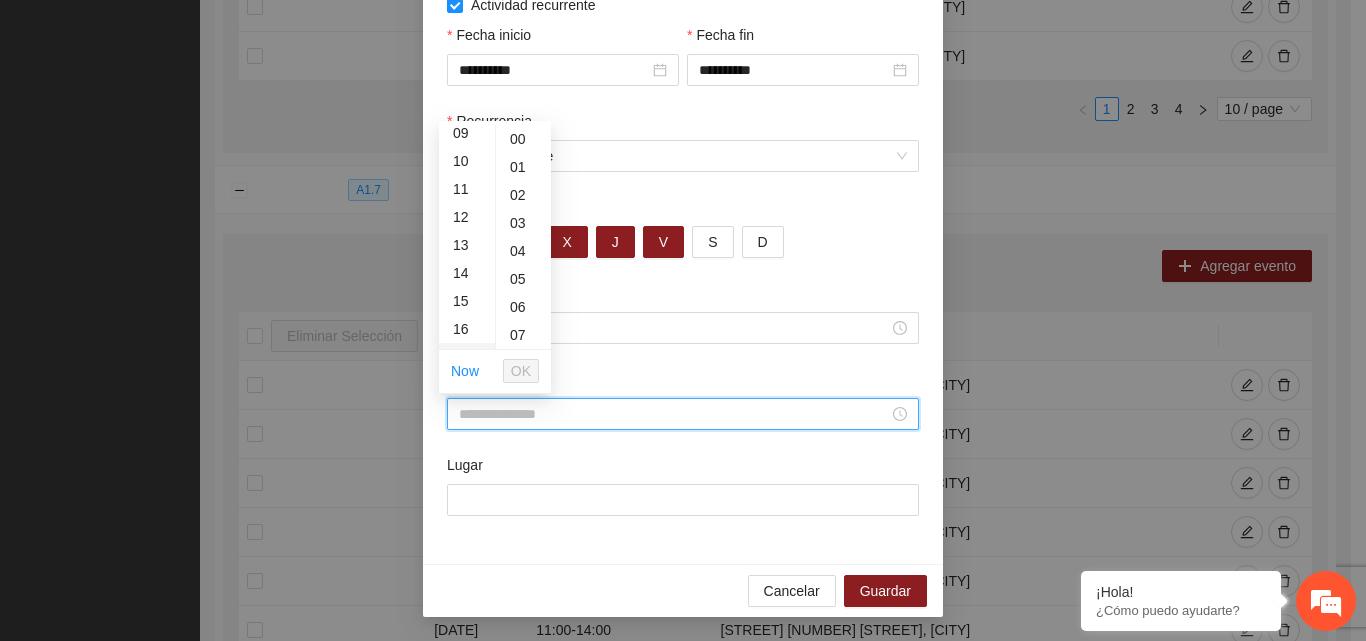 scroll, scrollTop: 300, scrollLeft: 0, axis: vertical 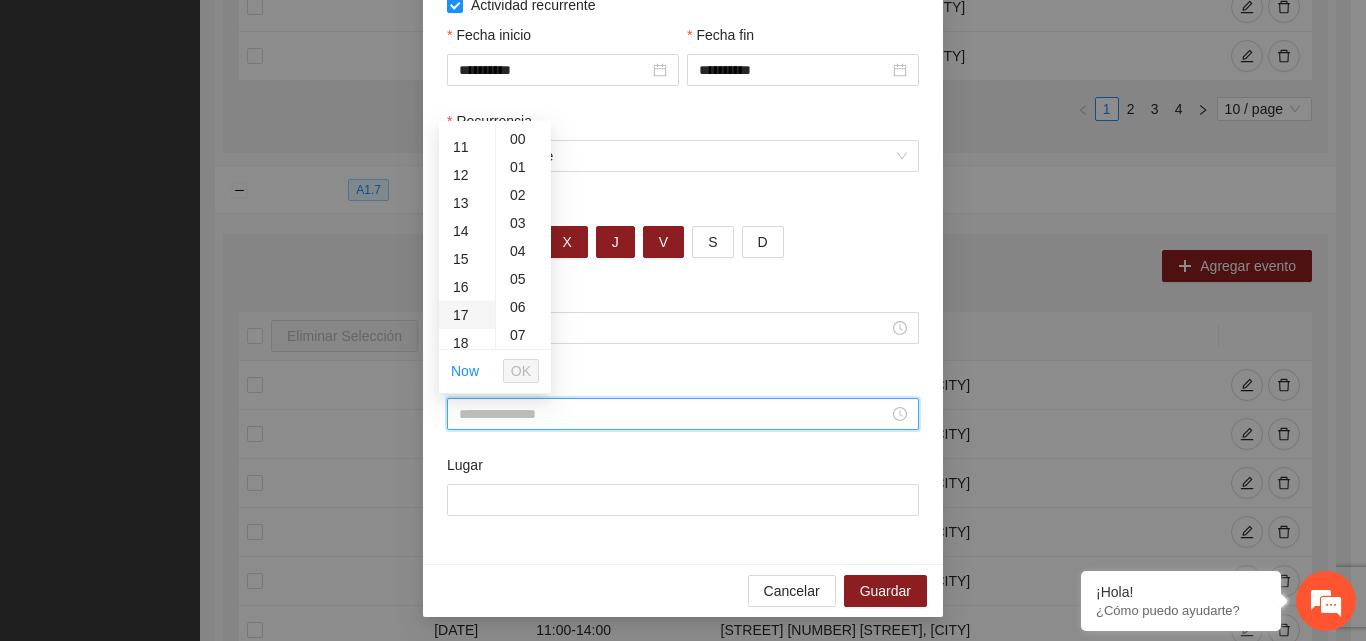 click on "17" at bounding box center [467, 315] 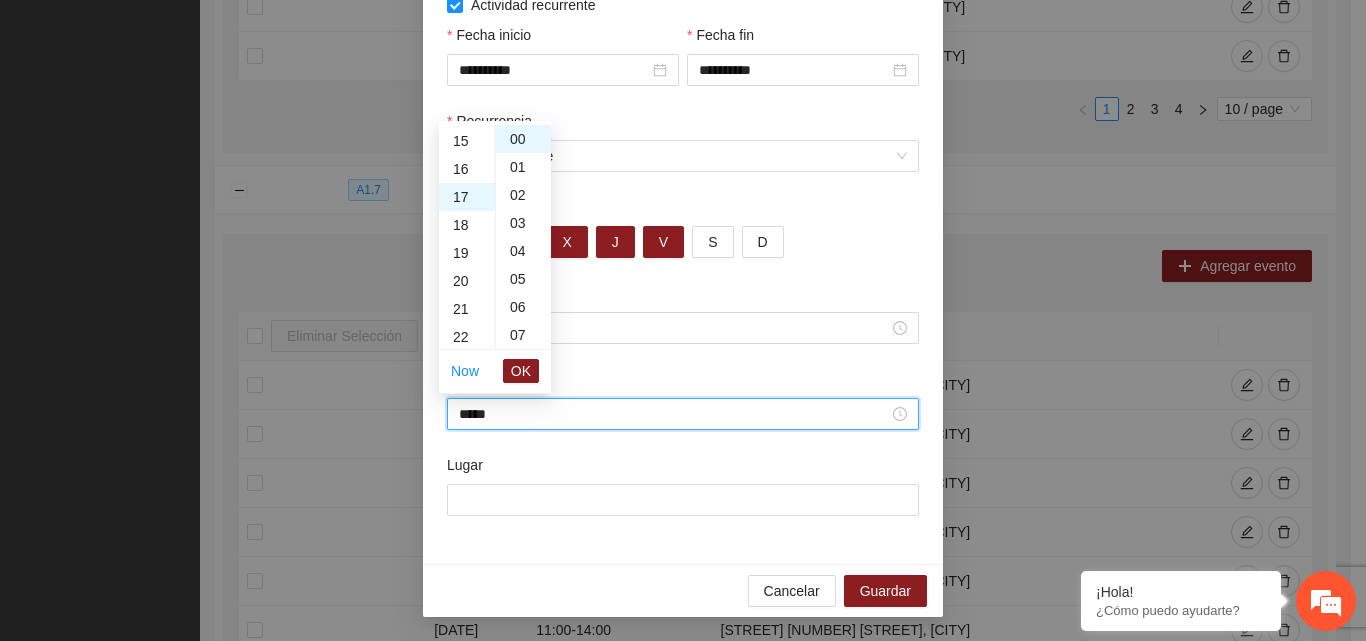 scroll, scrollTop: 476, scrollLeft: 0, axis: vertical 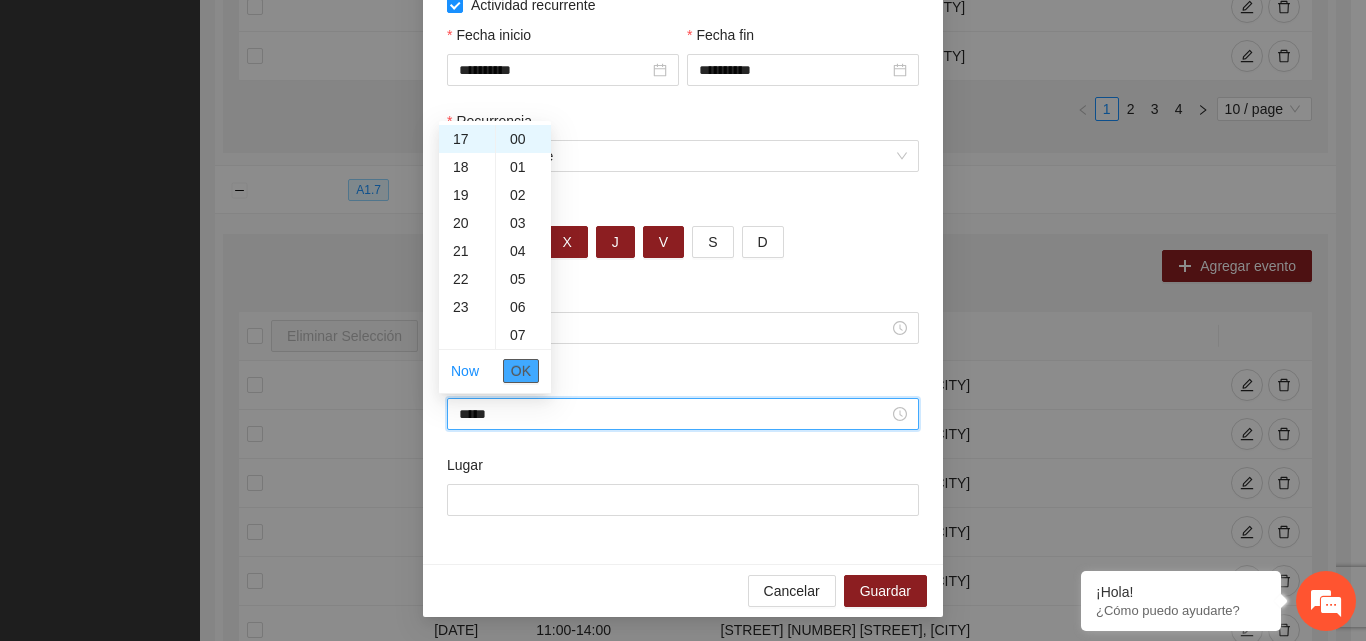 click on "OK" at bounding box center [521, 371] 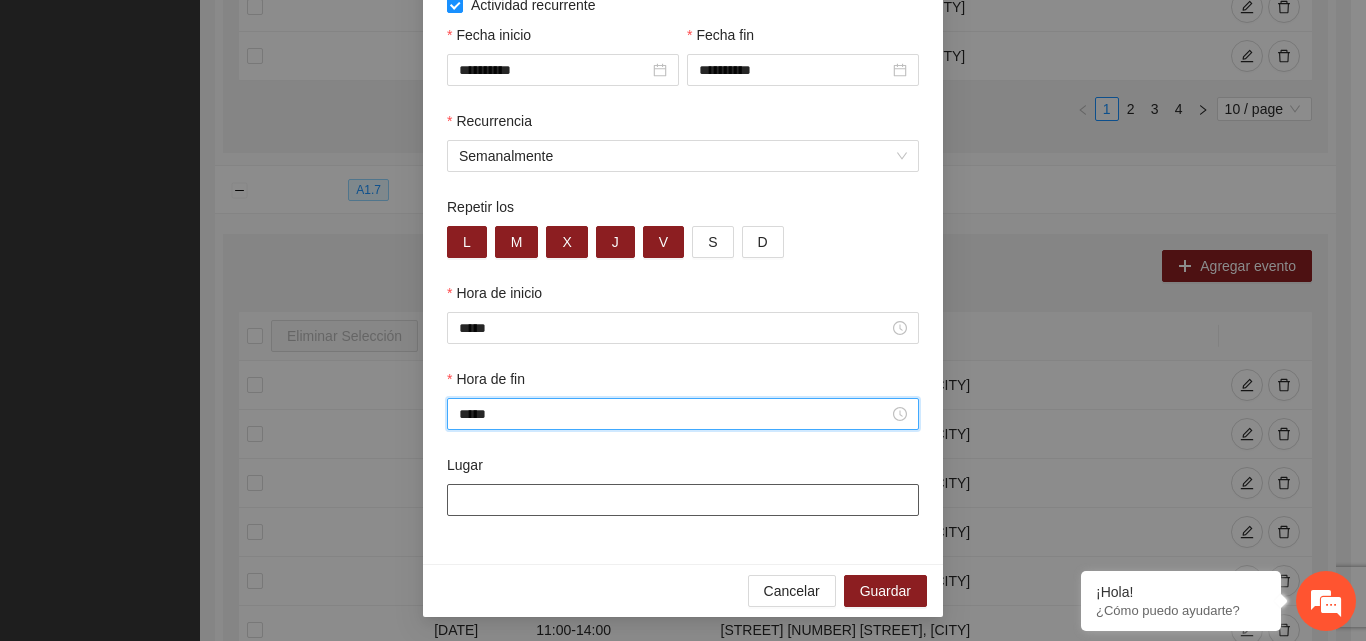 click on "Lugar" at bounding box center (683, 500) 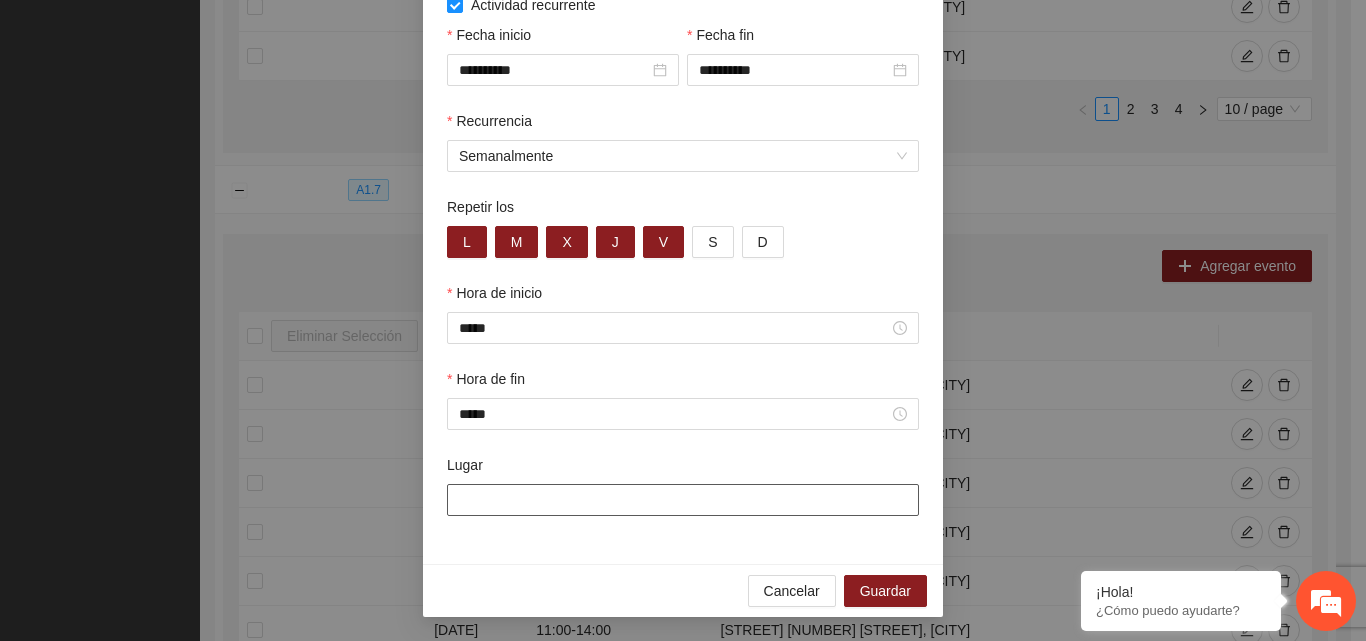 type on "**********" 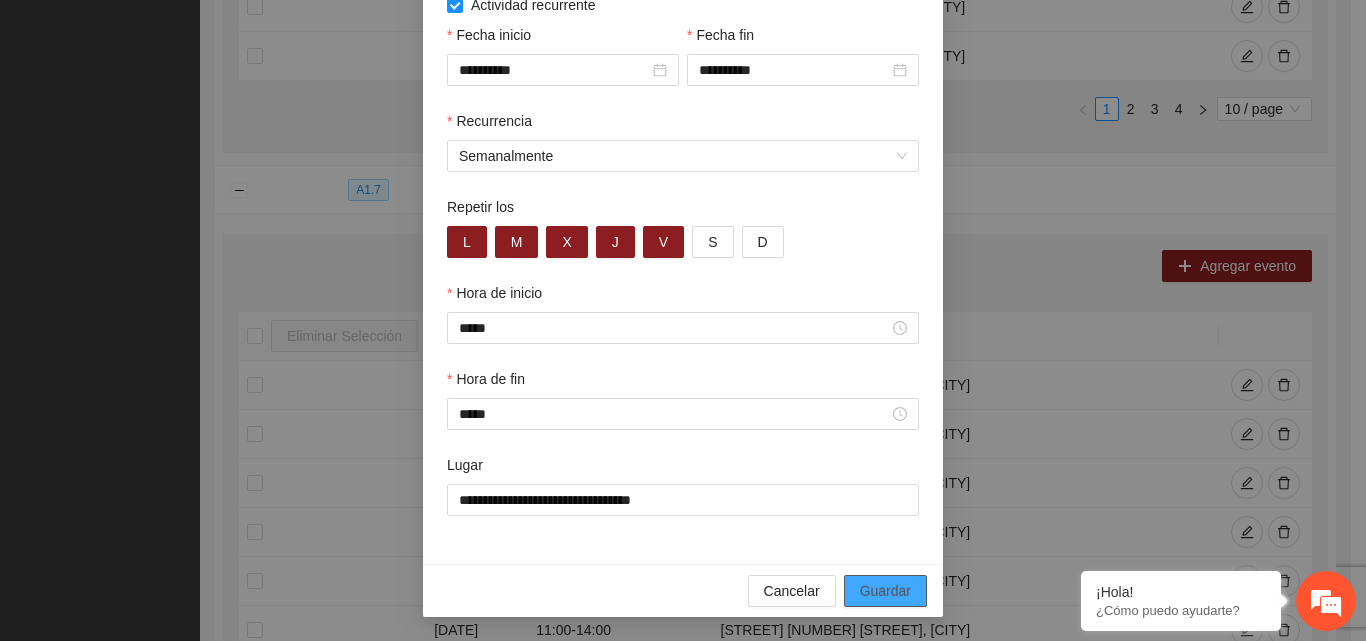 click on "Guardar" at bounding box center [885, 591] 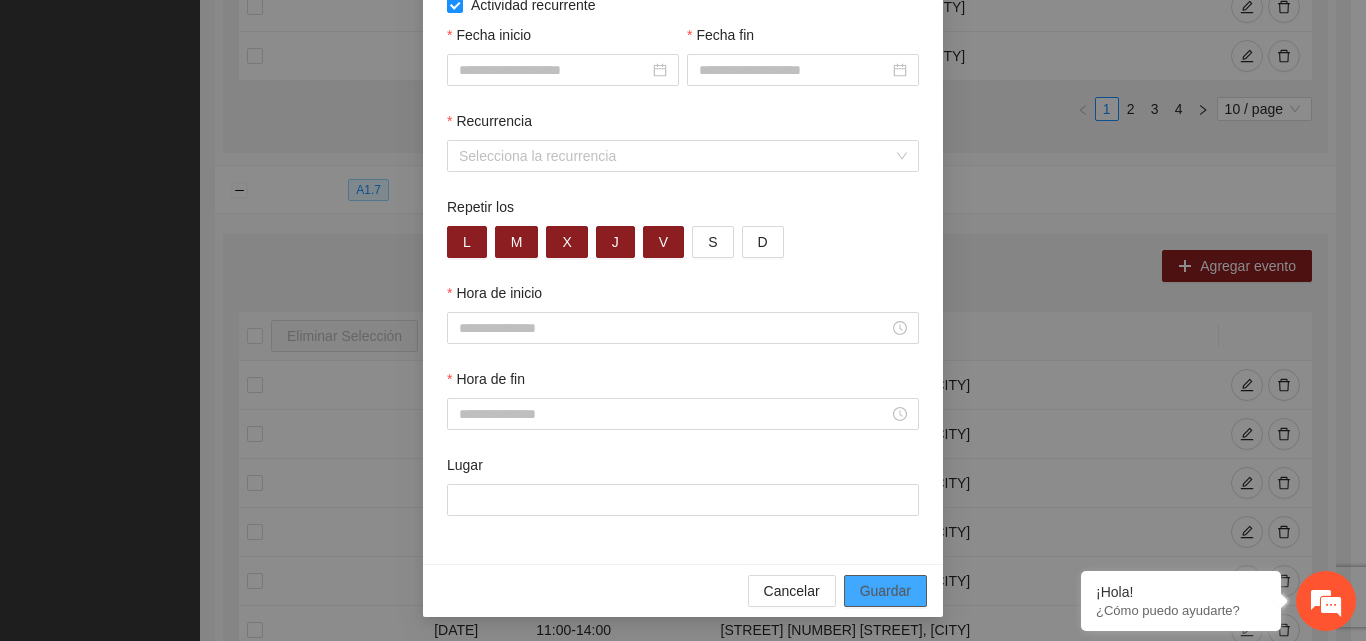 scroll, scrollTop: 85, scrollLeft: 0, axis: vertical 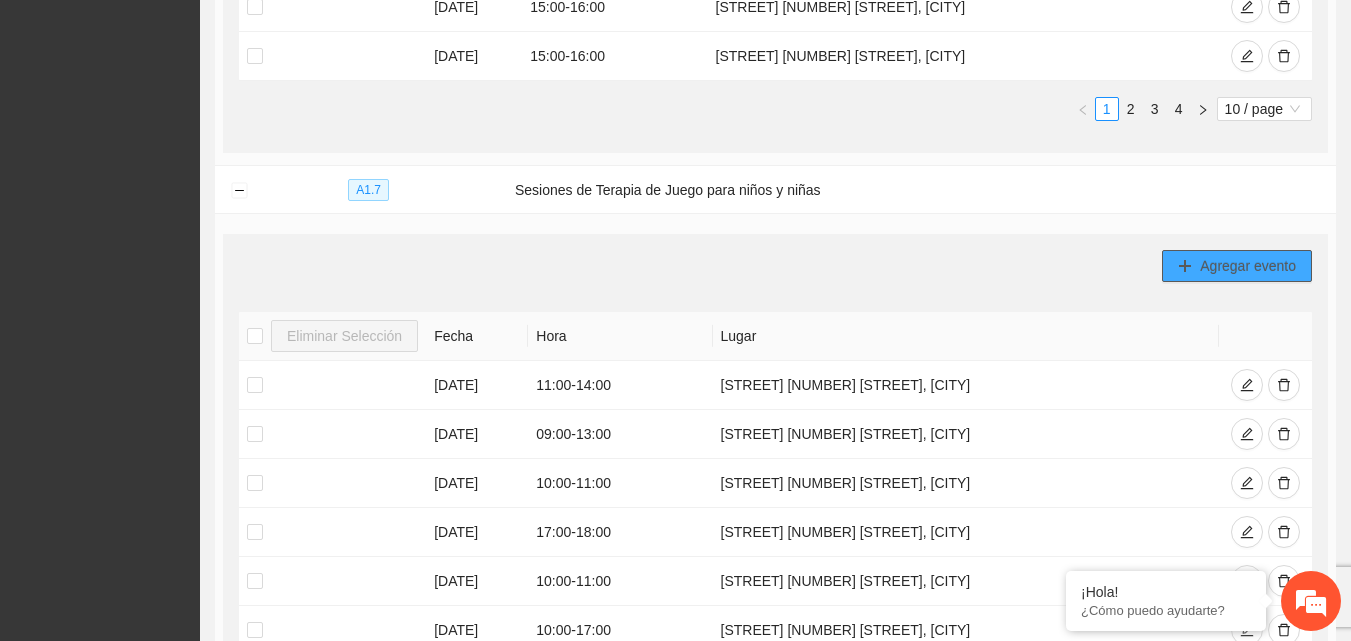 click on "Agregar evento" at bounding box center [1248, 266] 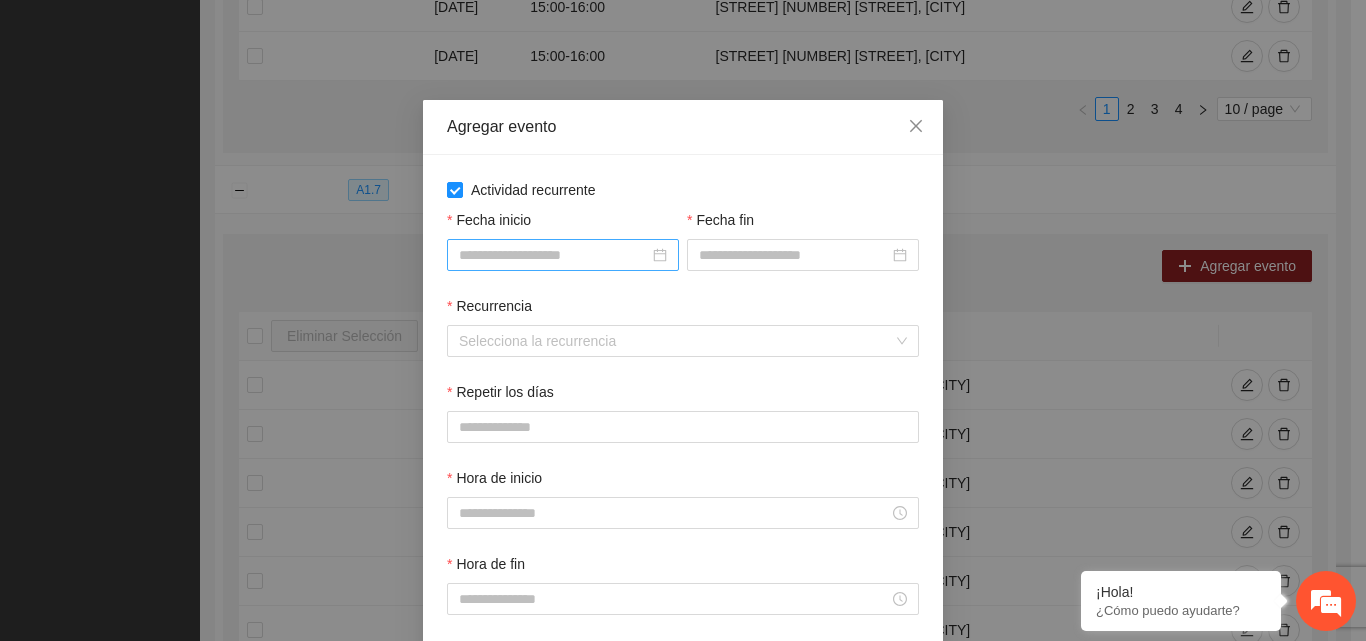 click on "Fecha inicio" at bounding box center (554, 255) 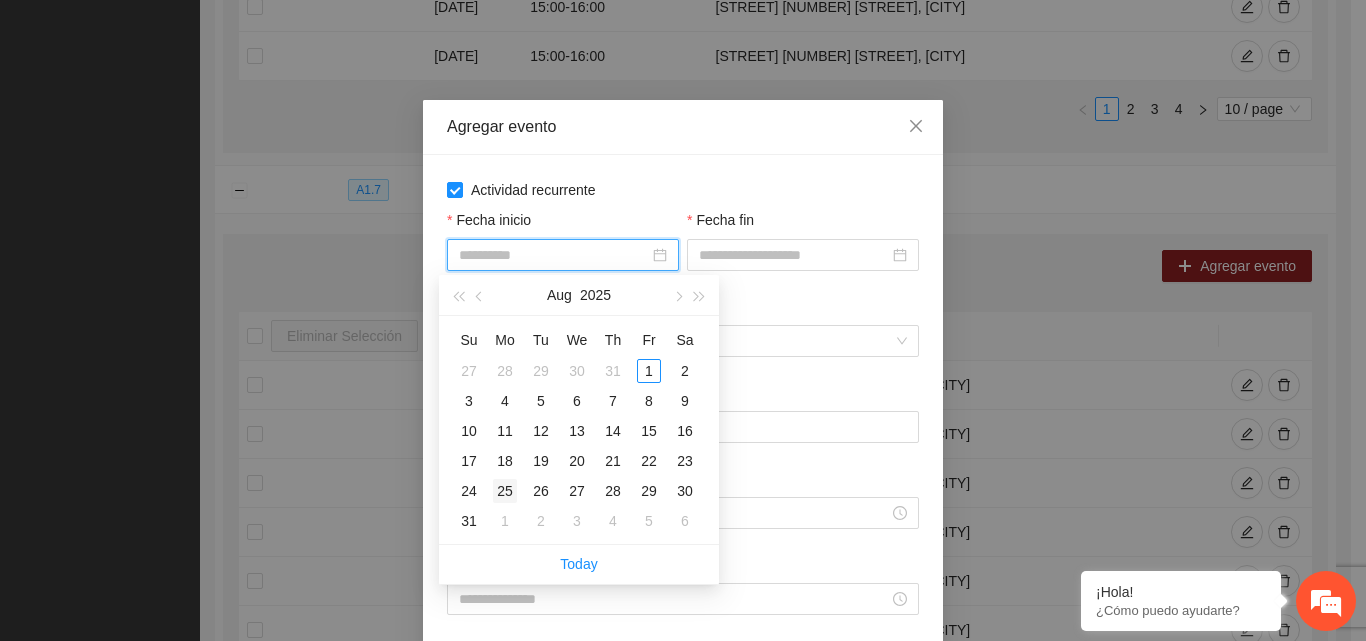 type on "**********" 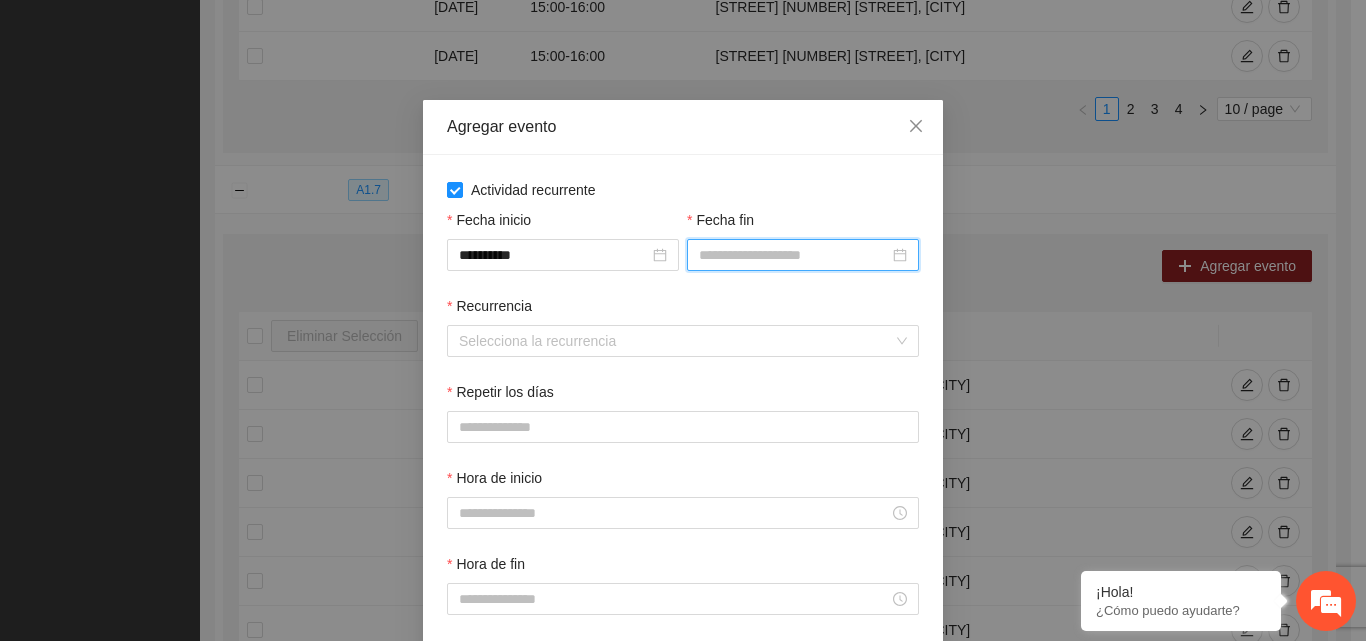 click on "Fecha fin" at bounding box center [794, 255] 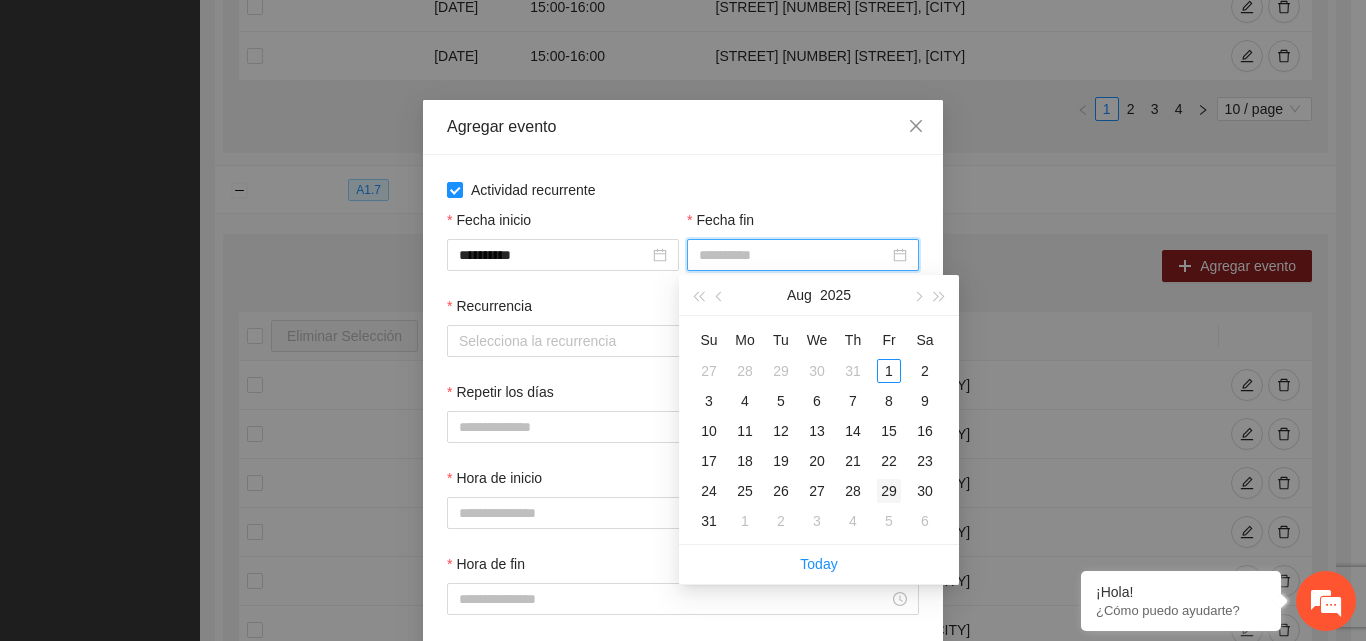 type on "**********" 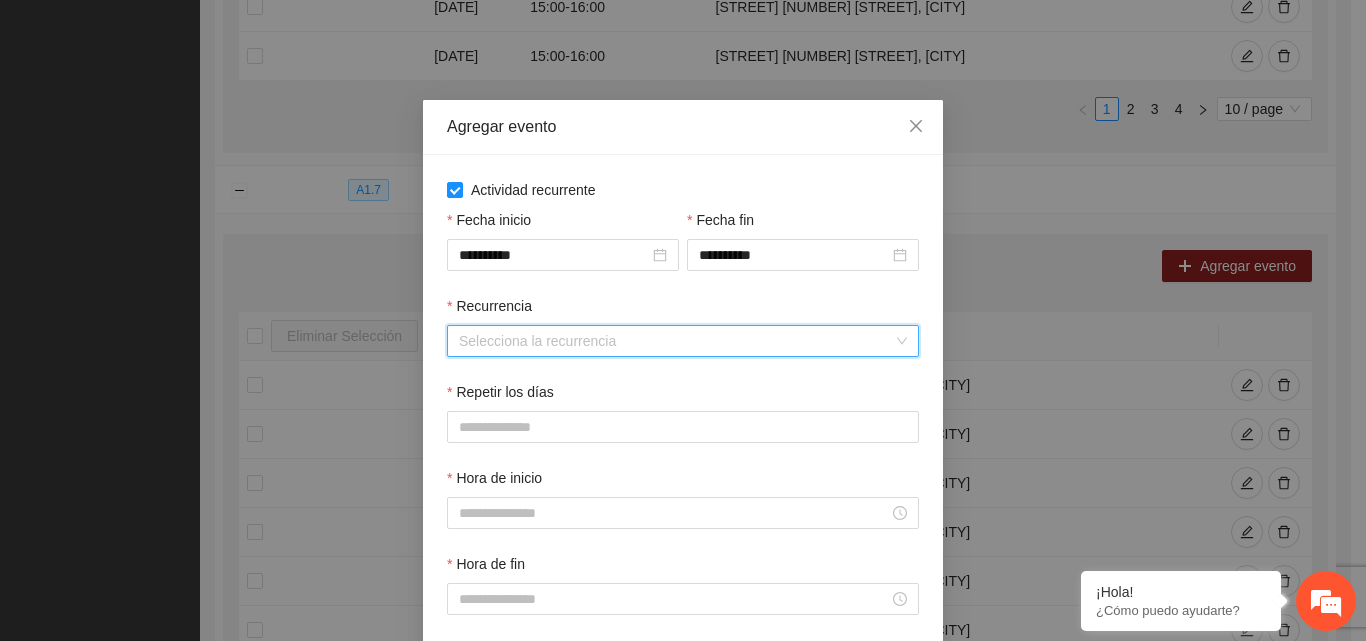 click on "Recurrencia" at bounding box center [676, 341] 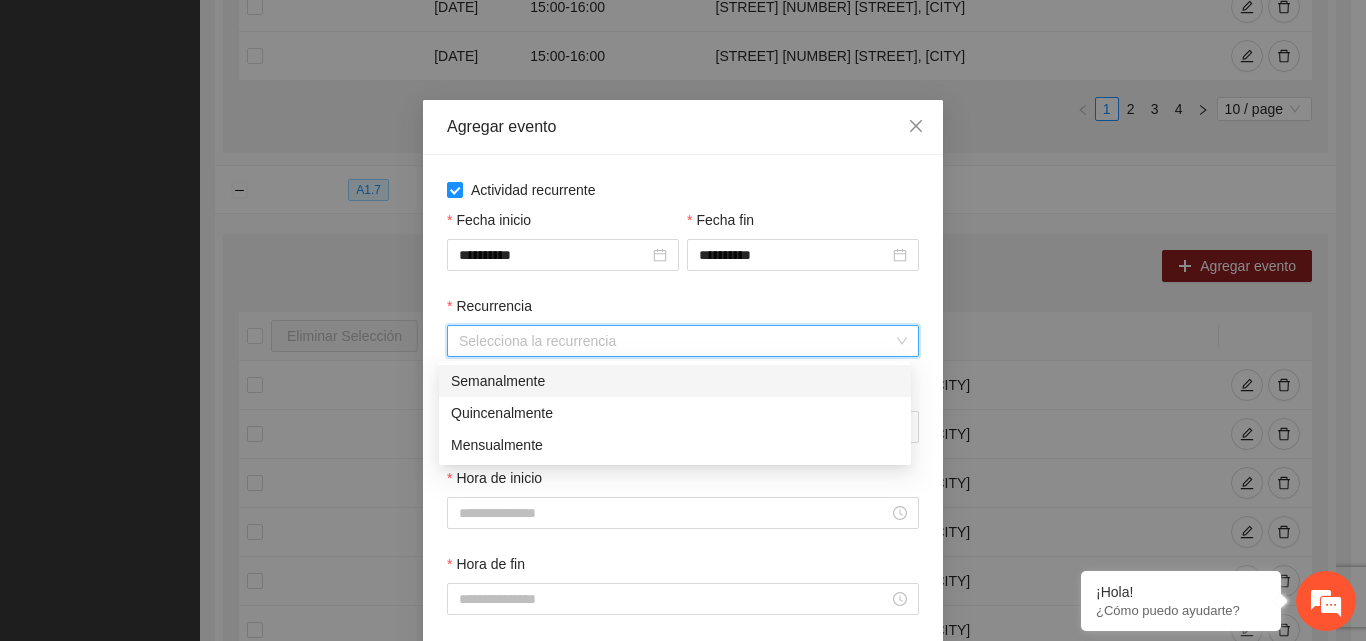 click on "Semanalmente" at bounding box center (675, 381) 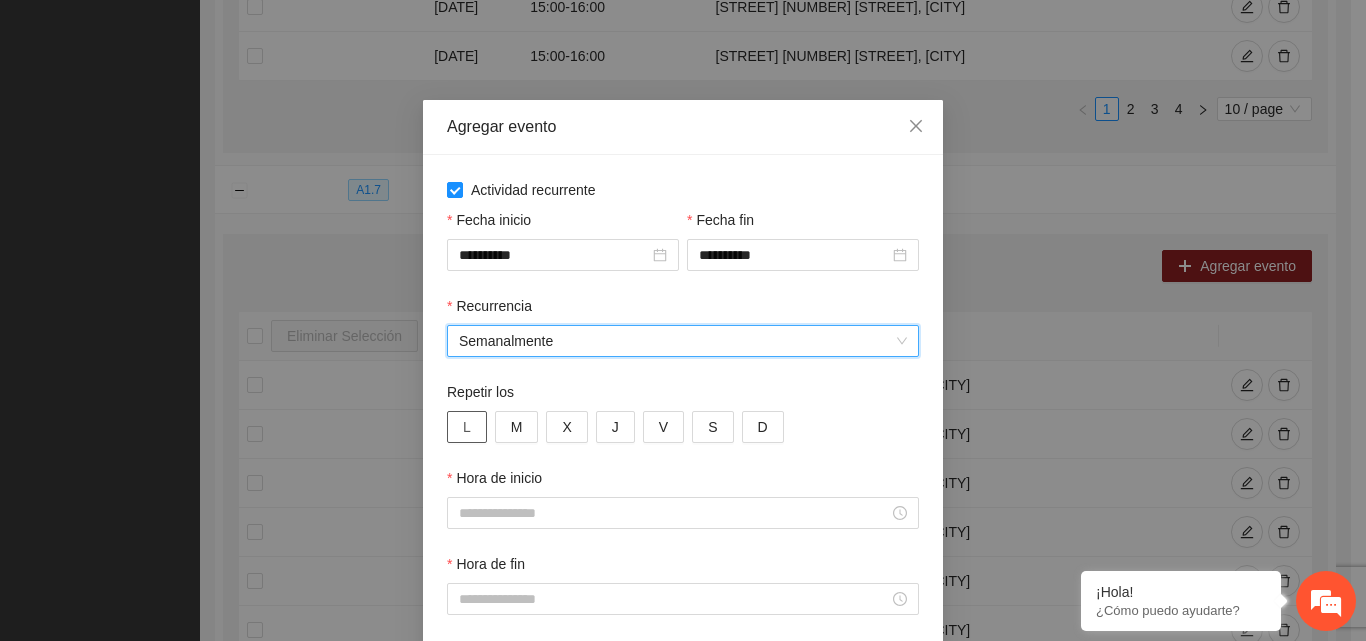 click on "L" at bounding box center (467, 427) 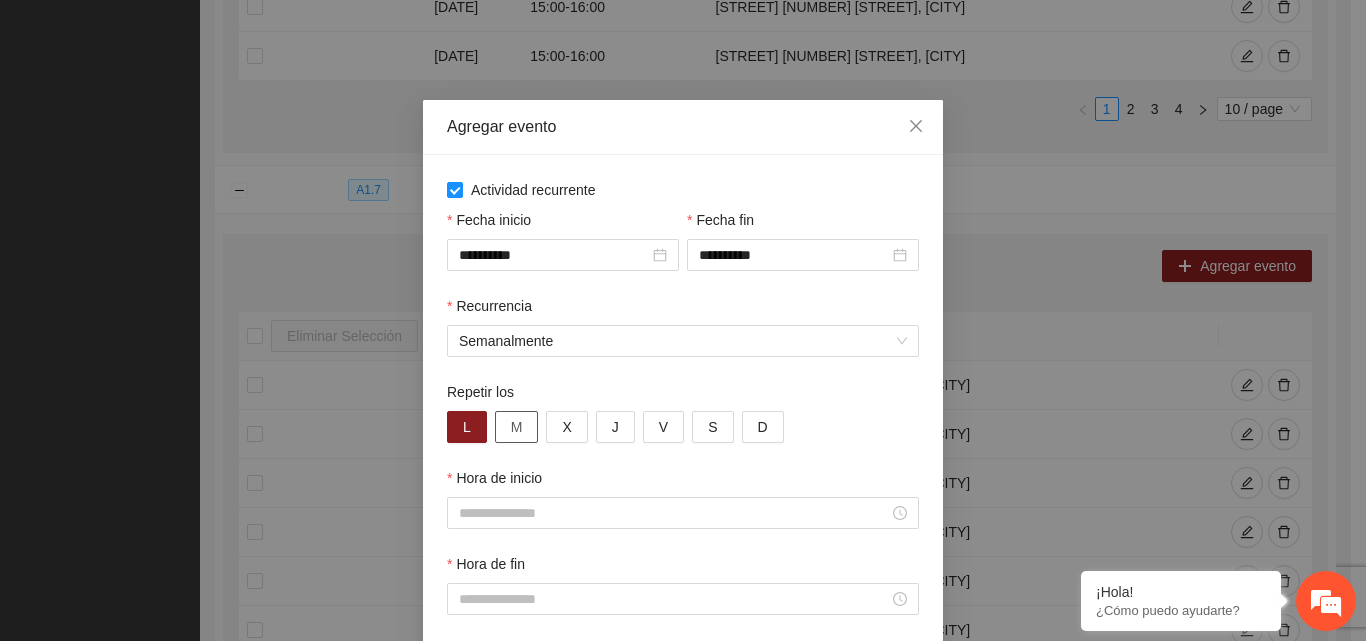 click on "M" at bounding box center (517, 427) 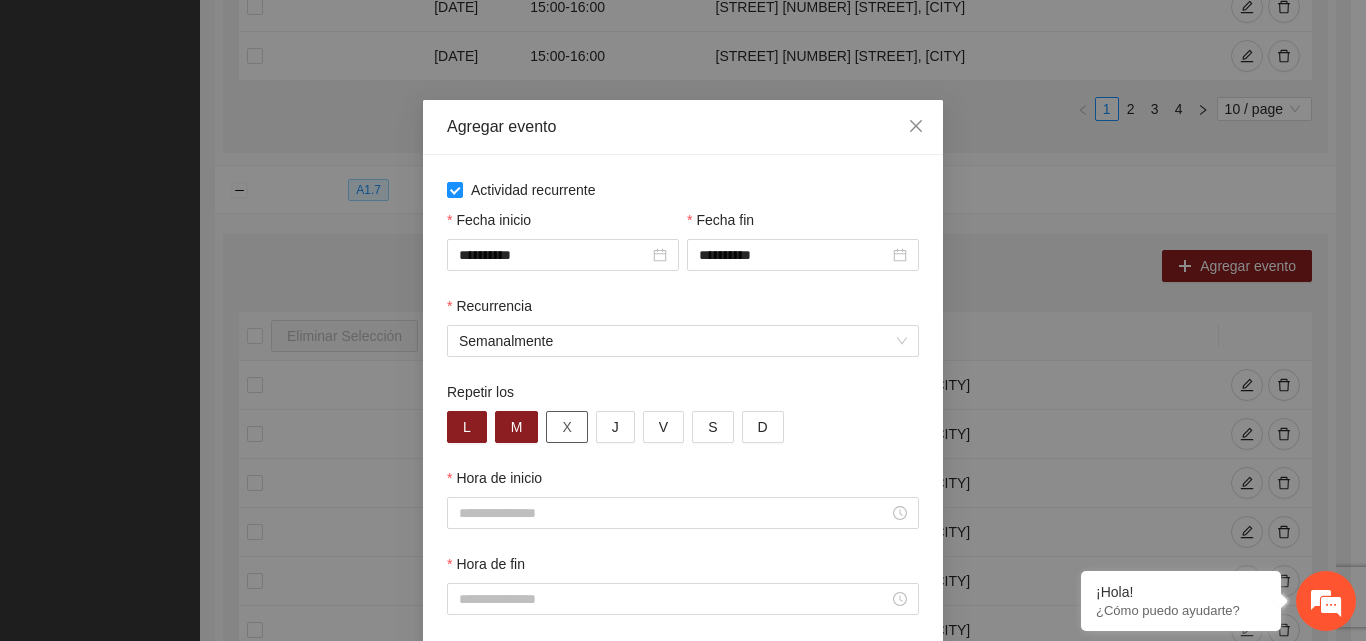 click on "X" at bounding box center [566, 427] 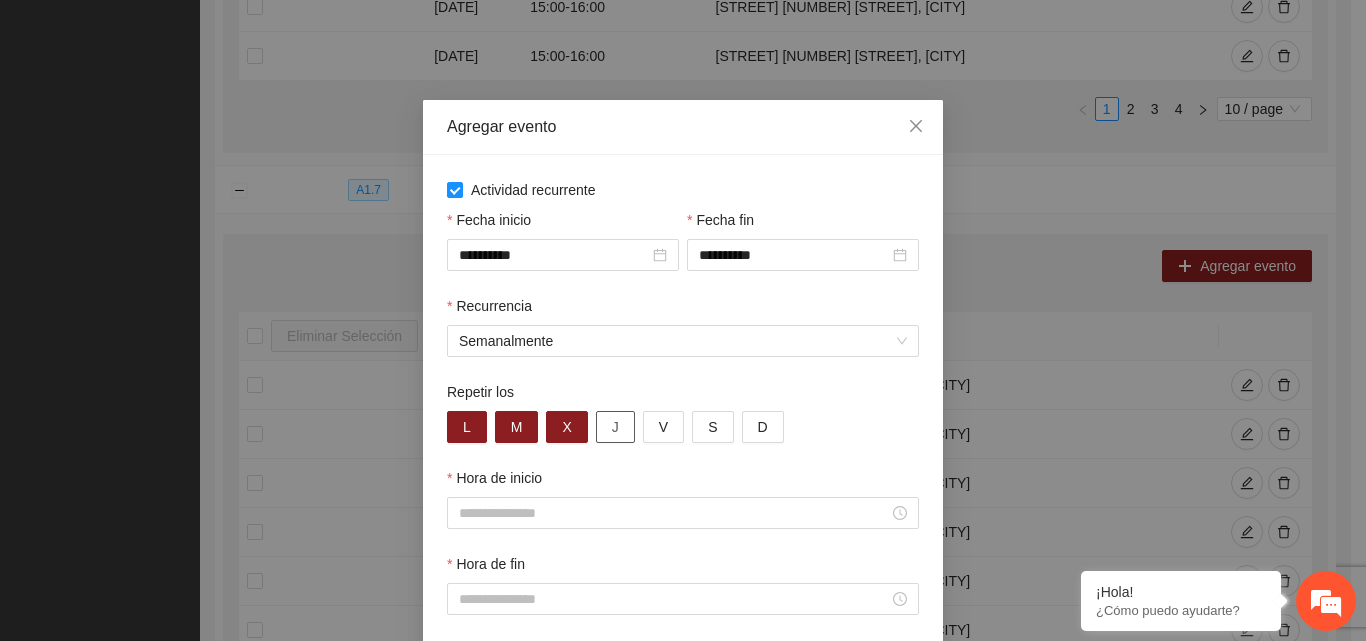click on "J" at bounding box center [615, 427] 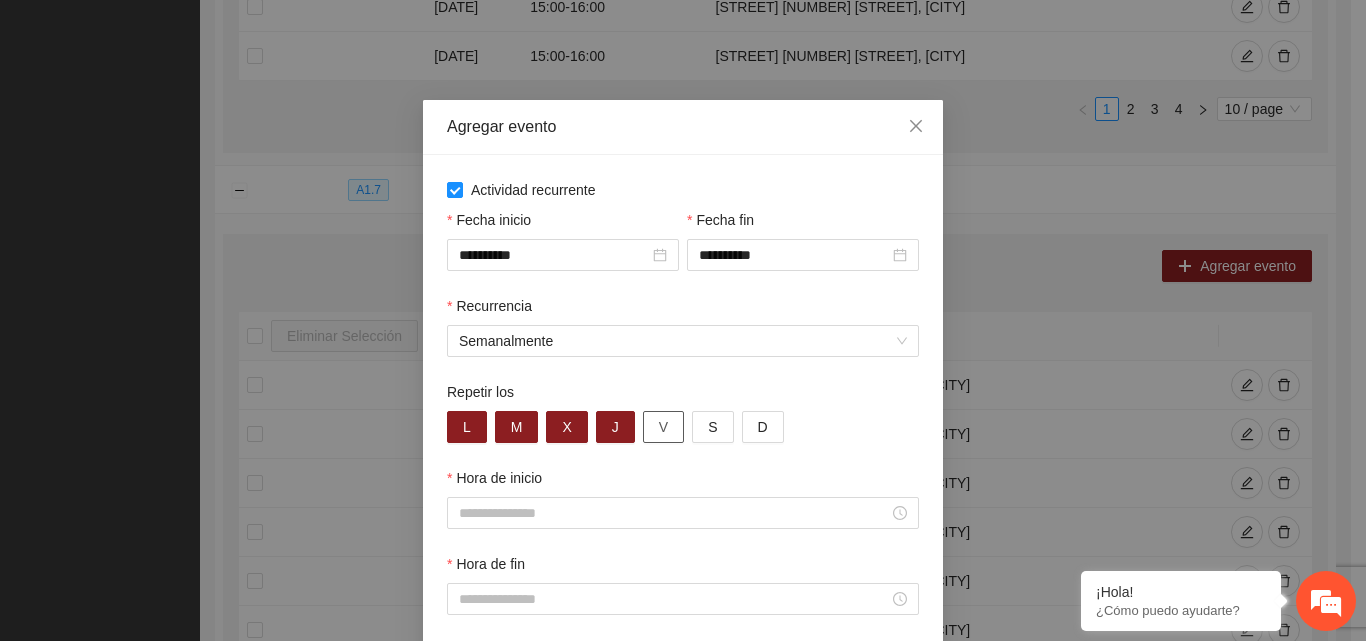 click on "V" at bounding box center [663, 427] 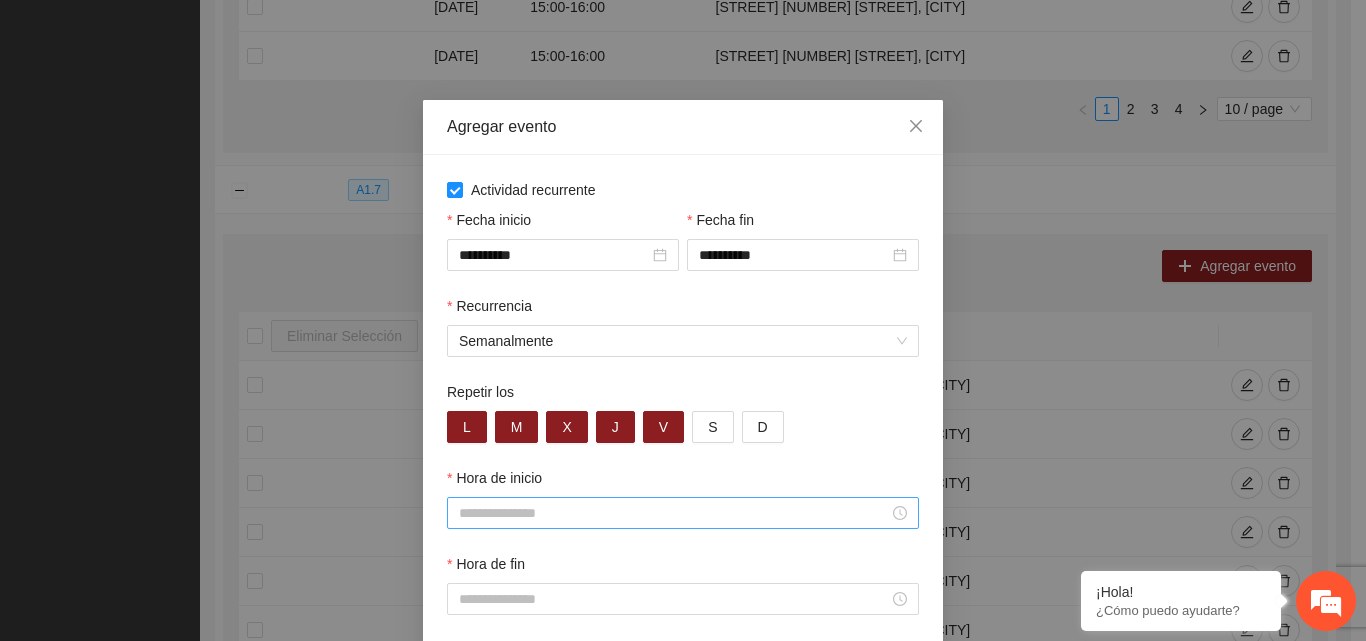 click on "Hora de inicio" at bounding box center (674, 513) 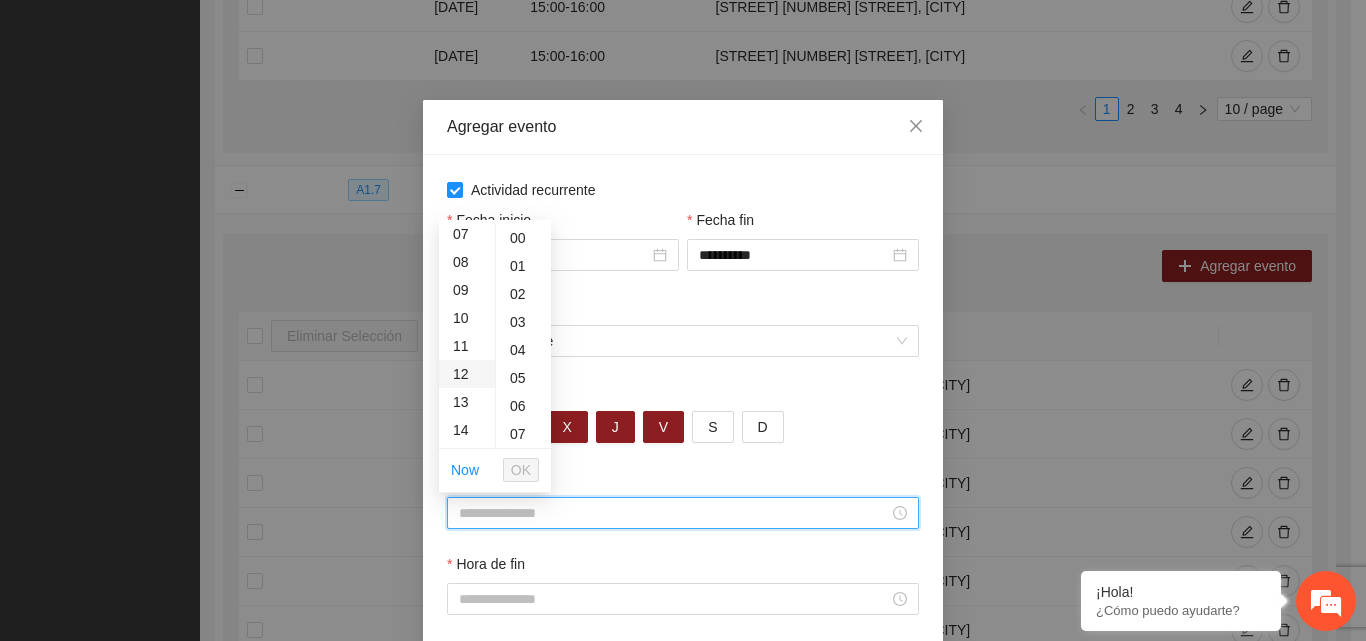 drag, startPoint x: 463, startPoint y: 313, endPoint x: 474, endPoint y: 325, distance: 16.27882 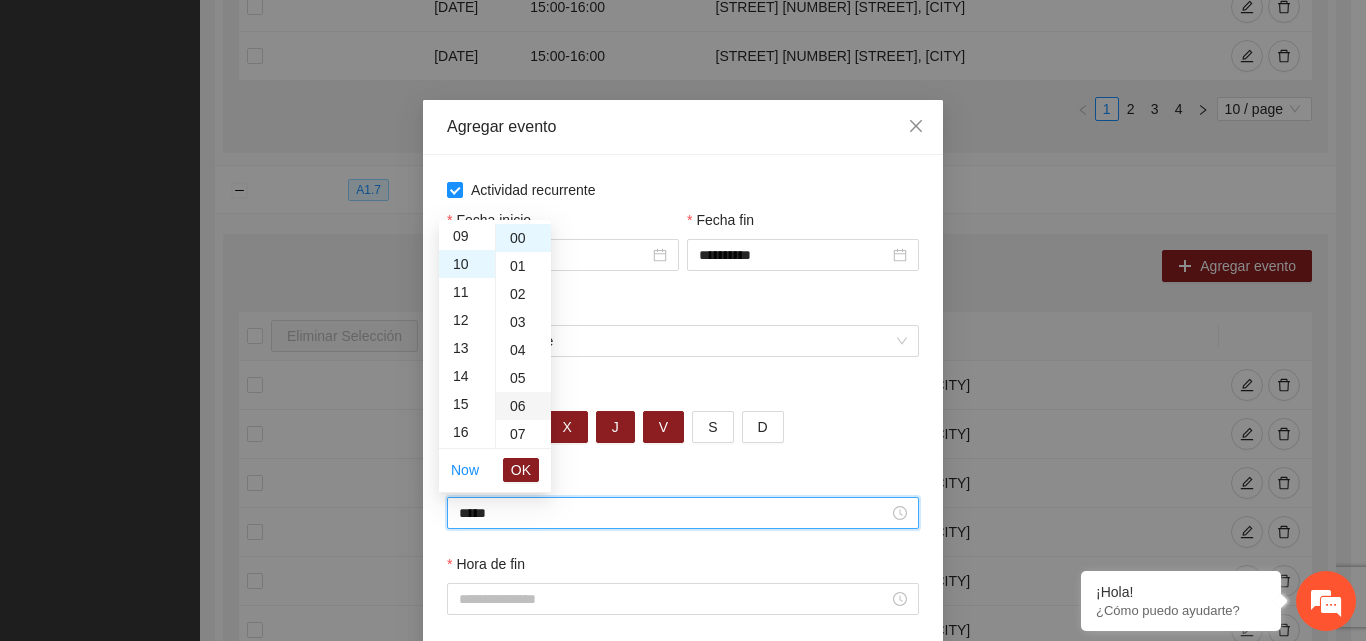 scroll, scrollTop: 280, scrollLeft: 0, axis: vertical 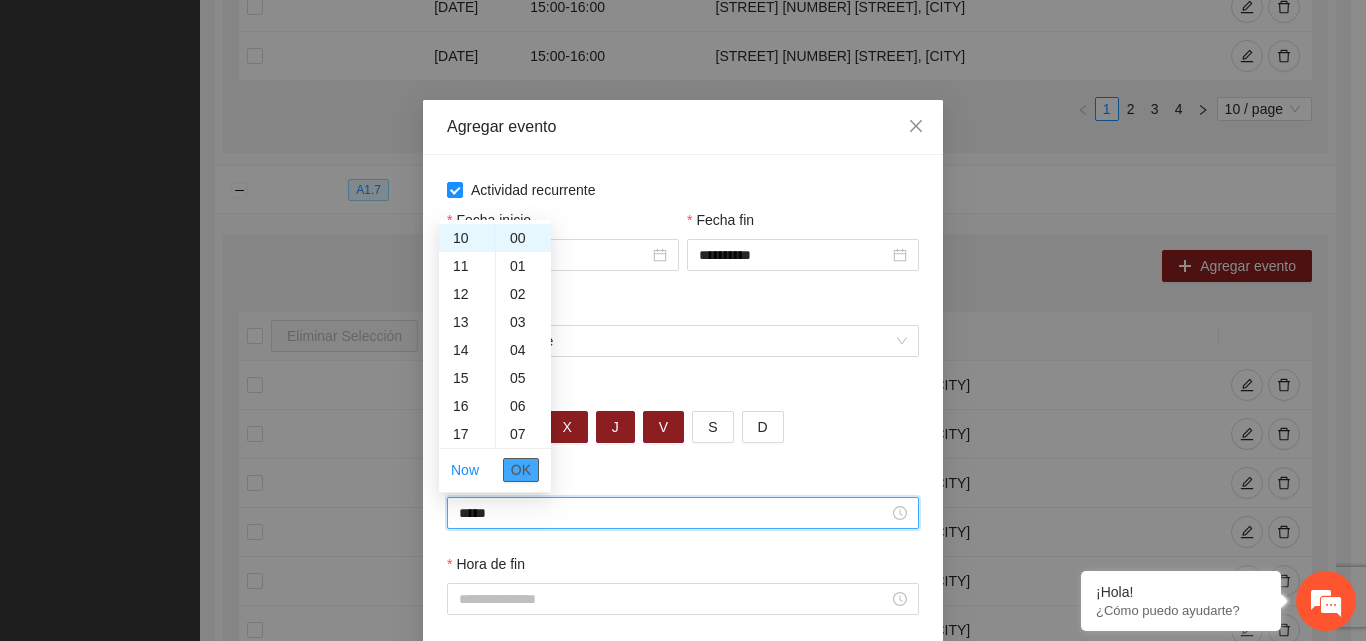 click on "OK" at bounding box center [521, 470] 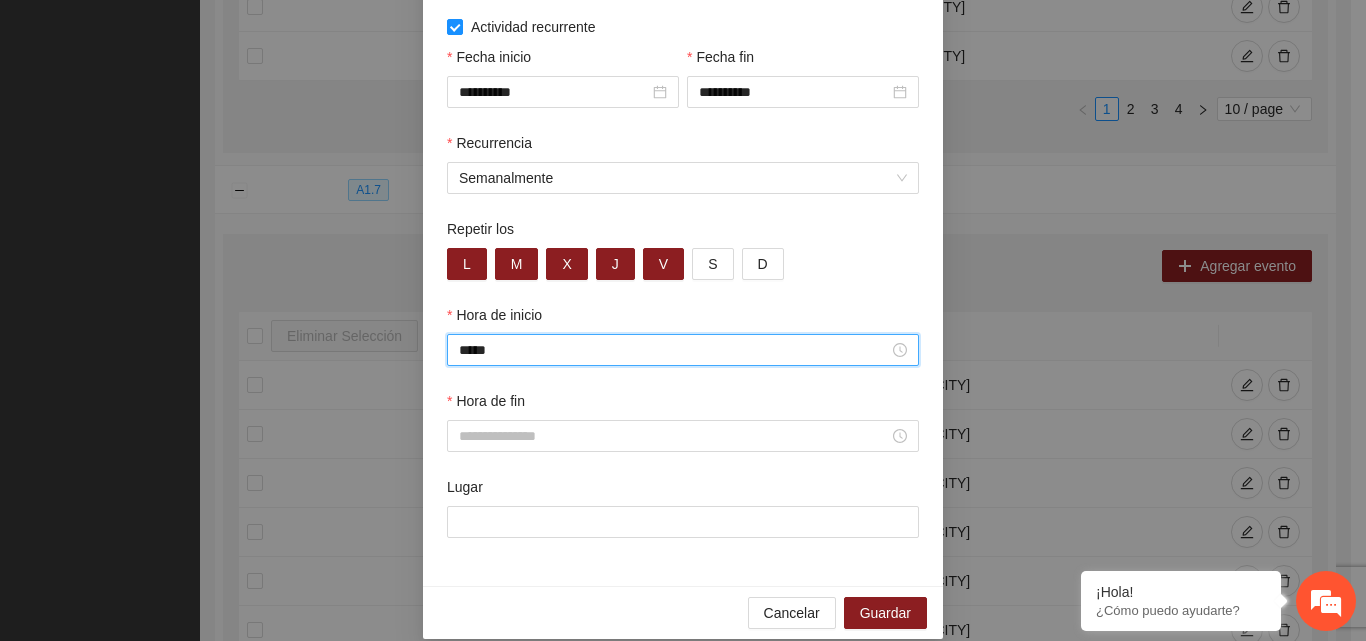 scroll, scrollTop: 185, scrollLeft: 0, axis: vertical 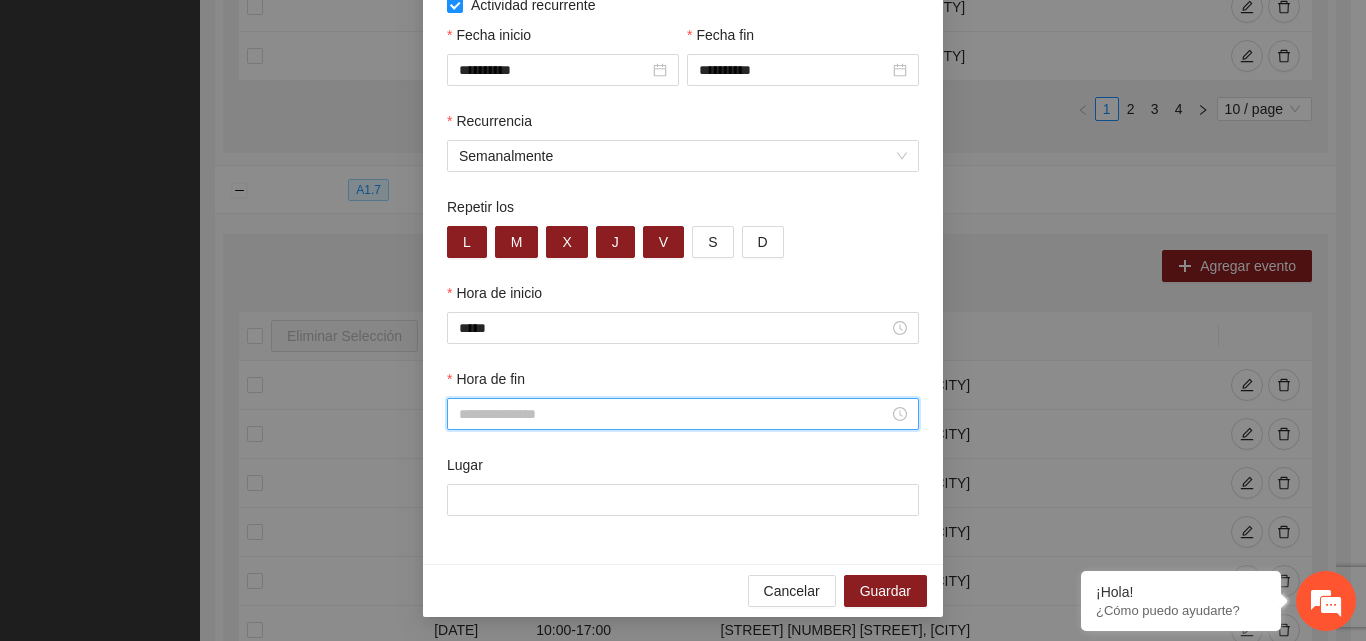 click on "Hora de fin" at bounding box center (674, 414) 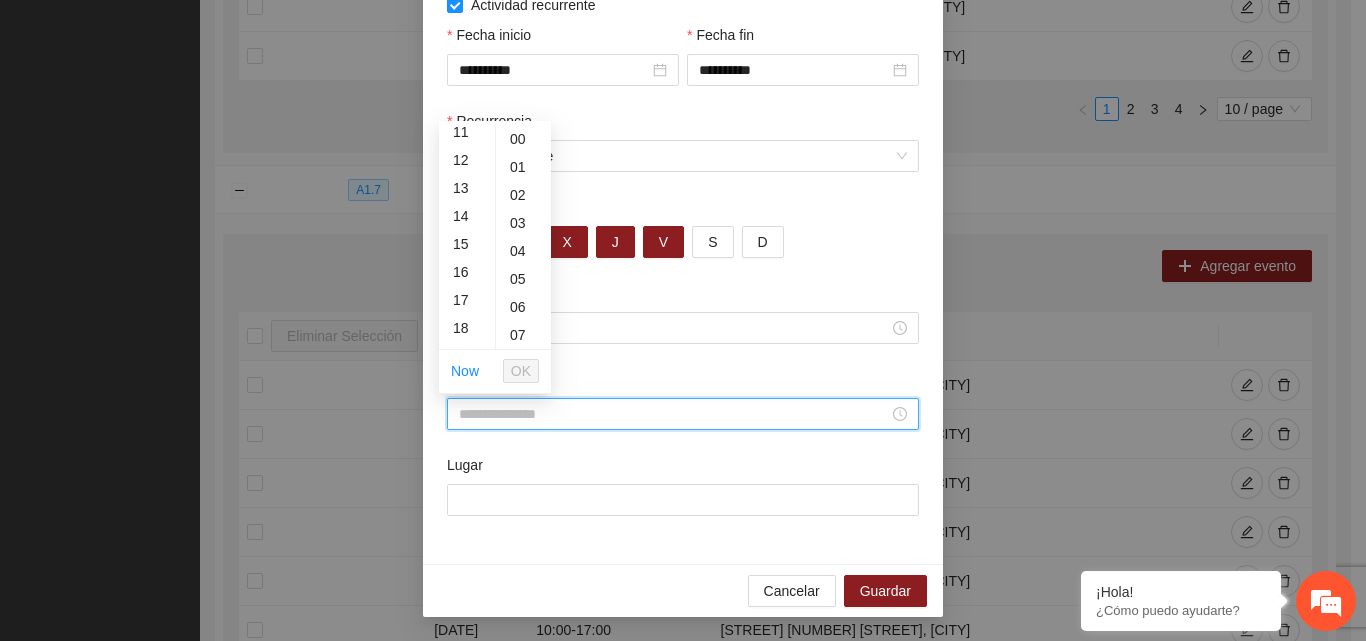 scroll, scrollTop: 400, scrollLeft: 0, axis: vertical 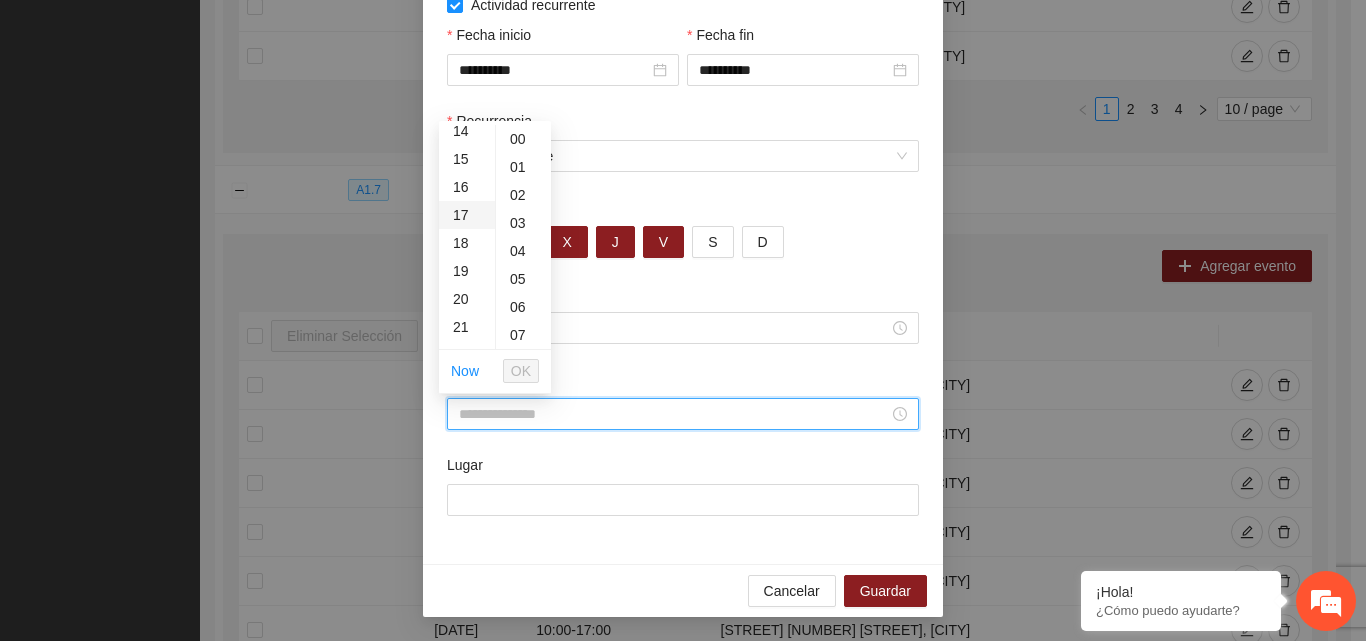 click on "17" at bounding box center [467, 215] 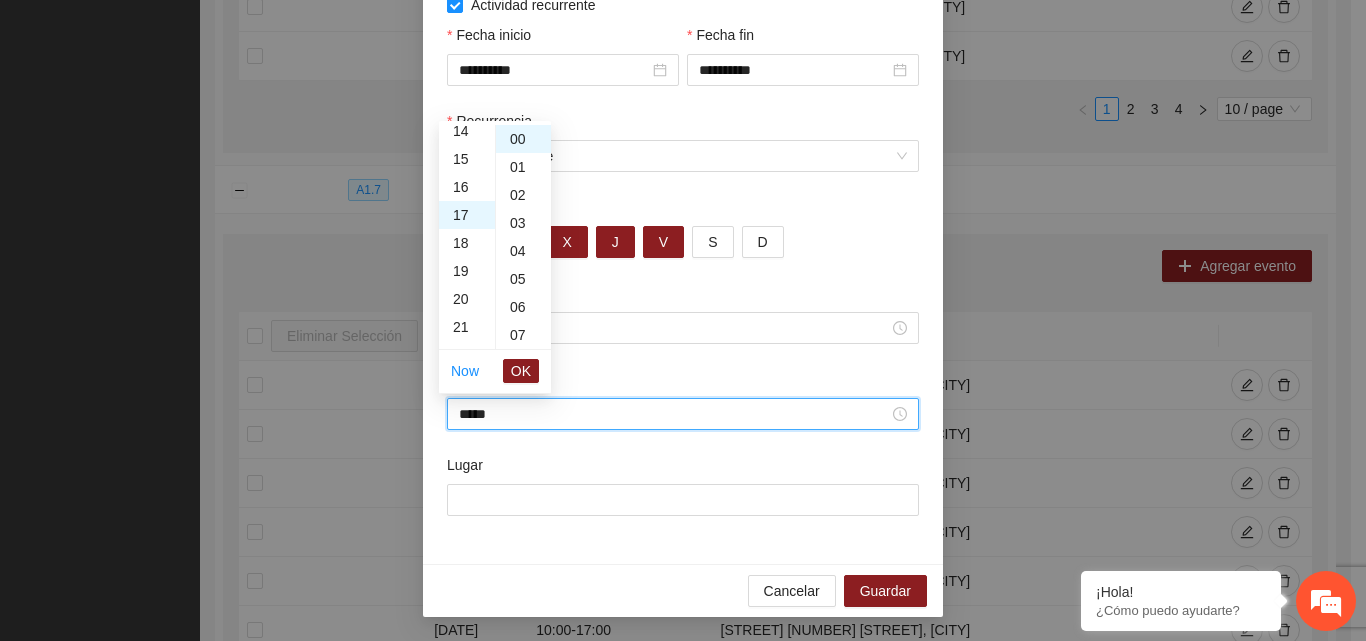 scroll, scrollTop: 476, scrollLeft: 0, axis: vertical 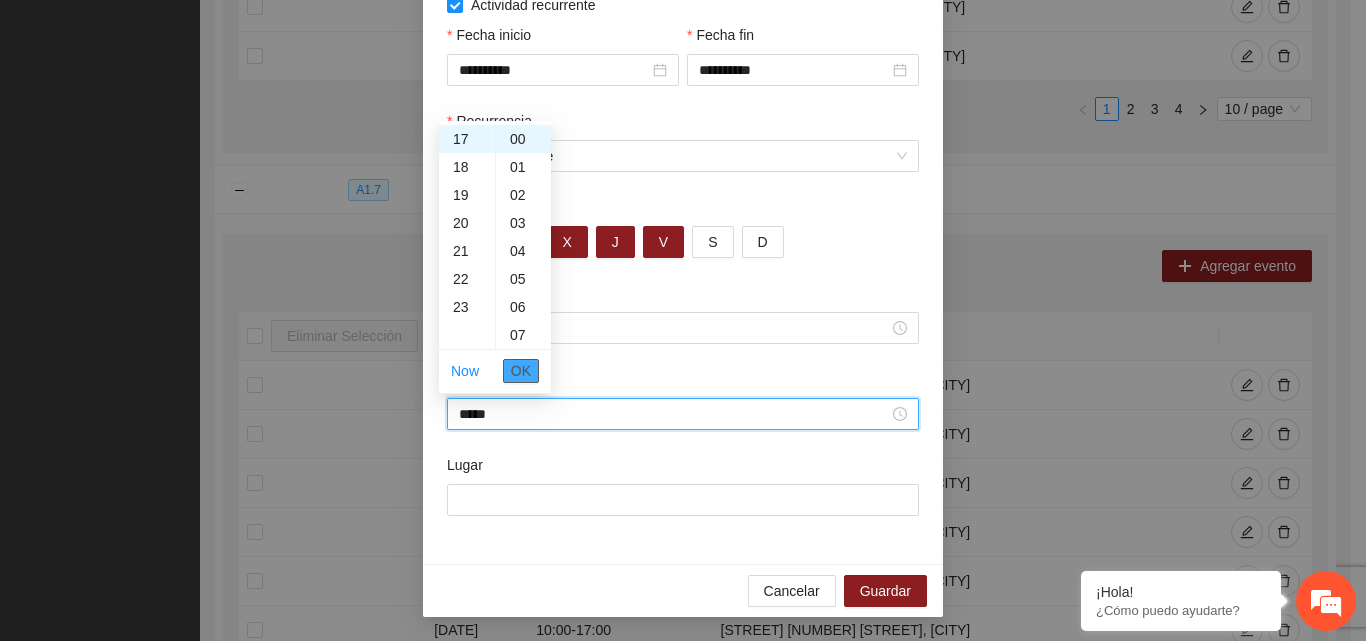 click on "OK" at bounding box center [521, 371] 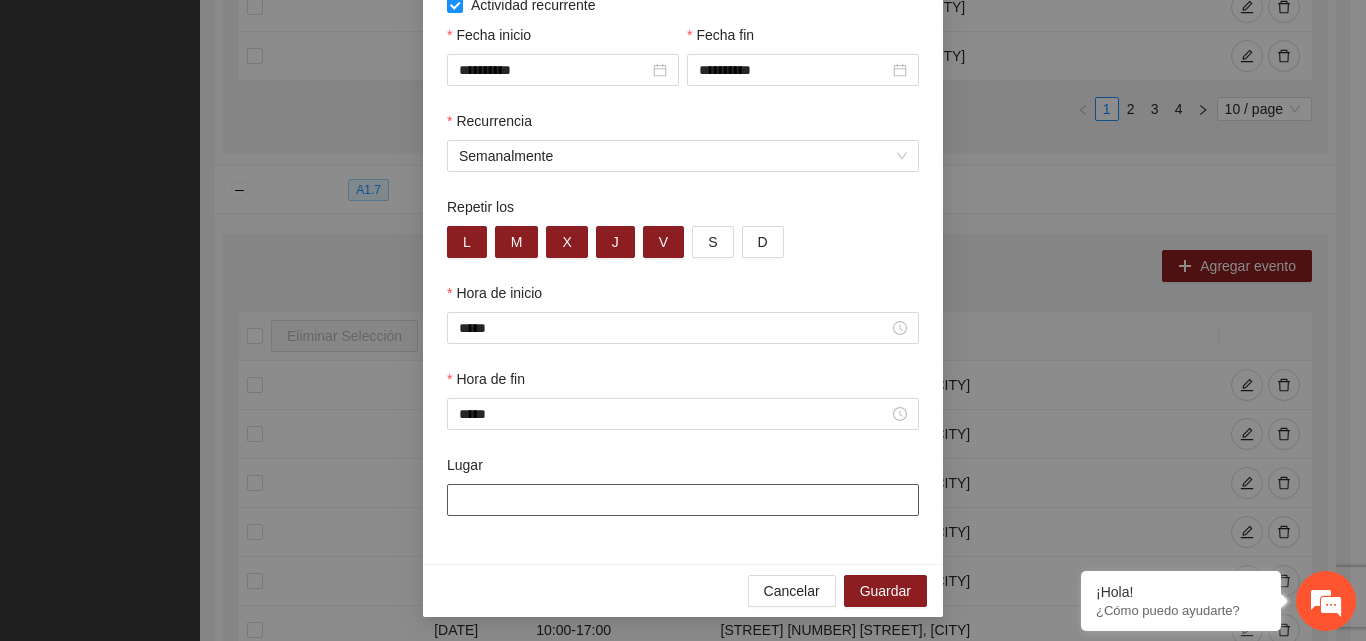 click on "Lugar" at bounding box center [683, 500] 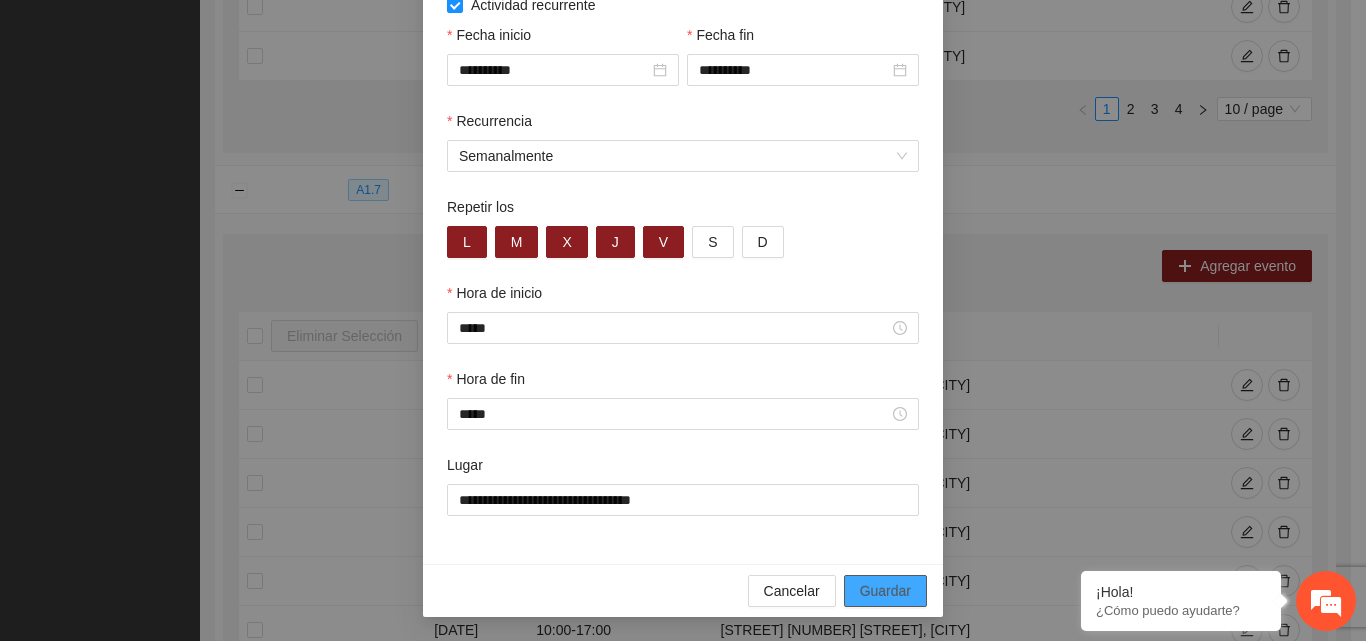 click on "Guardar" at bounding box center (885, 591) 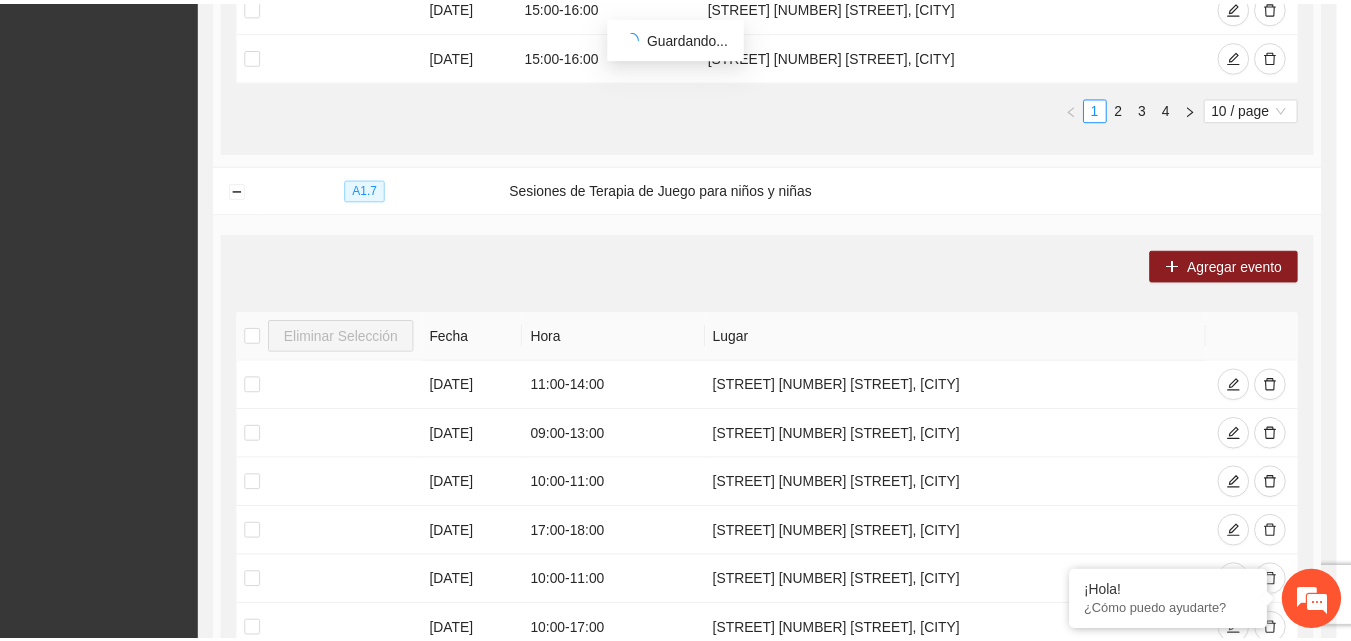 scroll, scrollTop: 85, scrollLeft: 0, axis: vertical 